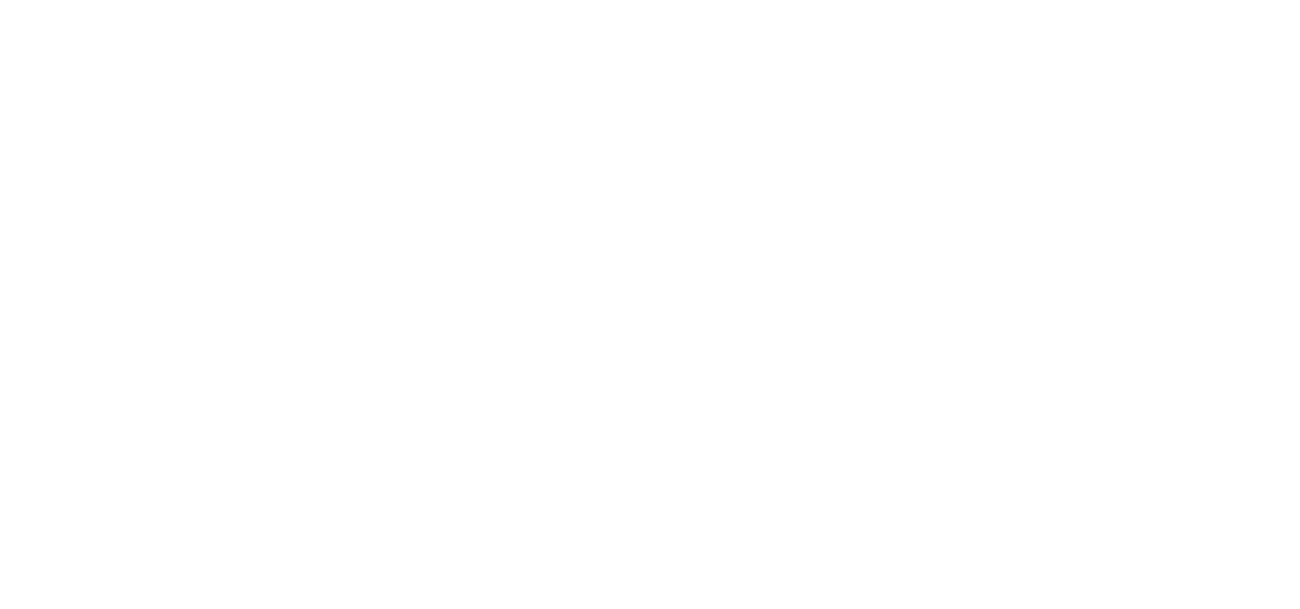 scroll, scrollTop: 0, scrollLeft: 0, axis: both 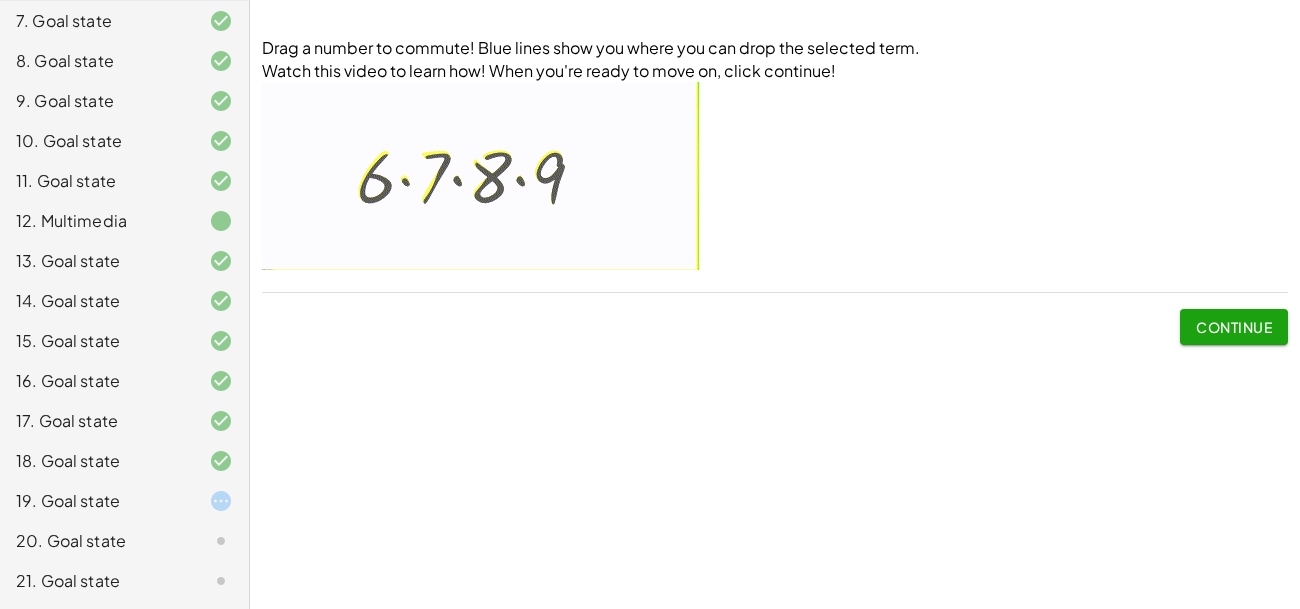 click on "19. Goal state" 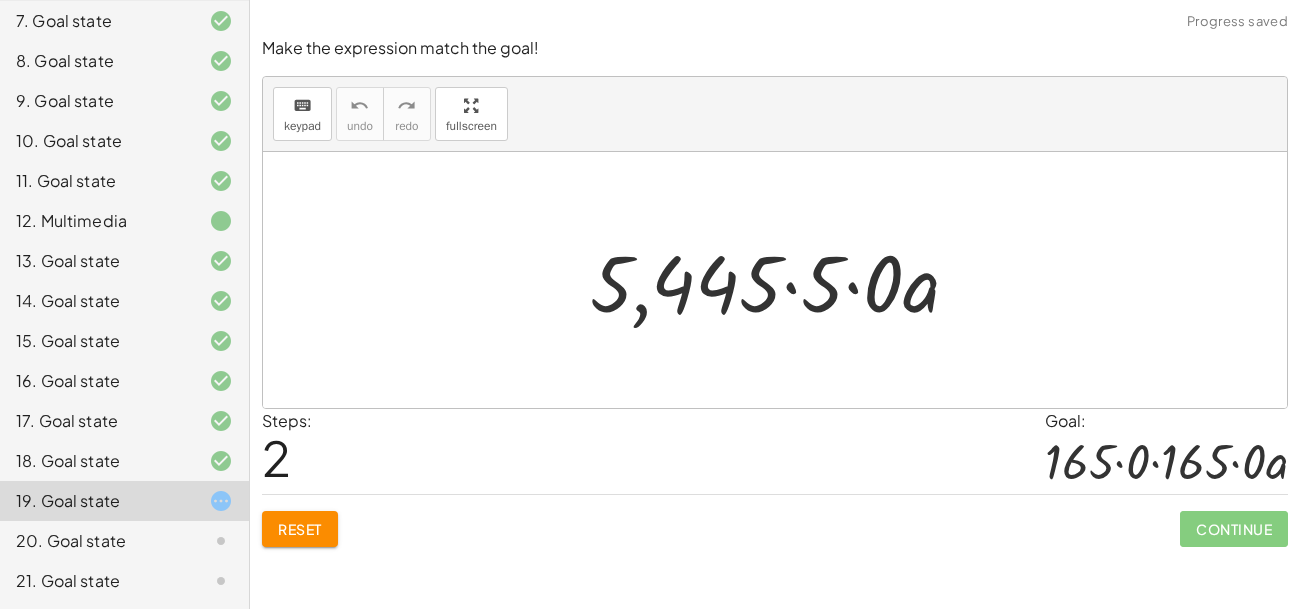 click on "Reset" 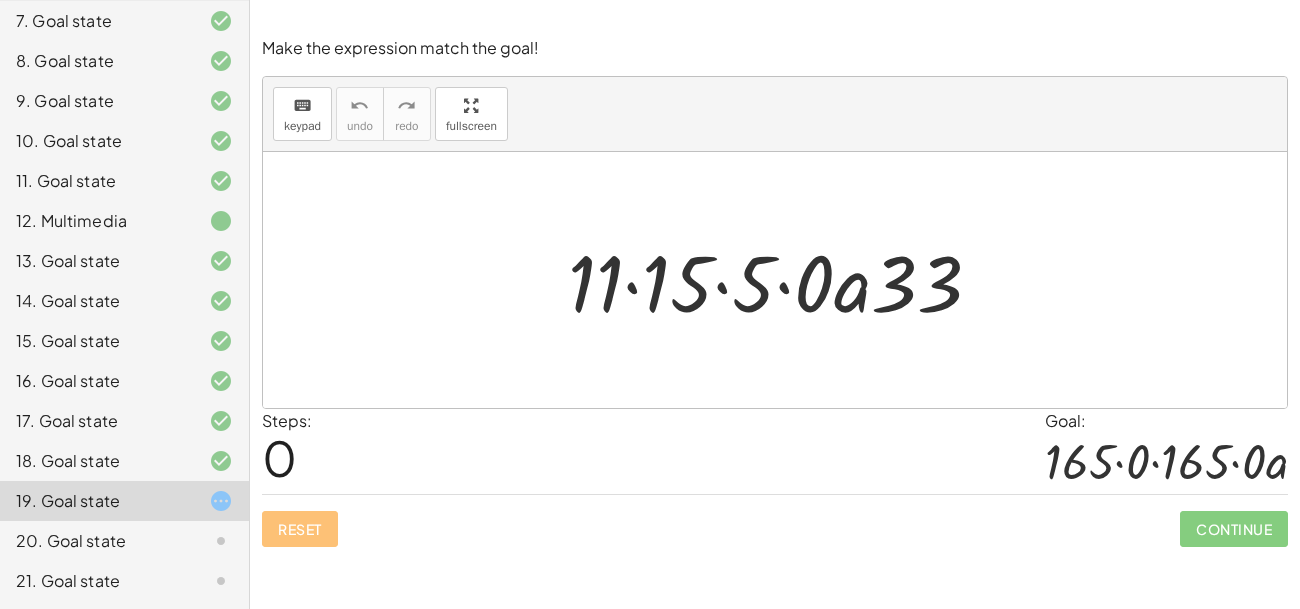 click at bounding box center [783, 280] 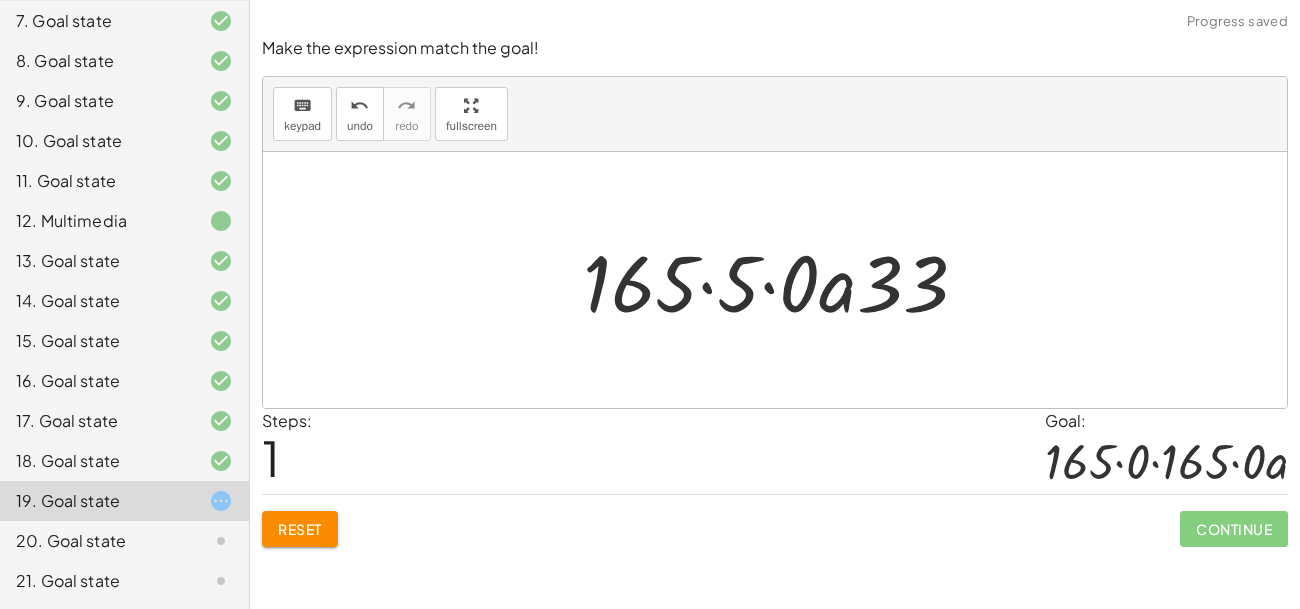 click at bounding box center (783, 280) 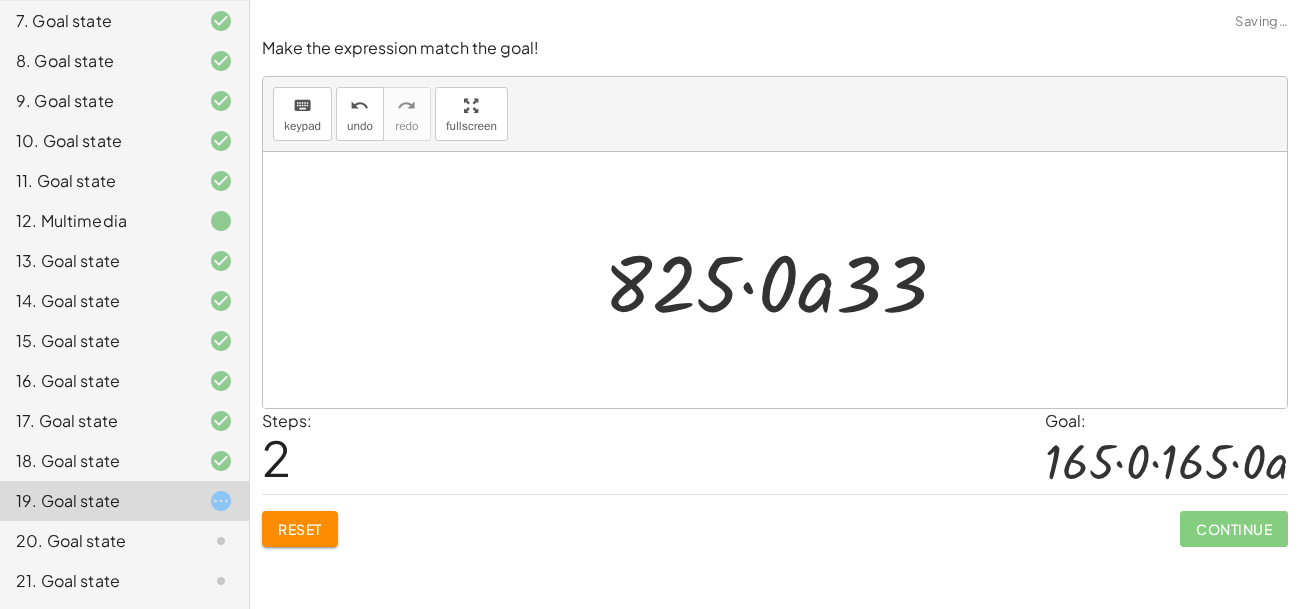 click at bounding box center [783, 280] 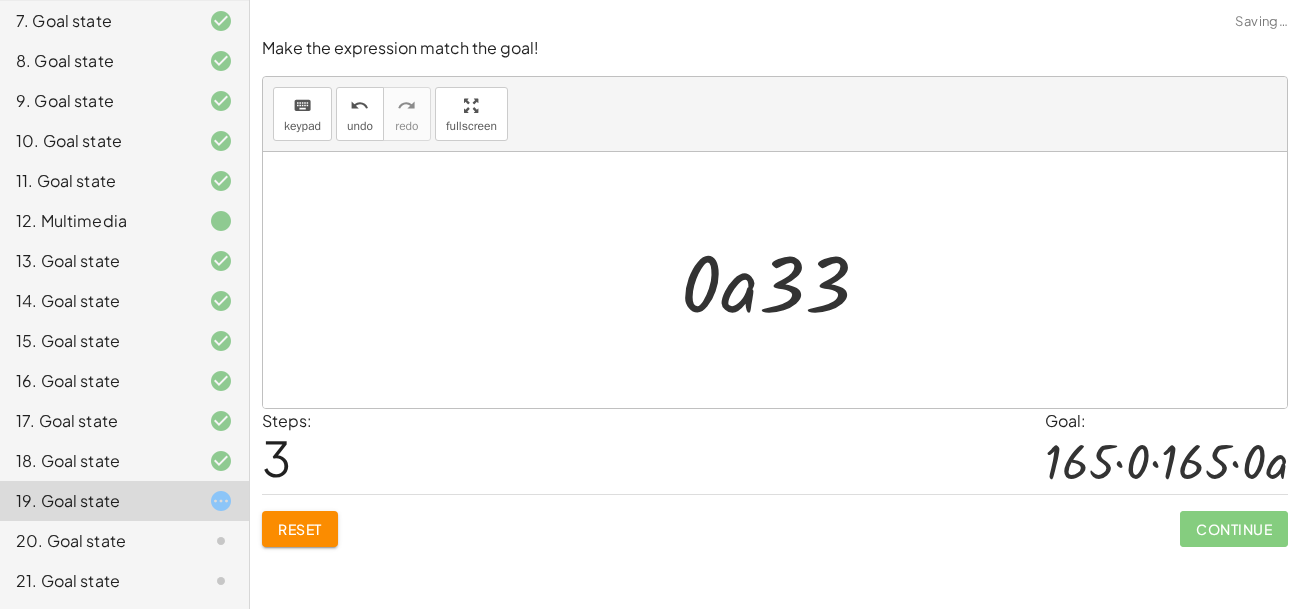 click at bounding box center [783, 280] 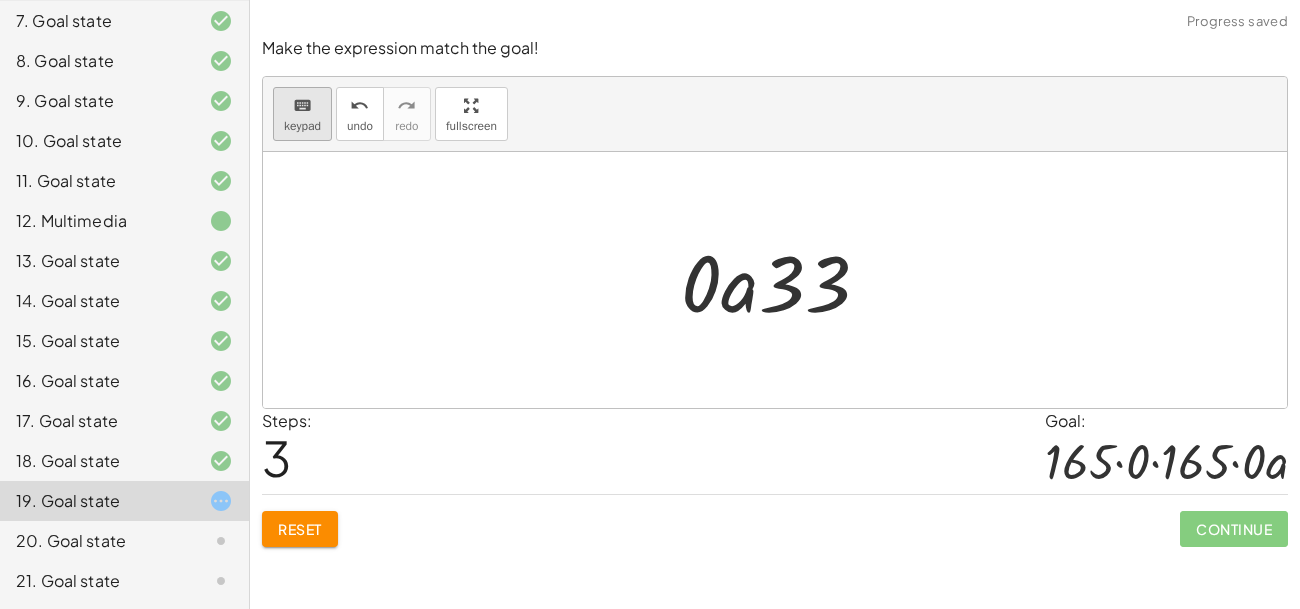 click on "keyboard" at bounding box center (302, 106) 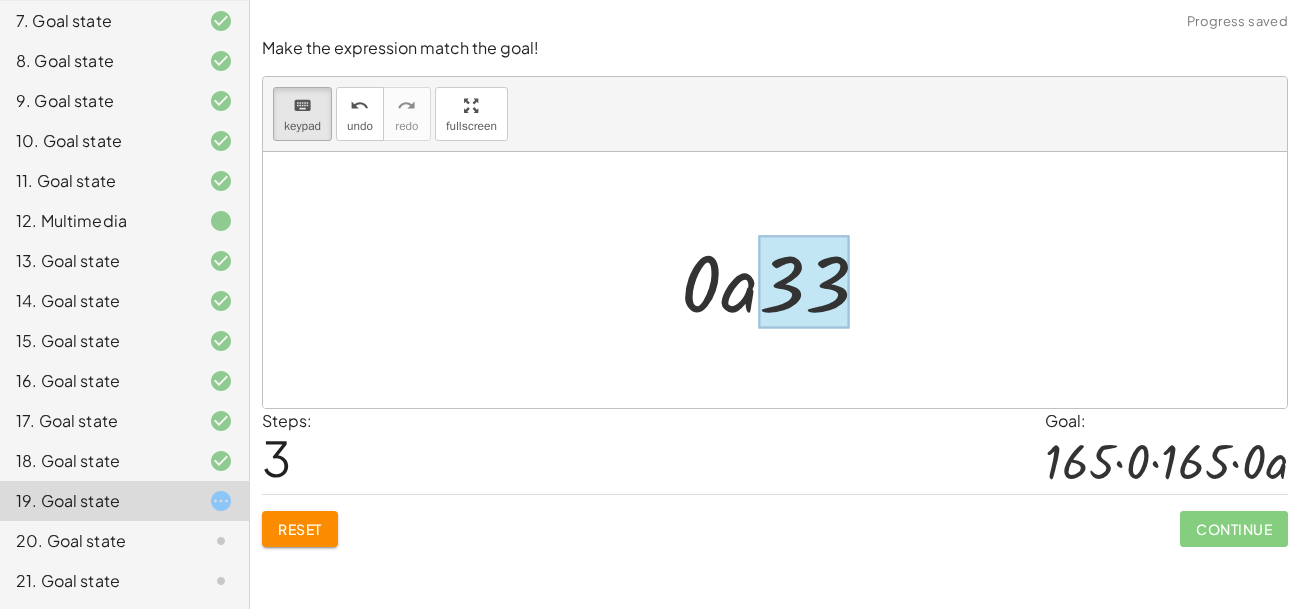 click at bounding box center (804, 282) 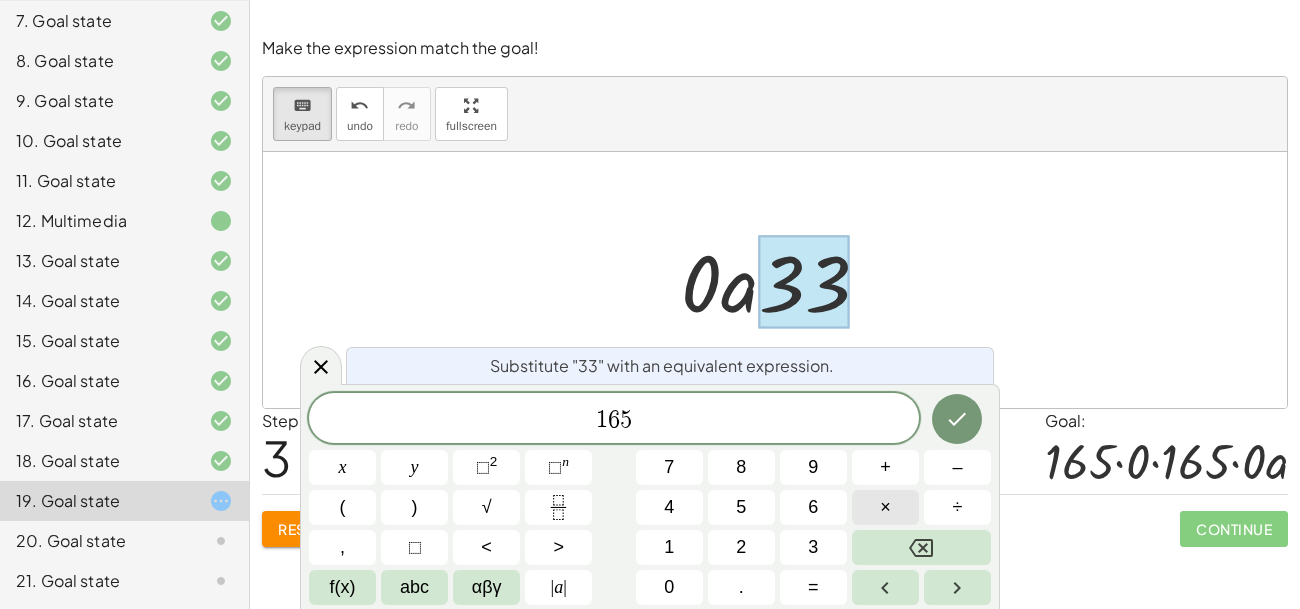 click on "×" at bounding box center (885, 507) 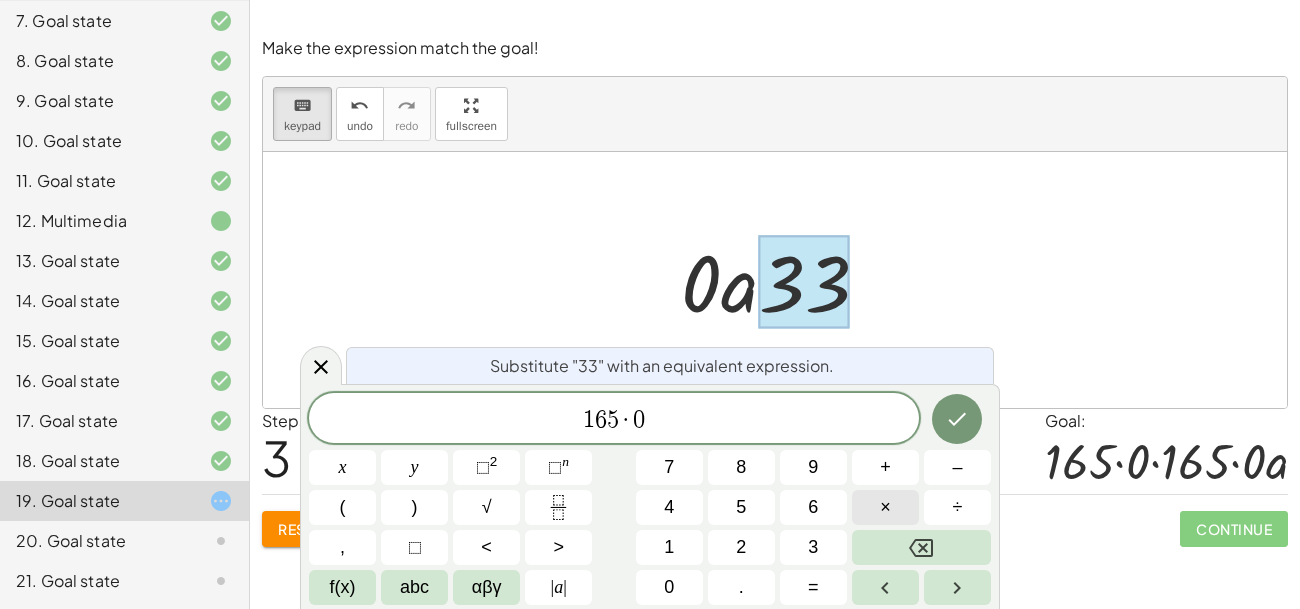 click on "×" at bounding box center [885, 507] 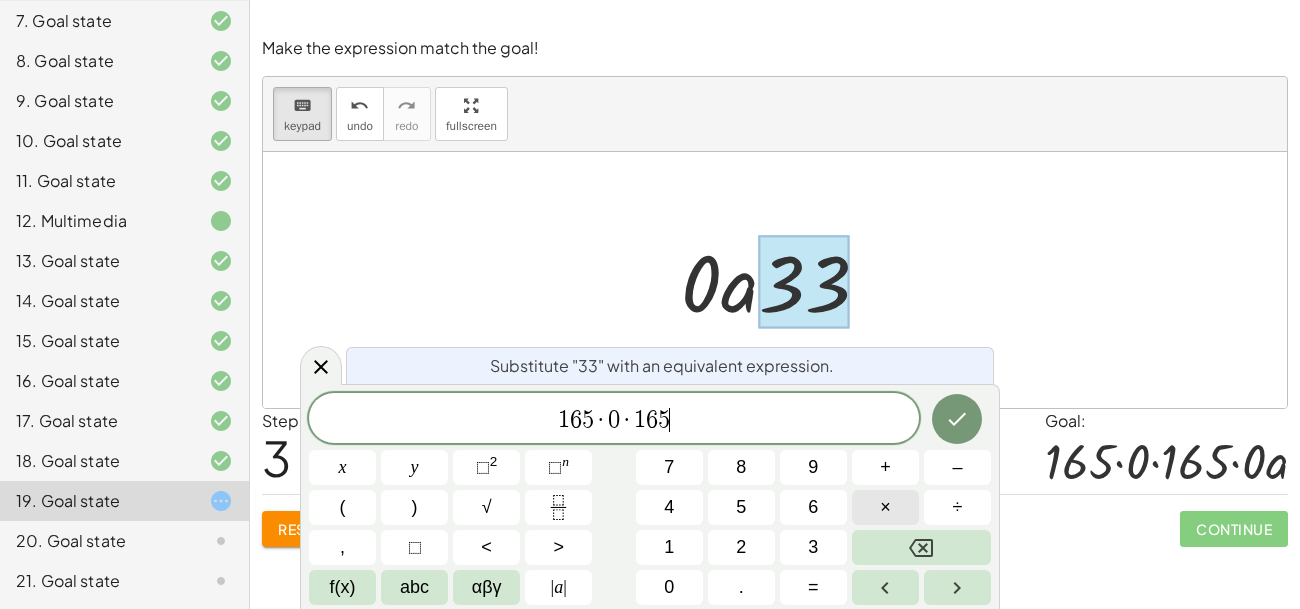 click on "×" at bounding box center [885, 507] 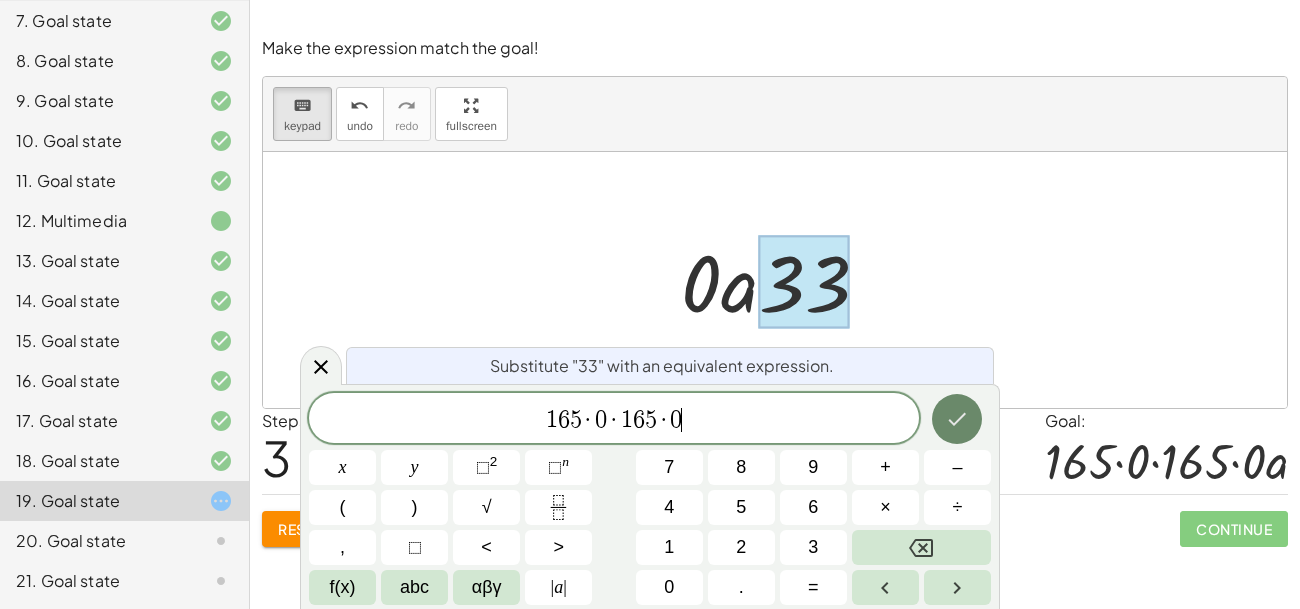click 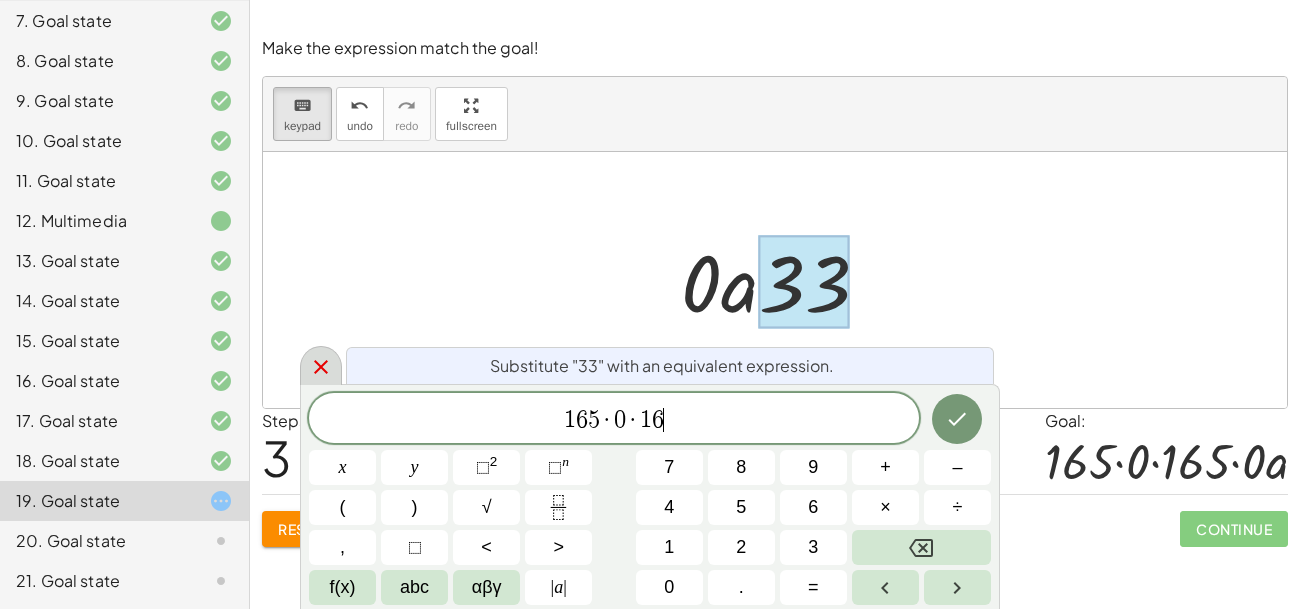 click 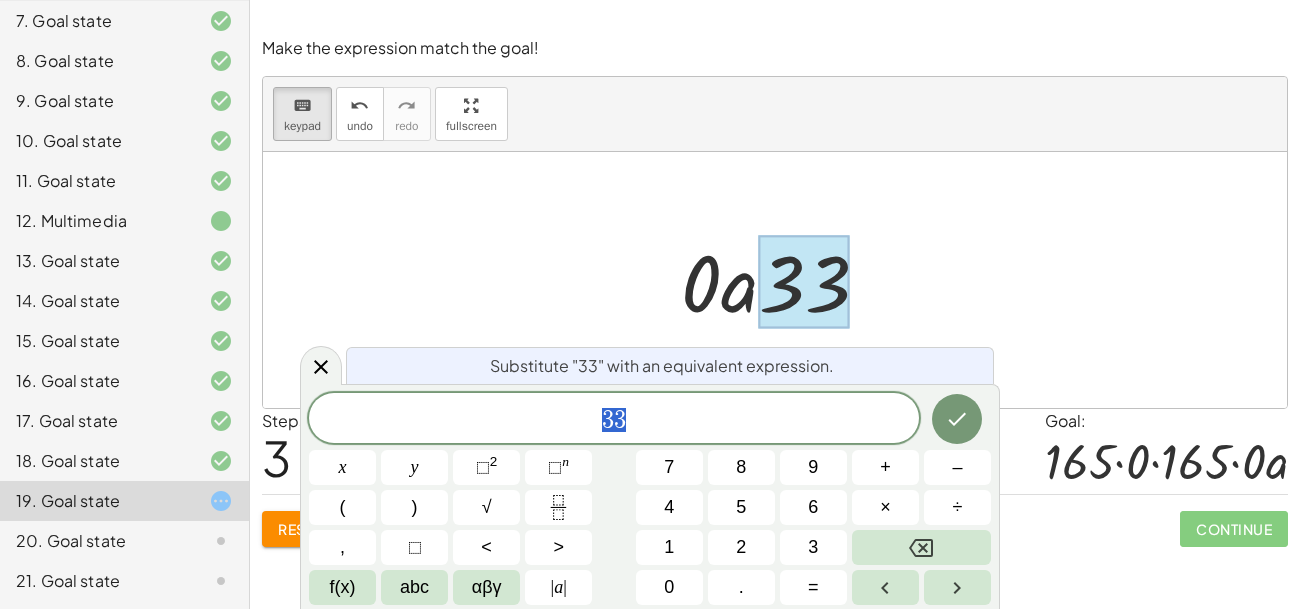 click on "Reset" 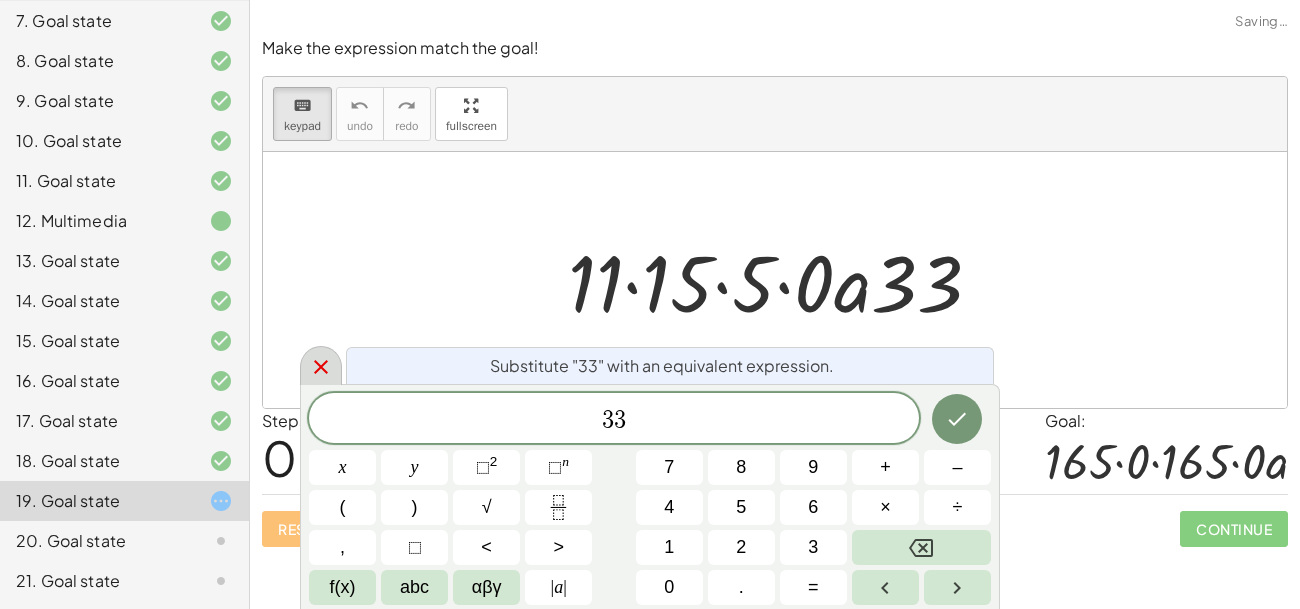 click 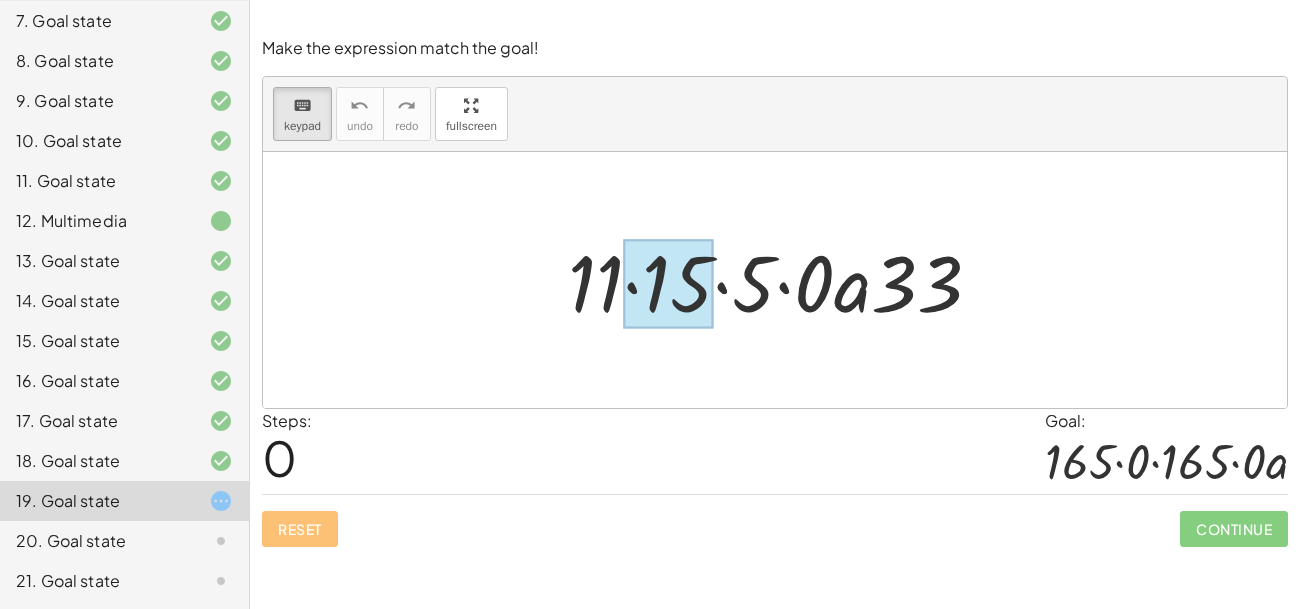 click at bounding box center [668, 284] 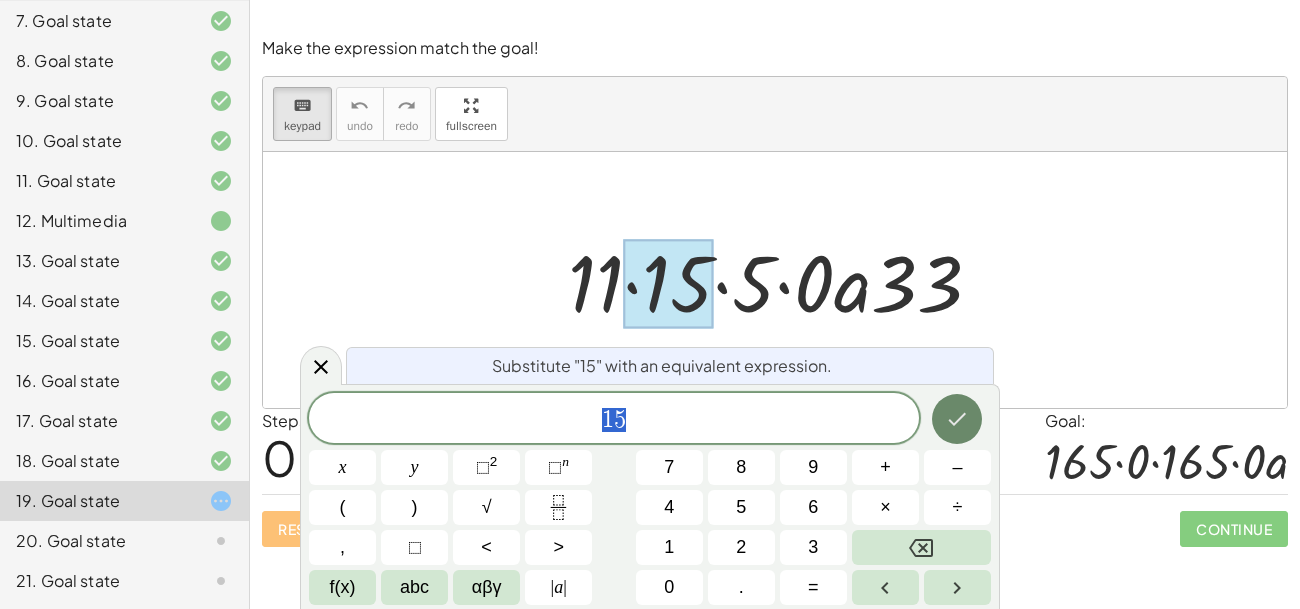 click at bounding box center [957, 419] 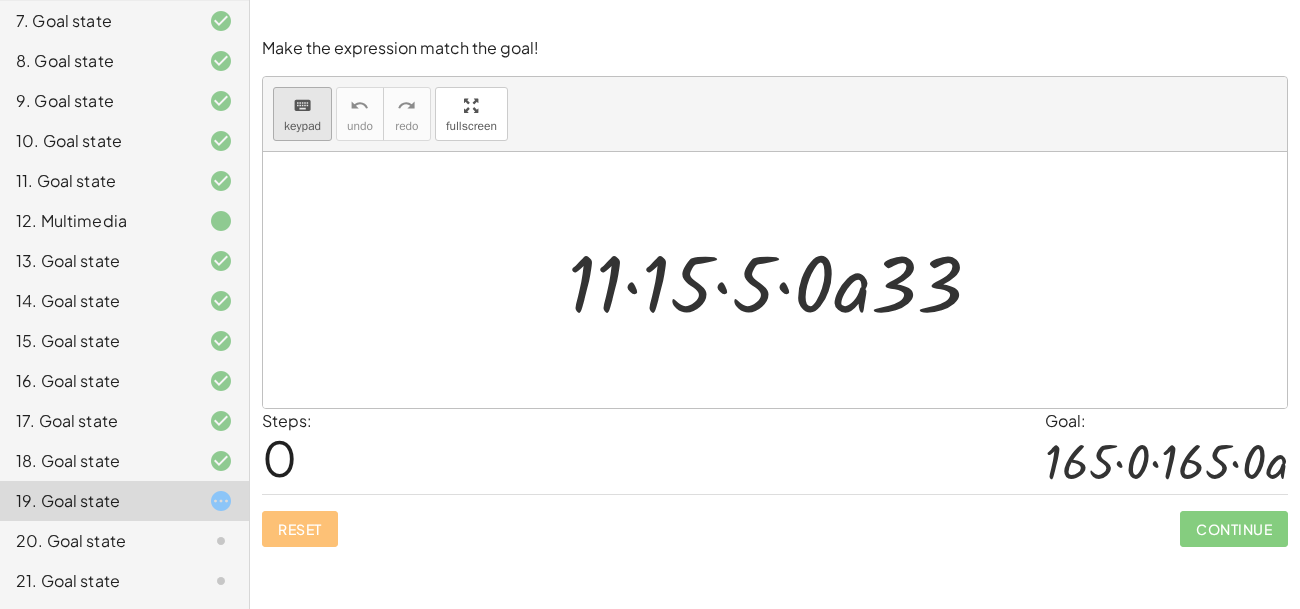 click on "keyboard" at bounding box center (302, 106) 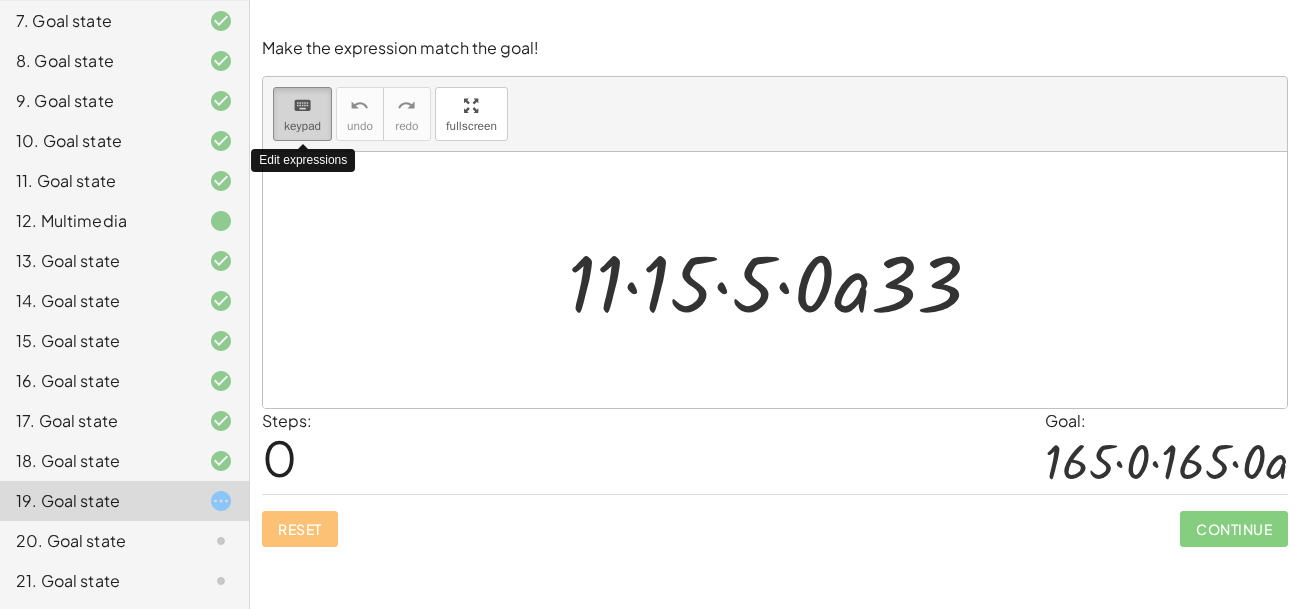 click on "keyboard" at bounding box center [302, 106] 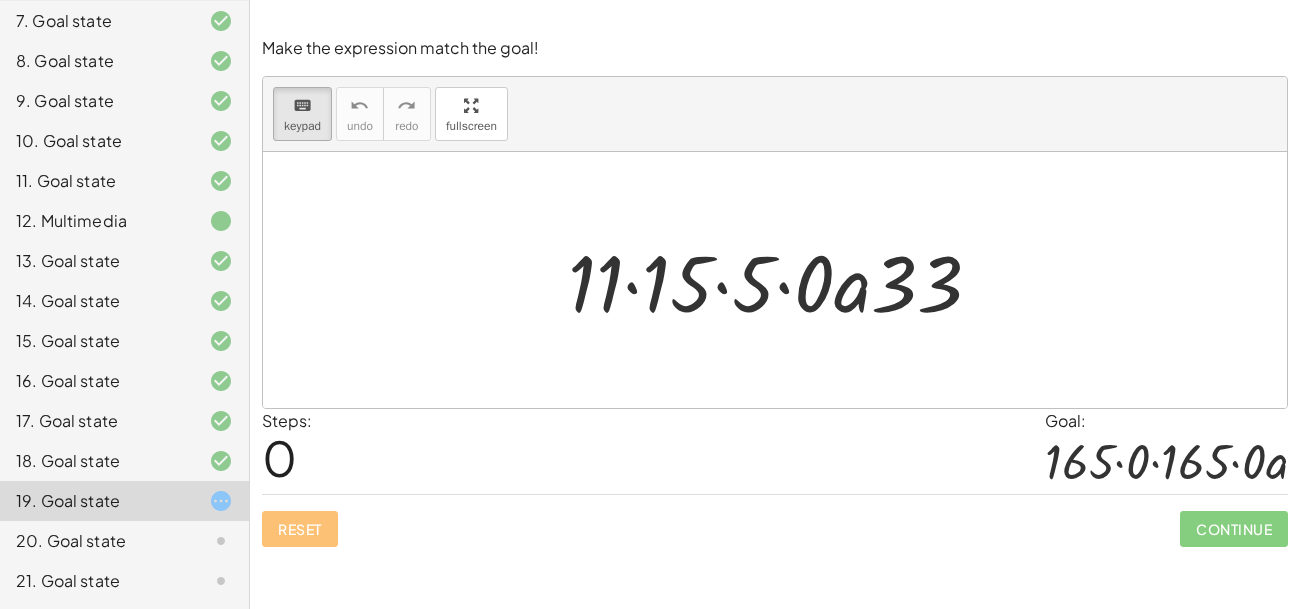 click at bounding box center (775, 280) 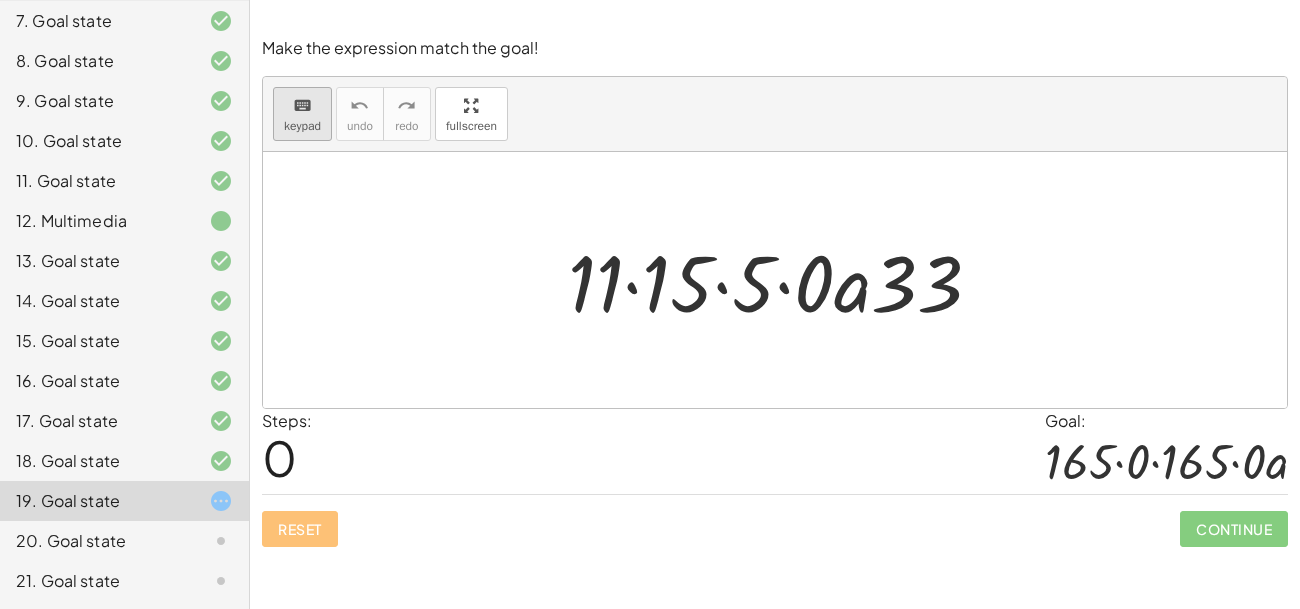 click on "keypad" at bounding box center [302, 126] 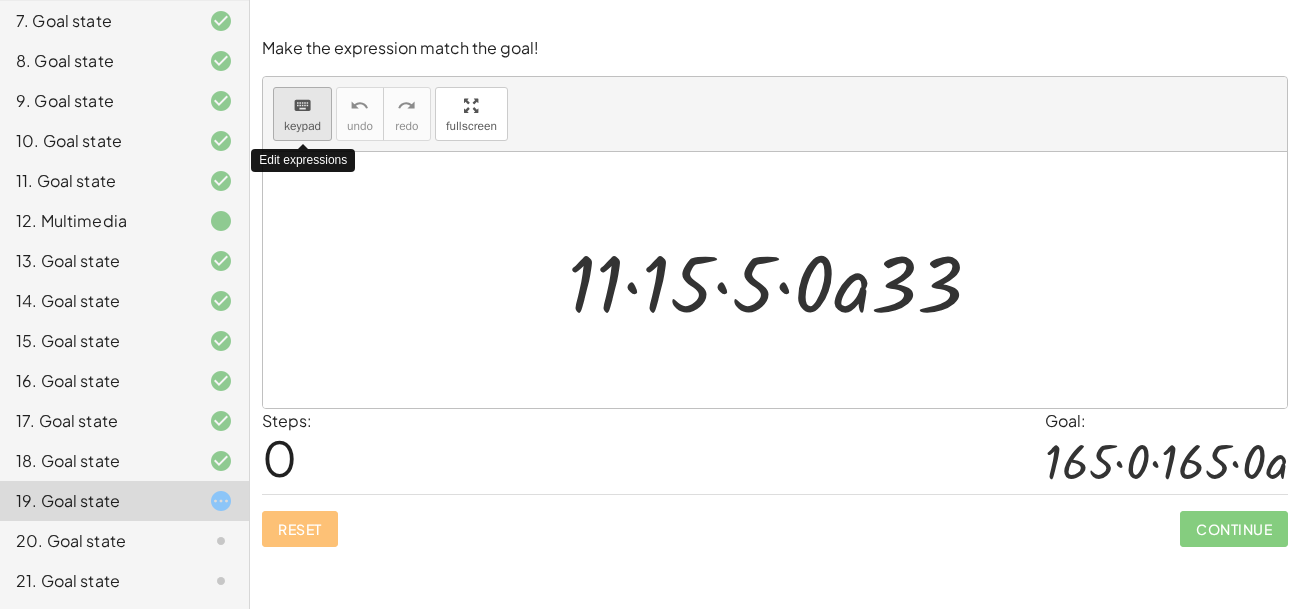click on "keypad" at bounding box center [302, 126] 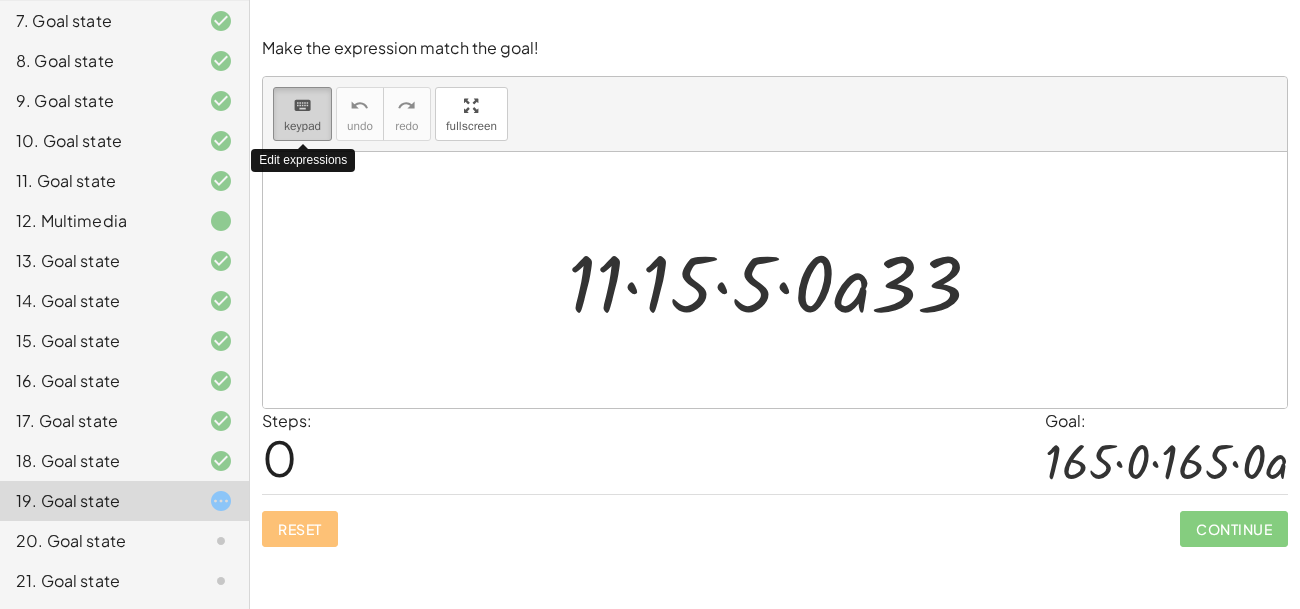 click on "keypad" at bounding box center [302, 126] 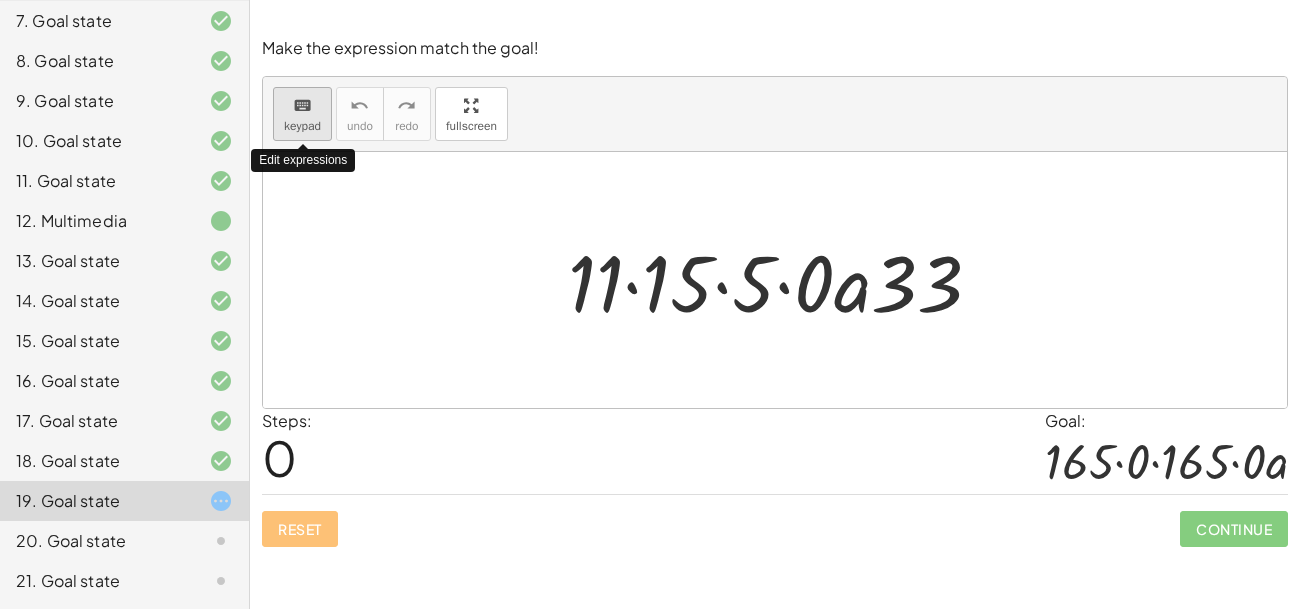 click on "keypad" at bounding box center [302, 126] 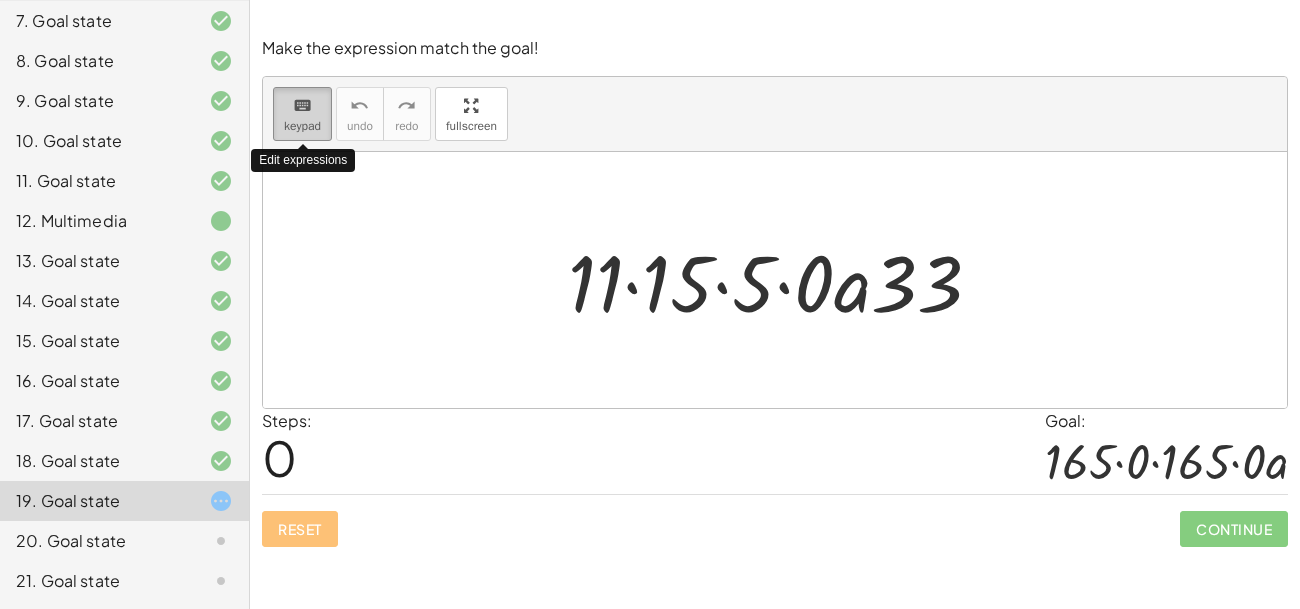click on "keypad" at bounding box center (302, 126) 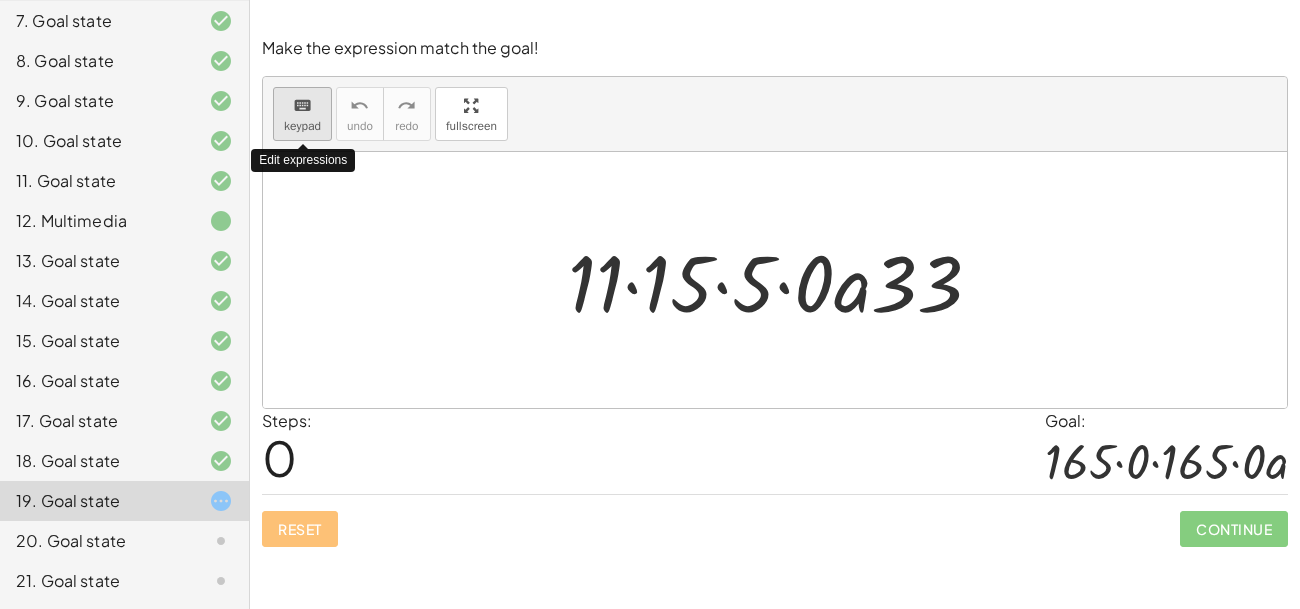 click on "keypad" at bounding box center (302, 126) 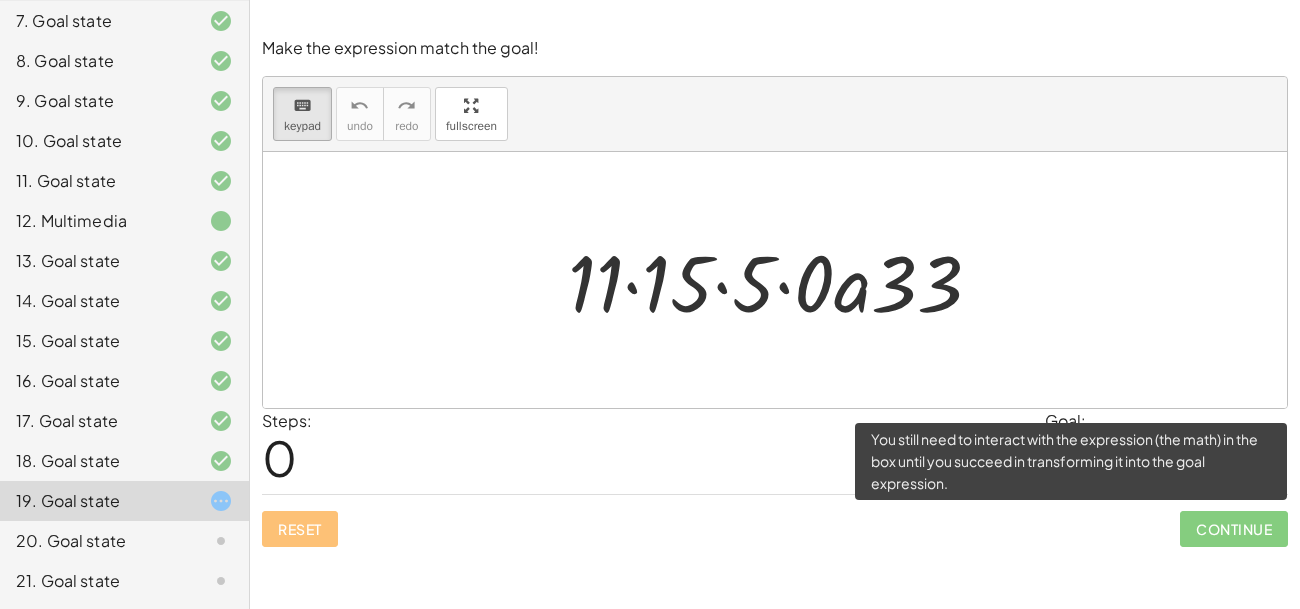 click on "Continue" 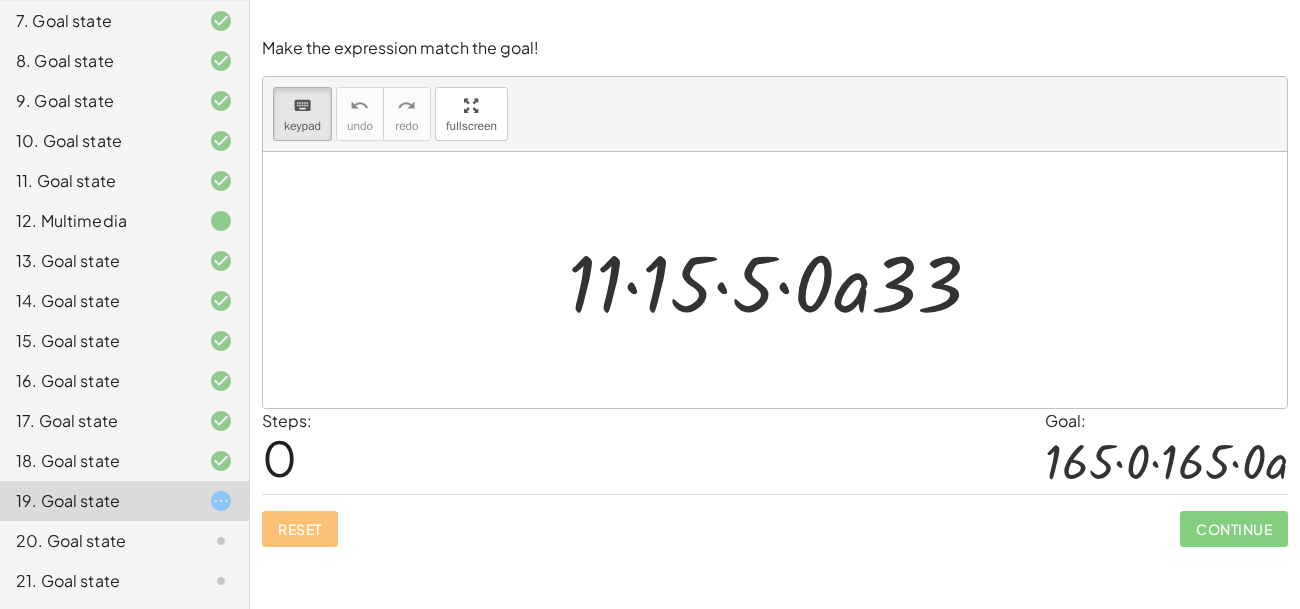 click at bounding box center (775, 280) 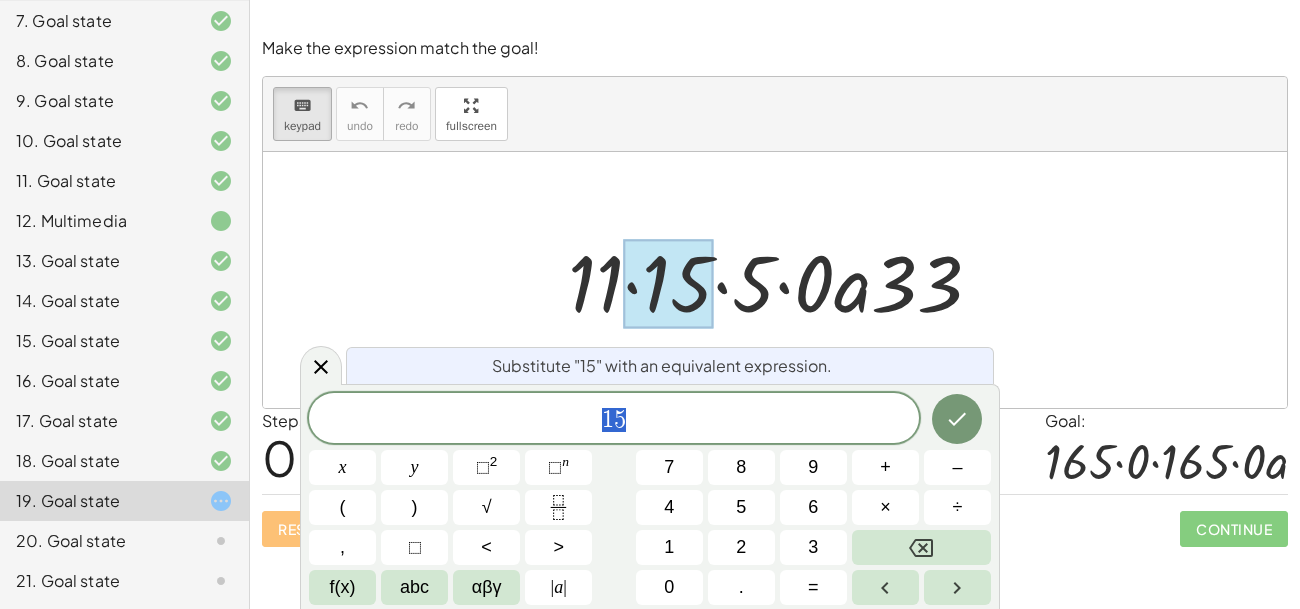 click at bounding box center (775, 280) 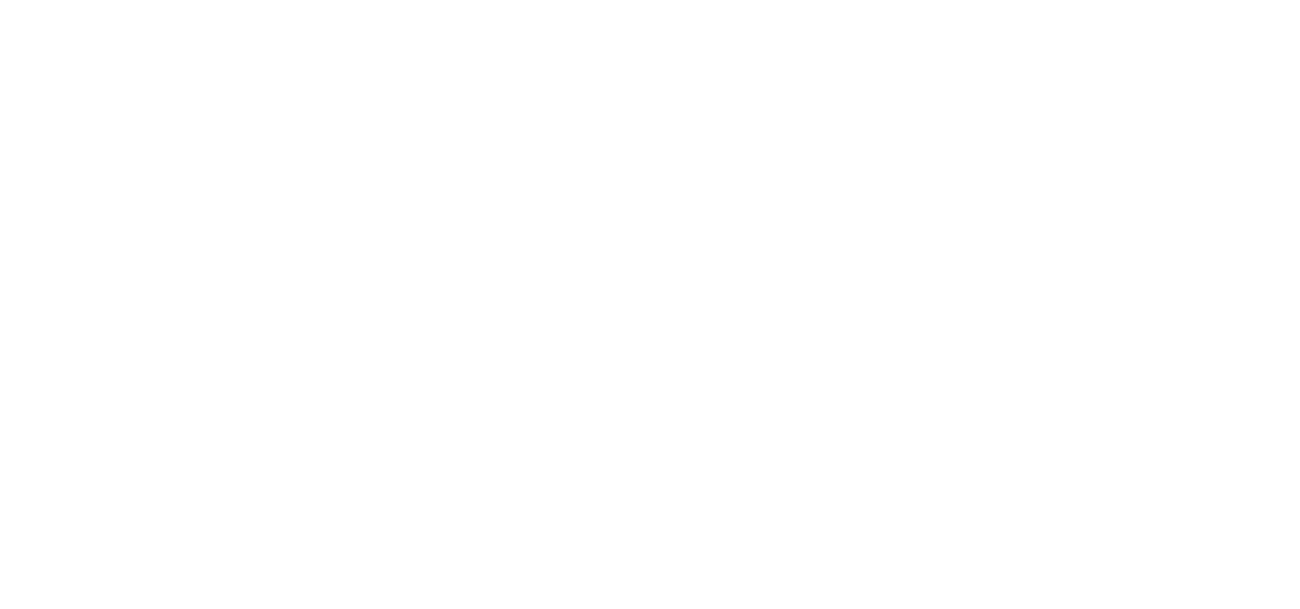 scroll, scrollTop: 0, scrollLeft: 0, axis: both 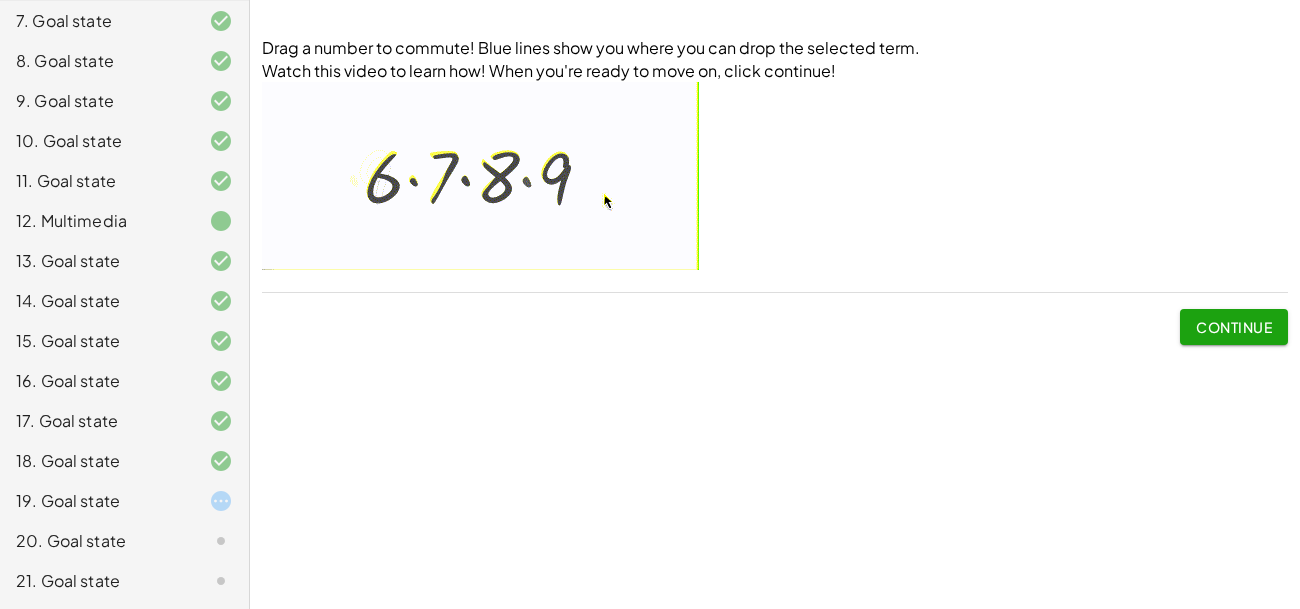 click 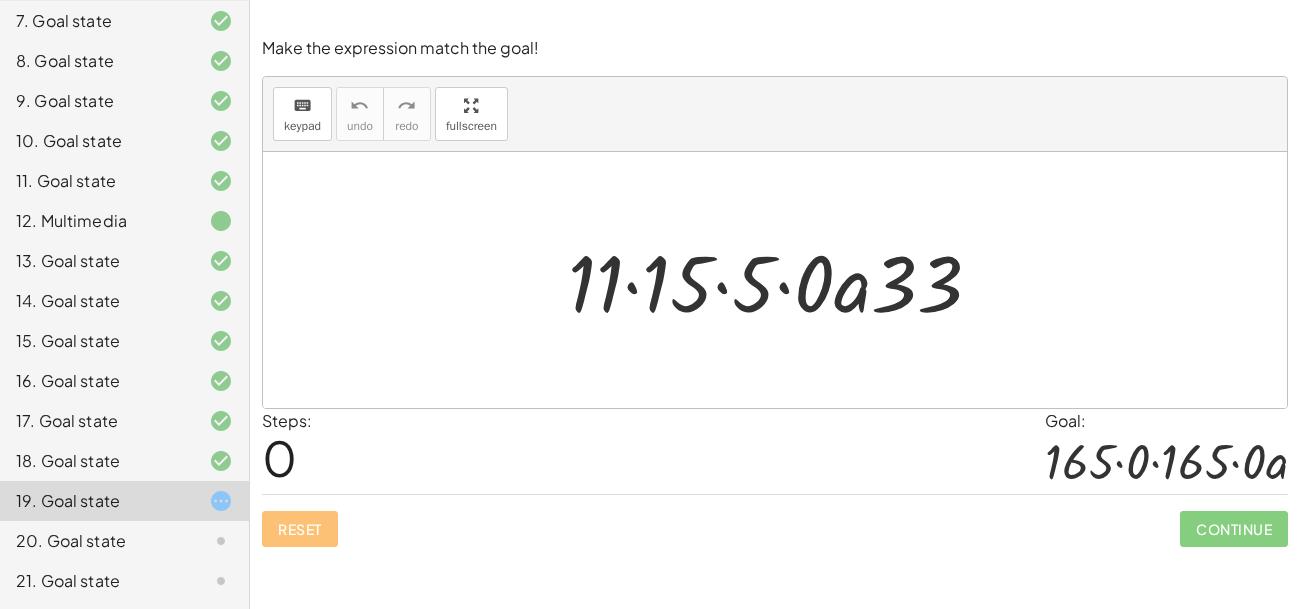 click at bounding box center (783, 280) 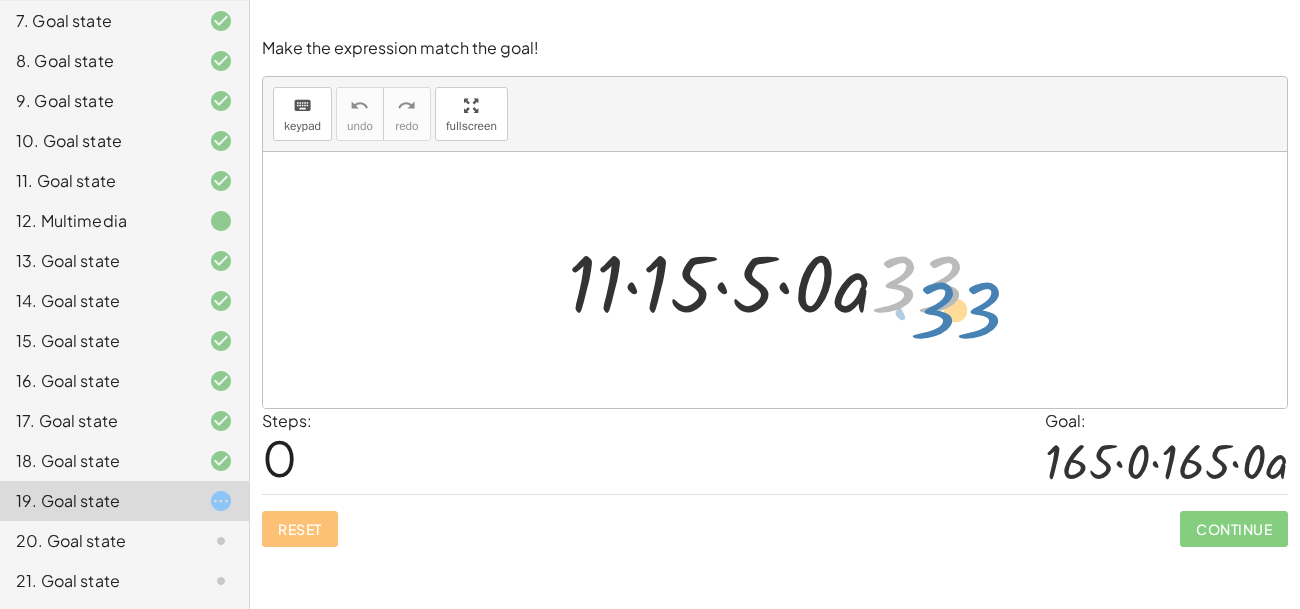 drag, startPoint x: 926, startPoint y: 292, endPoint x: 965, endPoint y: 314, distance: 44.777225 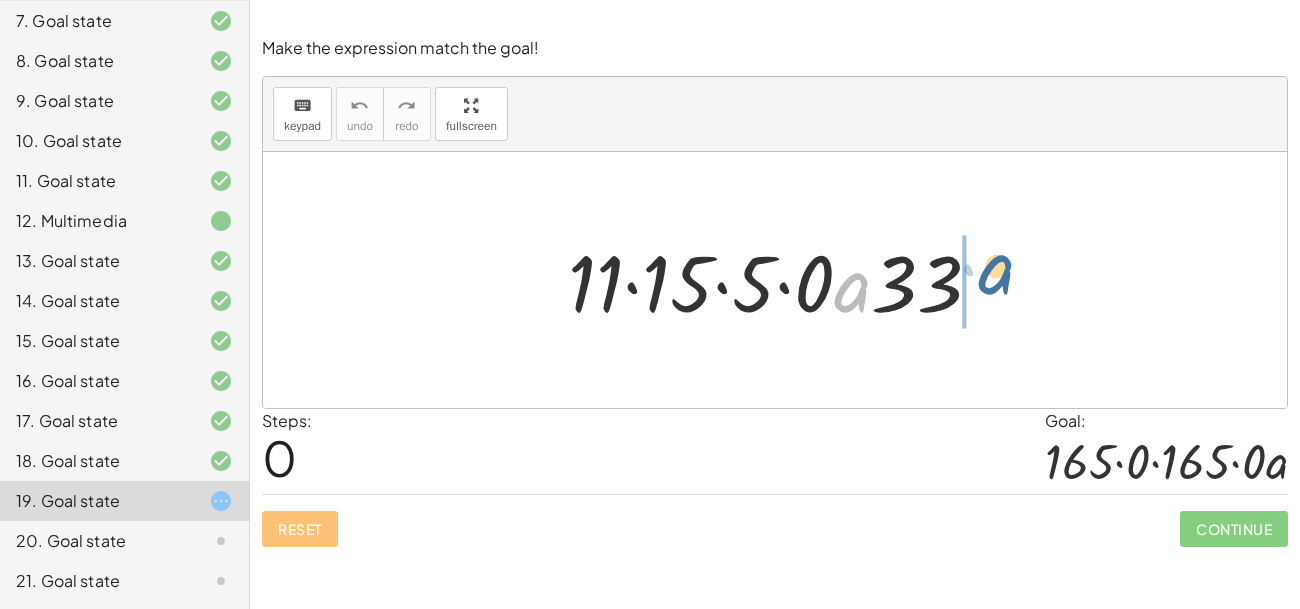 drag, startPoint x: 848, startPoint y: 297, endPoint x: 996, endPoint y: 280, distance: 148.97314 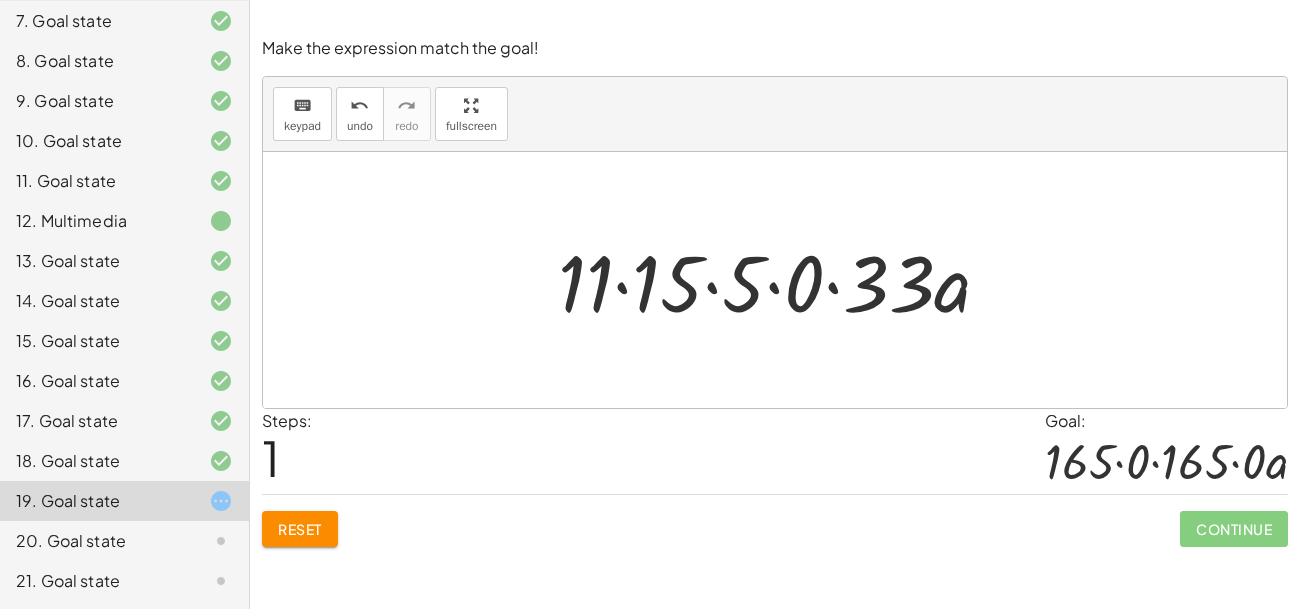 click at bounding box center (782, 280) 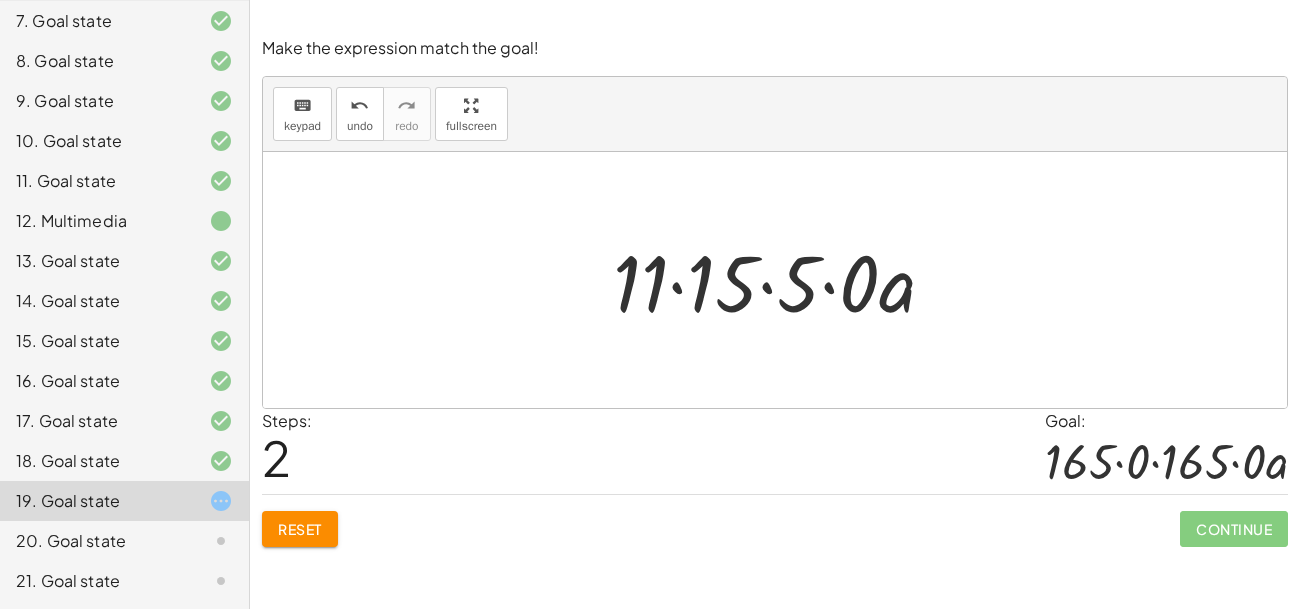 click at bounding box center [782, 280] 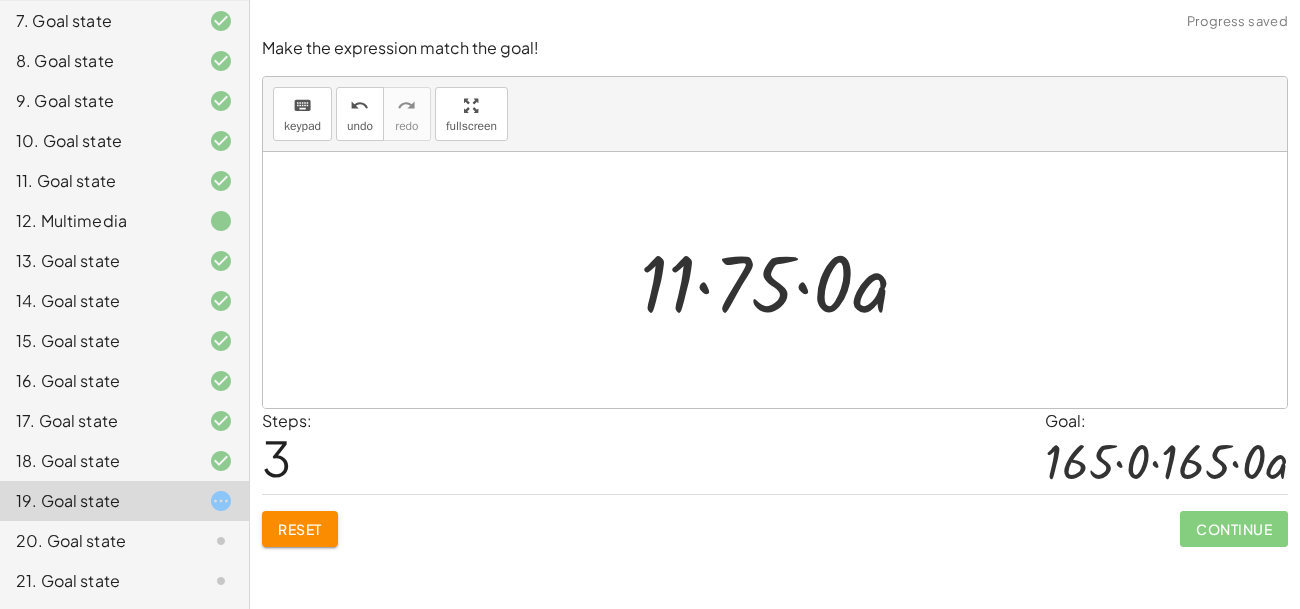 click at bounding box center [783, 280] 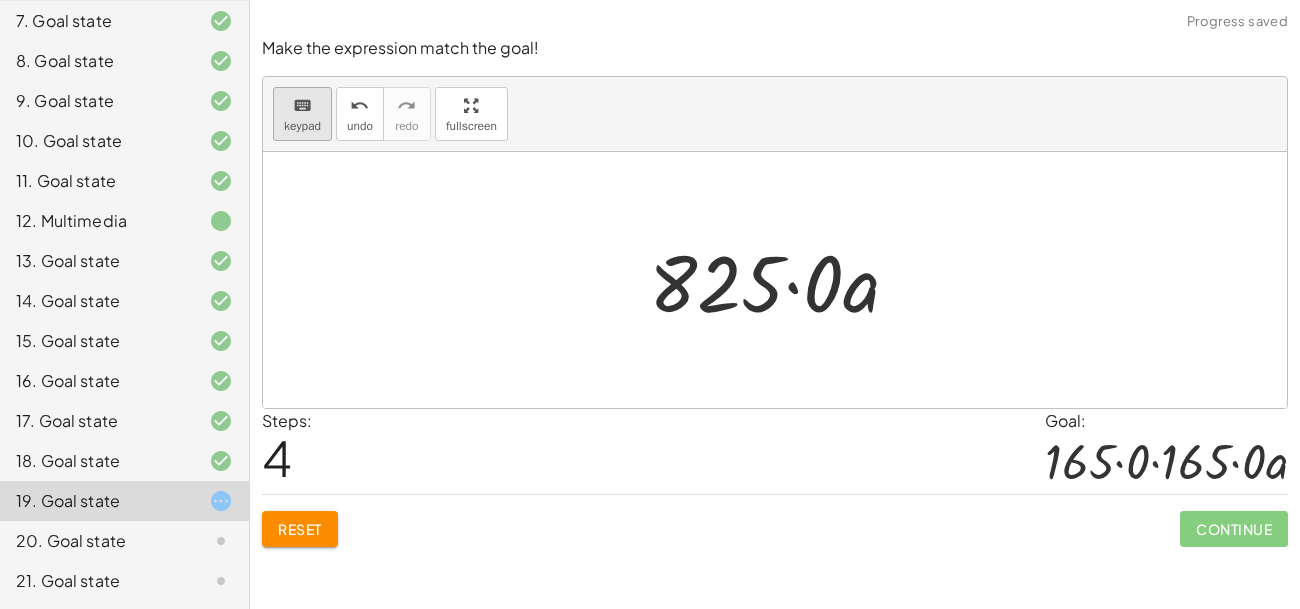 click on "keypad" at bounding box center (302, 126) 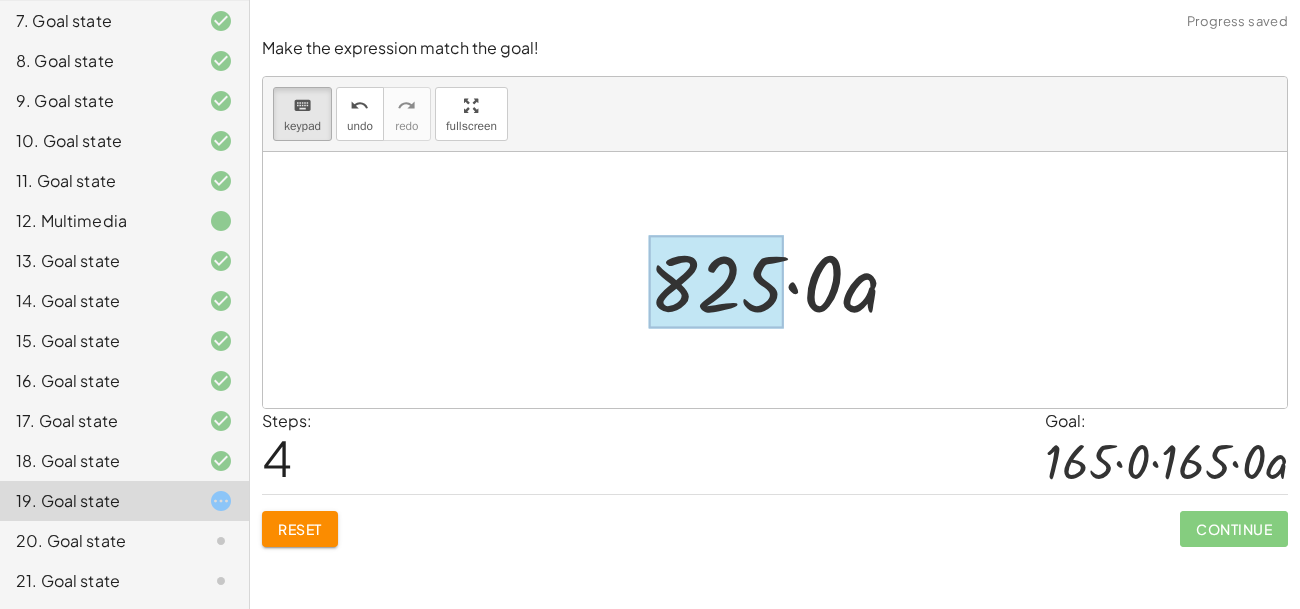 click at bounding box center (716, 282) 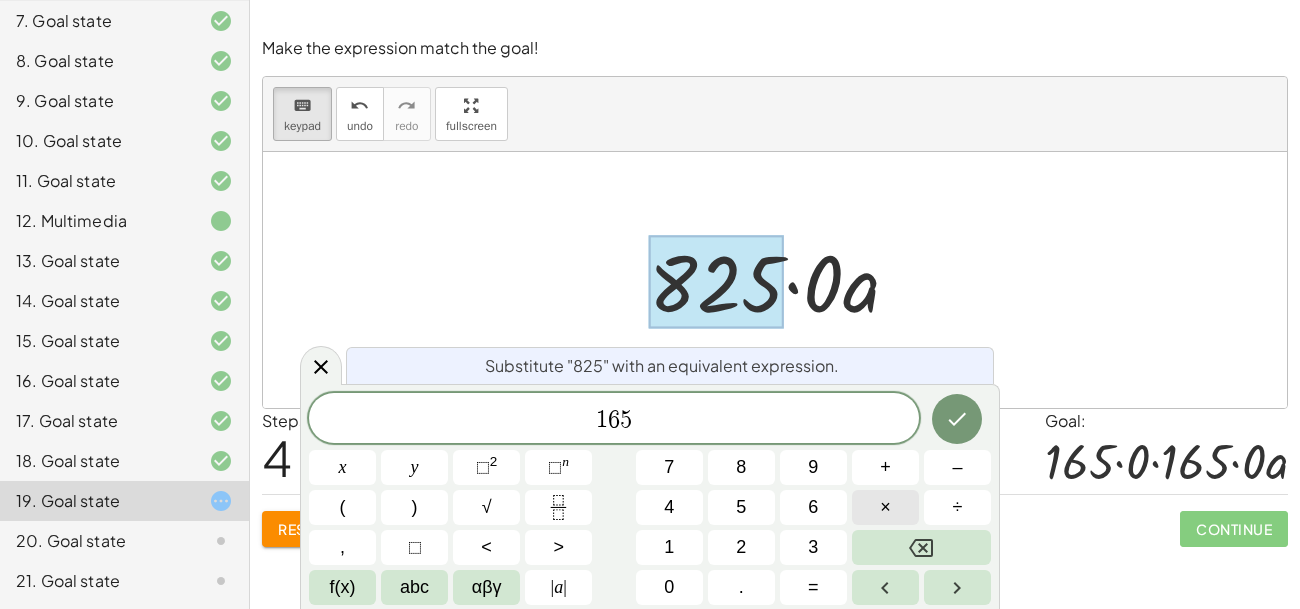 click on "×" at bounding box center (885, 507) 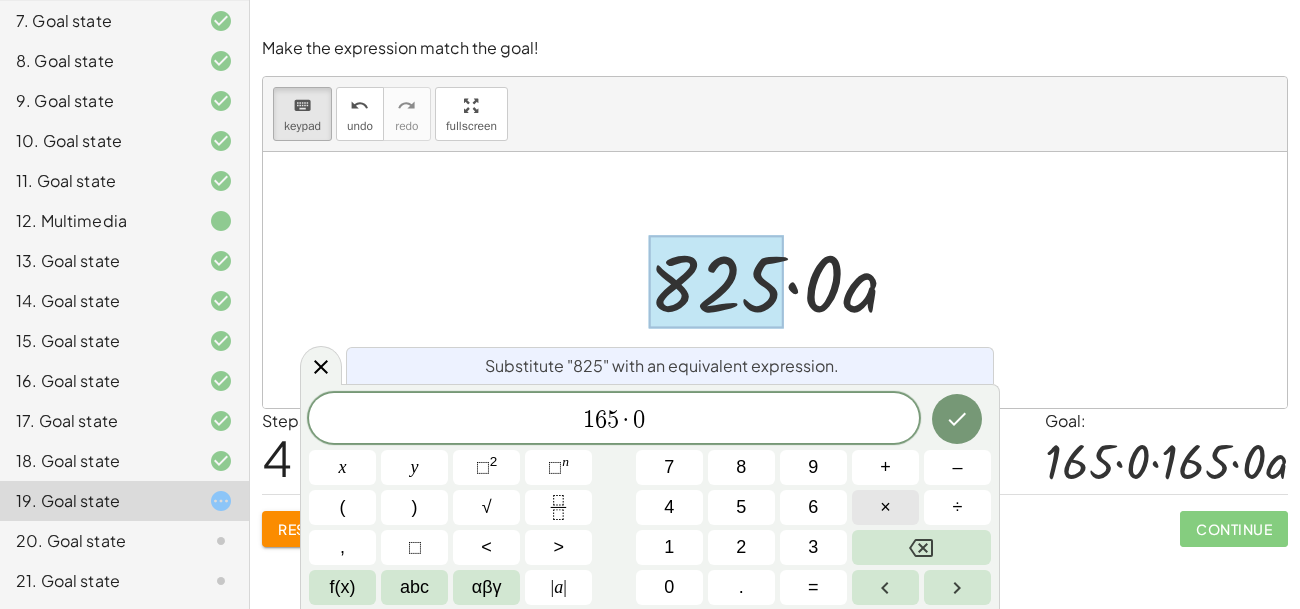 click on "×" at bounding box center (885, 507) 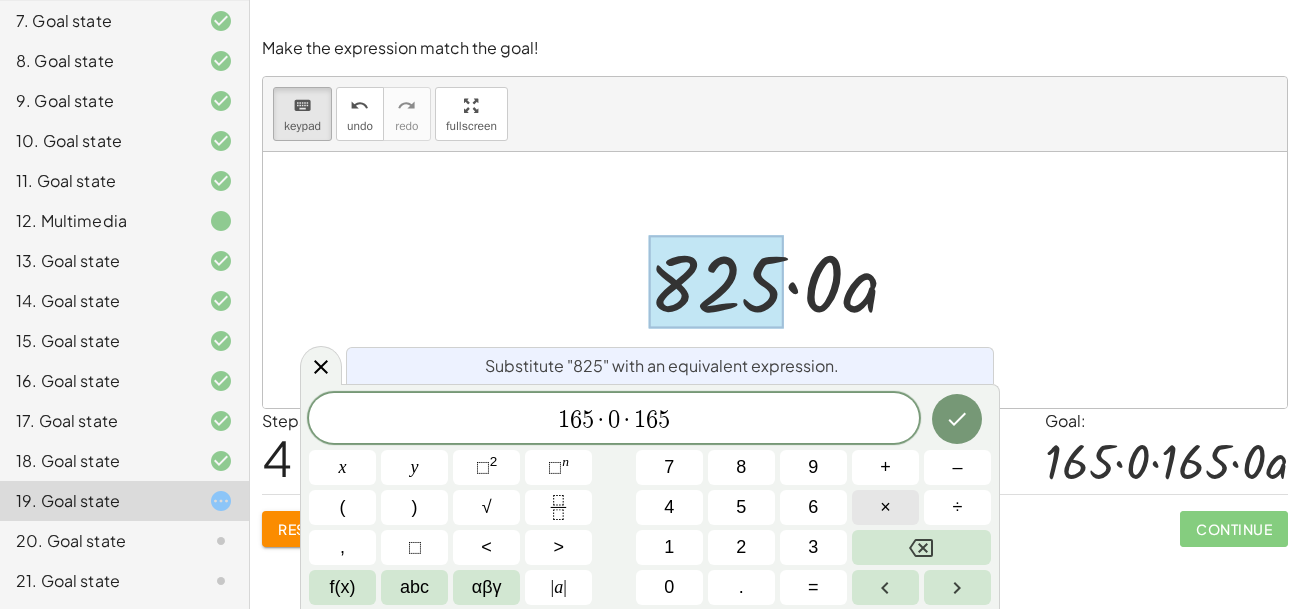 click on "×" at bounding box center (885, 507) 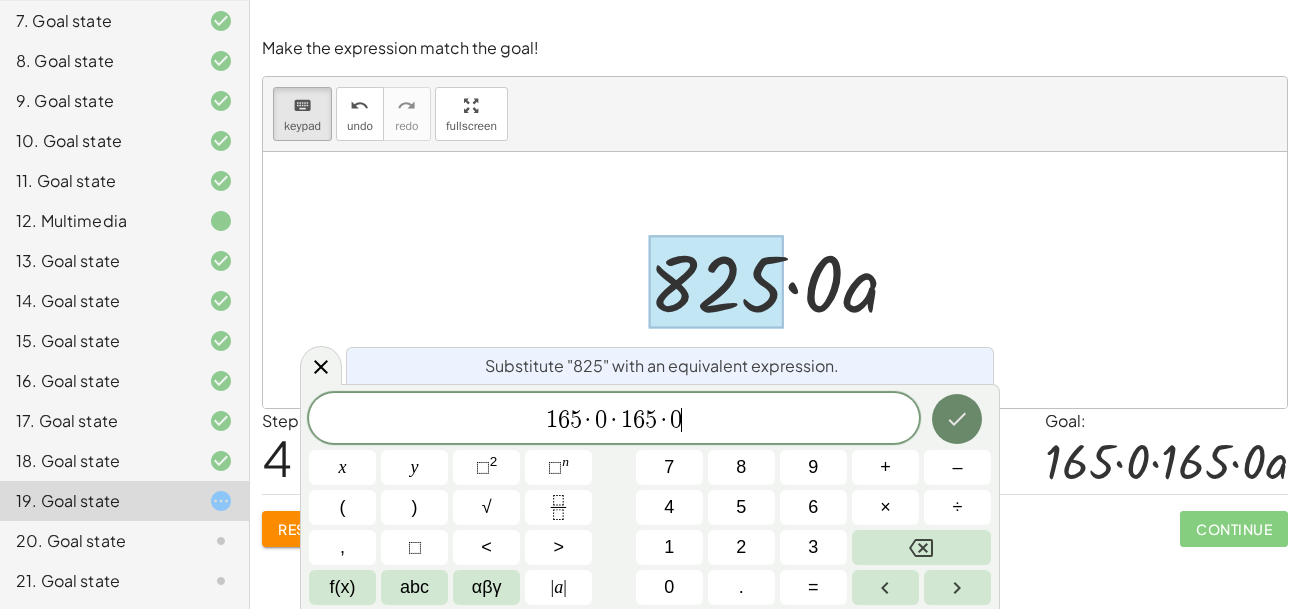 click 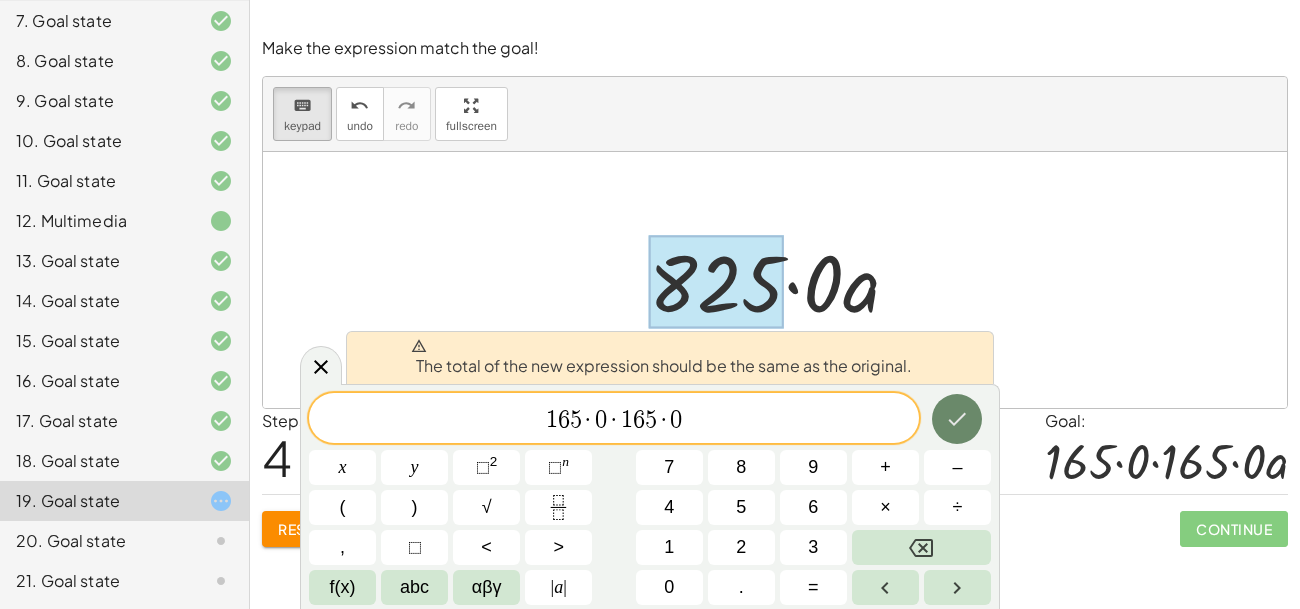 click 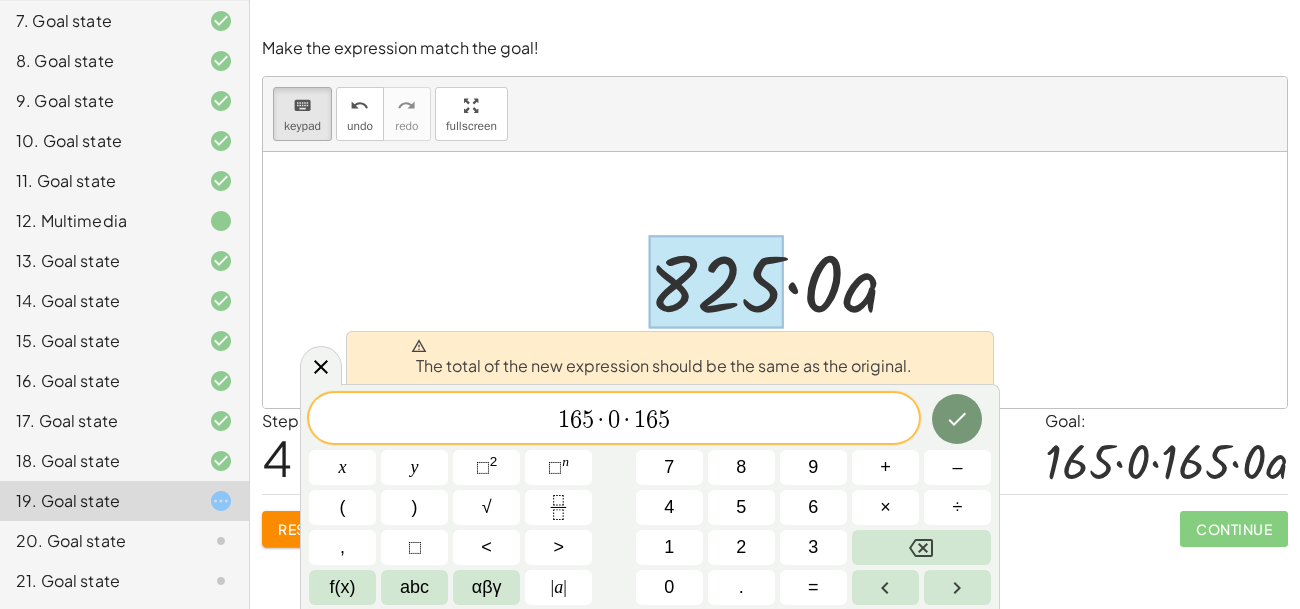 click at bounding box center (775, 280) 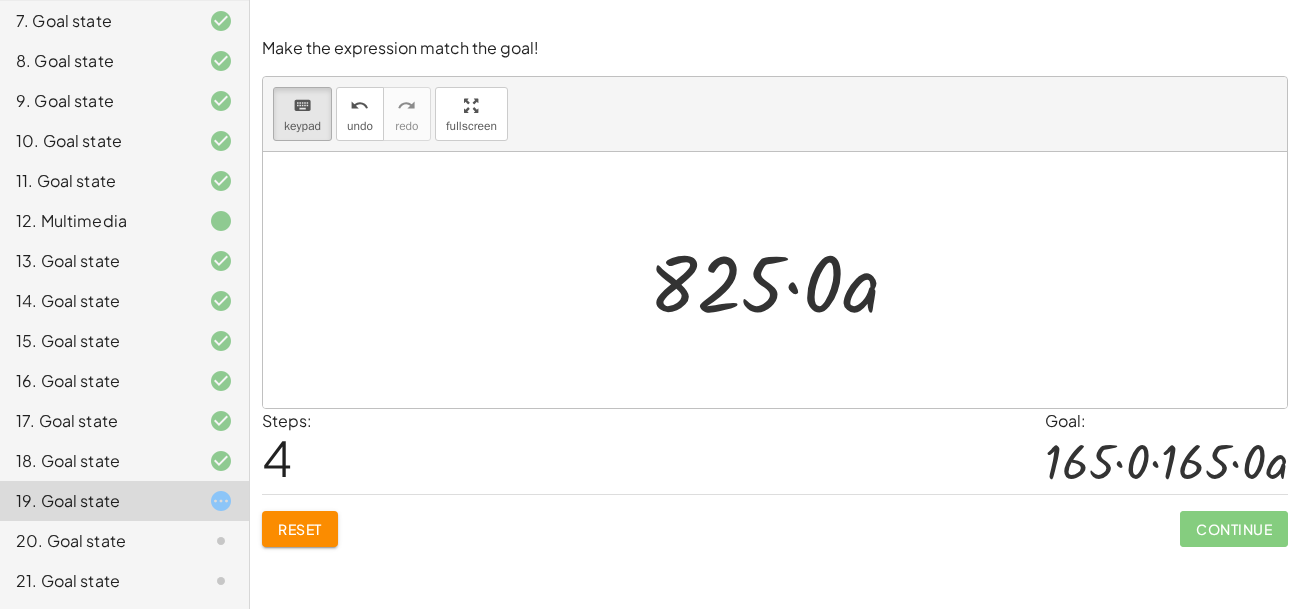 click on "Reset" 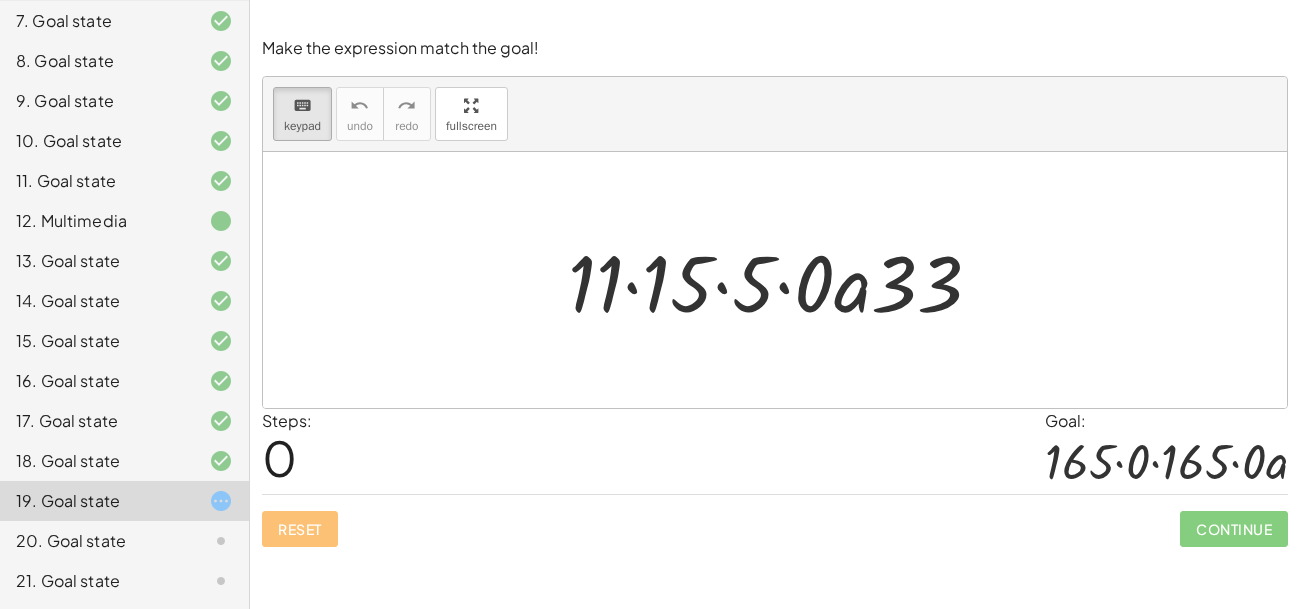 click on "keyboard keypad undo undo redo redo fullscreen" at bounding box center [775, 114] 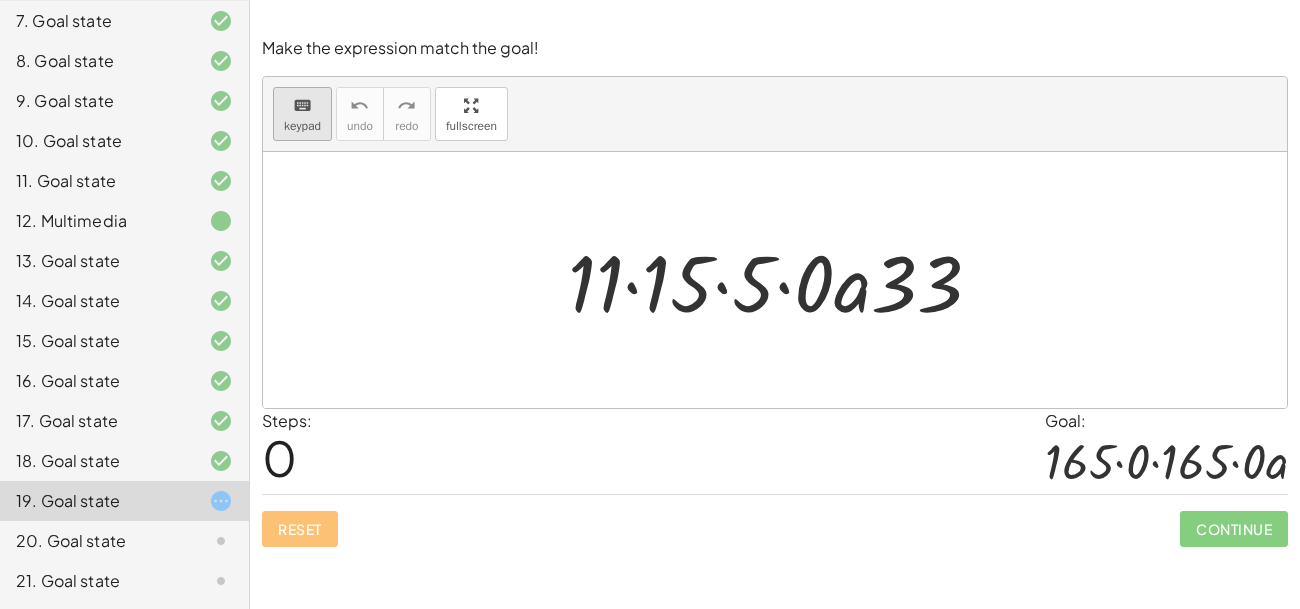 click on "keyboard" at bounding box center [302, 106] 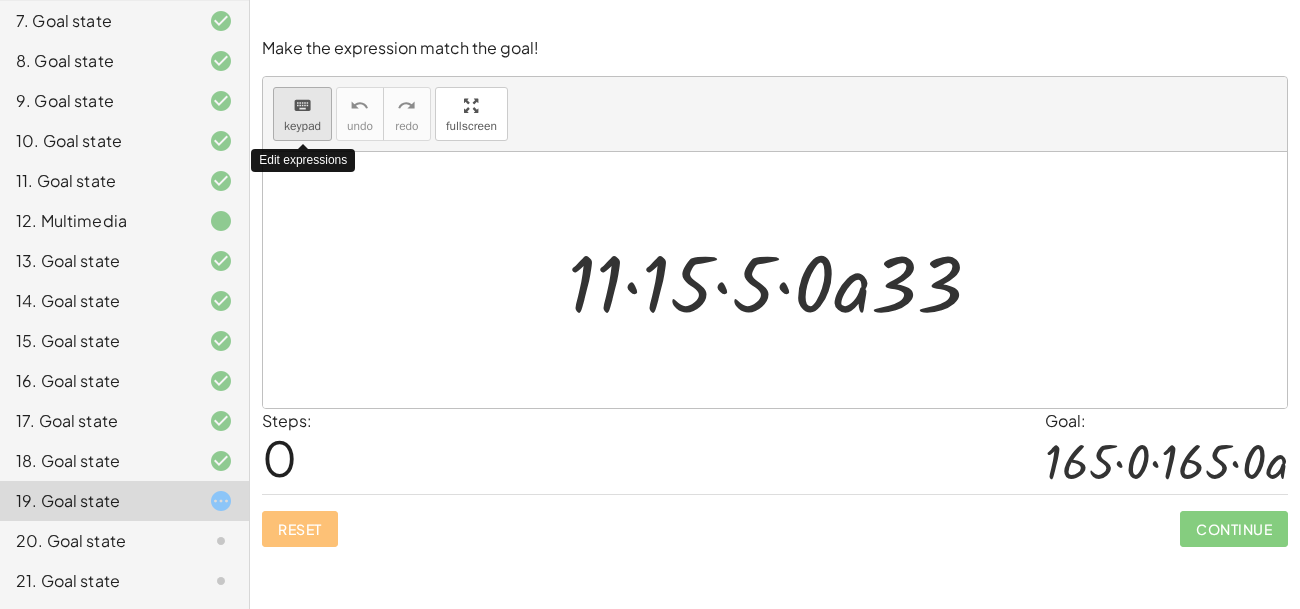 click on "keyboard" at bounding box center (302, 106) 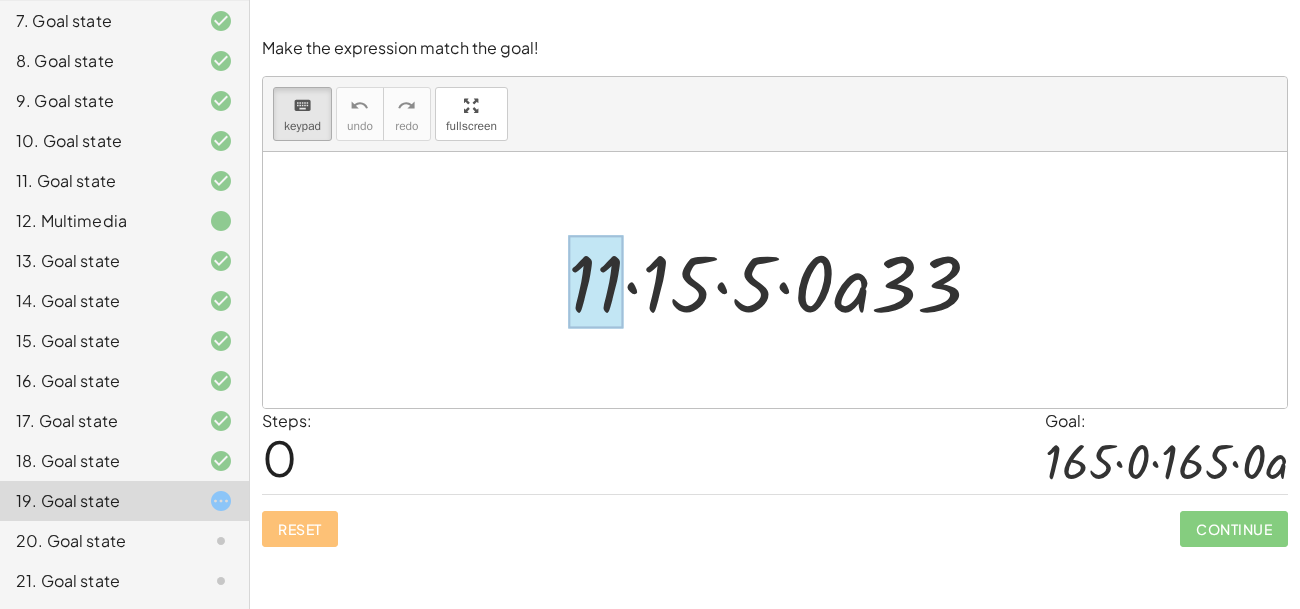 click at bounding box center (595, 282) 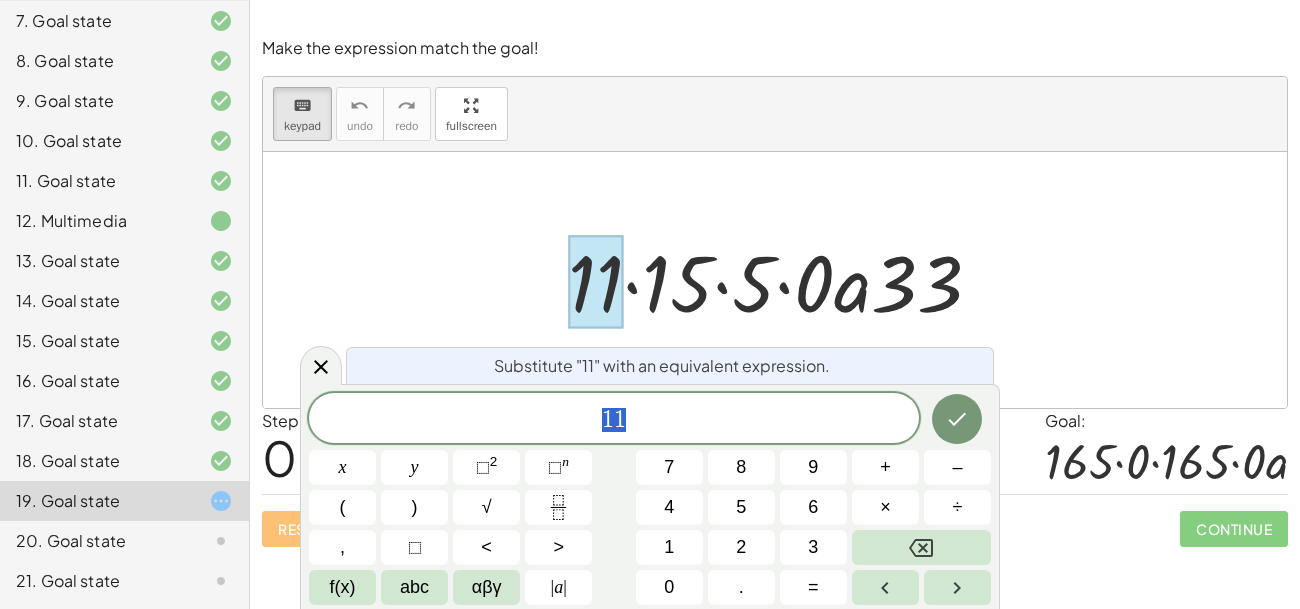 click at bounding box center (783, 280) 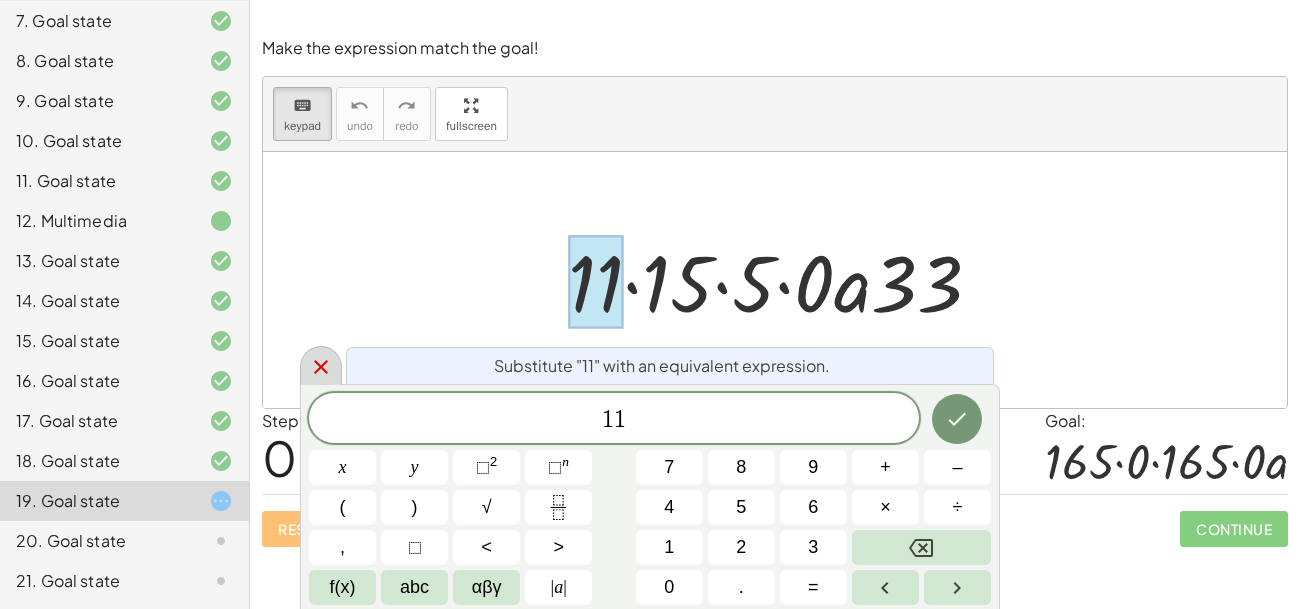 click 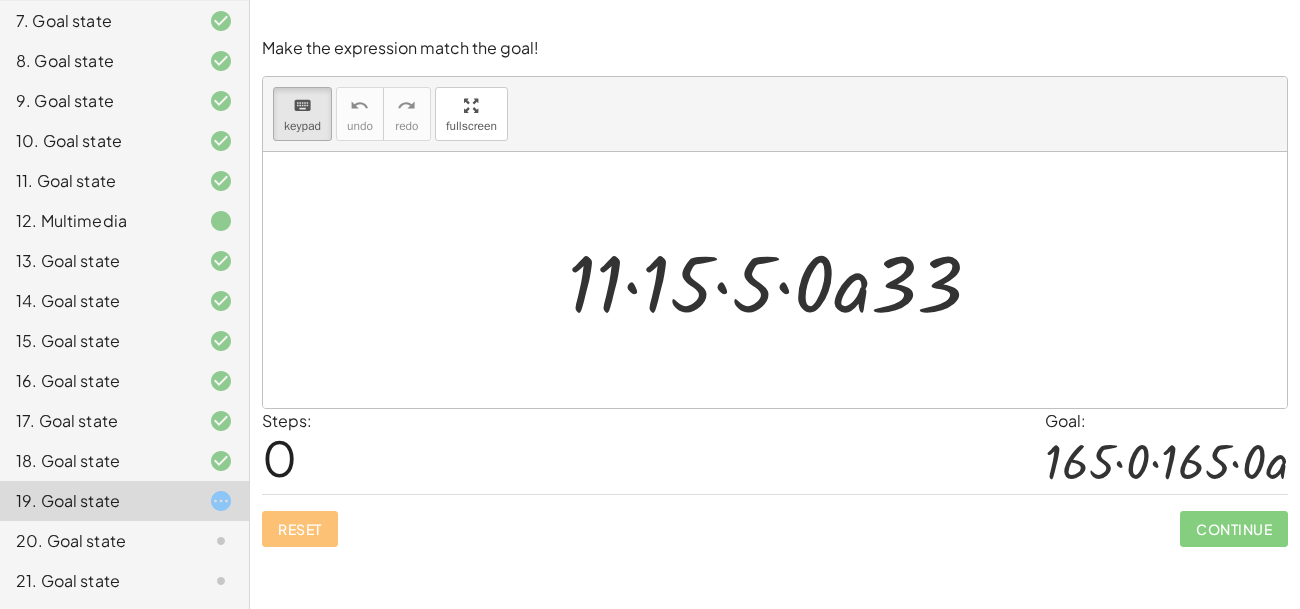 click at bounding box center (775, 280) 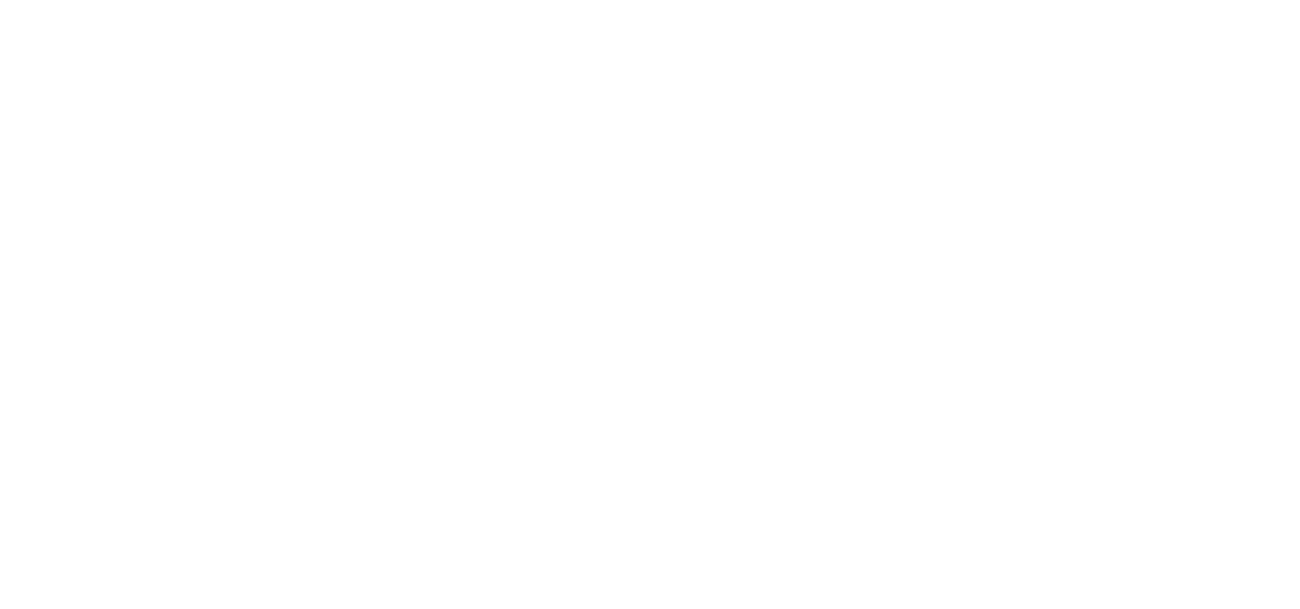 scroll, scrollTop: 0, scrollLeft: 0, axis: both 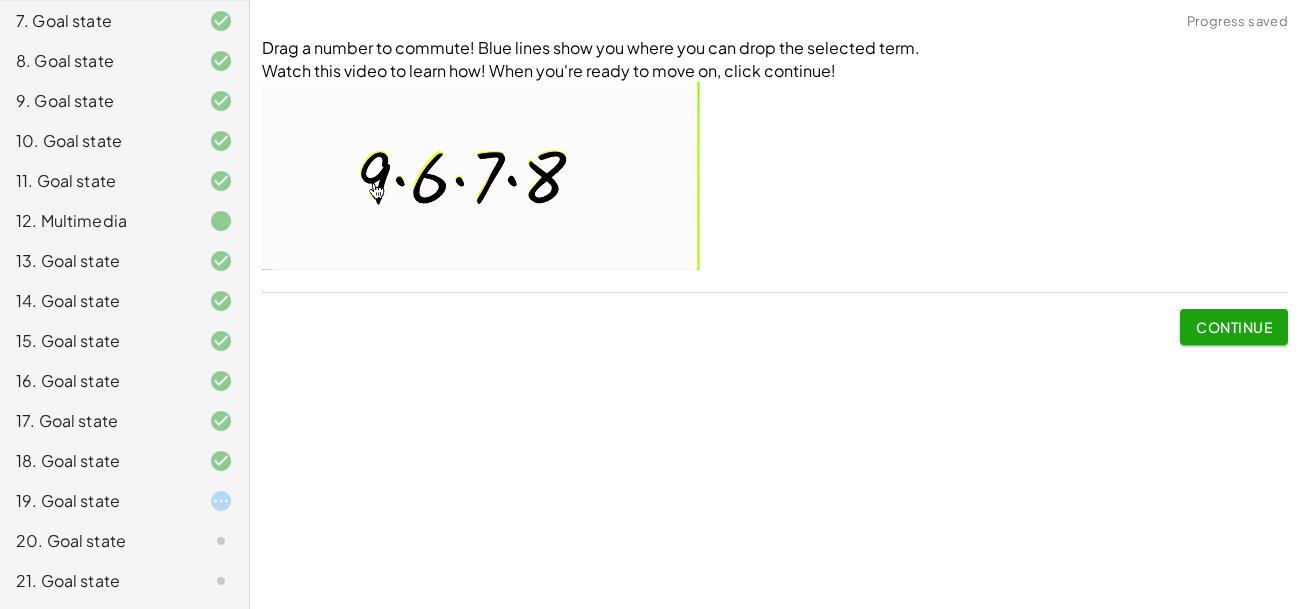 click on "19. Goal state" 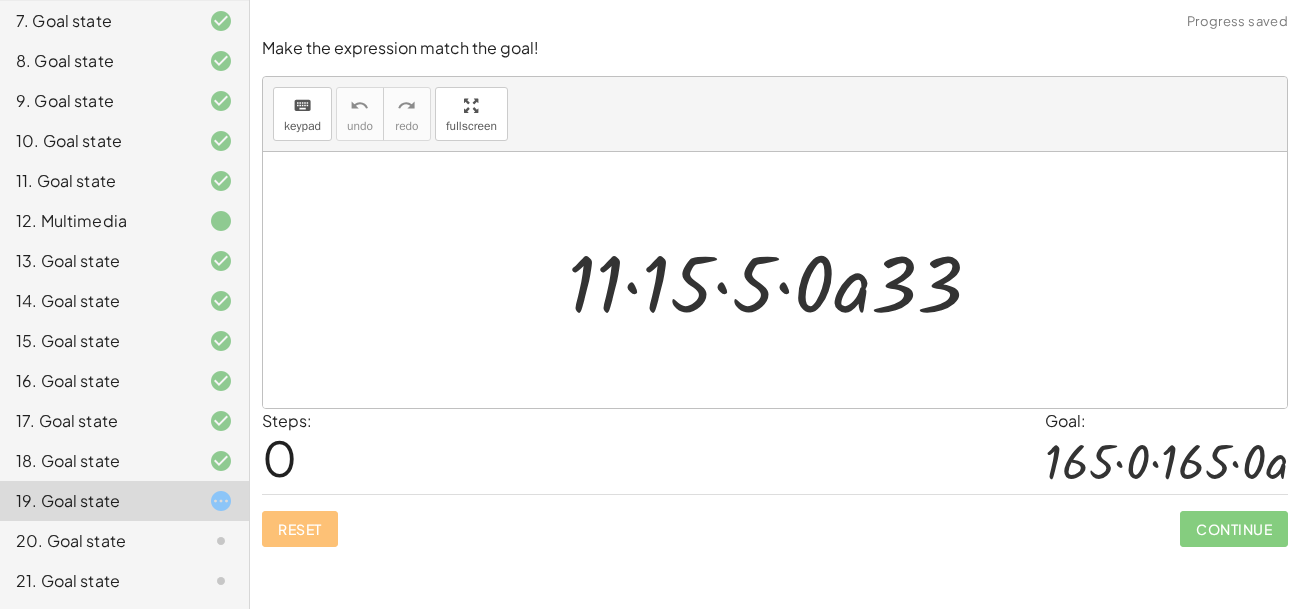 click at bounding box center (783, 280) 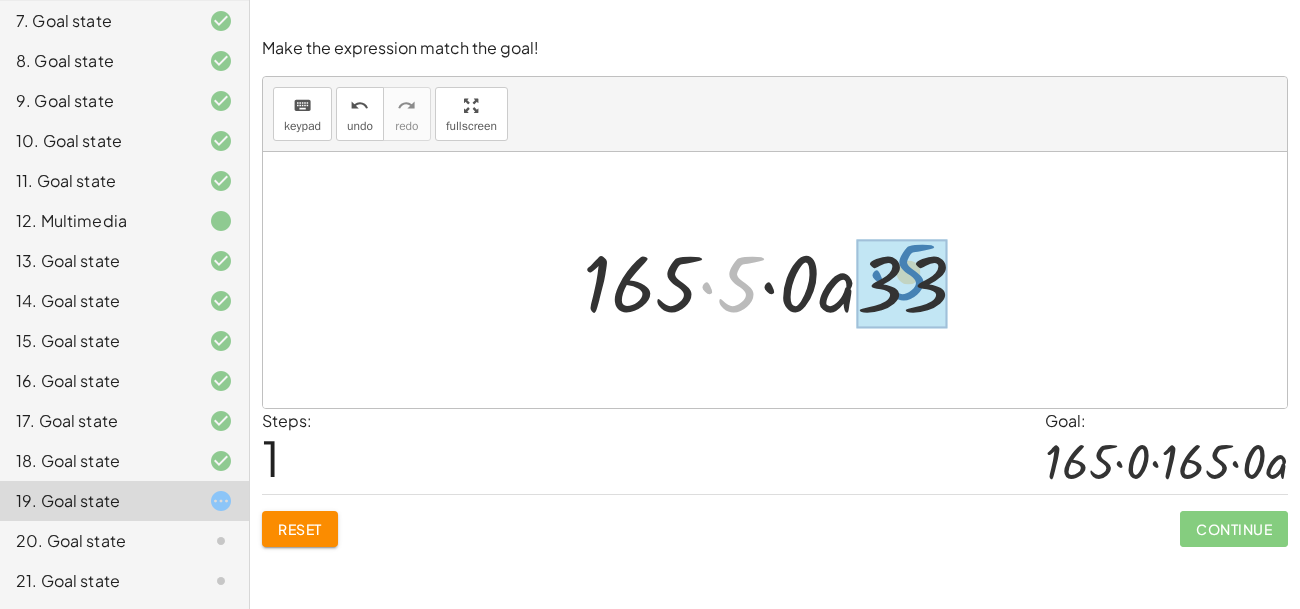 drag, startPoint x: 725, startPoint y: 289, endPoint x: 893, endPoint y: 276, distance: 168.50223 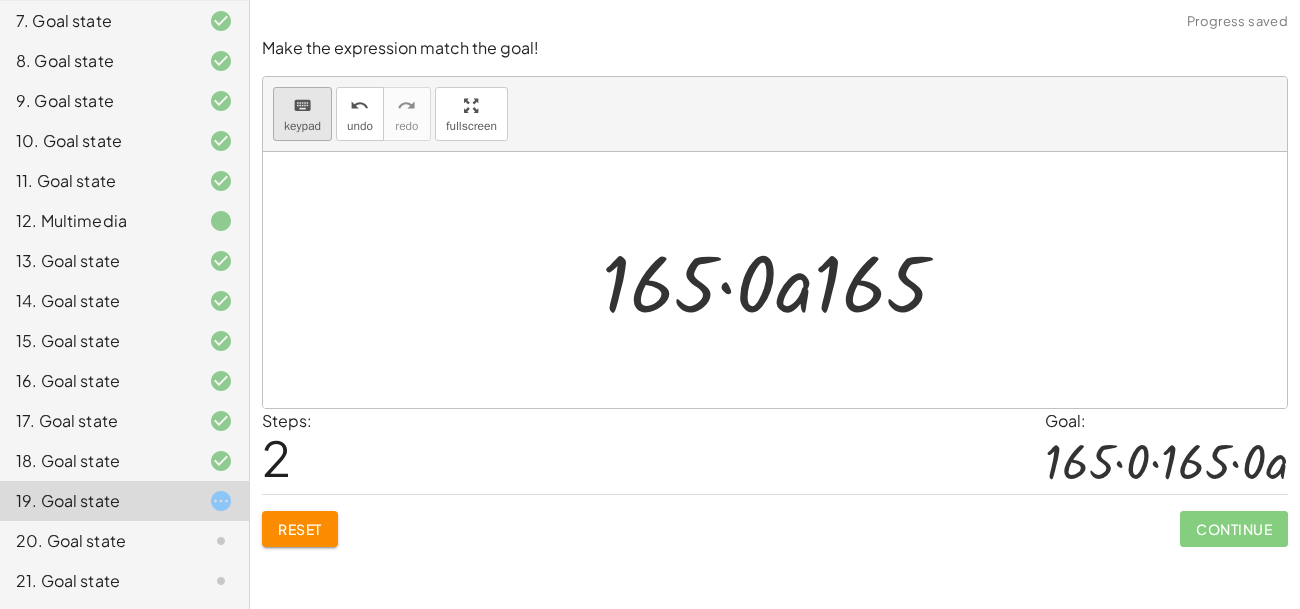 click on "keyboard keypad" at bounding box center [302, 114] 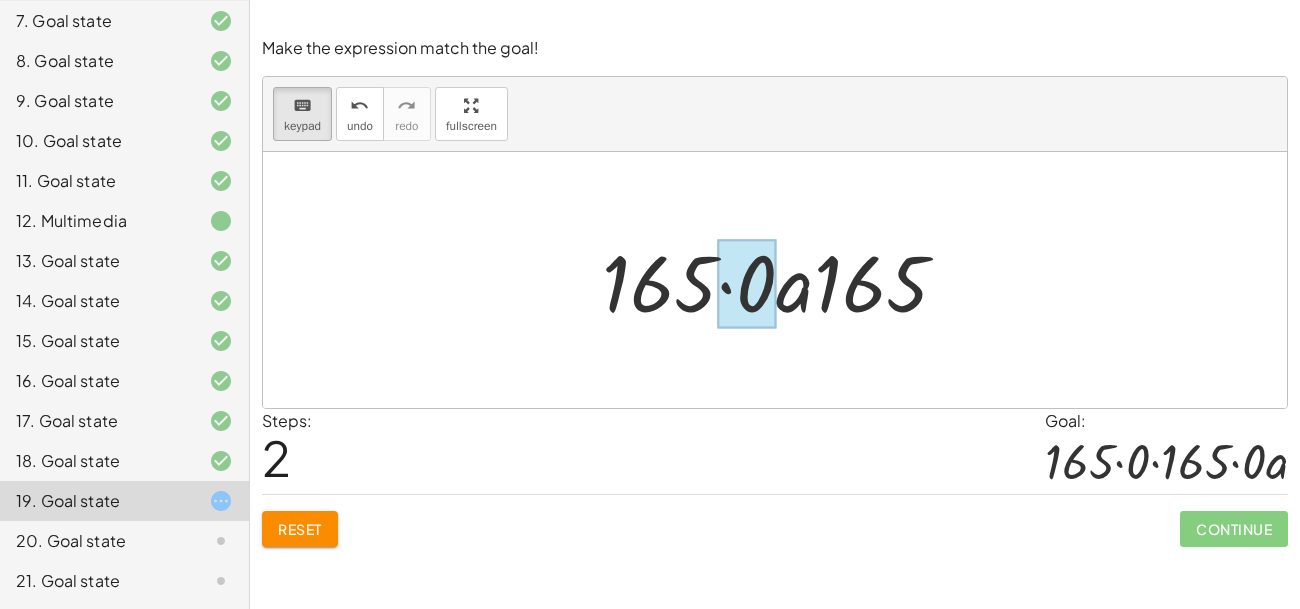 click at bounding box center (746, 284) 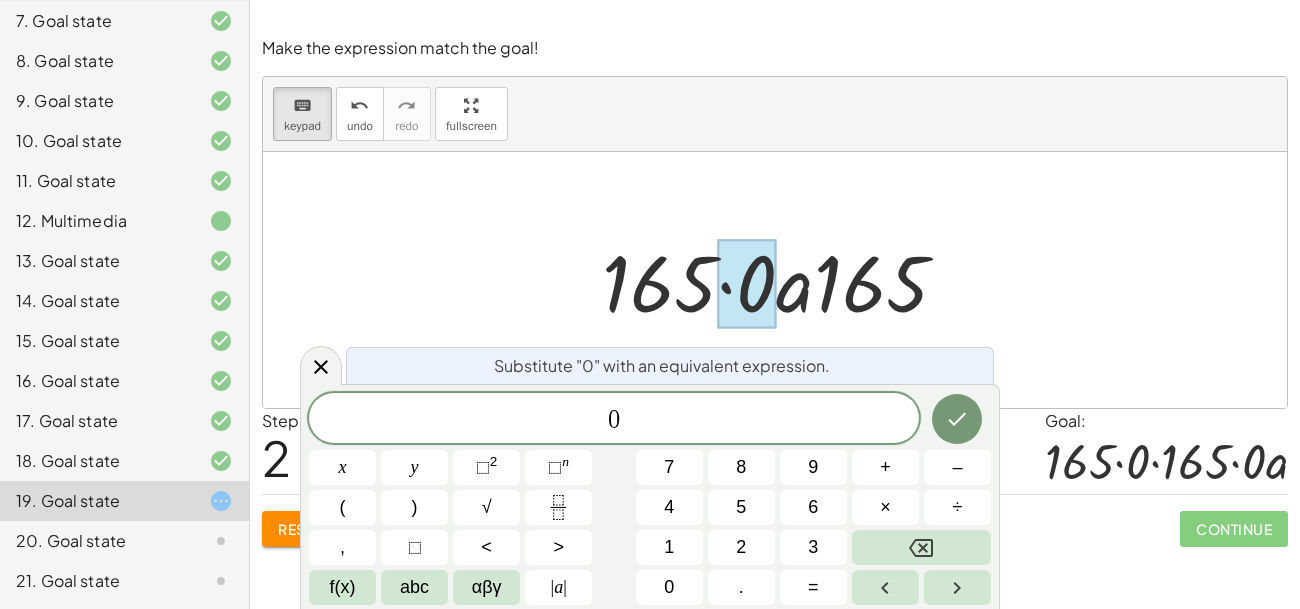 click on "0 x y ⬚ 2 ⬚ n 7 8 9 + – ( ) √ 4 5 6 × ÷ , ⬚ < > 1 2 3 f(x) abc αβγ | a | 0 . =" at bounding box center [650, 499] 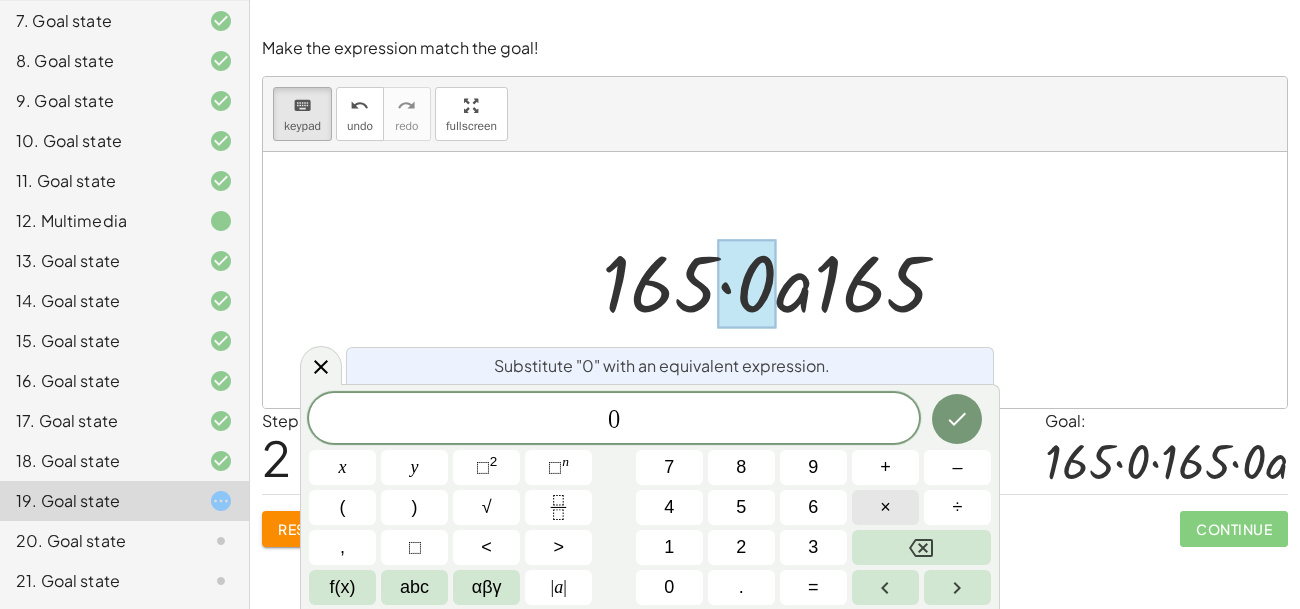 click on "×" at bounding box center [885, 507] 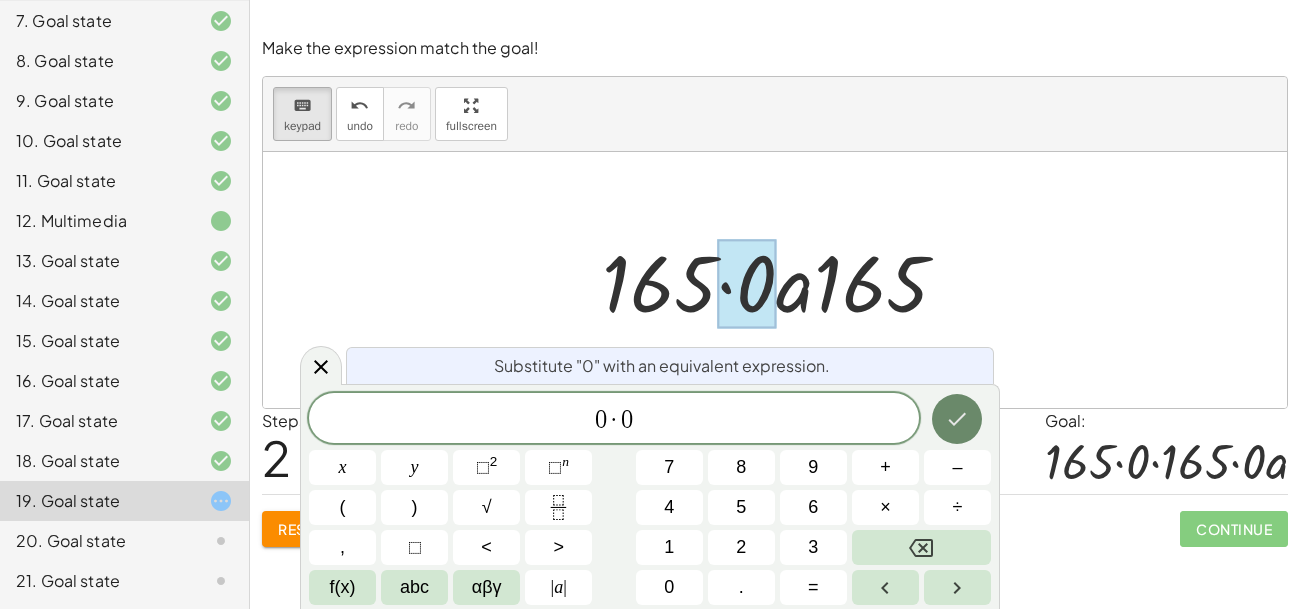 click 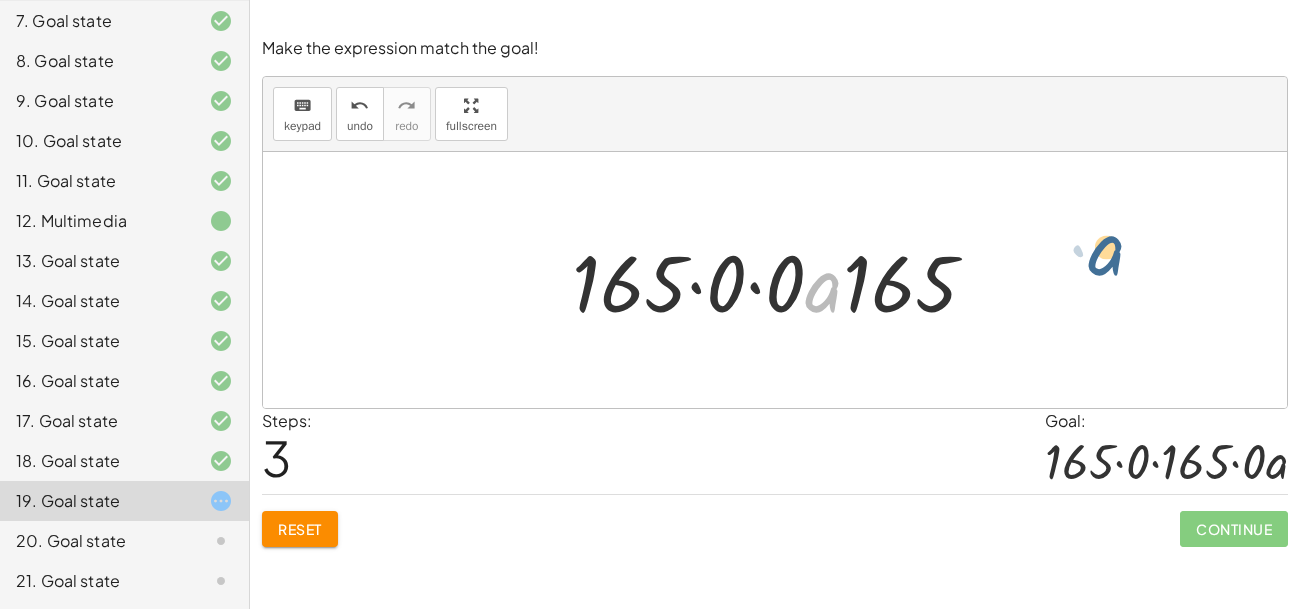 drag, startPoint x: 811, startPoint y: 296, endPoint x: 1096, endPoint y: 262, distance: 287.0209 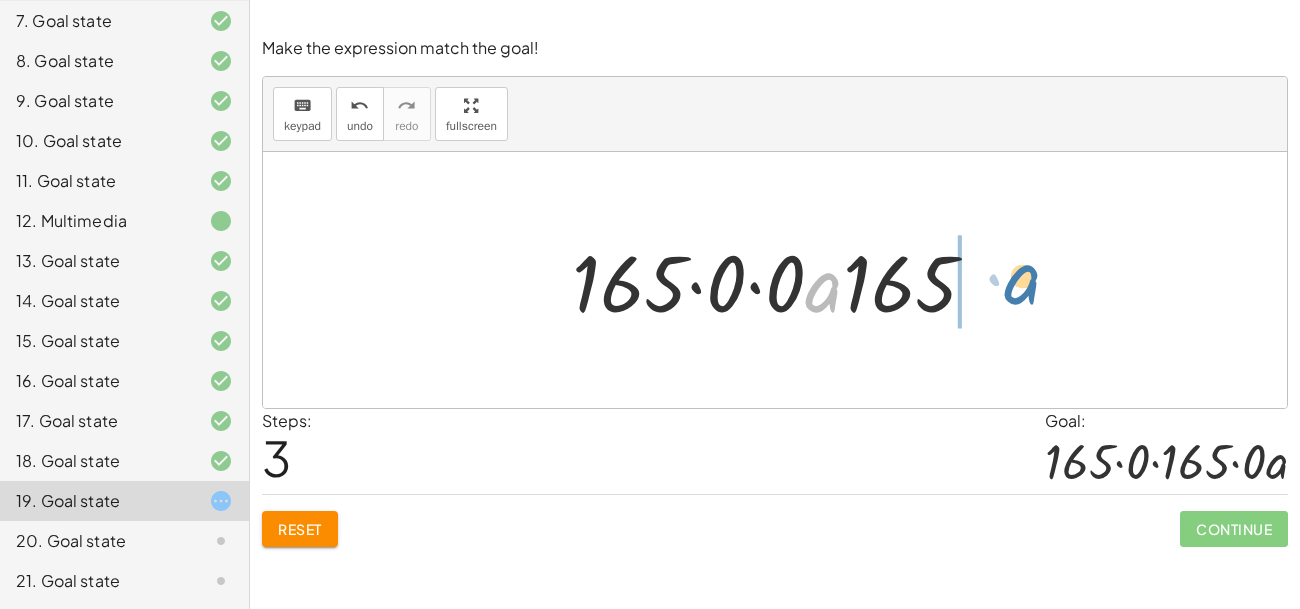 drag, startPoint x: 813, startPoint y: 304, endPoint x: 1009, endPoint y: 296, distance: 196.1632 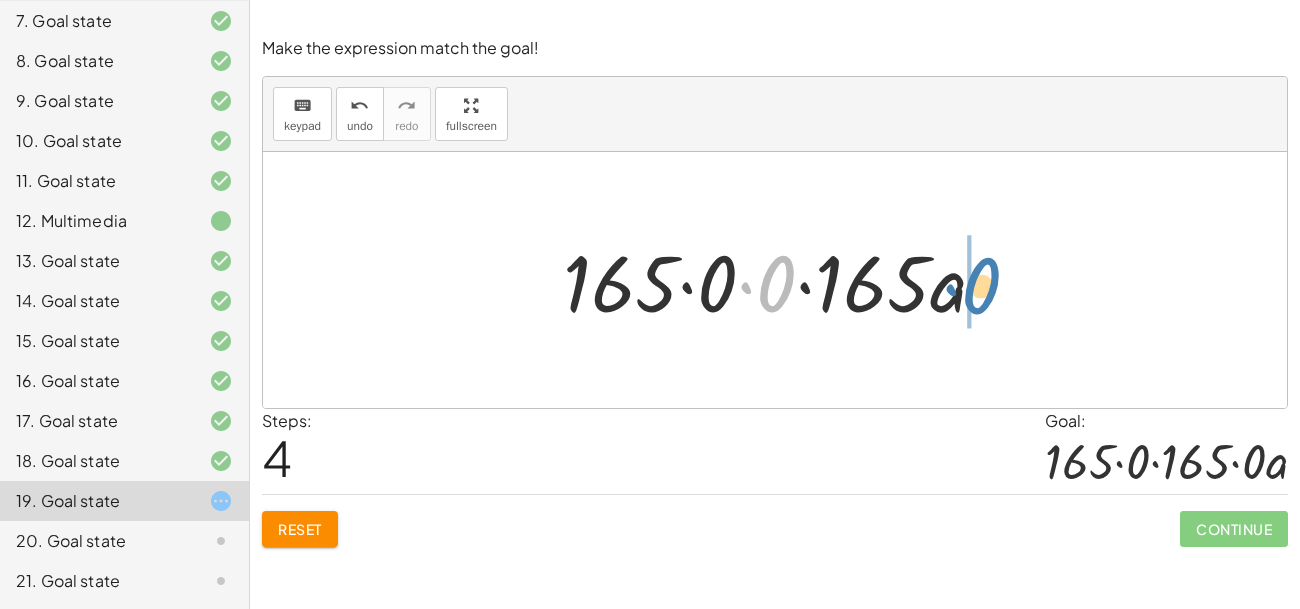 drag, startPoint x: 784, startPoint y: 277, endPoint x: 1001, endPoint y: 279, distance: 217.00922 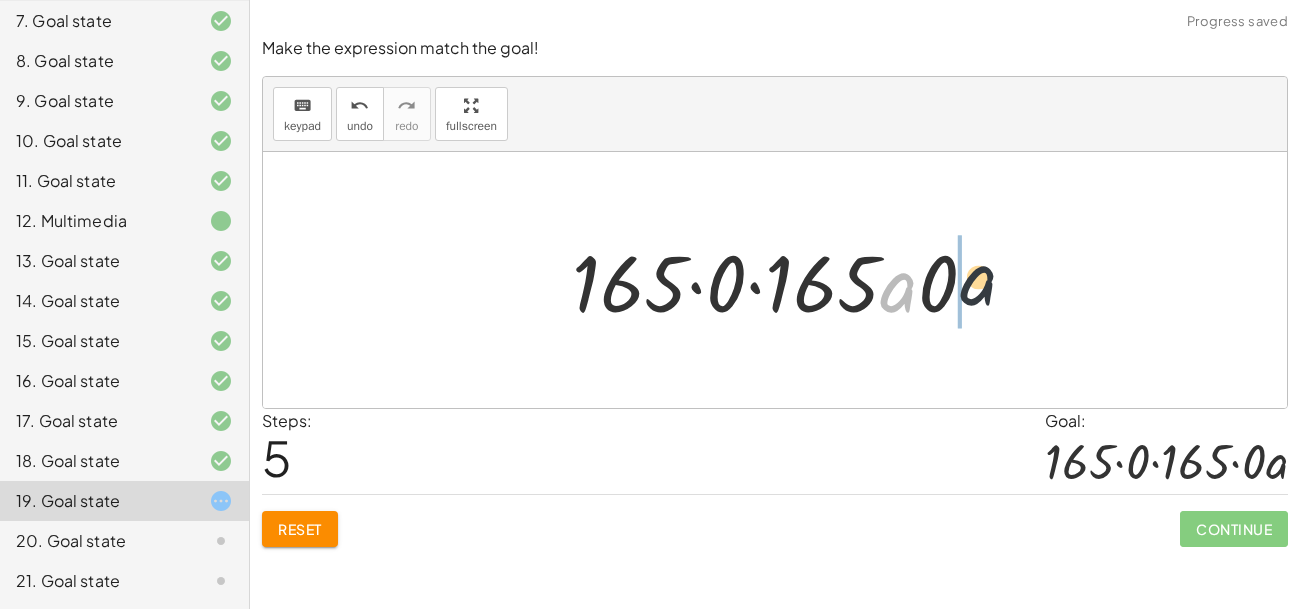drag, startPoint x: 898, startPoint y: 294, endPoint x: 1010, endPoint y: 280, distance: 112.871605 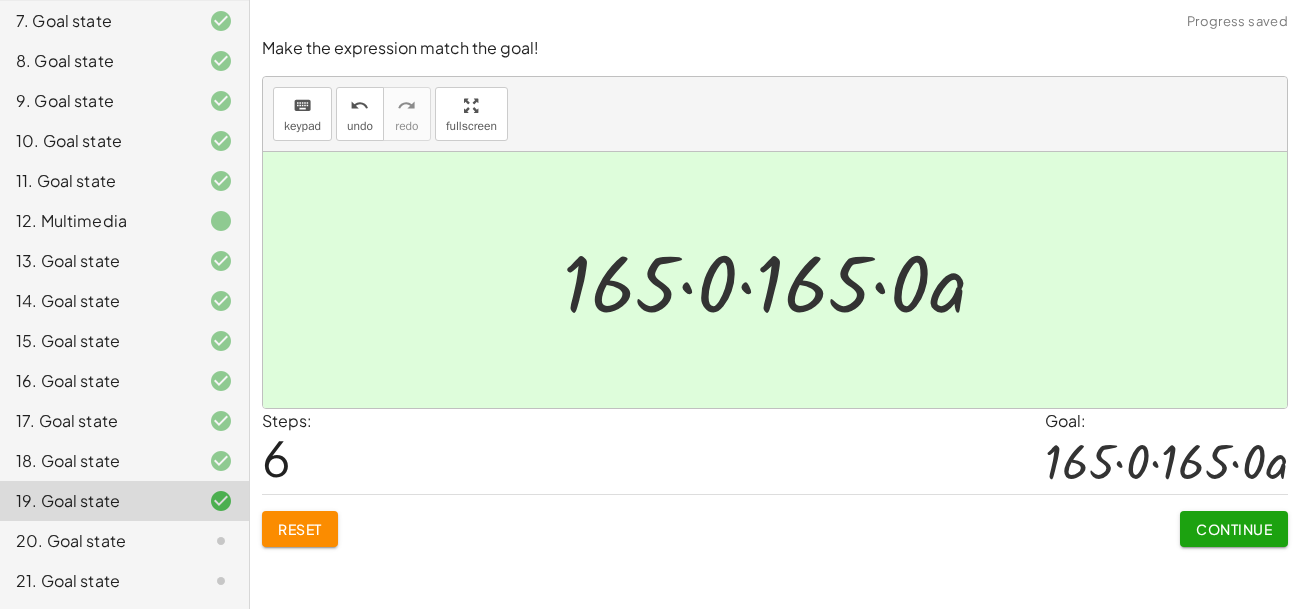 click on "Continue" 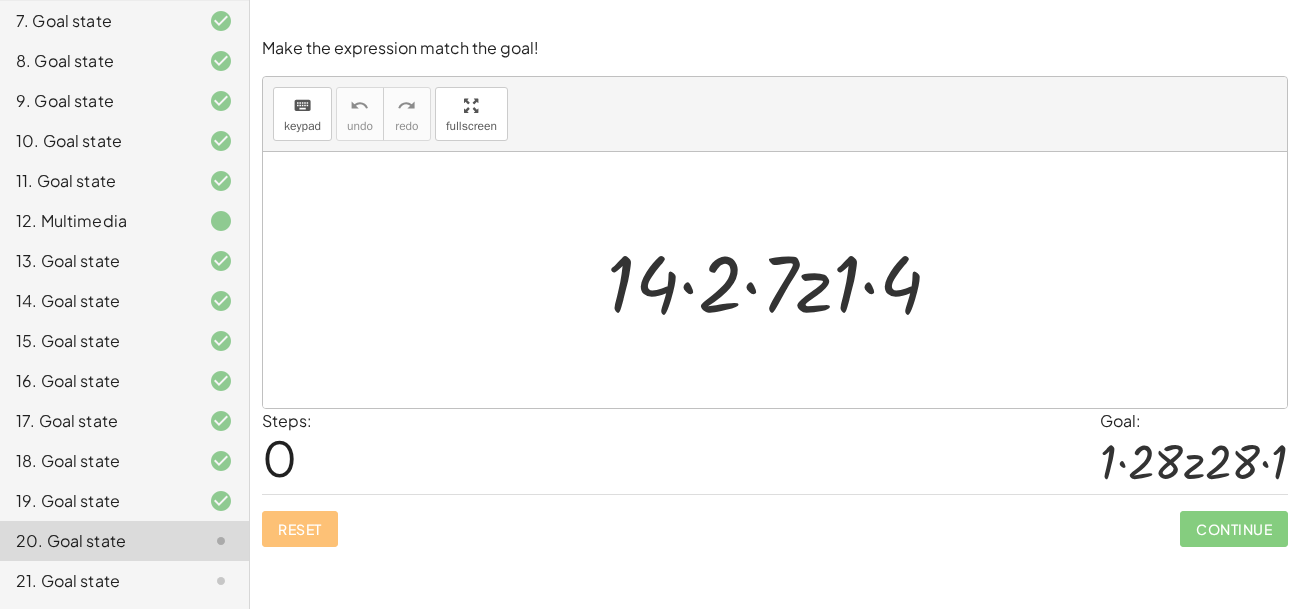 click at bounding box center [782, 280] 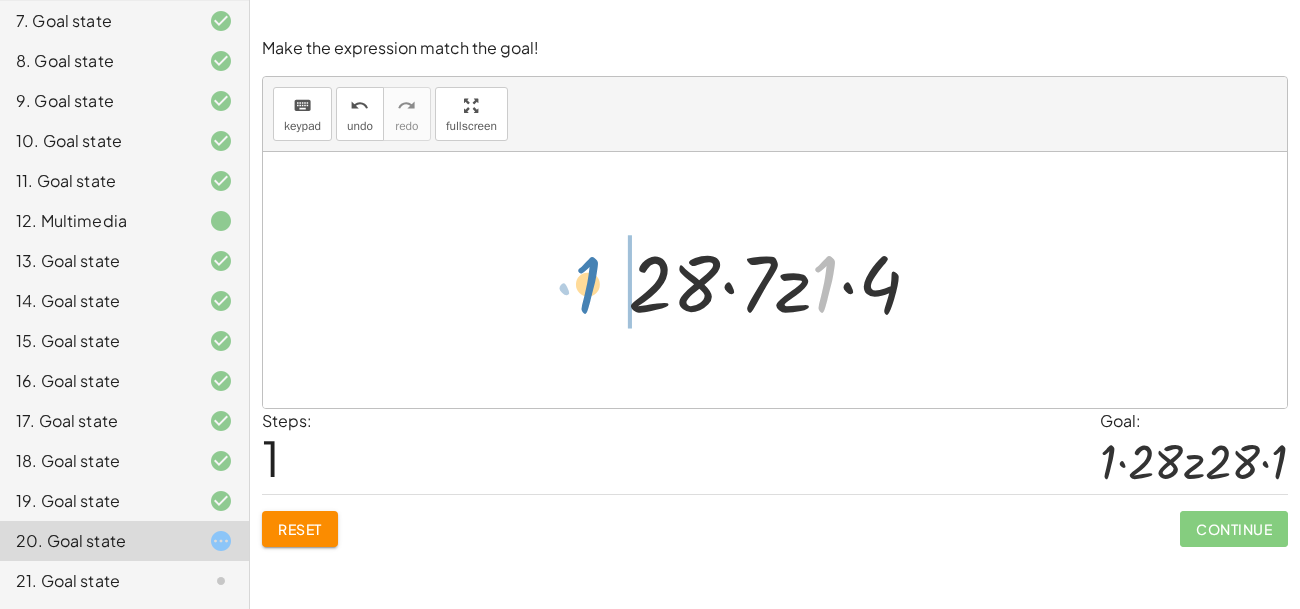 drag, startPoint x: 824, startPoint y: 289, endPoint x: 600, endPoint y: 284, distance: 224.0558 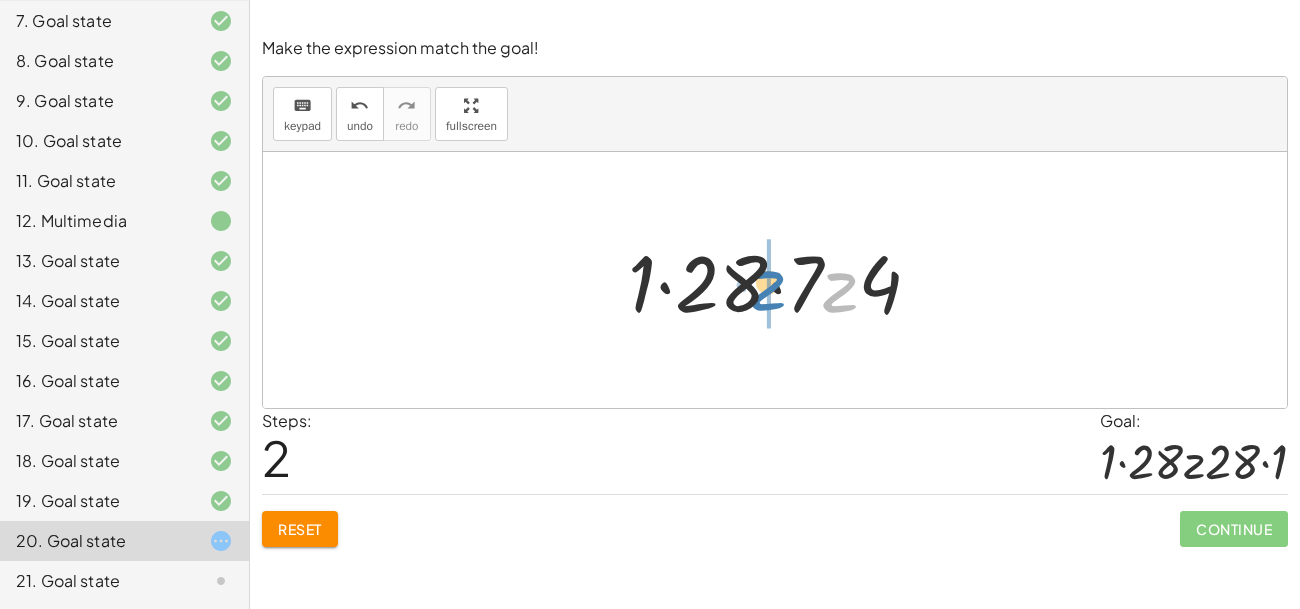 drag, startPoint x: 827, startPoint y: 295, endPoint x: 755, endPoint y: 293, distance: 72.02777 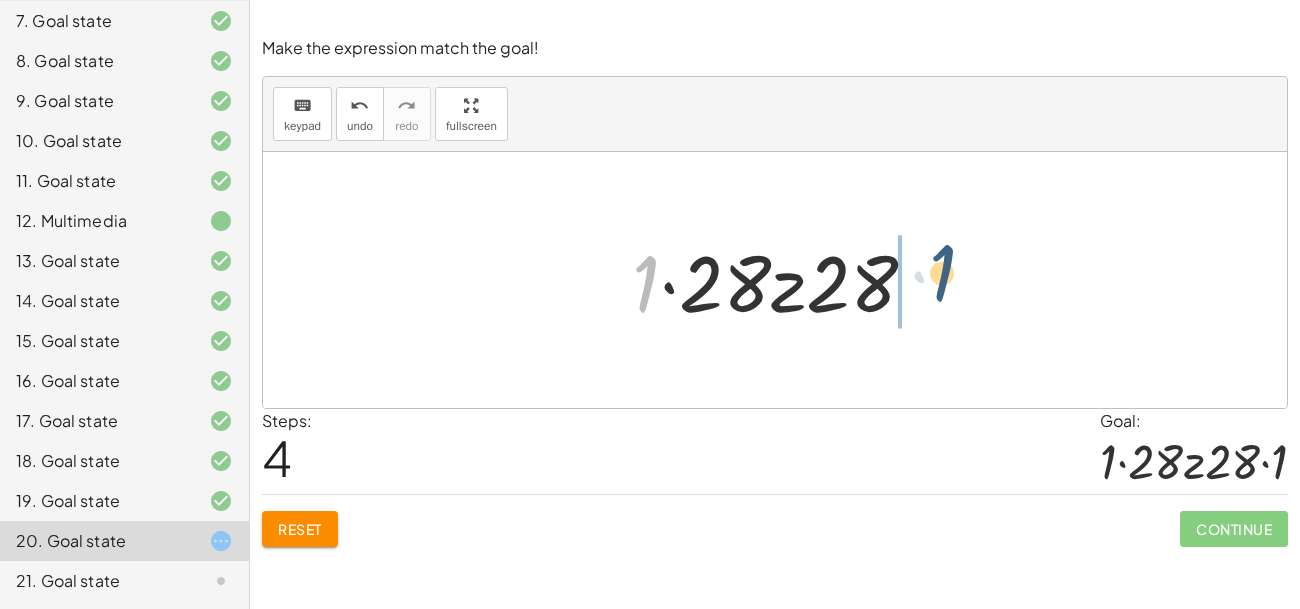 drag, startPoint x: 639, startPoint y: 280, endPoint x: 948, endPoint y: 276, distance: 309.02588 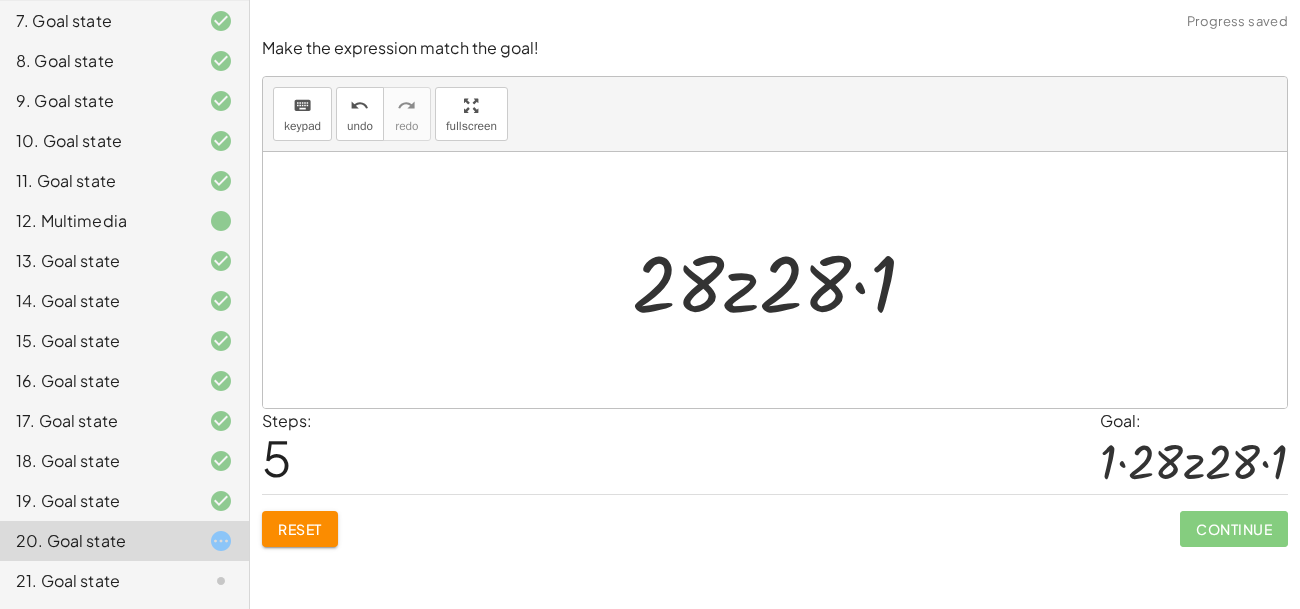 click on "Reset" at bounding box center [300, 529] 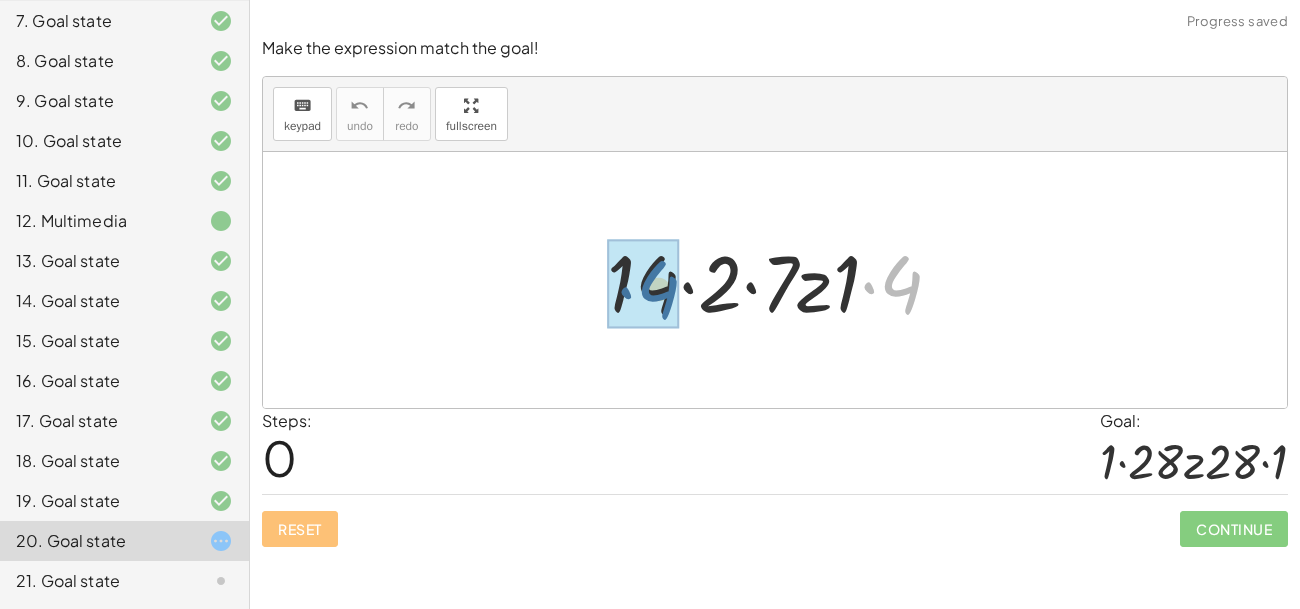 drag, startPoint x: 911, startPoint y: 287, endPoint x: 663, endPoint y: 291, distance: 248.03226 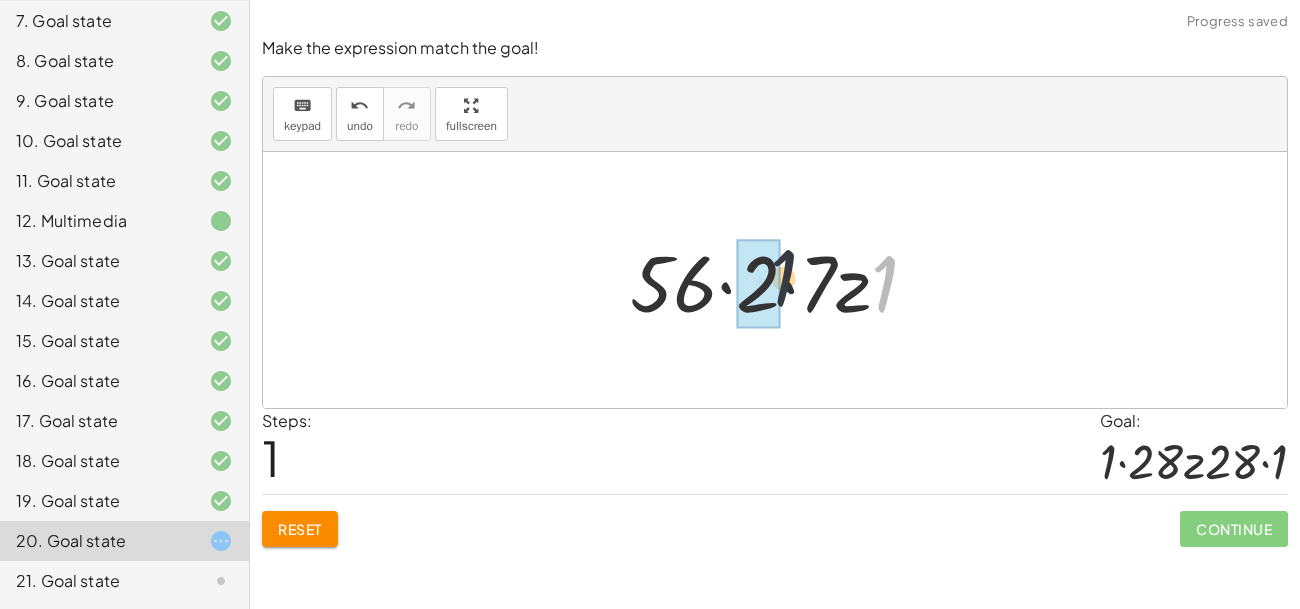 drag, startPoint x: 882, startPoint y: 291, endPoint x: 623, endPoint y: 281, distance: 259.193 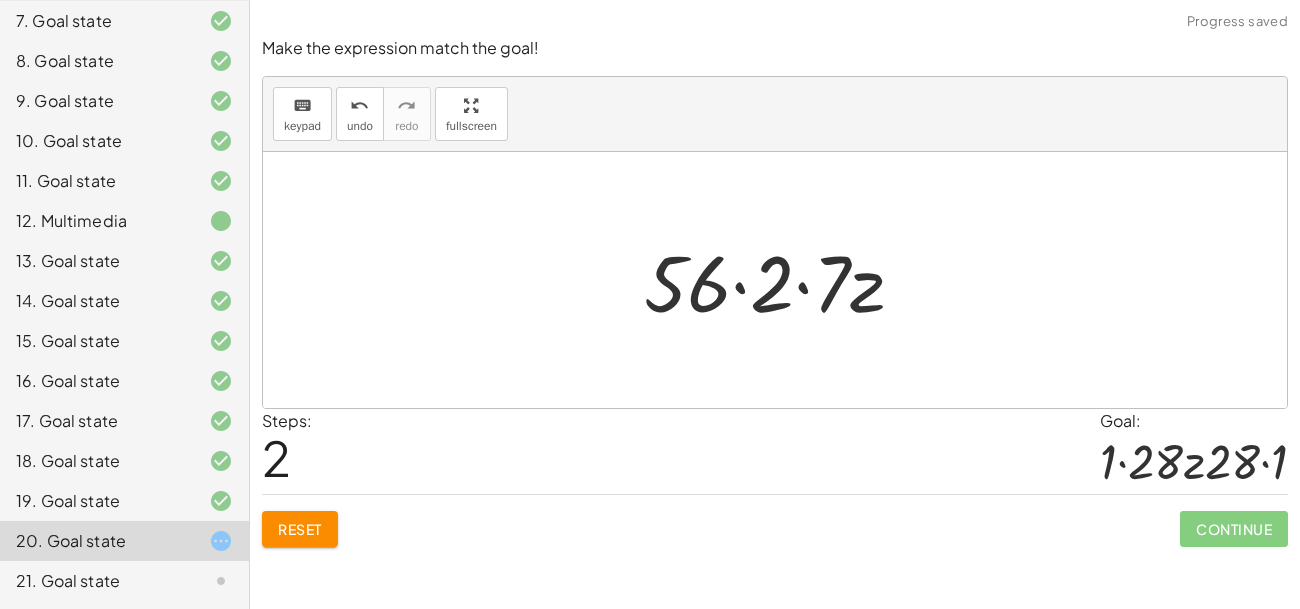click on "Reset" at bounding box center [300, 529] 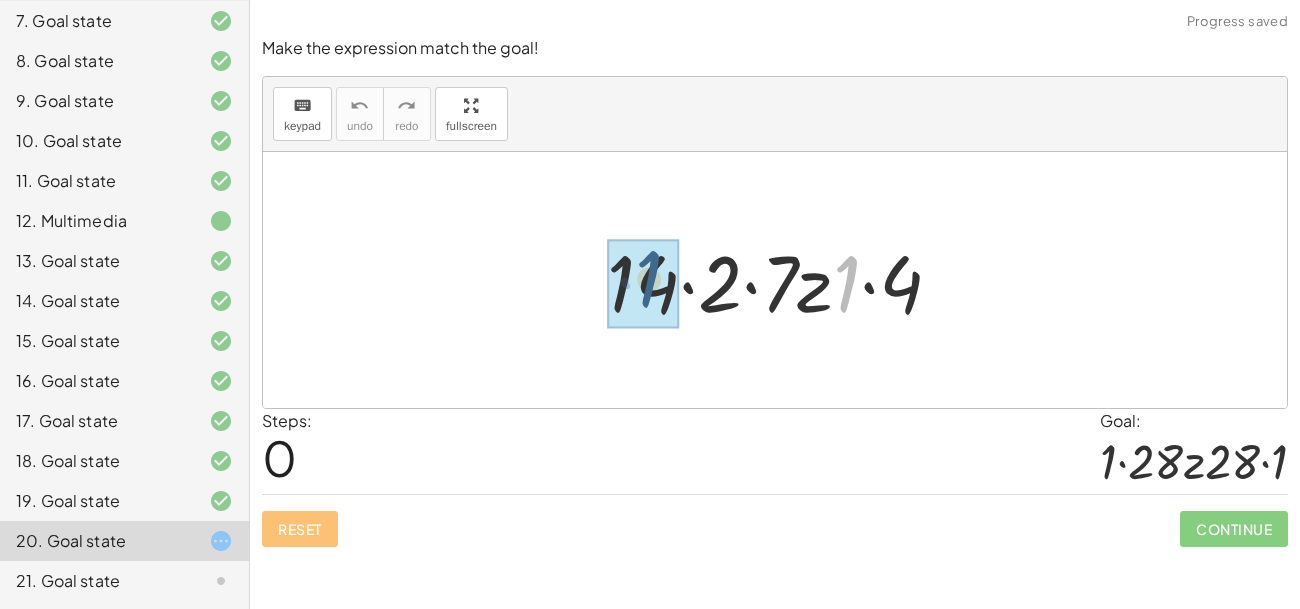 drag, startPoint x: 839, startPoint y: 284, endPoint x: 636, endPoint y: 279, distance: 203.06157 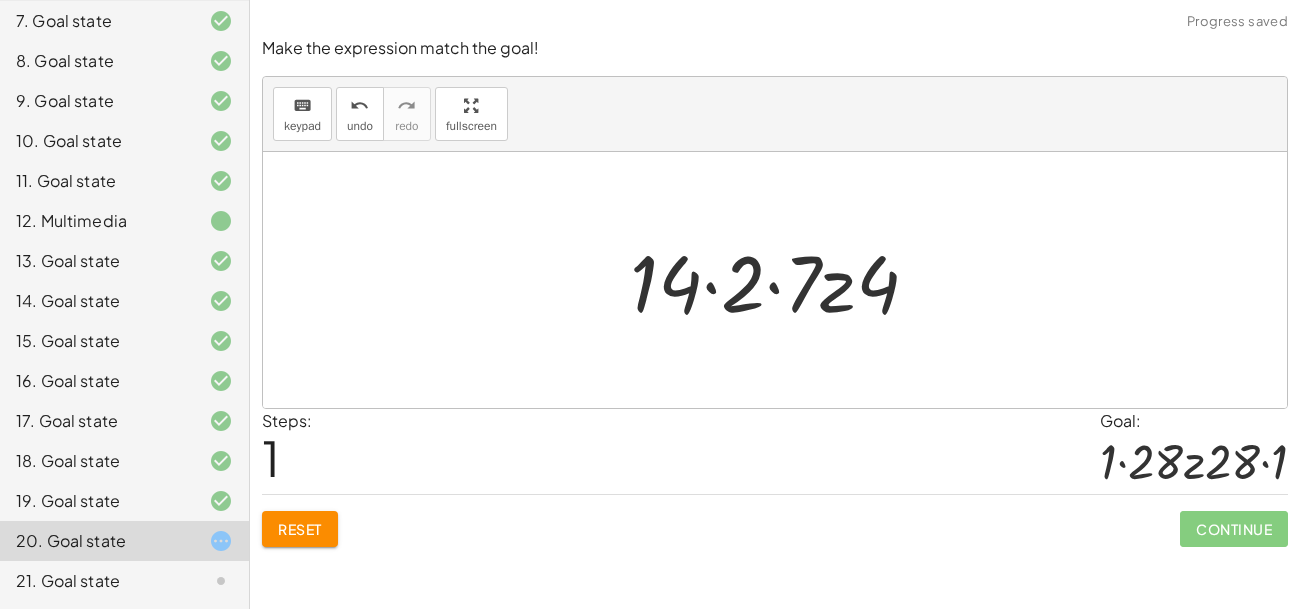 click on "Reset" 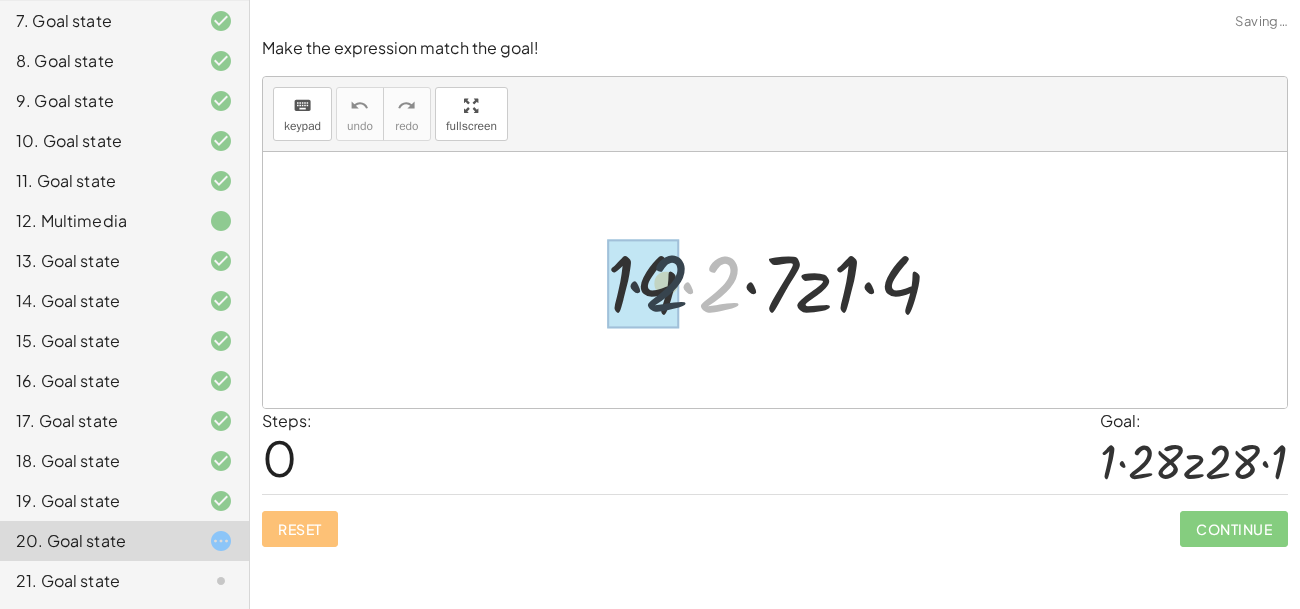 drag, startPoint x: 709, startPoint y: 293, endPoint x: 645, endPoint y: 292, distance: 64.00781 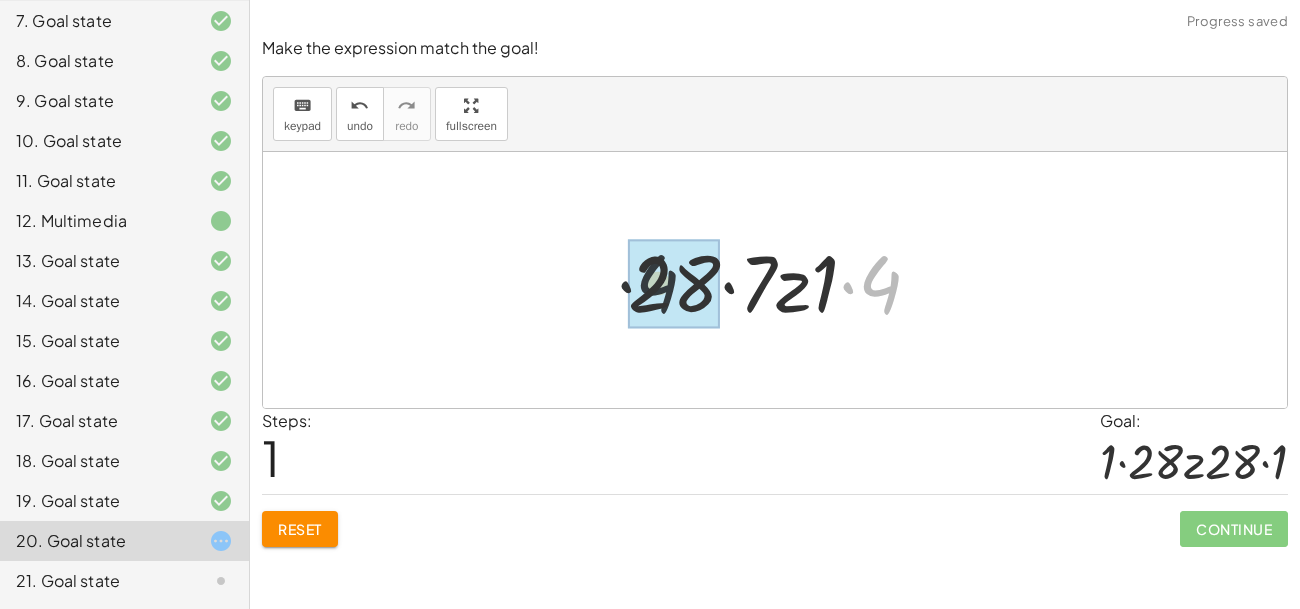 drag, startPoint x: 875, startPoint y: 293, endPoint x: 613, endPoint y: 300, distance: 262.0935 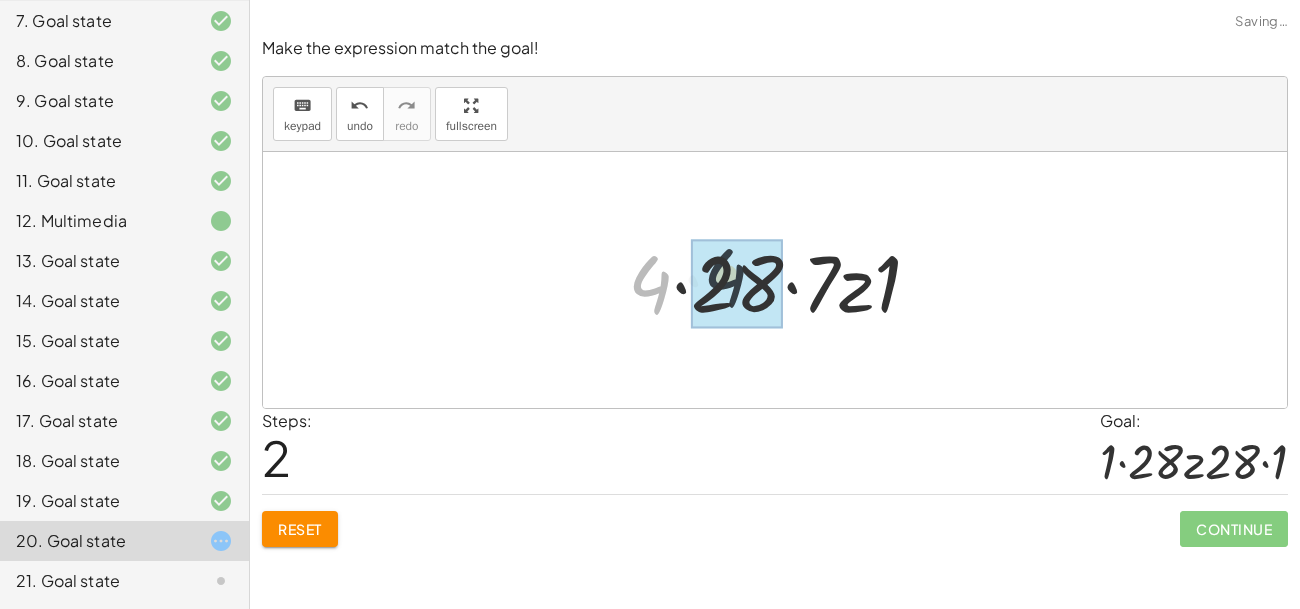 drag, startPoint x: 644, startPoint y: 294, endPoint x: 728, endPoint y: 286, distance: 84.38009 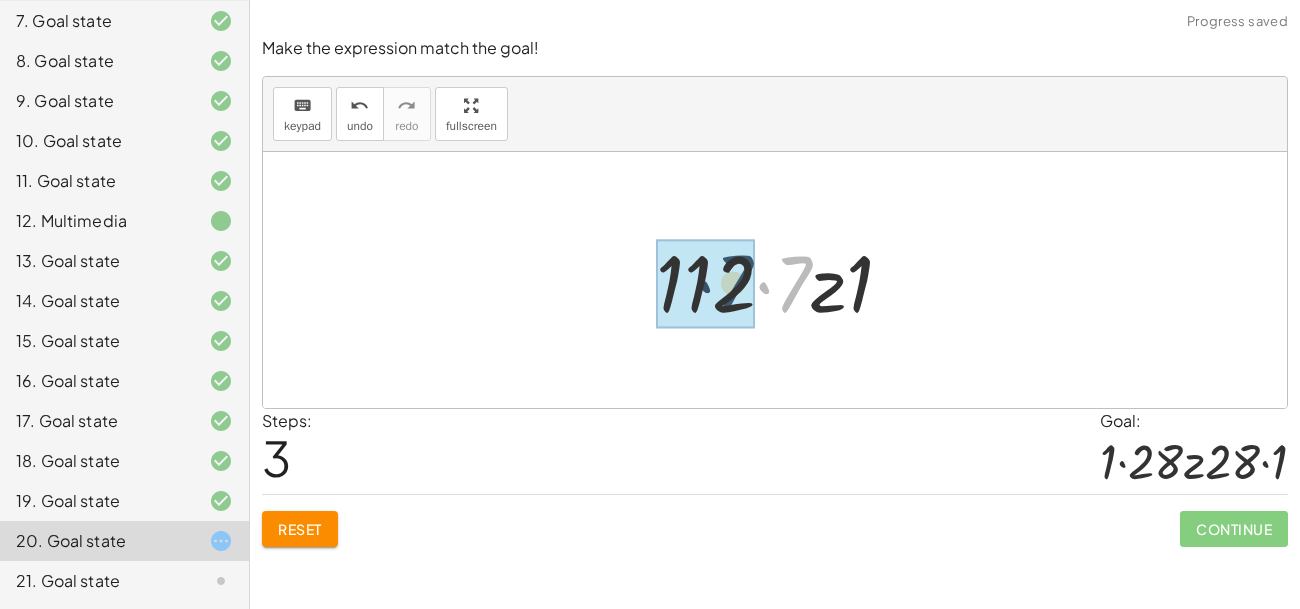 drag, startPoint x: 797, startPoint y: 286, endPoint x: 721, endPoint y: 286, distance: 76 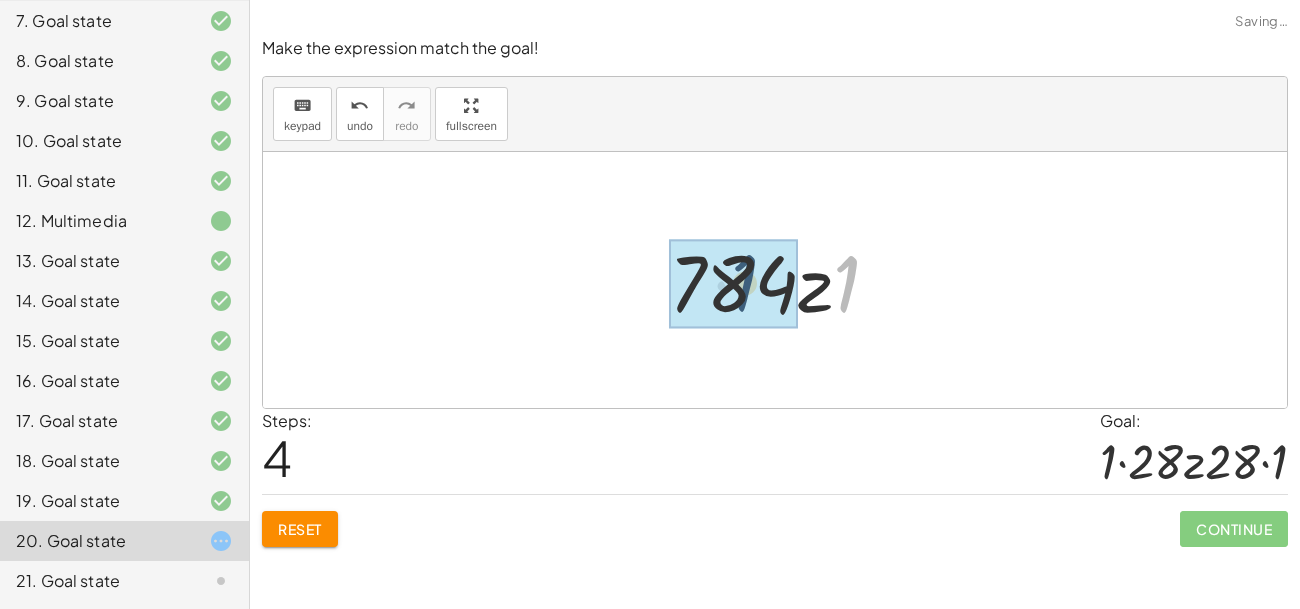 drag, startPoint x: 840, startPoint y: 288, endPoint x: 698, endPoint y: 294, distance: 142.12671 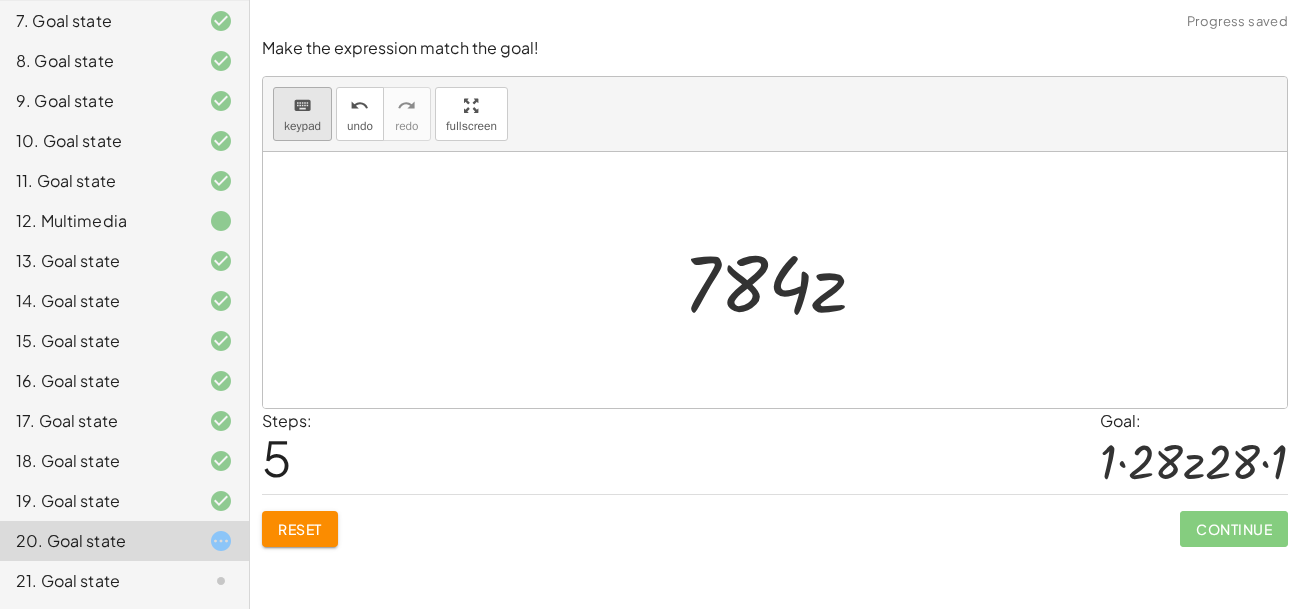 click on "keypad" at bounding box center (302, 126) 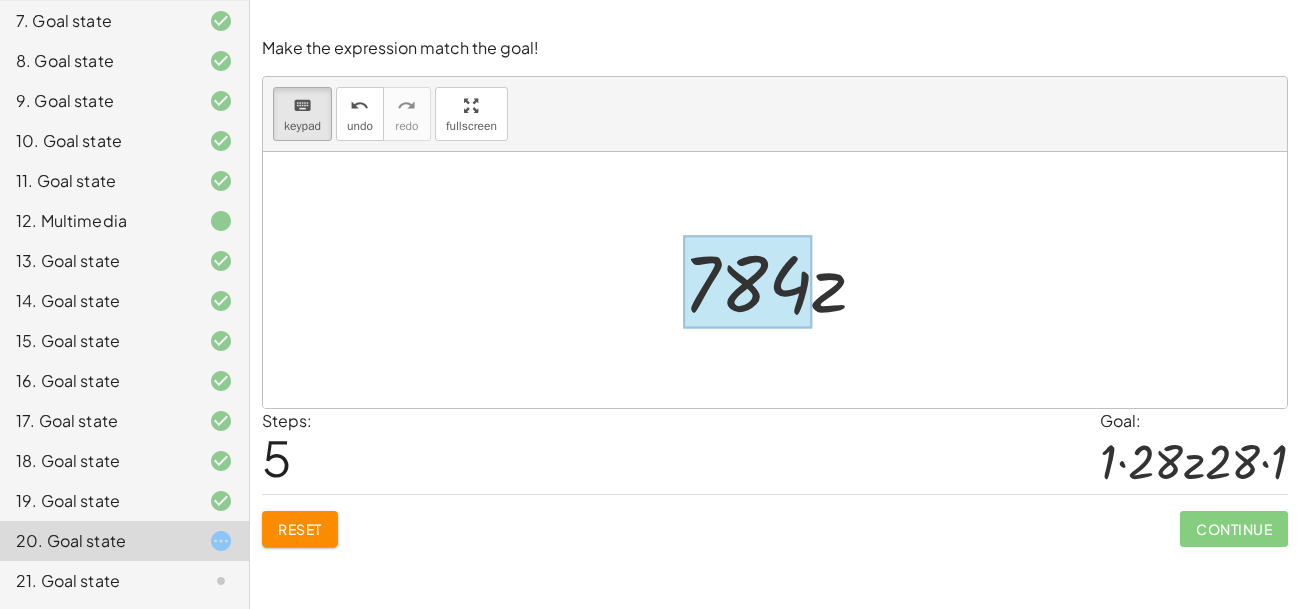 click at bounding box center (747, 282) 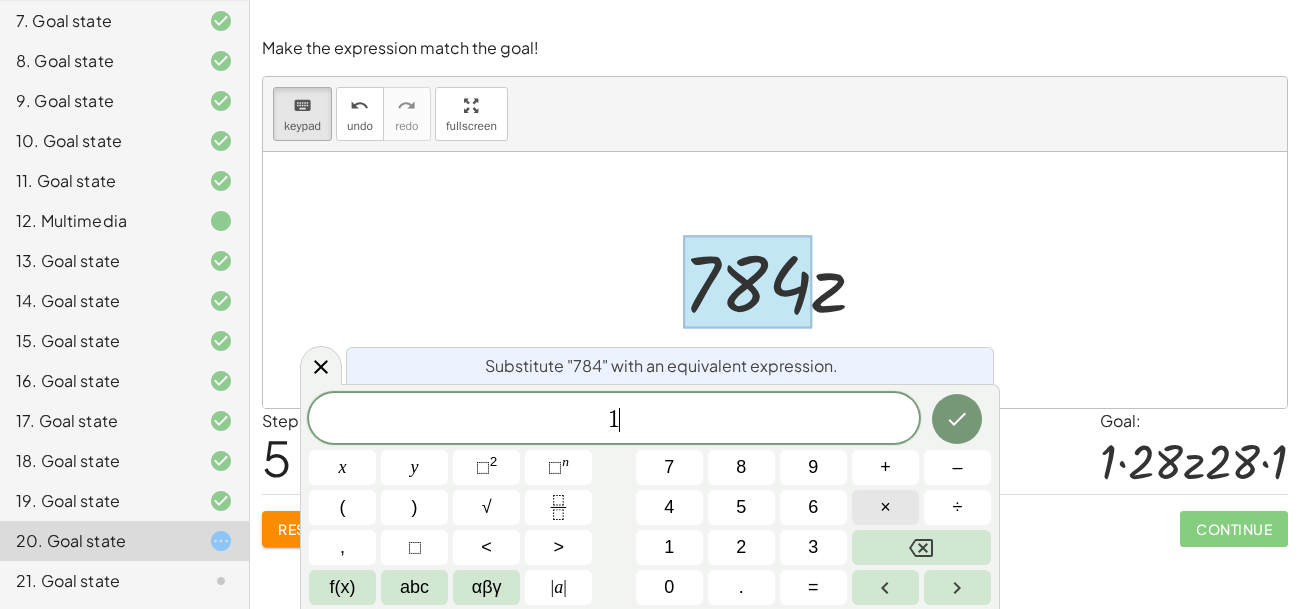 click on "×" at bounding box center [885, 507] 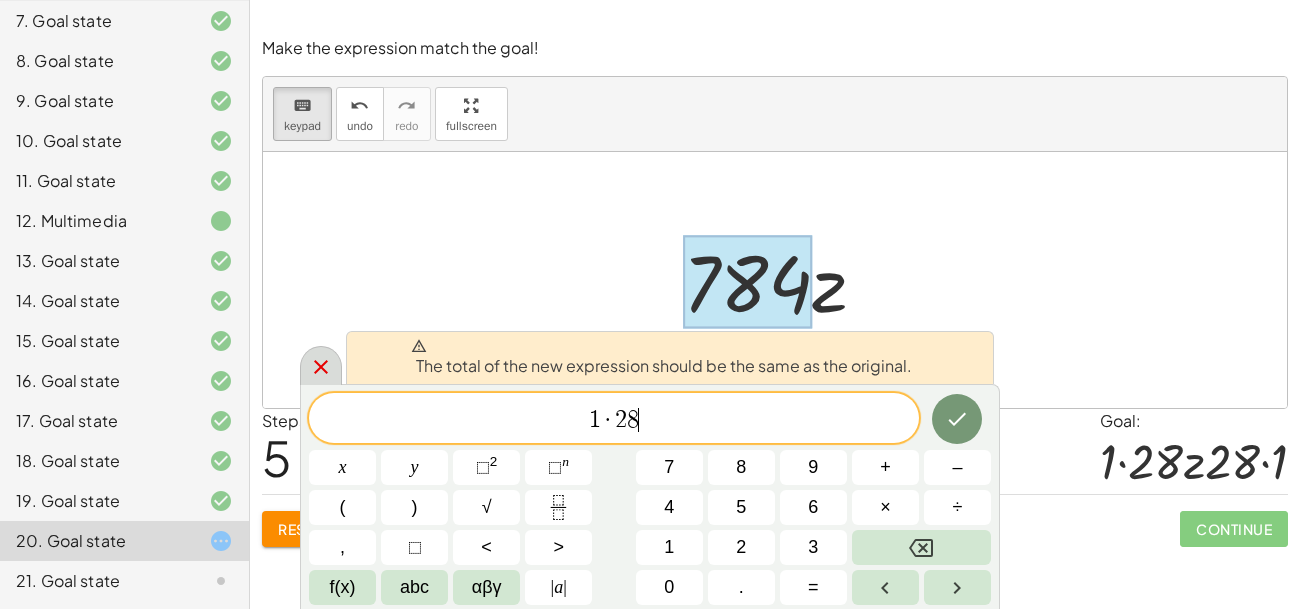 click 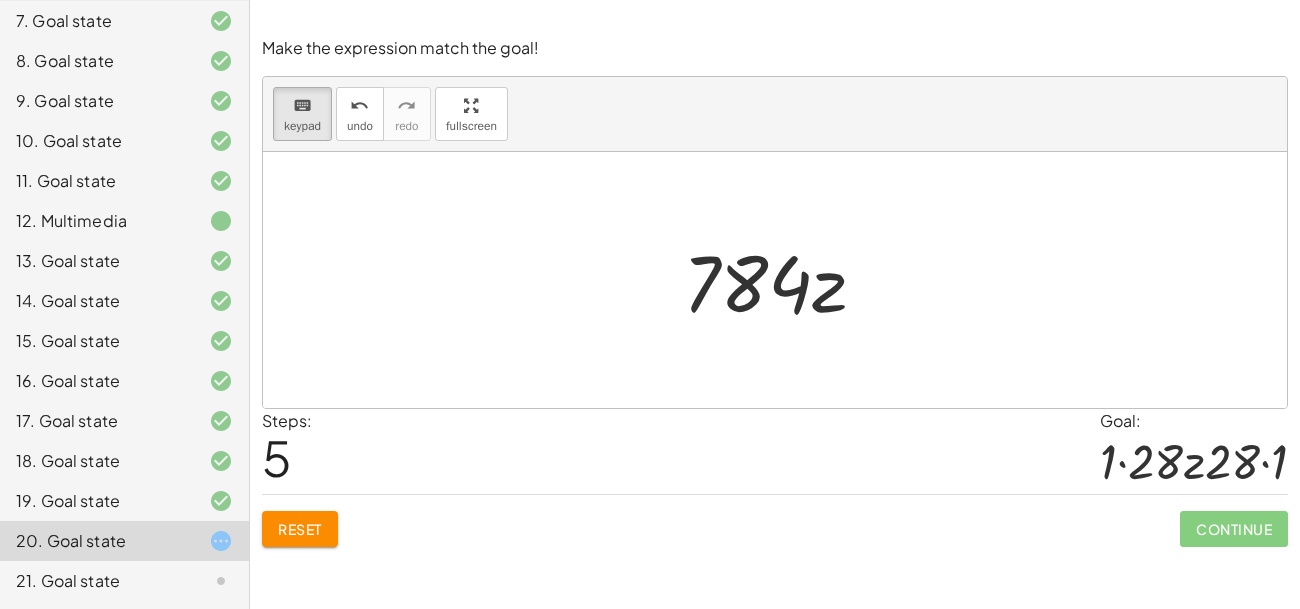click on "Reset" 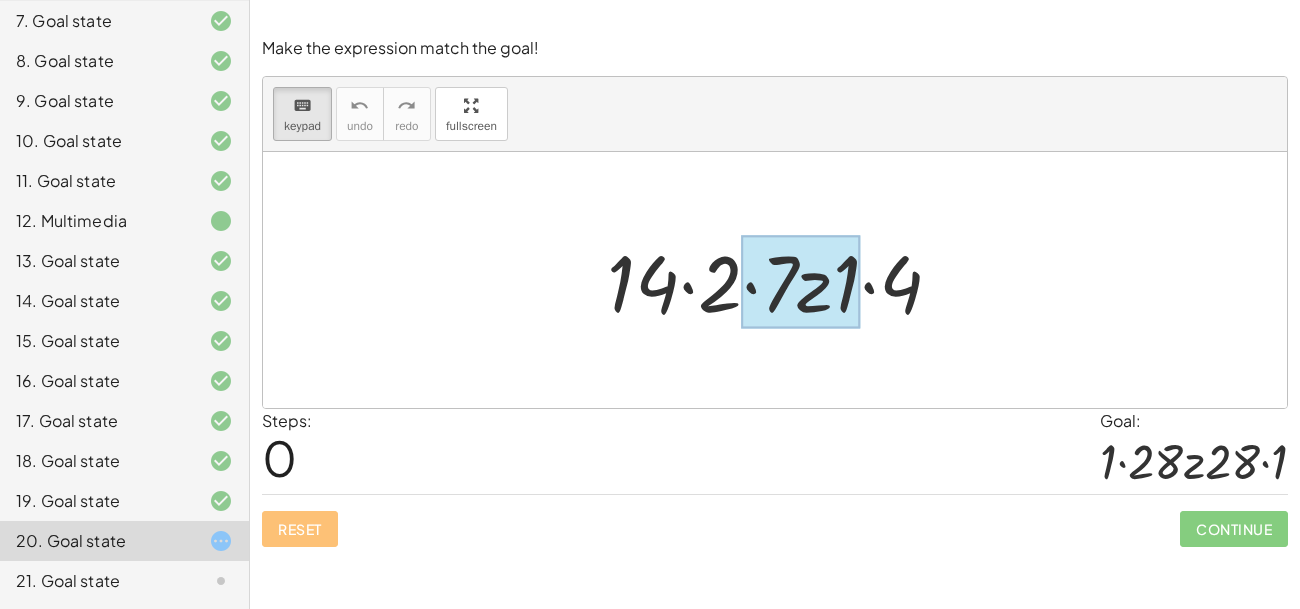 click at bounding box center [801, 282] 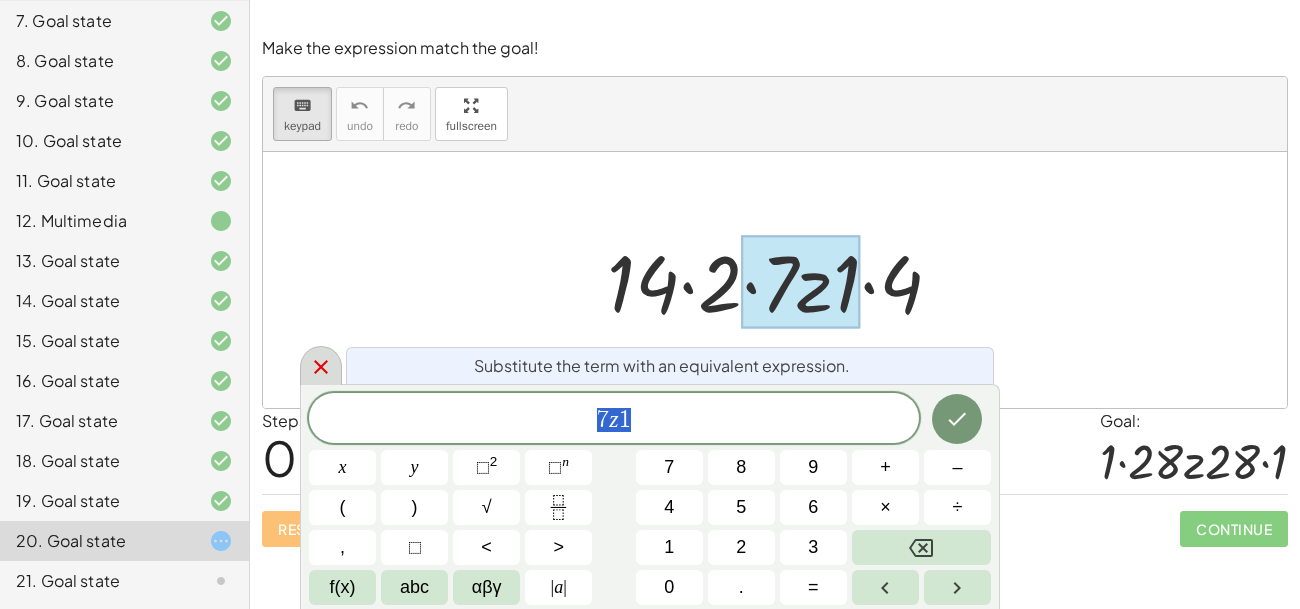 click 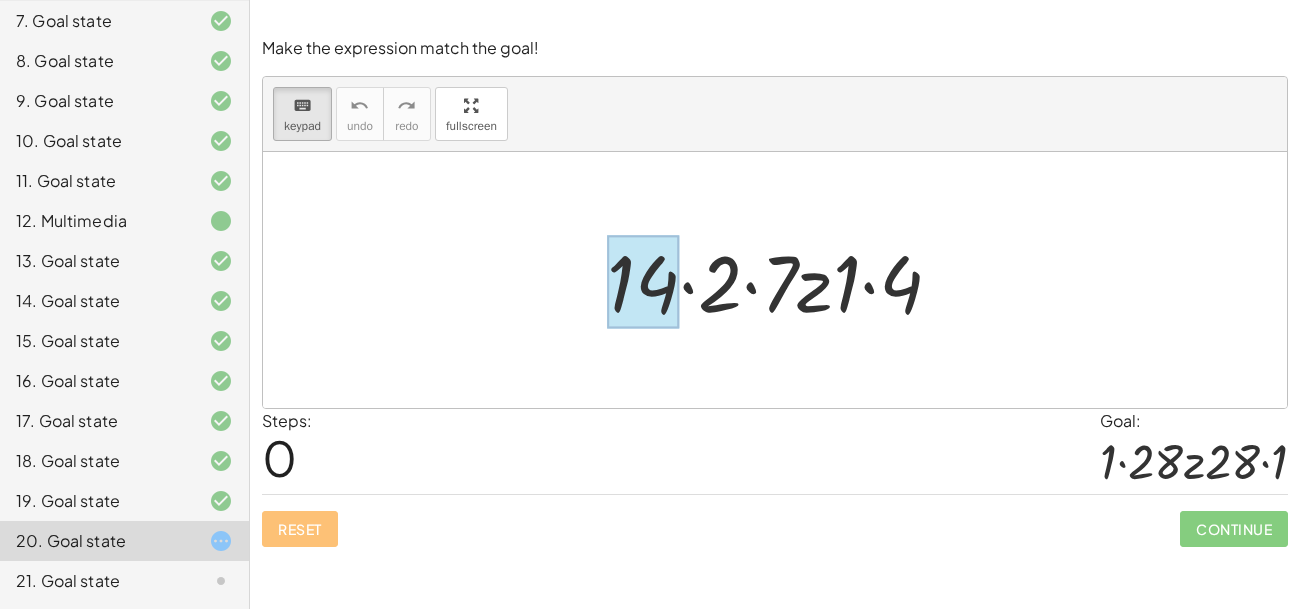 drag, startPoint x: 923, startPoint y: 285, endPoint x: 661, endPoint y: 291, distance: 262.0687 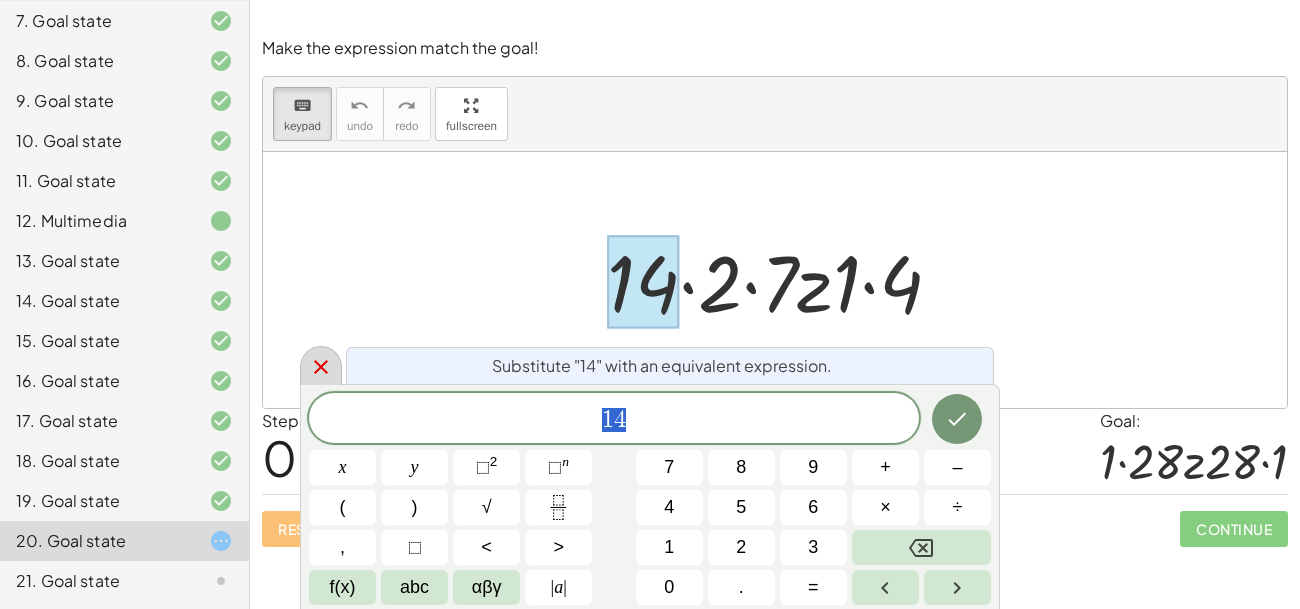 click 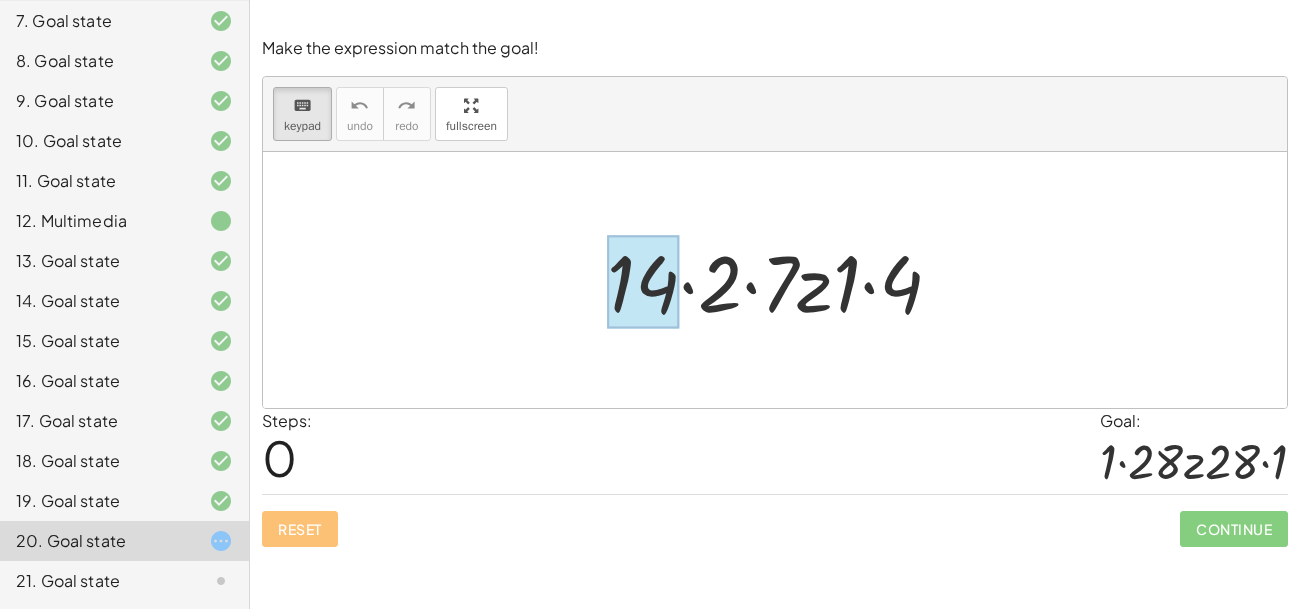 drag, startPoint x: 714, startPoint y: 303, endPoint x: 652, endPoint y: 296, distance: 62.39391 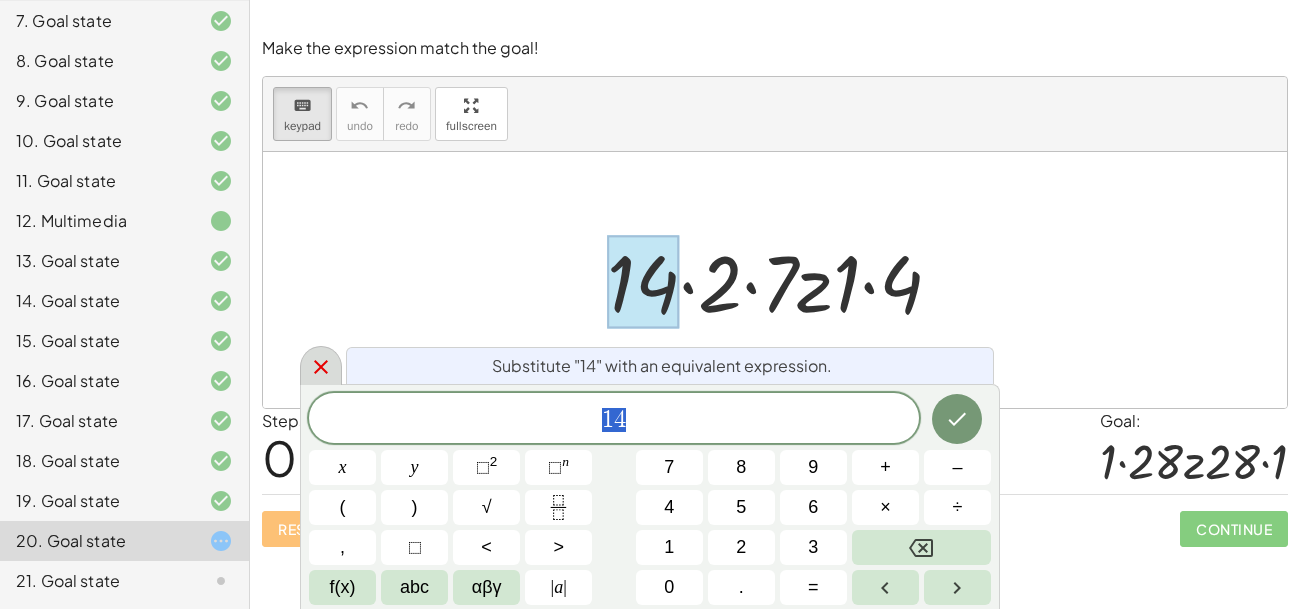 click at bounding box center (321, 365) 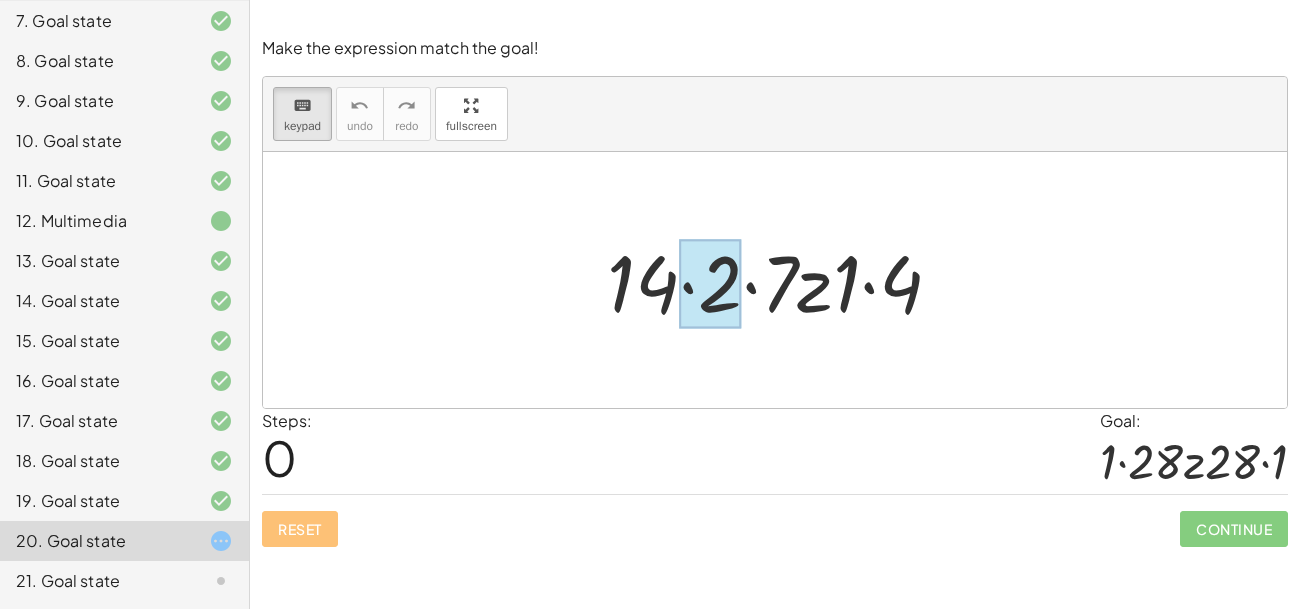 click at bounding box center [710, 284] 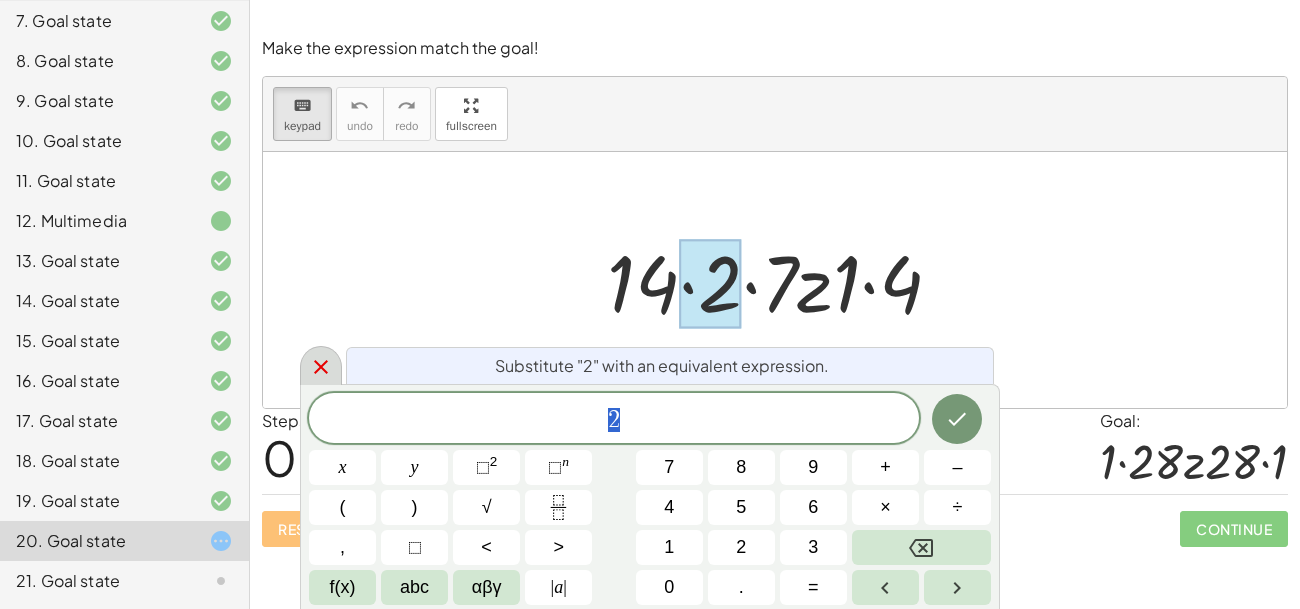 click 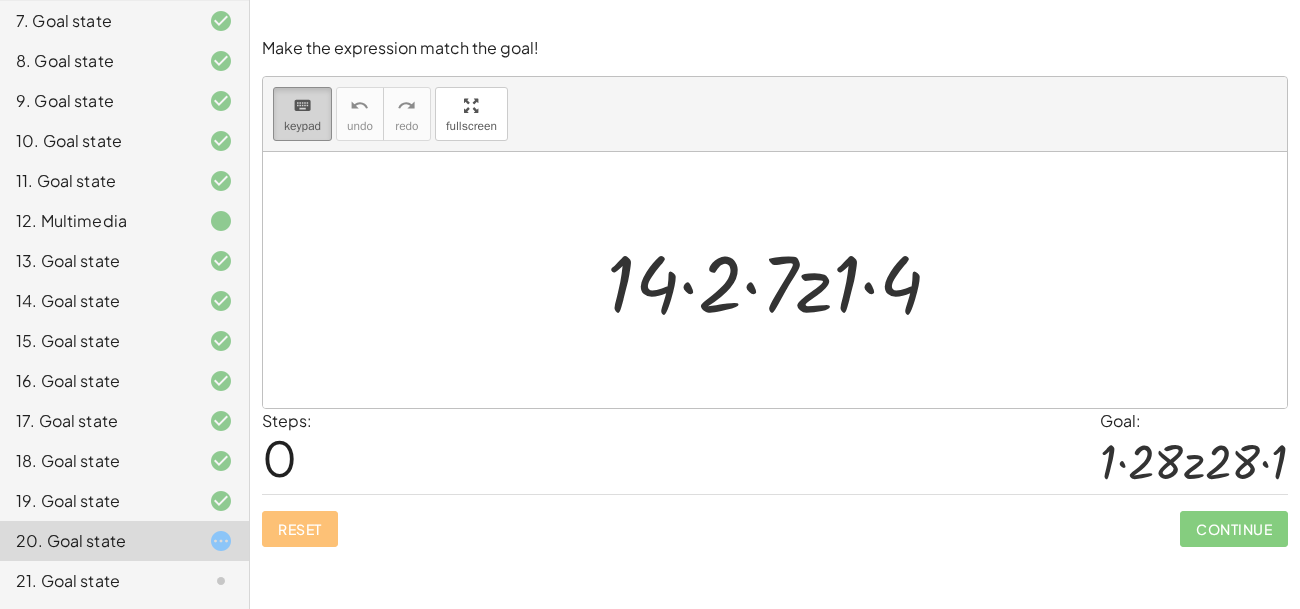 click on "keyboard" at bounding box center (302, 105) 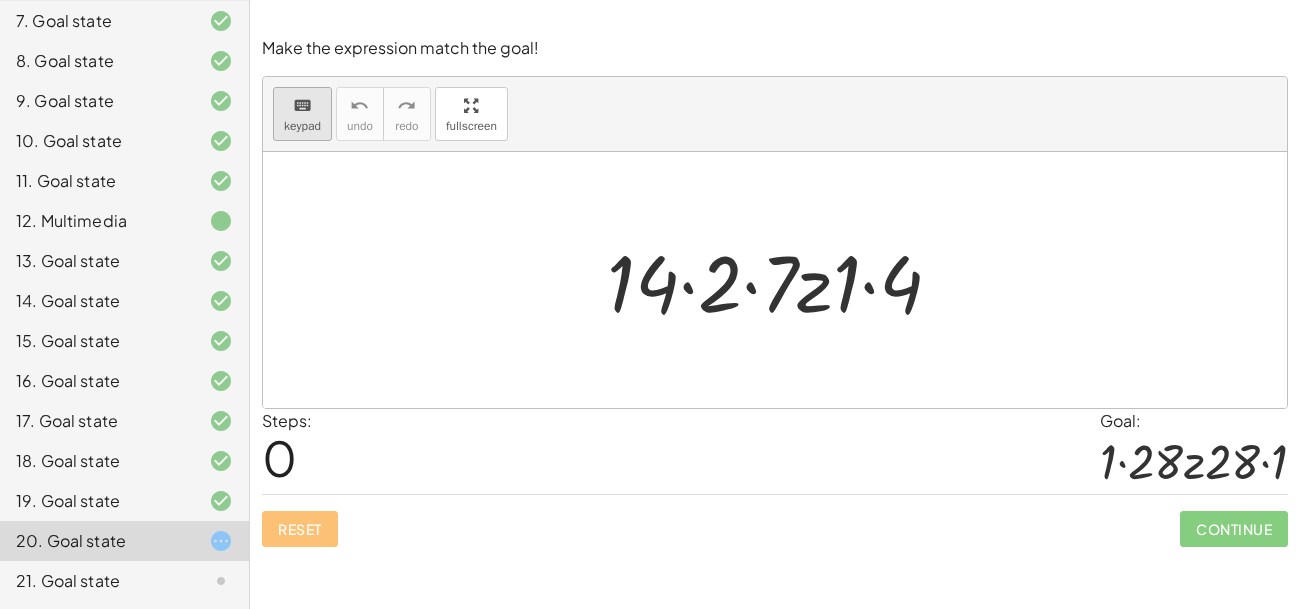 click on "keyboard" at bounding box center [302, 105] 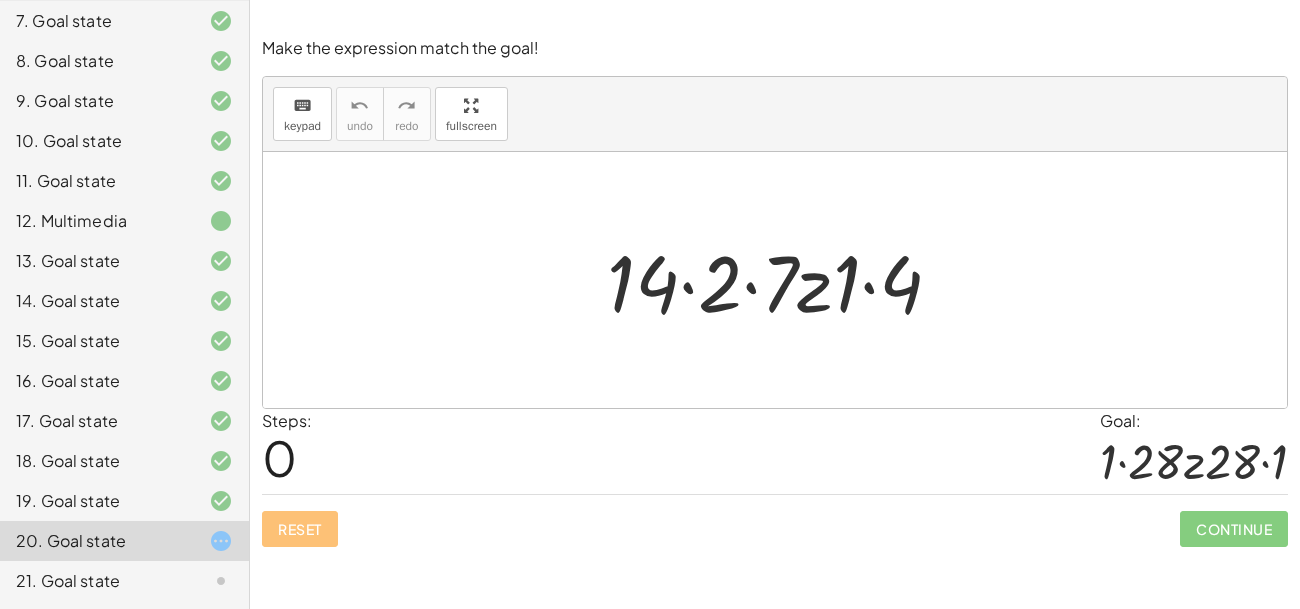 click on "7. Goal state" 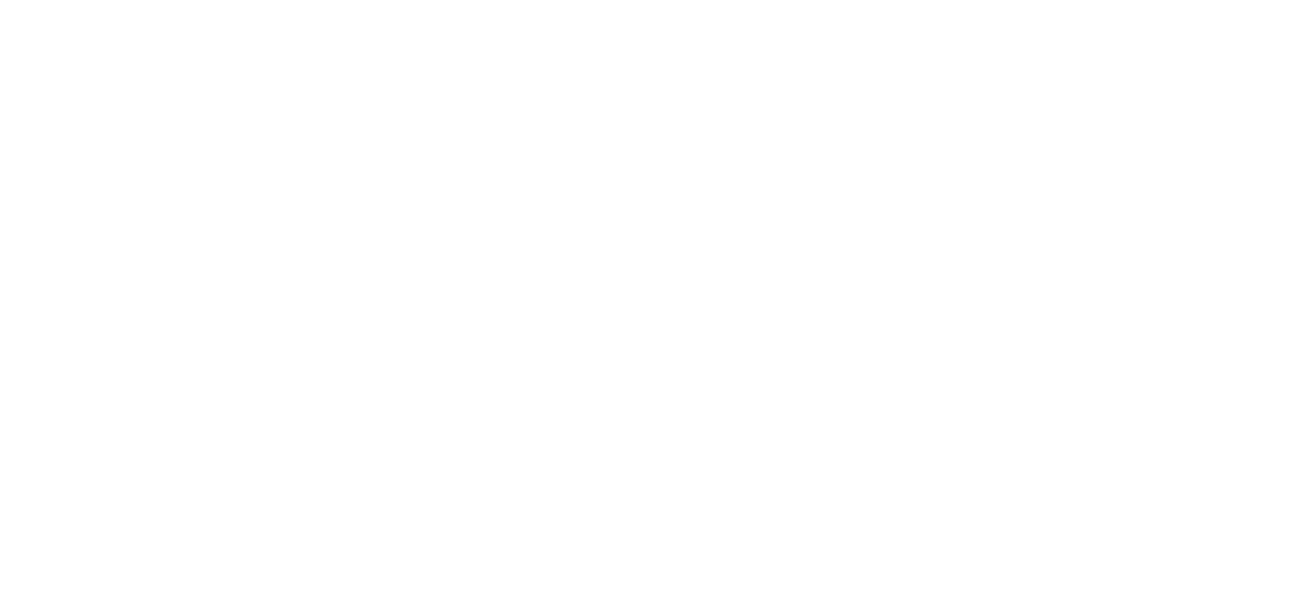 scroll, scrollTop: 0, scrollLeft: 0, axis: both 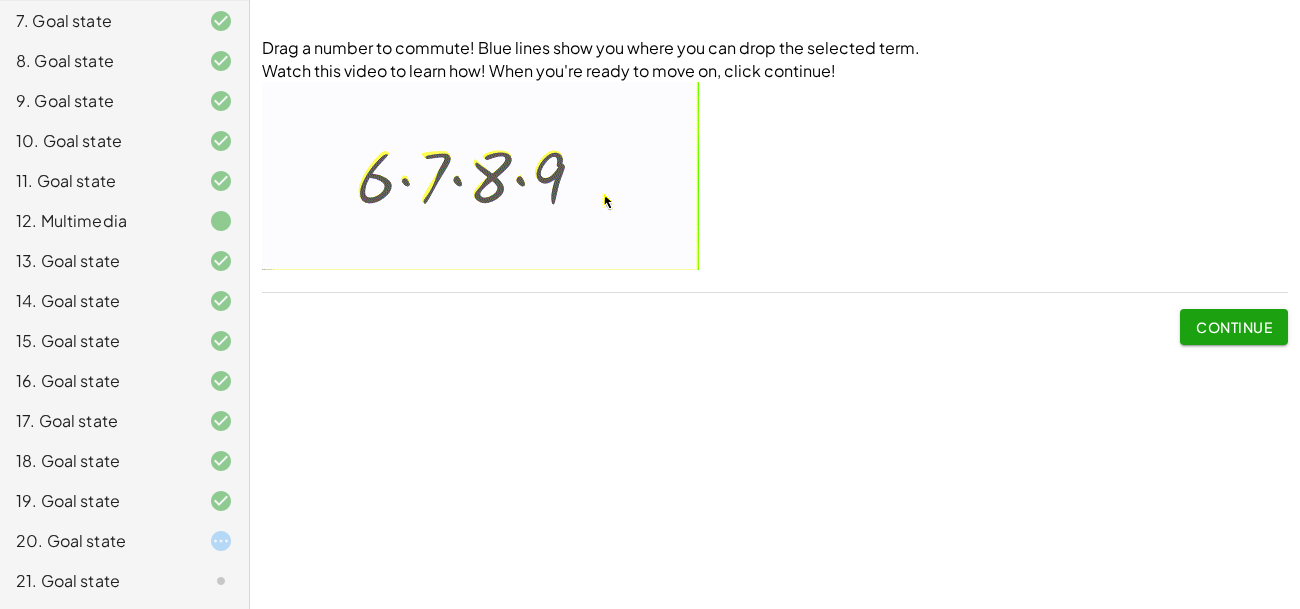 click on "20. Goal state" 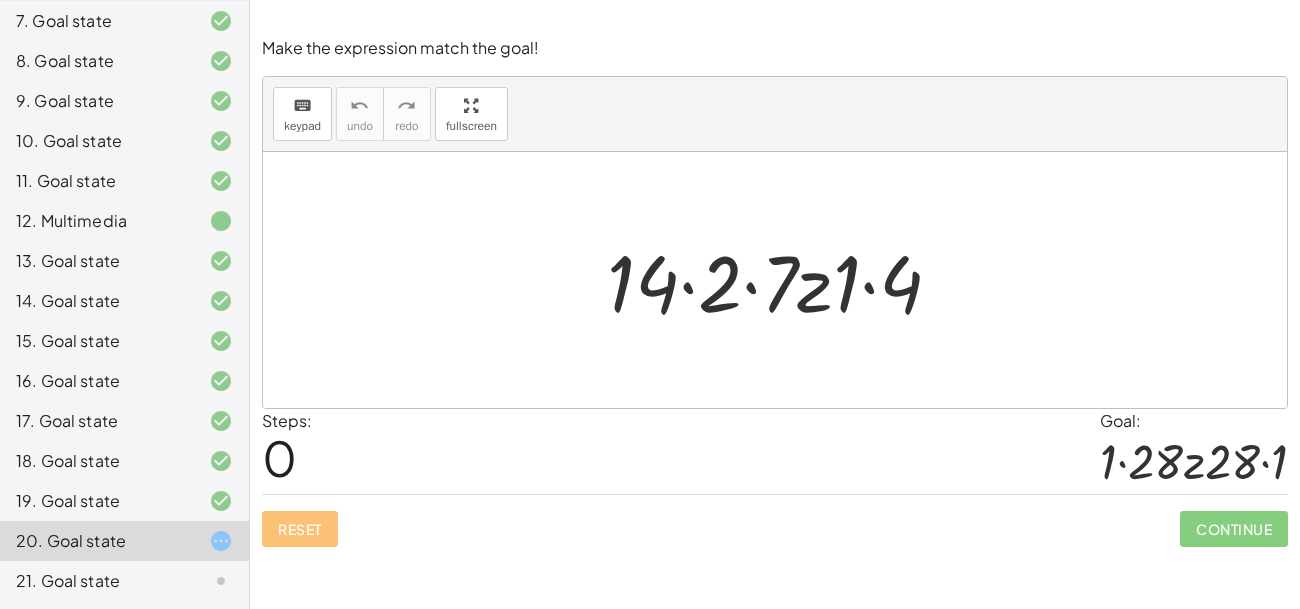 click at bounding box center [782, 280] 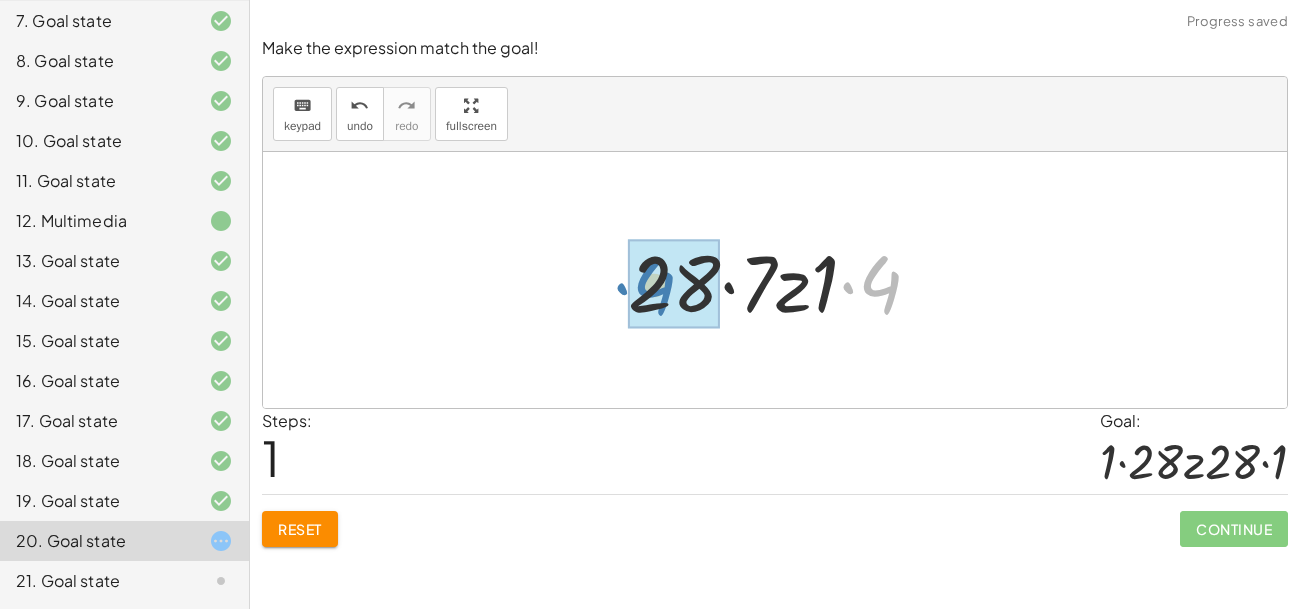drag, startPoint x: 876, startPoint y: 296, endPoint x: 657, endPoint y: 299, distance: 219.02055 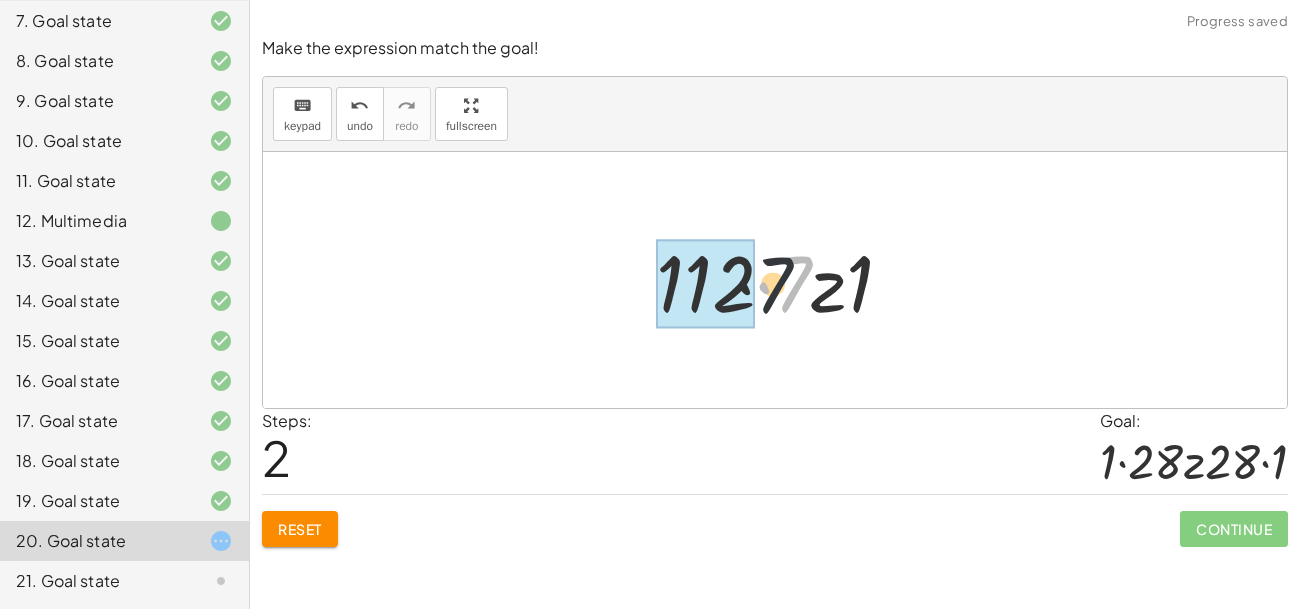 drag, startPoint x: 794, startPoint y: 279, endPoint x: 719, endPoint y: 282, distance: 75.059975 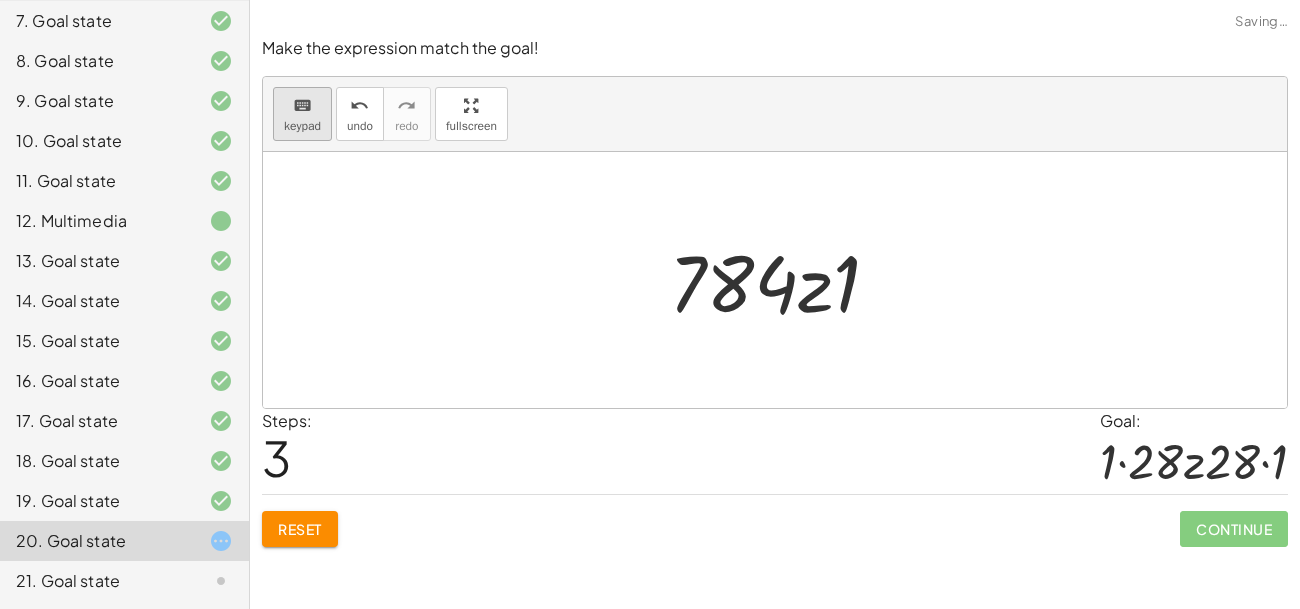 click on "keypad" at bounding box center (302, 126) 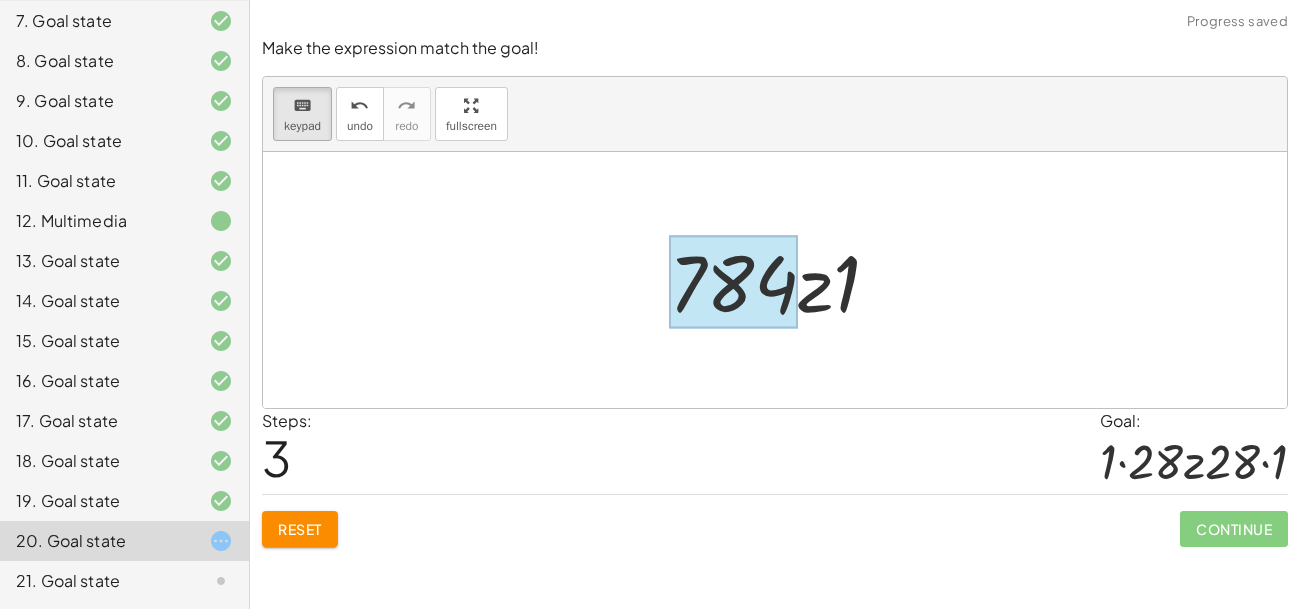 click at bounding box center [733, 282] 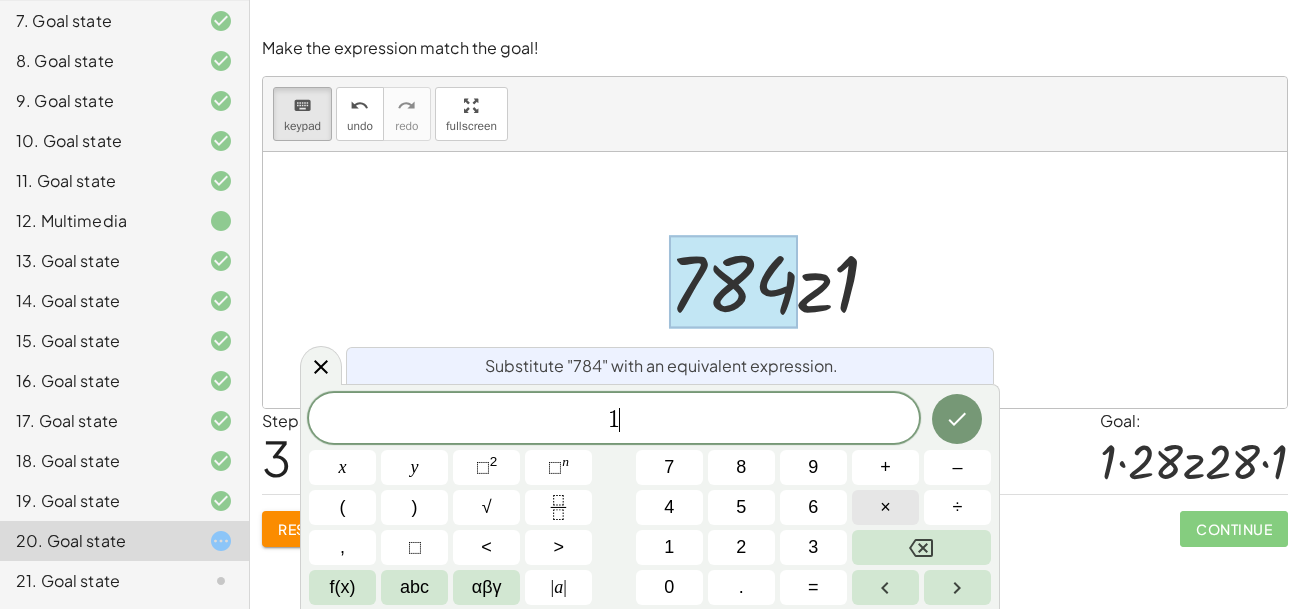 click on "×" at bounding box center [885, 507] 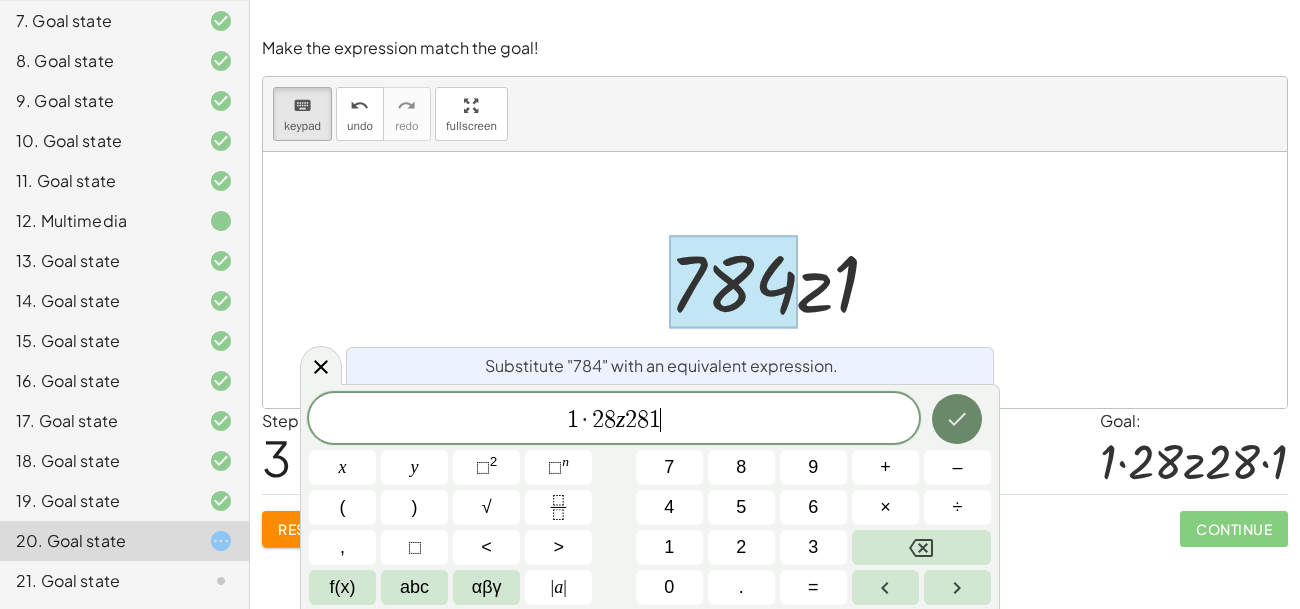 click 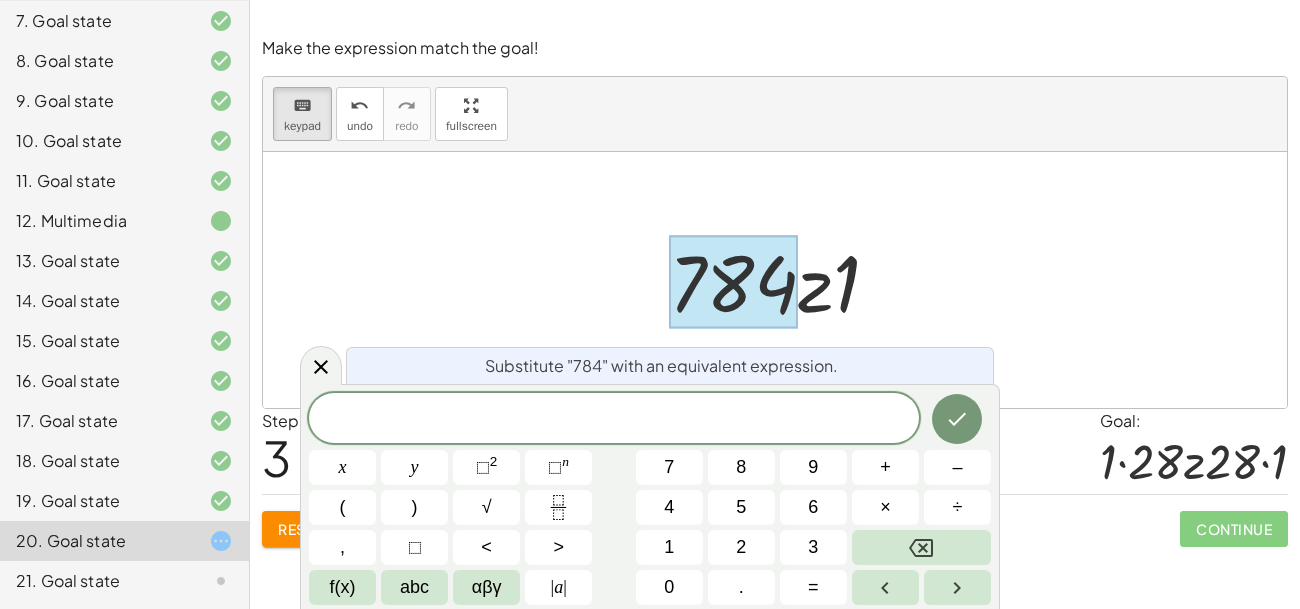 click on "Substitute "784" with an equivalent expression." at bounding box center [670, 365] 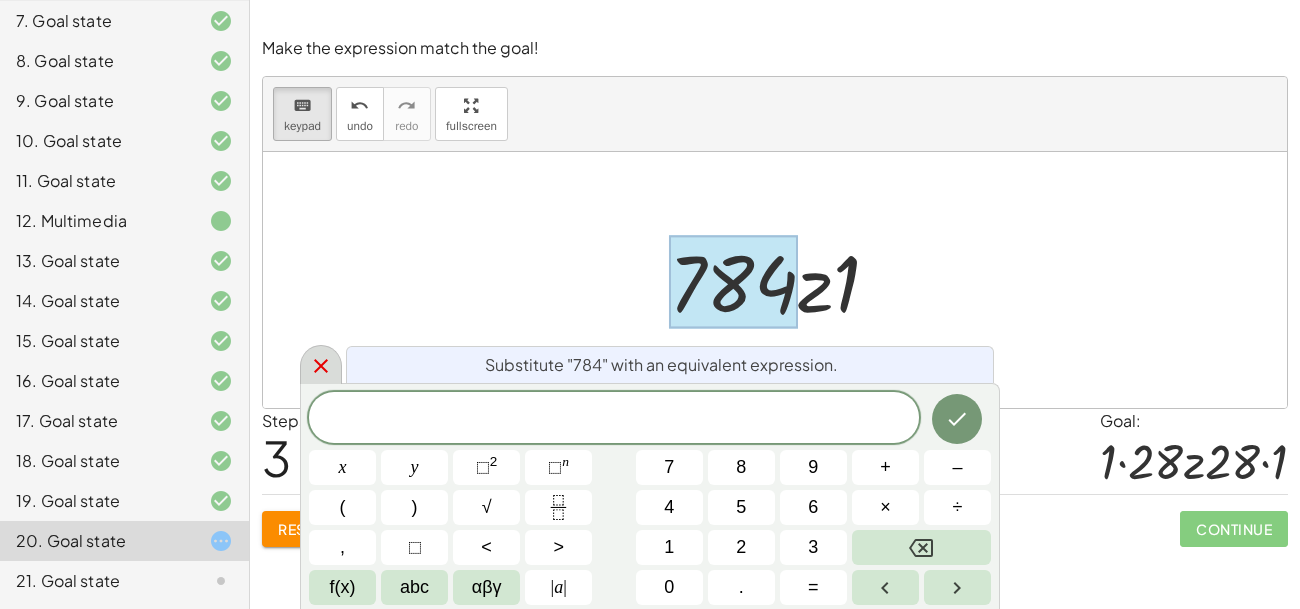 click 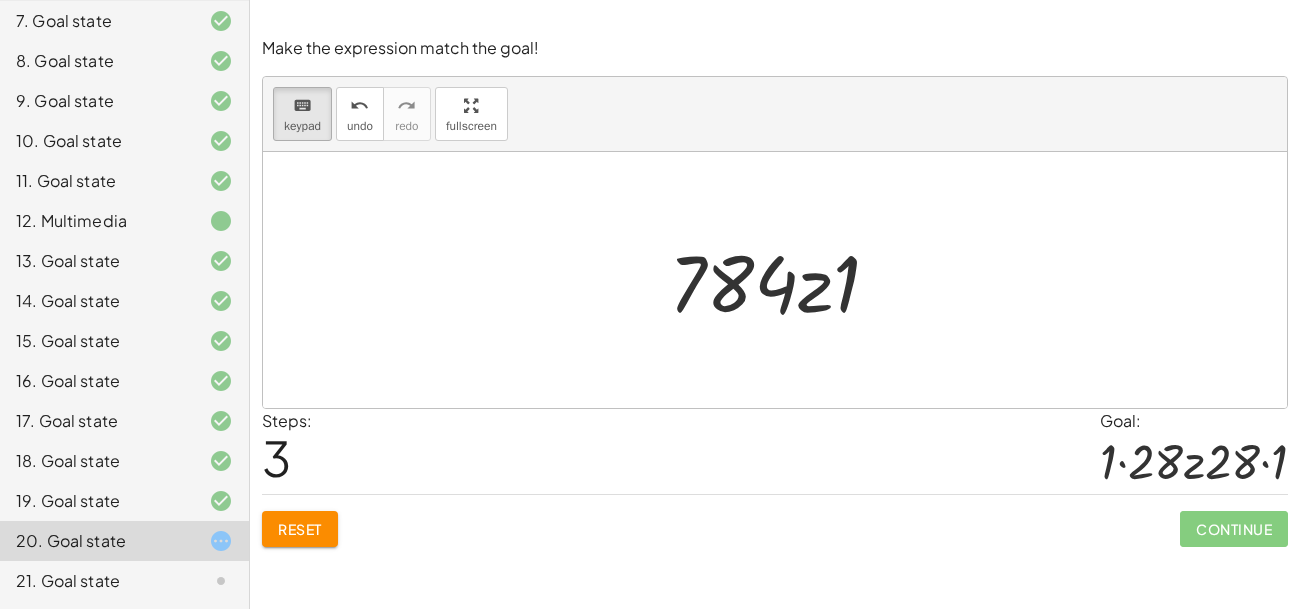 click on "19. Goal state" 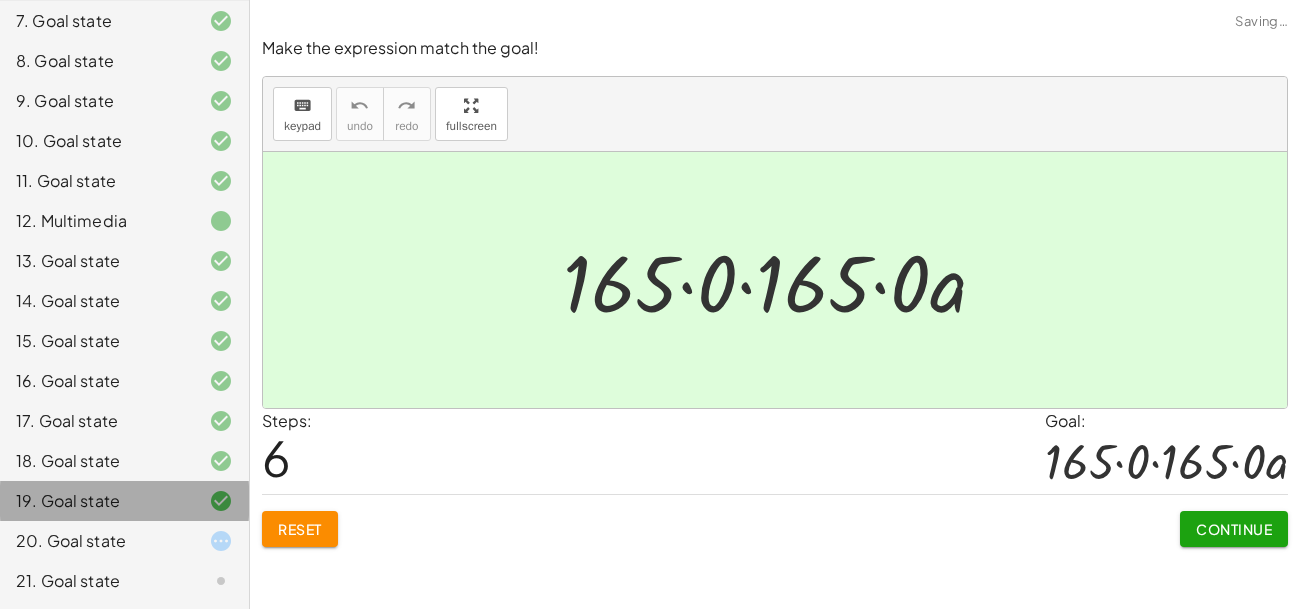 click 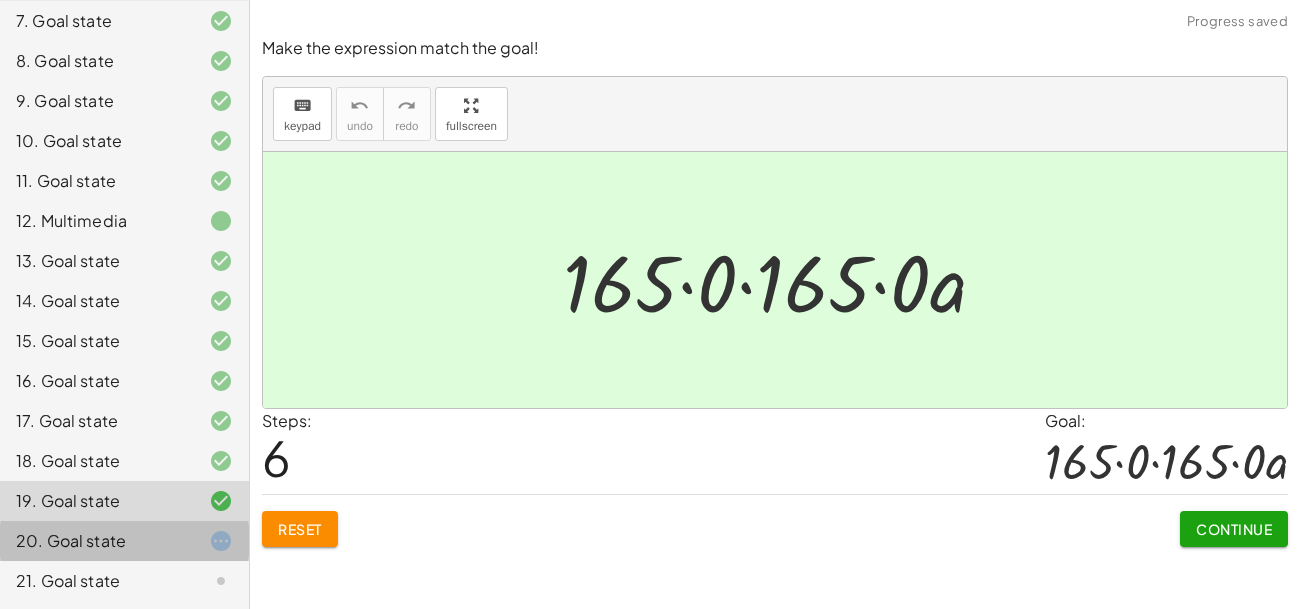click 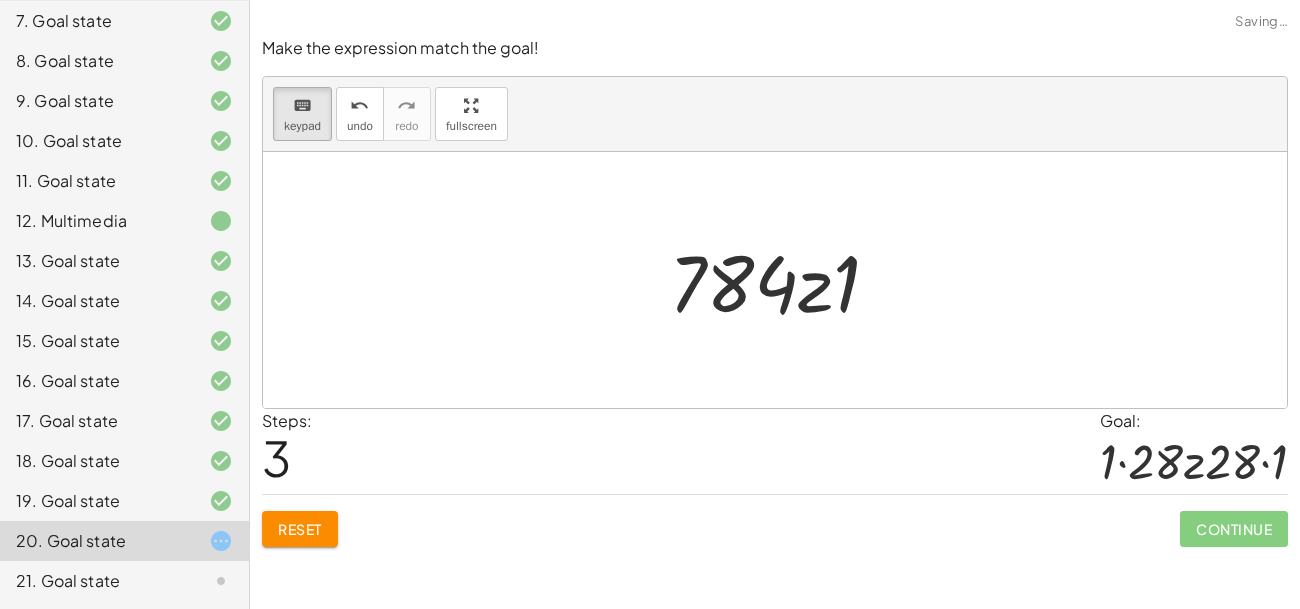 click on "Reset" at bounding box center (300, 529) 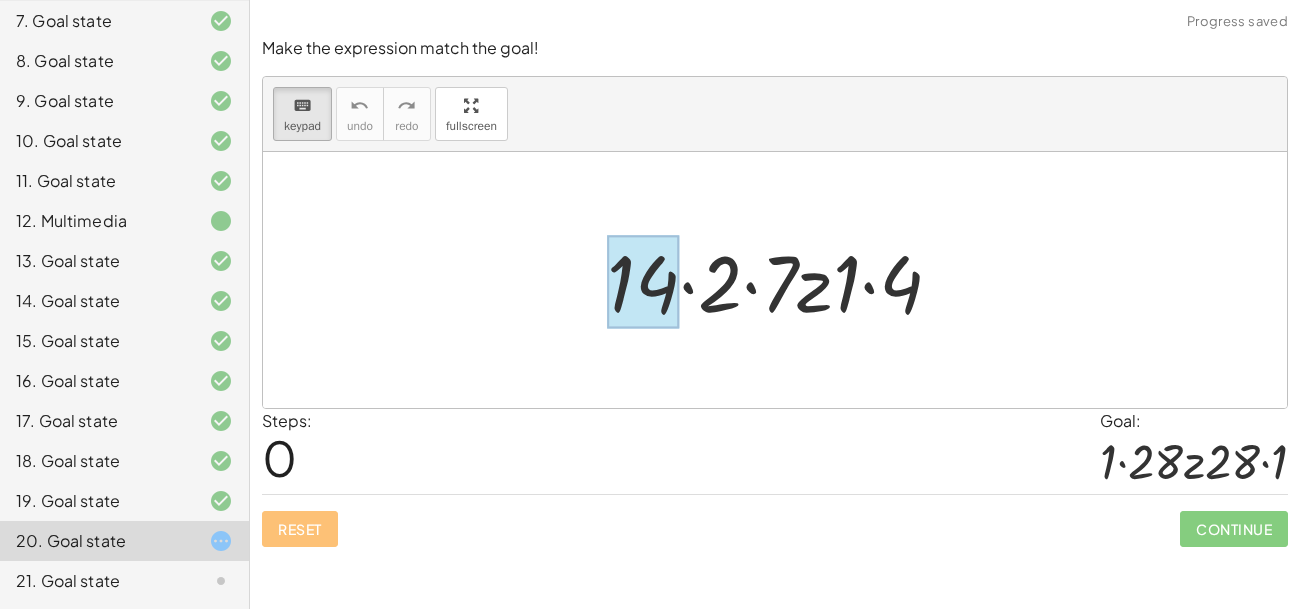 click at bounding box center [643, 282] 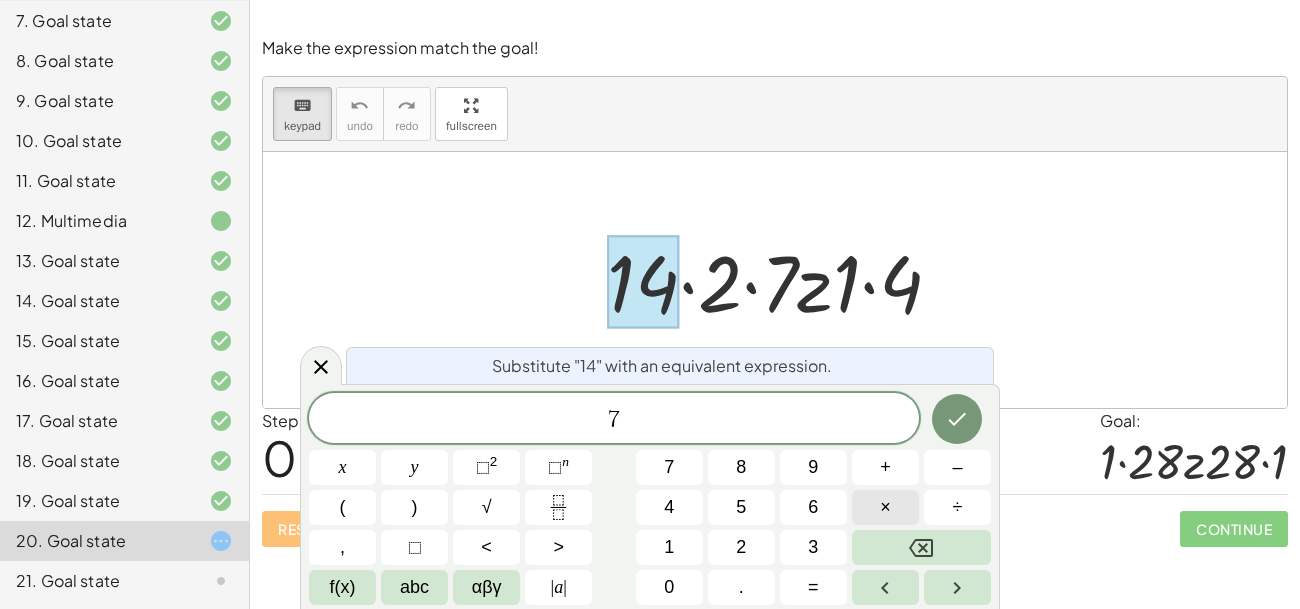 click on "×" at bounding box center (885, 507) 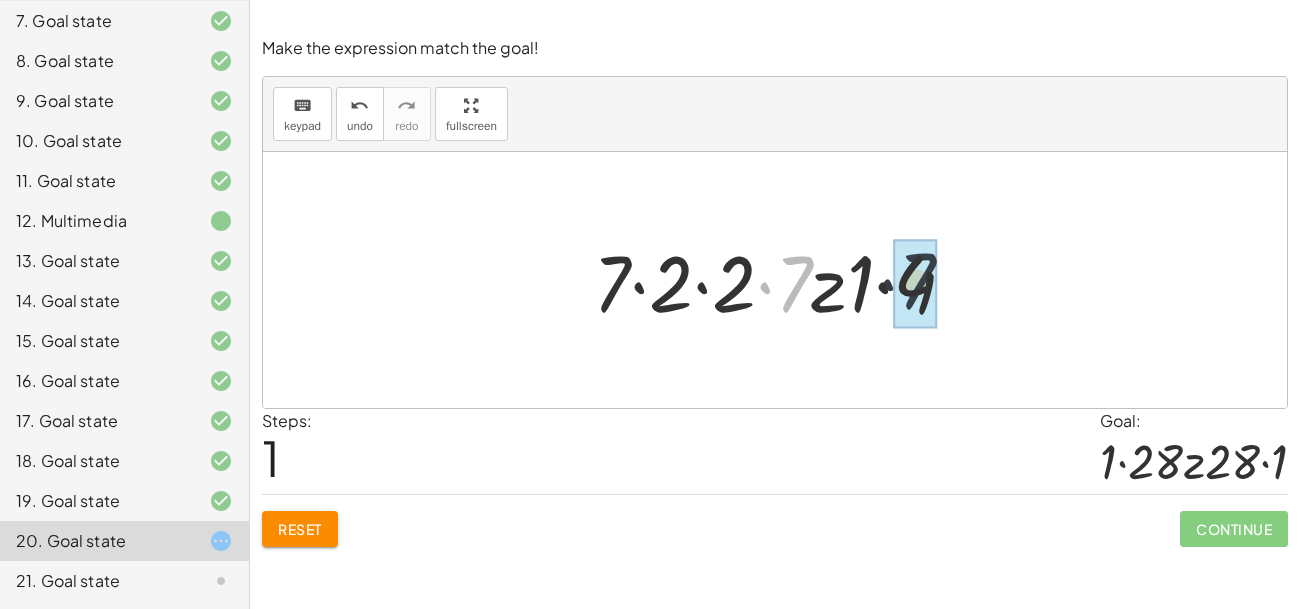 drag, startPoint x: 788, startPoint y: 295, endPoint x: 916, endPoint y: 293, distance: 128.01562 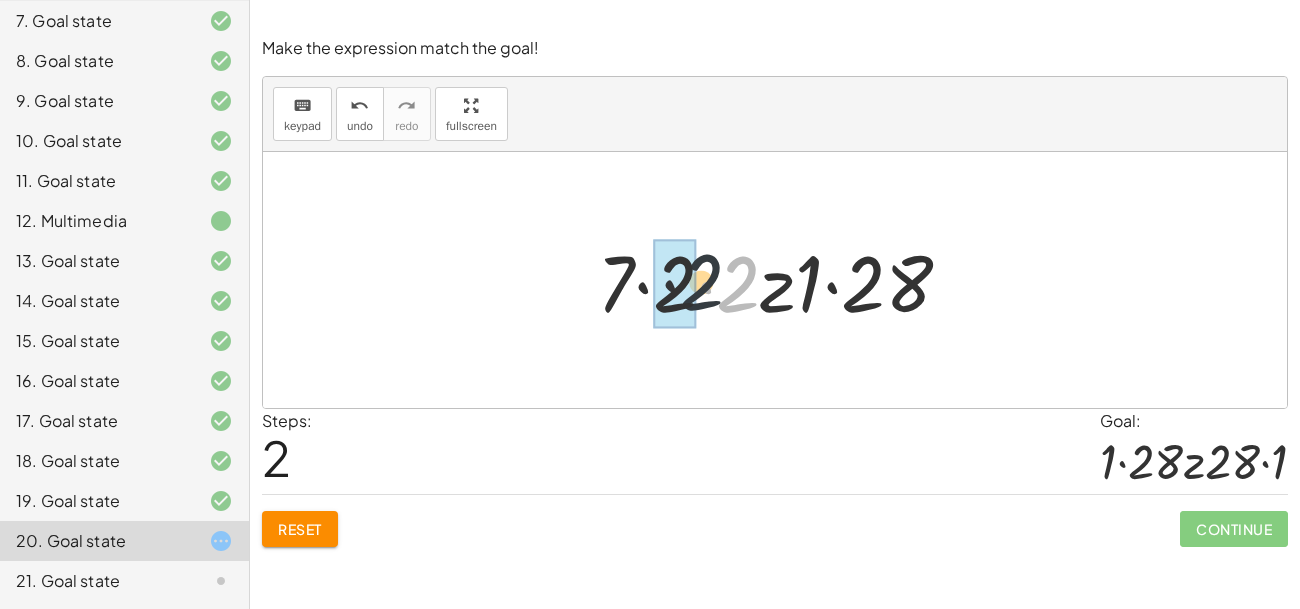 drag, startPoint x: 737, startPoint y: 299, endPoint x: 683, endPoint y: 297, distance: 54.037025 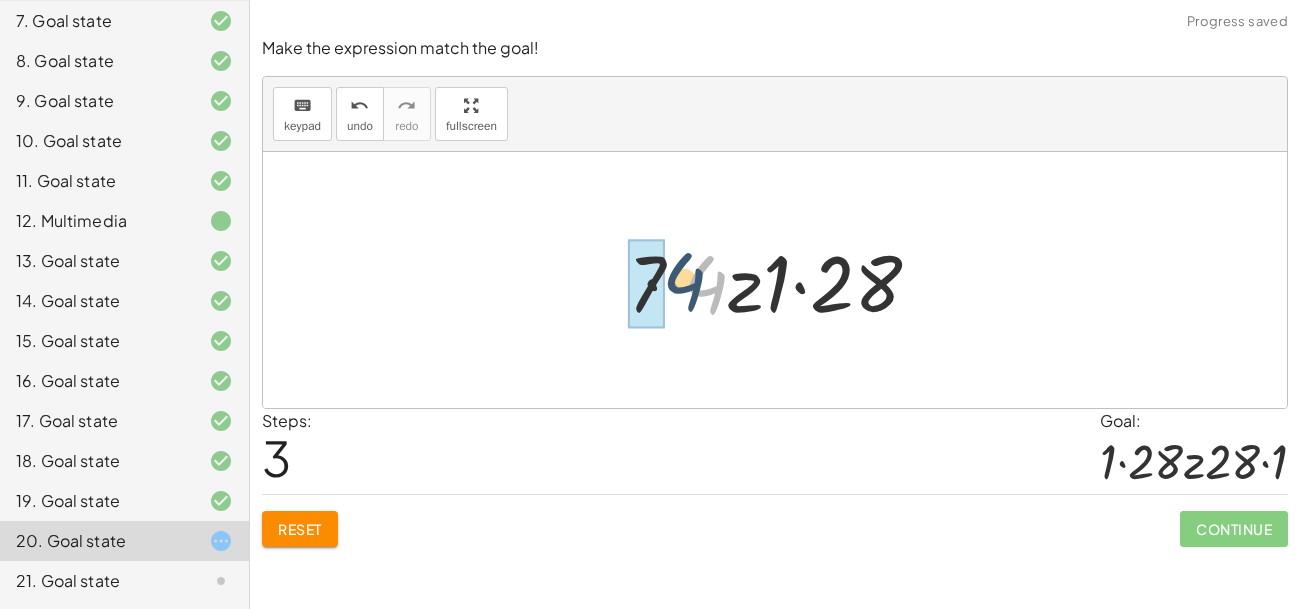 drag, startPoint x: 707, startPoint y: 290, endPoint x: 643, endPoint y: 282, distance: 64.49806 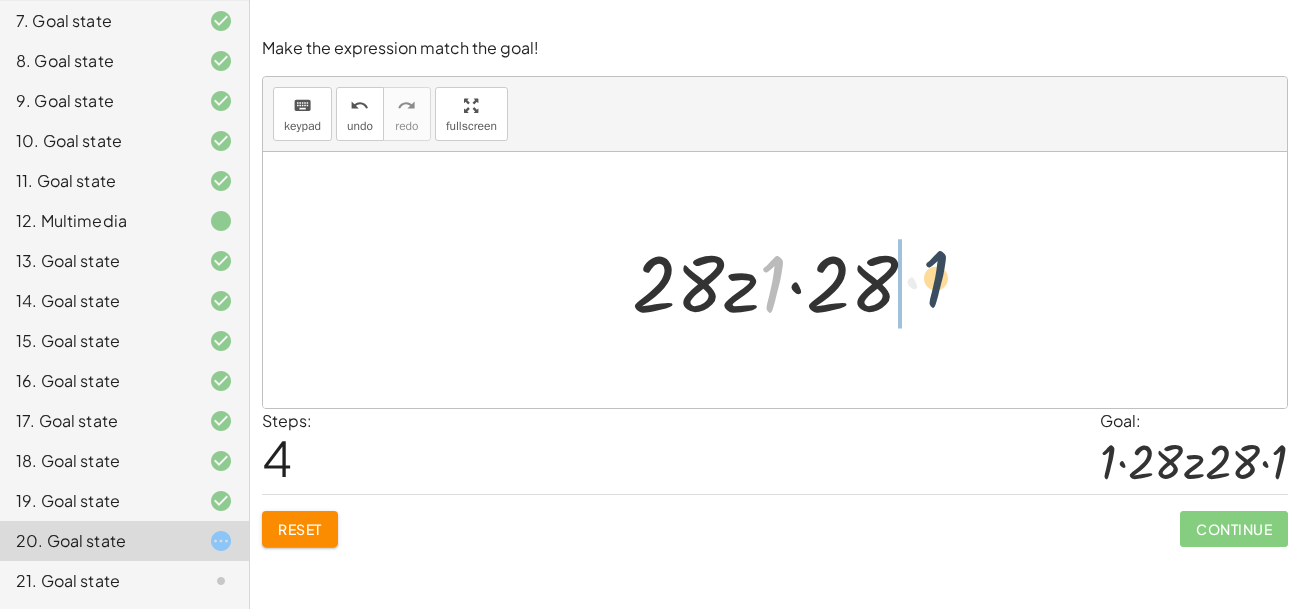drag, startPoint x: 766, startPoint y: 288, endPoint x: 931, endPoint y: 283, distance: 165.07574 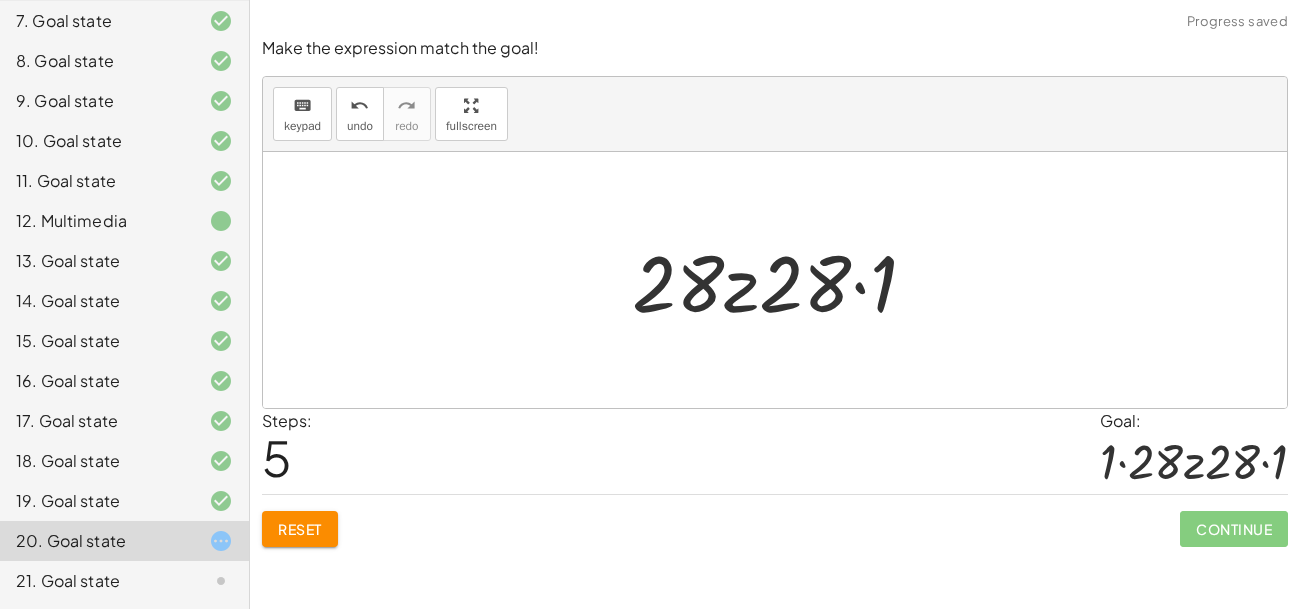 click on "Make the expression match the goal! keyboard keypad undo undo redo redo fullscreen · 14 · 2 · 7 · z · 1 · 4 · 7 · 2 · 2 · 7 · z · 1 · 4 · 7 · 2 · 2 · z · 1 · 28 · 7 · 4 · z · 1 · 28 · 28 · z · 1 · 28 · · · z · 1 28 28 × Steps:  5 Goal: · 1 · 28 · z · 28 · 1 Reset   Continue" 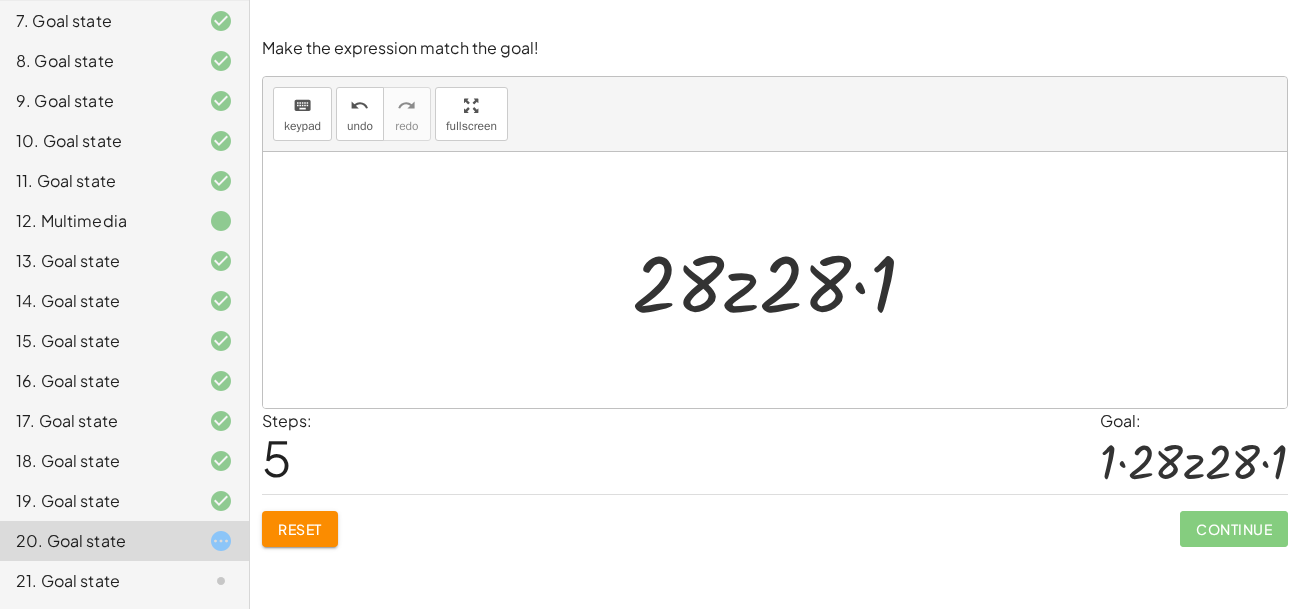 click on "Reset" at bounding box center [300, 529] 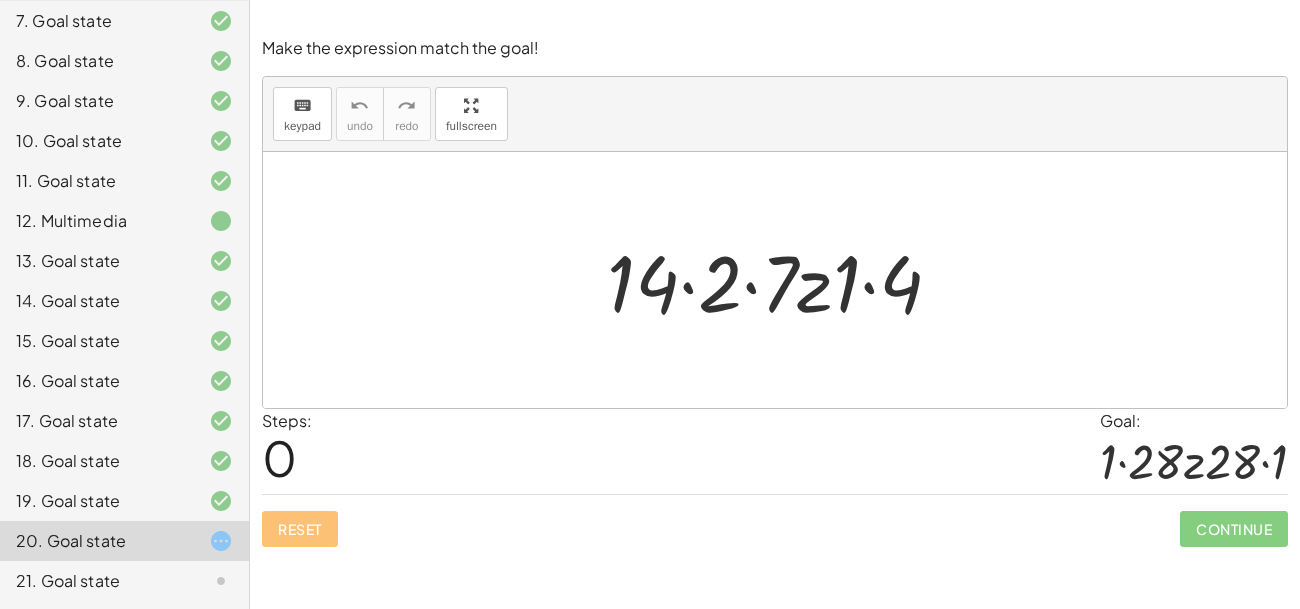 click at bounding box center [782, 280] 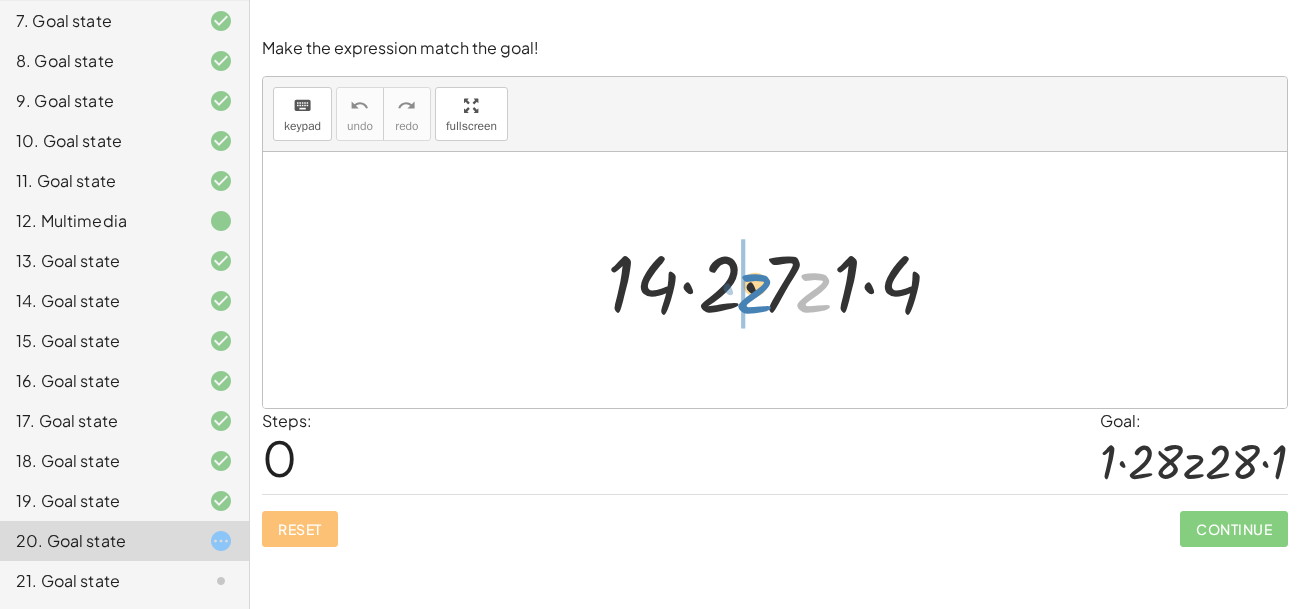 drag, startPoint x: 811, startPoint y: 294, endPoint x: 747, endPoint y: 293, distance: 64.00781 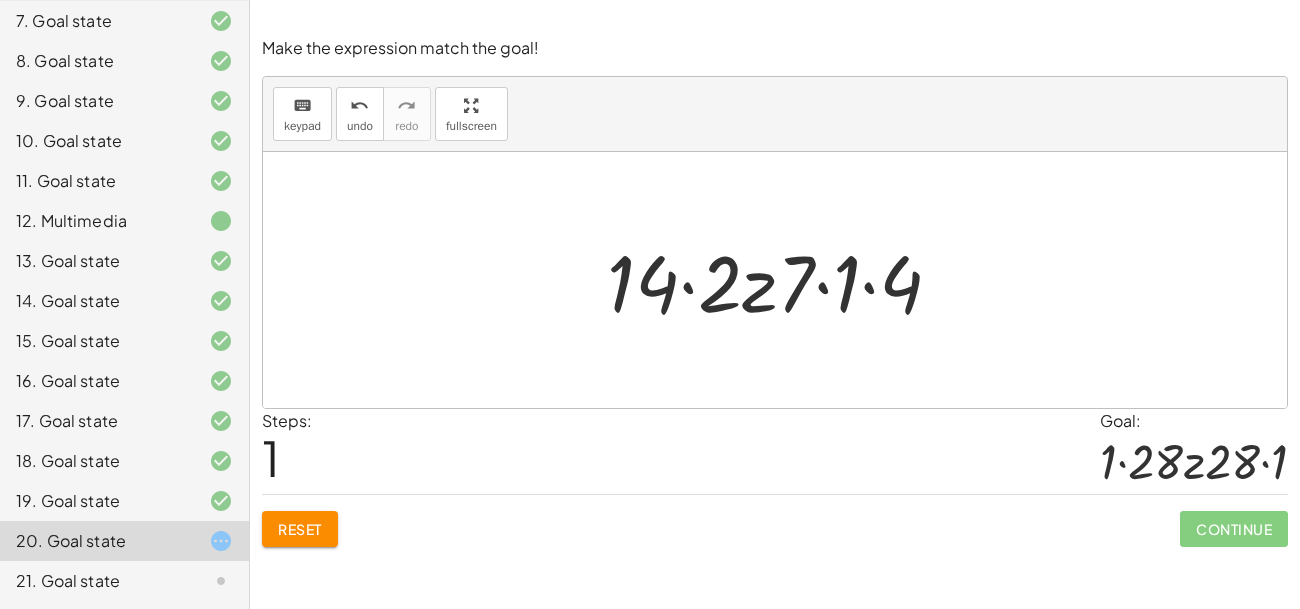 click at bounding box center (782, 280) 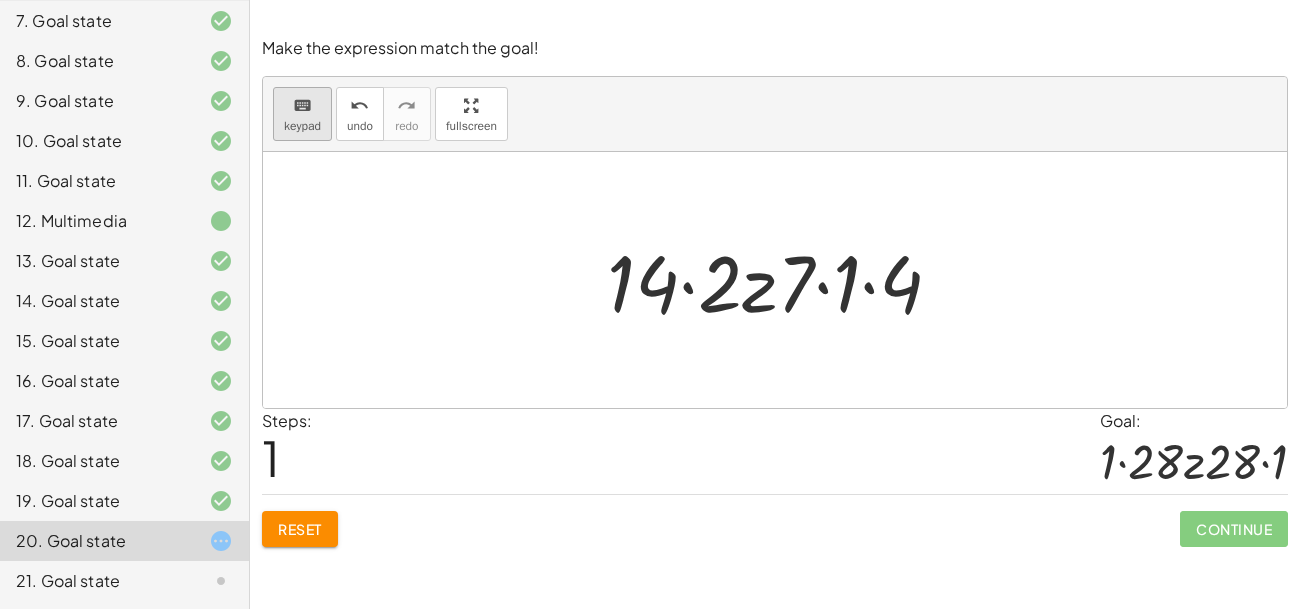 click on "keyboard" at bounding box center (302, 106) 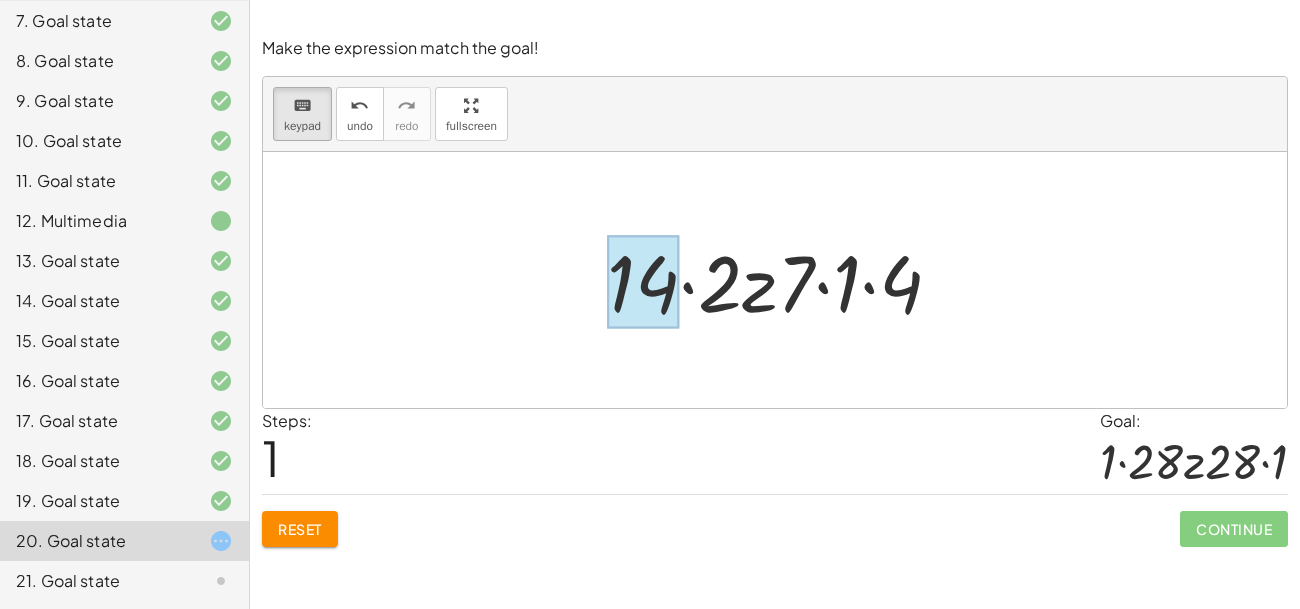 click at bounding box center [643, 282] 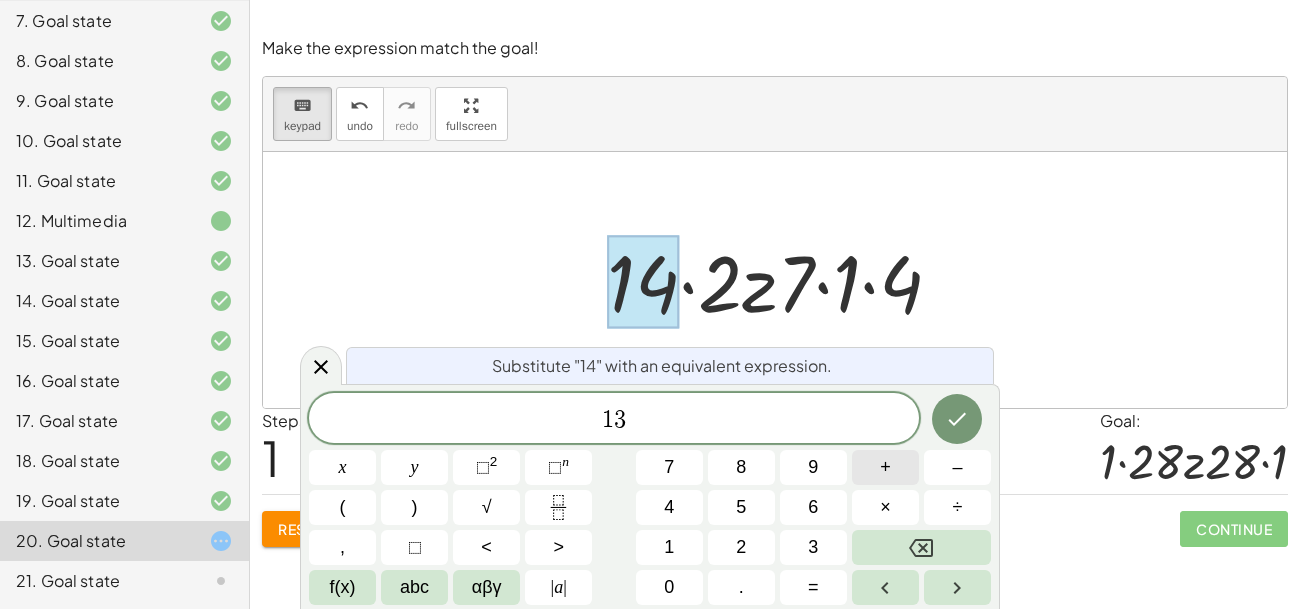 click on "+" at bounding box center (885, 467) 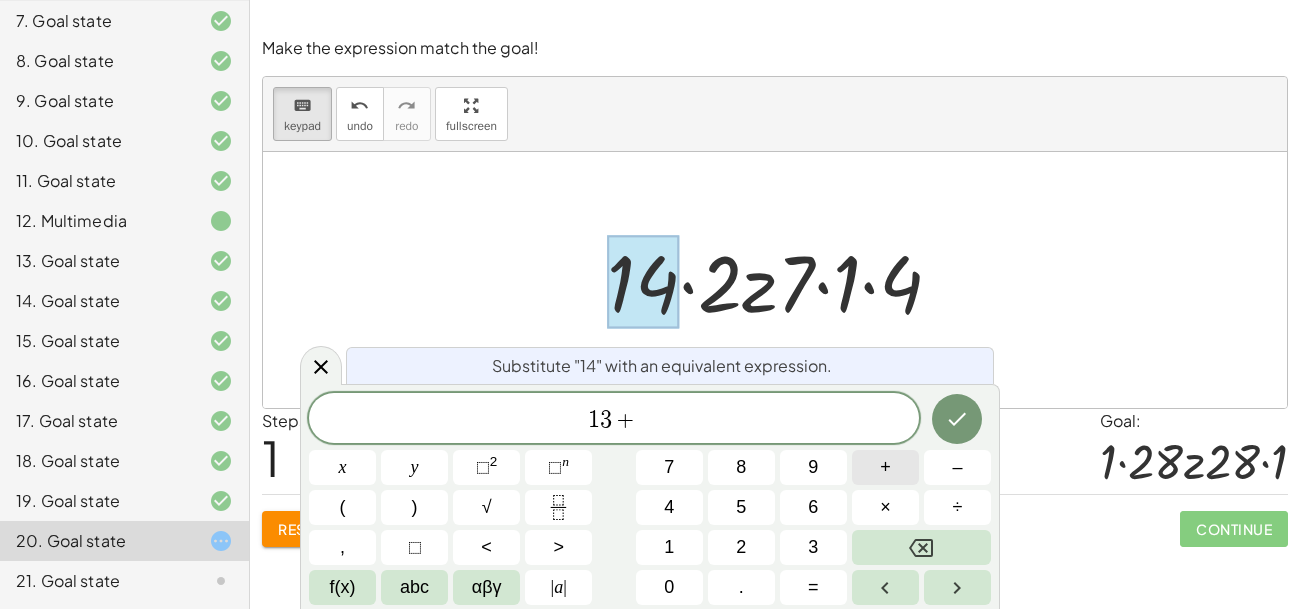 click on "+" at bounding box center [885, 467] 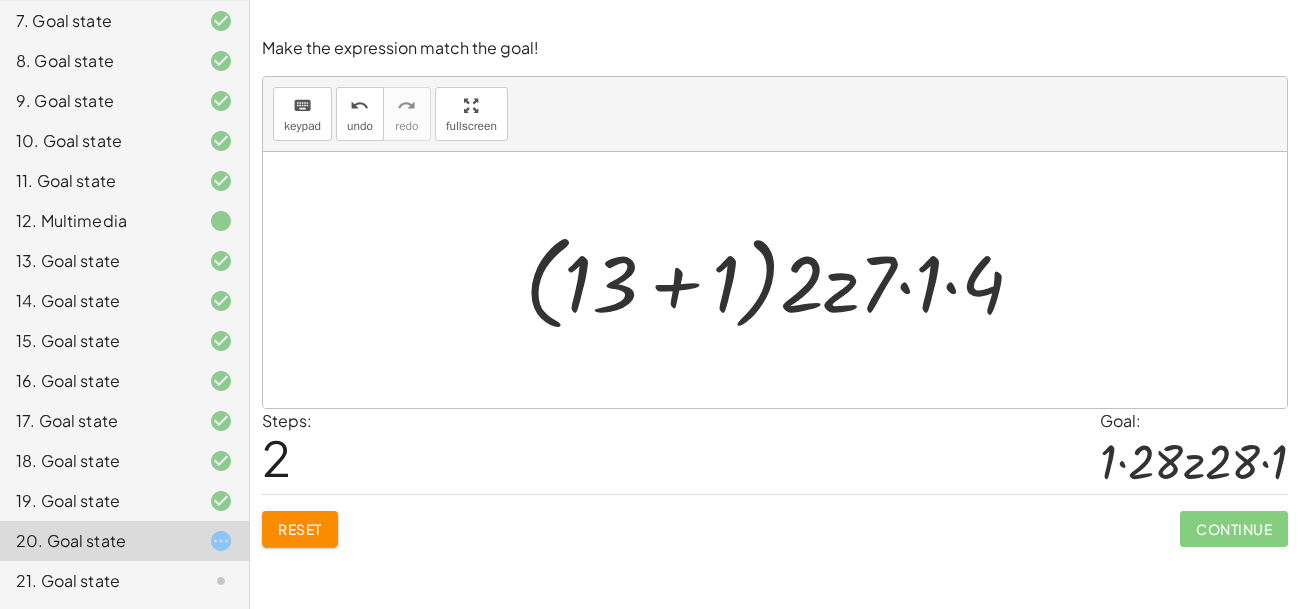 click at bounding box center [783, 280] 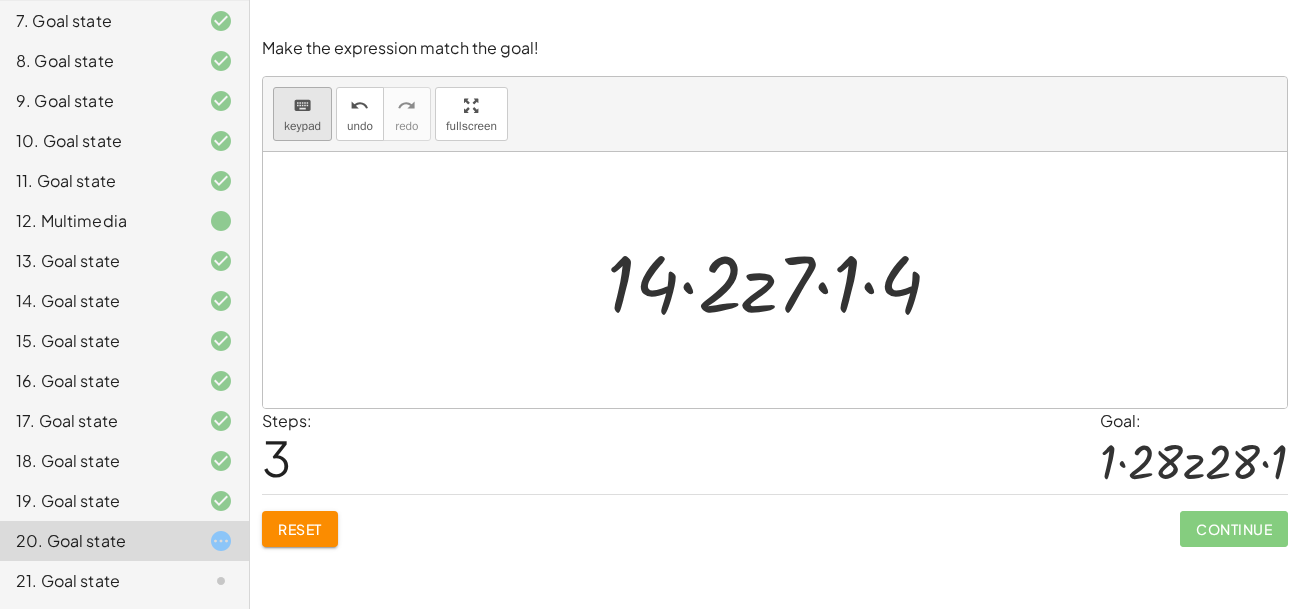 click on "keypad" at bounding box center [302, 126] 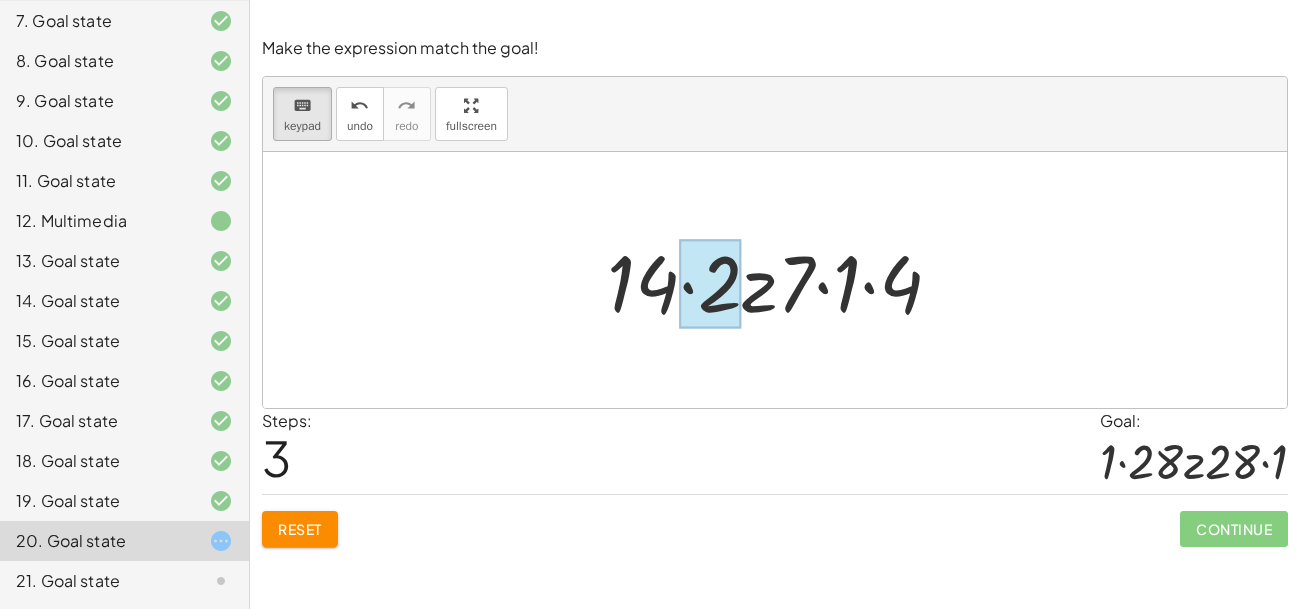 click at bounding box center [710, 284] 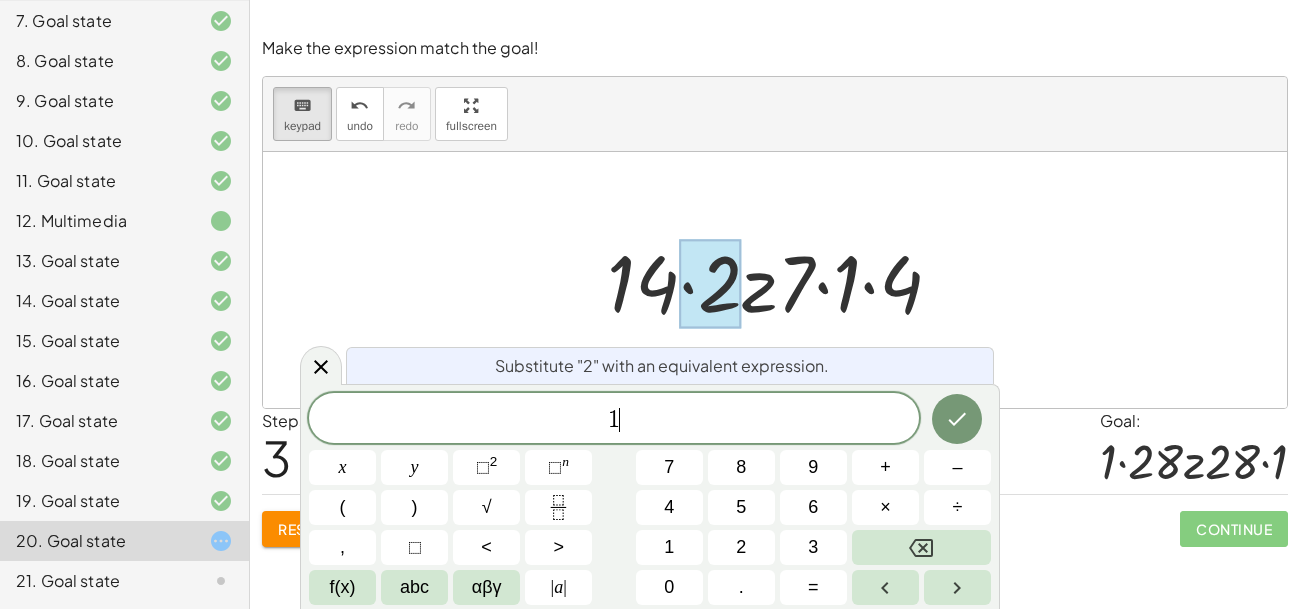 scroll, scrollTop: 433, scrollLeft: 0, axis: vertical 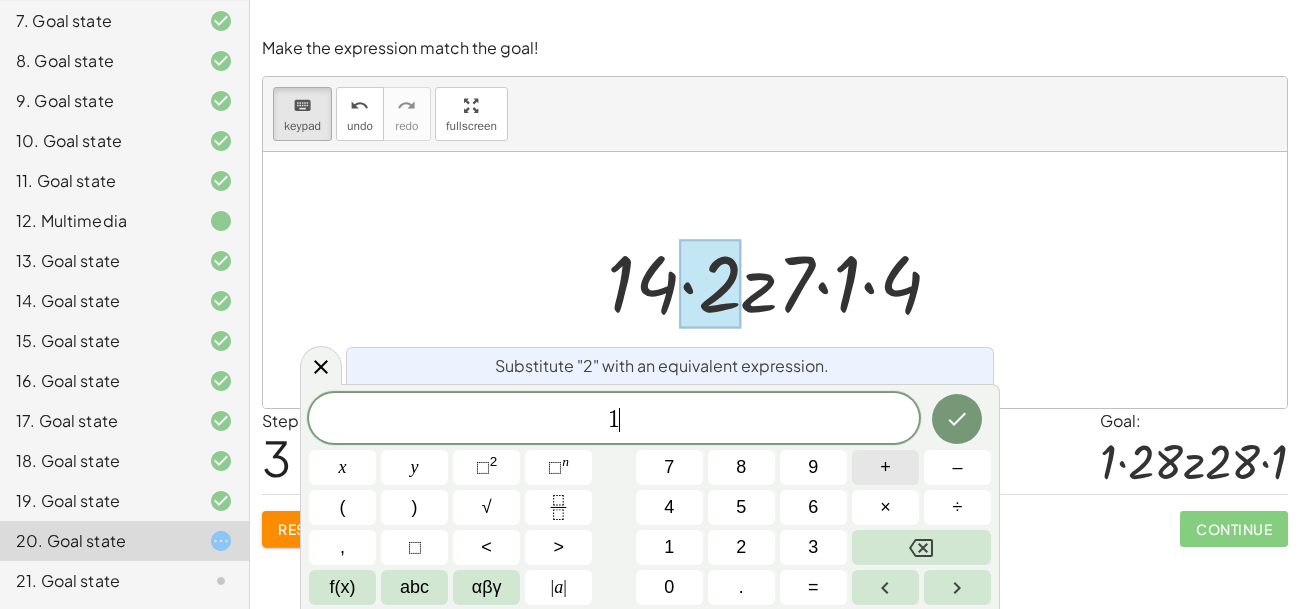 click on "+" at bounding box center [885, 467] 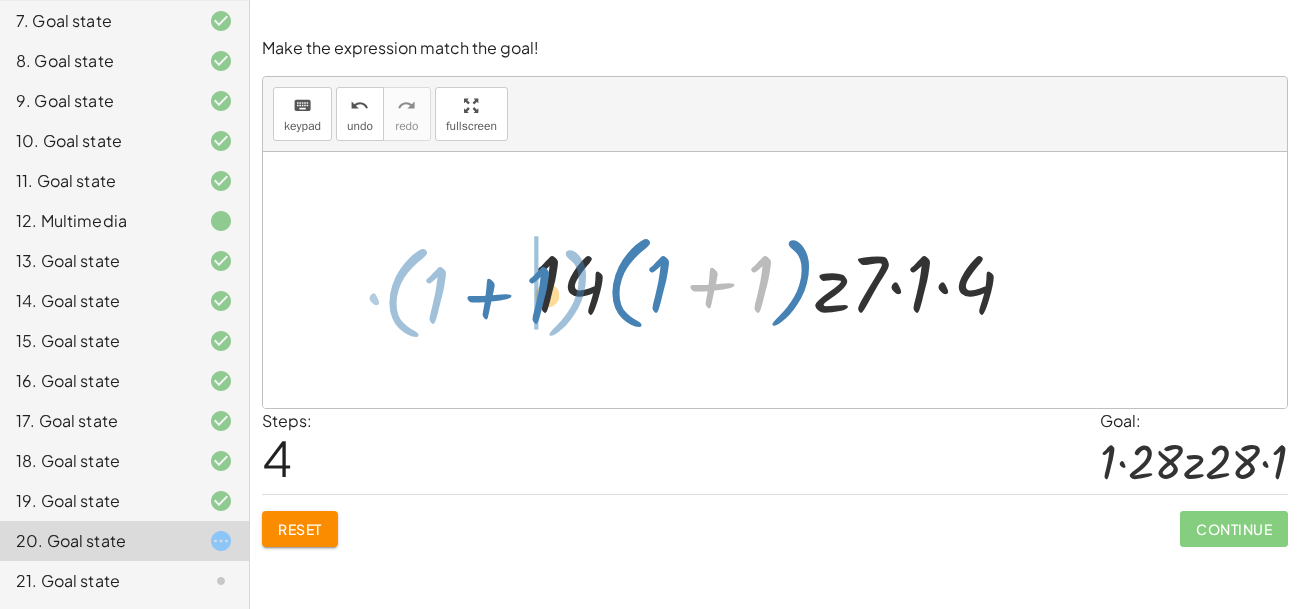 drag, startPoint x: 761, startPoint y: 279, endPoint x: 488, endPoint y: 280, distance: 273.00183 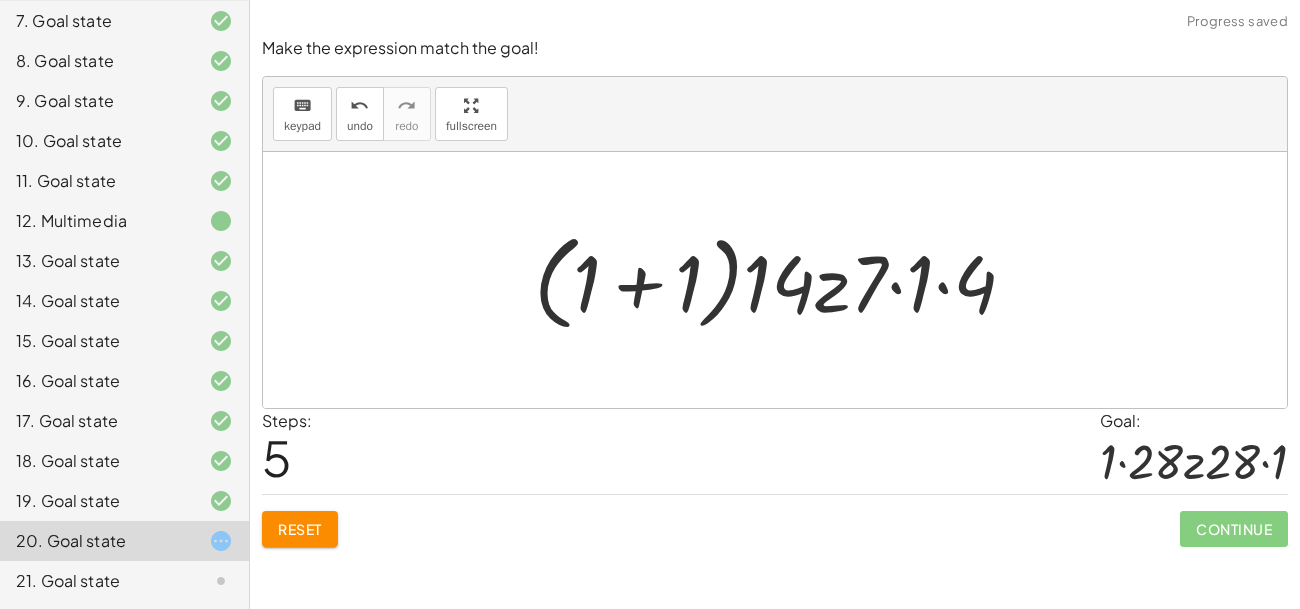 click at bounding box center (783, 280) 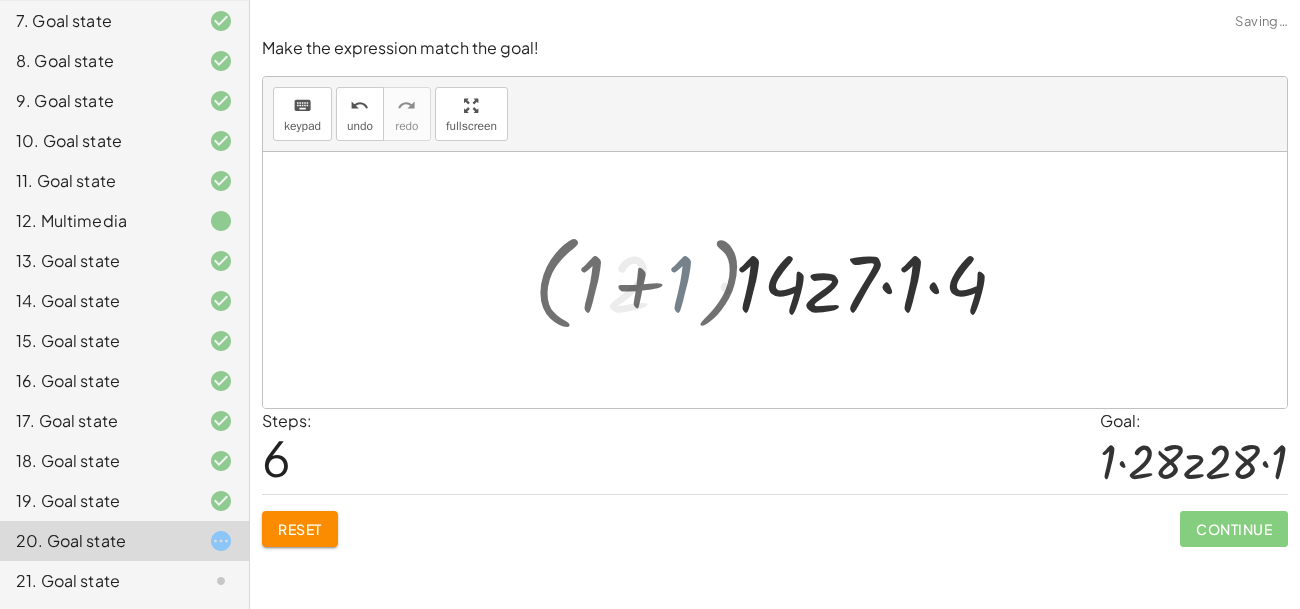 click at bounding box center (782, 280) 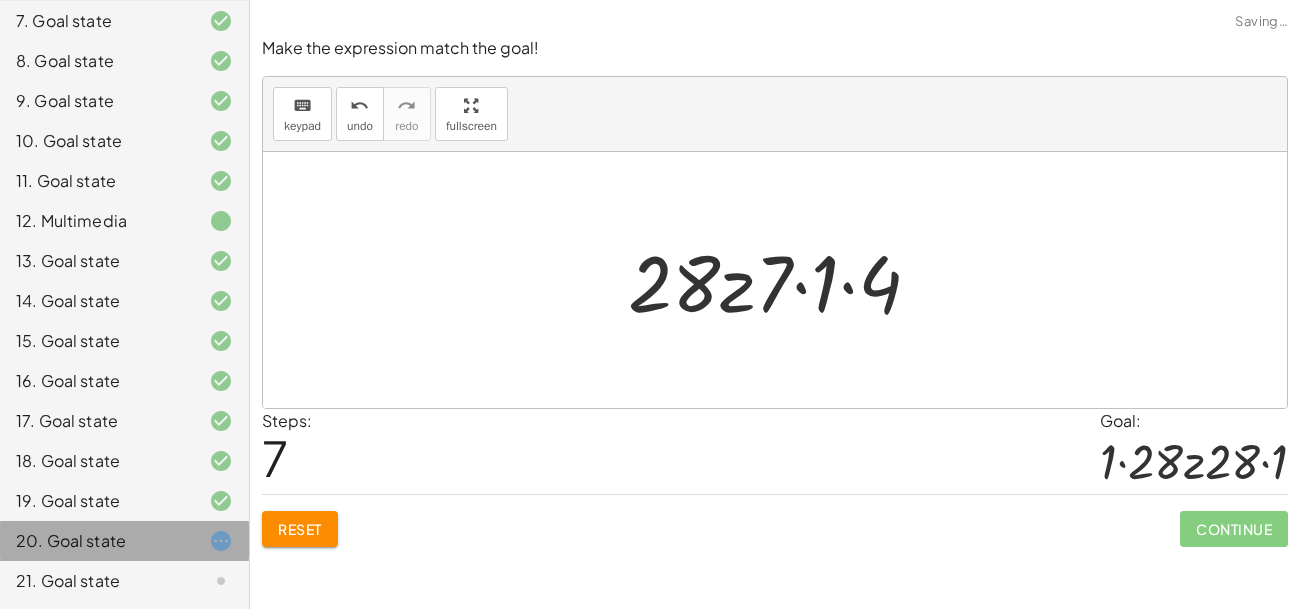 click on "Copy of 2. Introduction to Multiplication Theo Reed Not you? Tasks 1. Multimedia 2. Goal state 3. Goal state 4. Multimedia 5. Goal state 6. Goal state 7. Goal state 8. Goal state 9. Goal state 10. Goal state 11. Goal state 12. Multimedia 13. Goal state 14. Goal state 15. Goal state 16. Goal state 17. Goal state 18. Goal state 19. Goal state 20. Goal state 21. Goal state Drag a number to commute! Blue lines show you where you can drop the selected term.  Watch this video to learn how! When you're ready to move on, click continue! Continue Make the expression match the goal! keyboard keypad undo undo redo redo fullscreen × Steps:  3 Goal: · 6 · 7 · 8 · 9 Reset   Continue  Make the expression match the goal! keyboard keypad undo undo redo redo fullscreen × Steps:  1 Goal: · 4 · 5 · 3 Reset   Continue  You can multiply by tapping the dot (i.e., multiplication sign) or dragging one number on top of the other.  Watch this video to learn how! When you're ready to move on, click continue. ﻿ Continue ×" 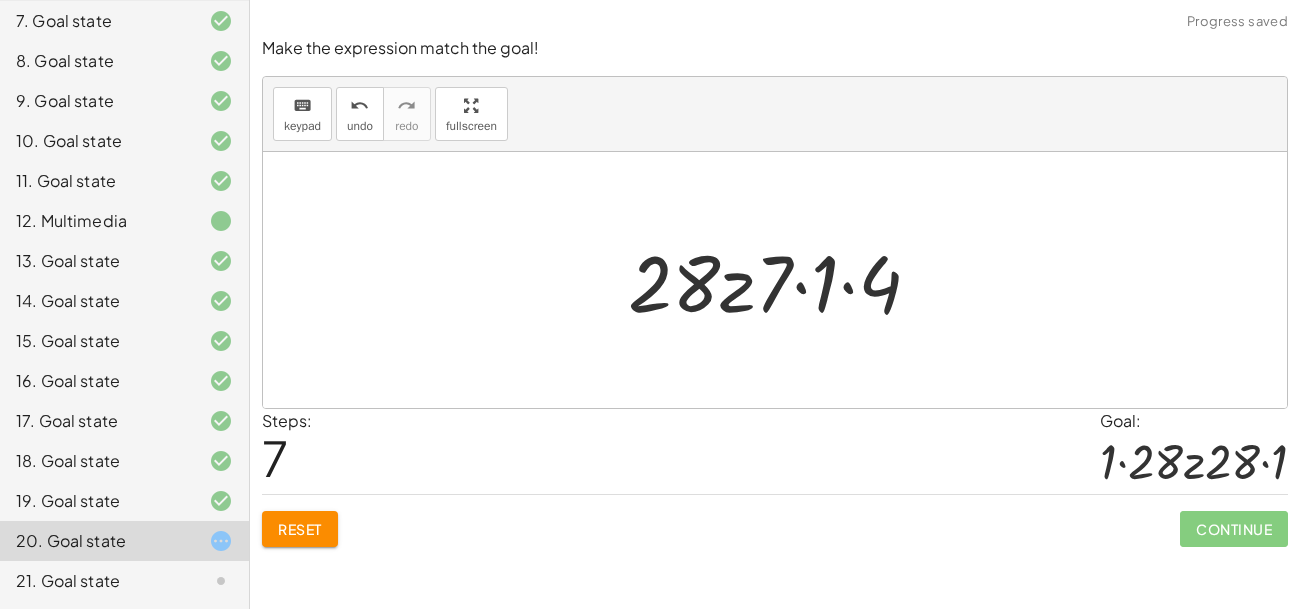 click at bounding box center (782, 280) 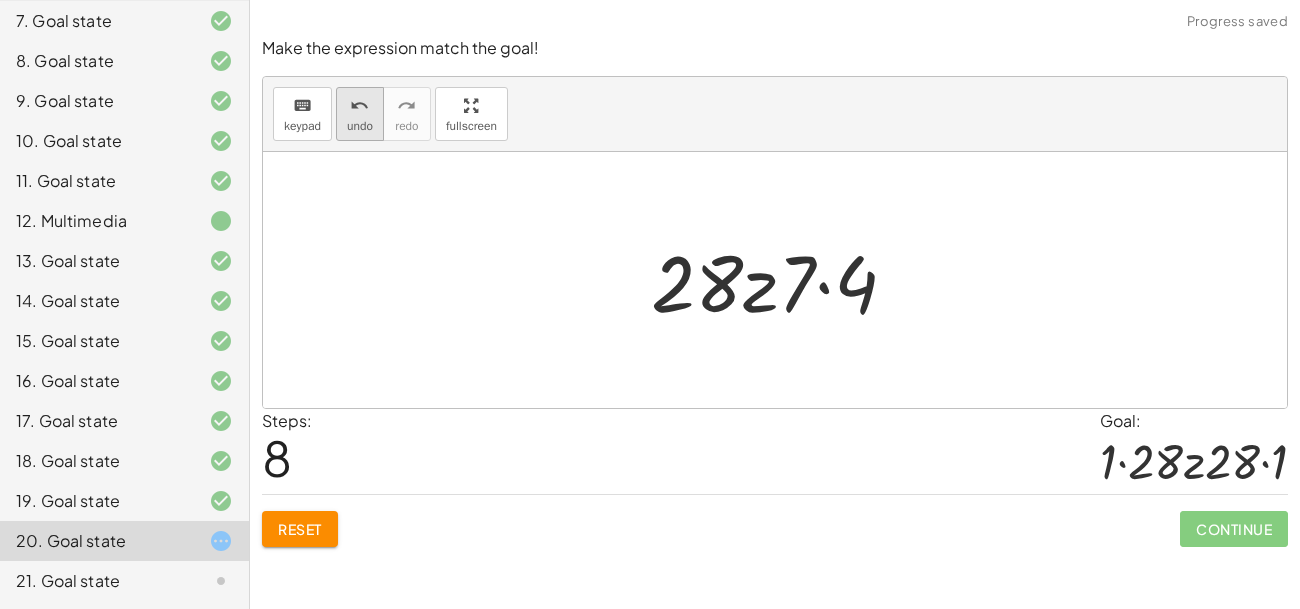 click on "undo undo" at bounding box center [360, 114] 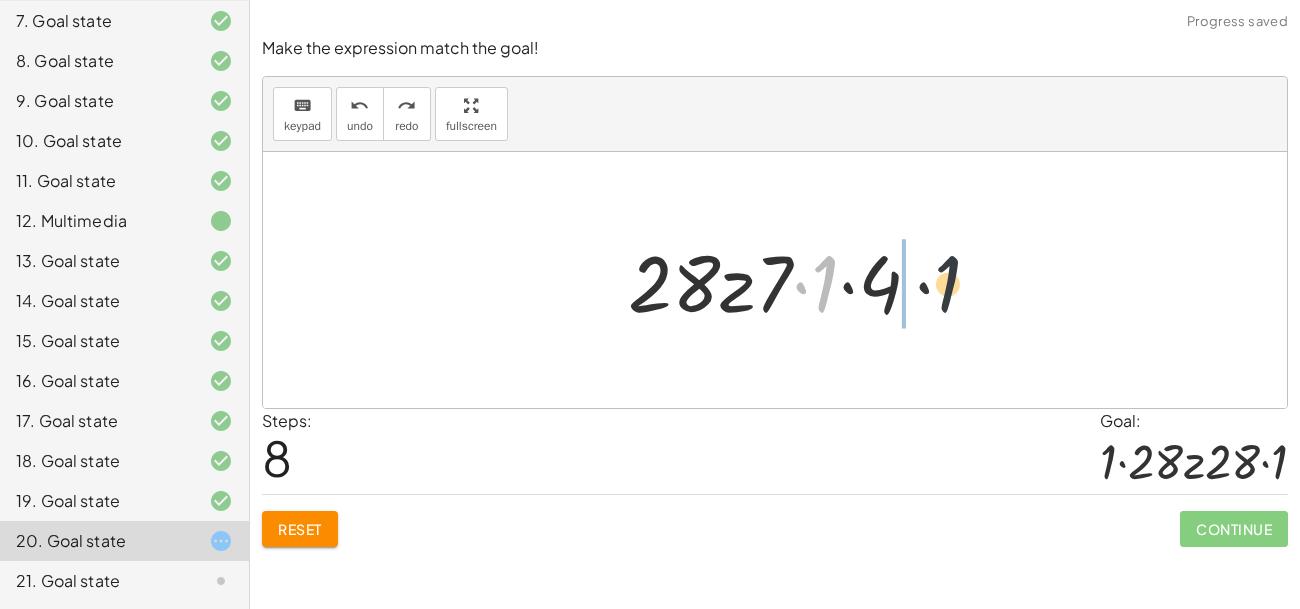 drag, startPoint x: 823, startPoint y: 287, endPoint x: 960, endPoint y: 288, distance: 137.00365 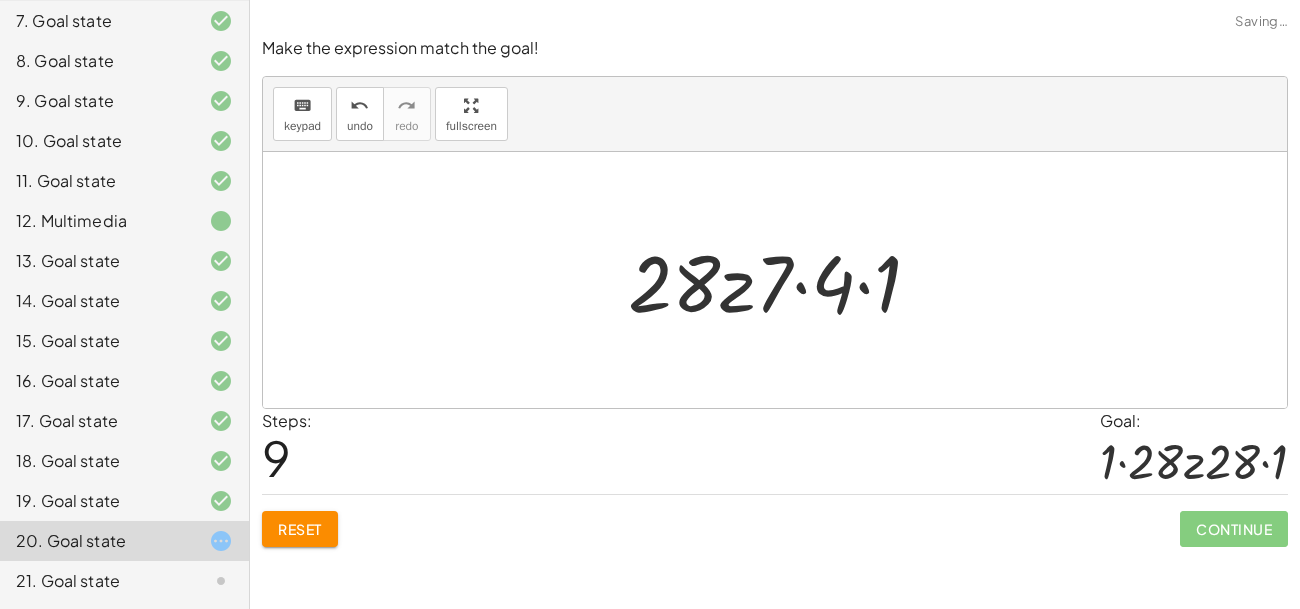 click on "Reset" 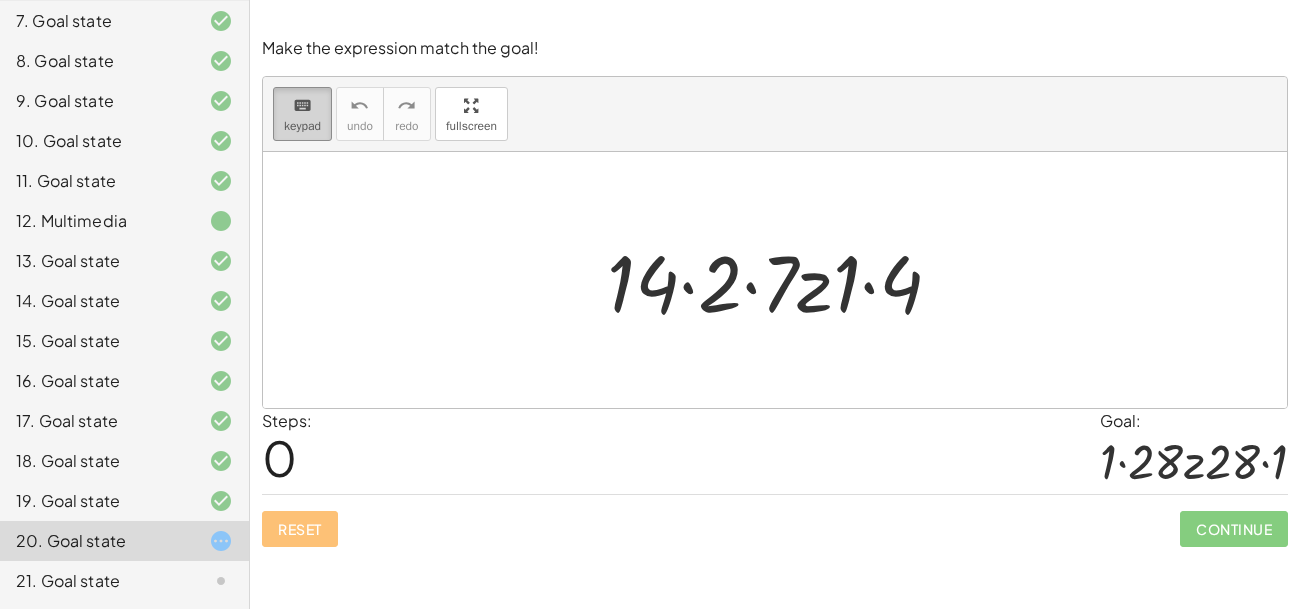 click on "keyboard keypad" at bounding box center (302, 114) 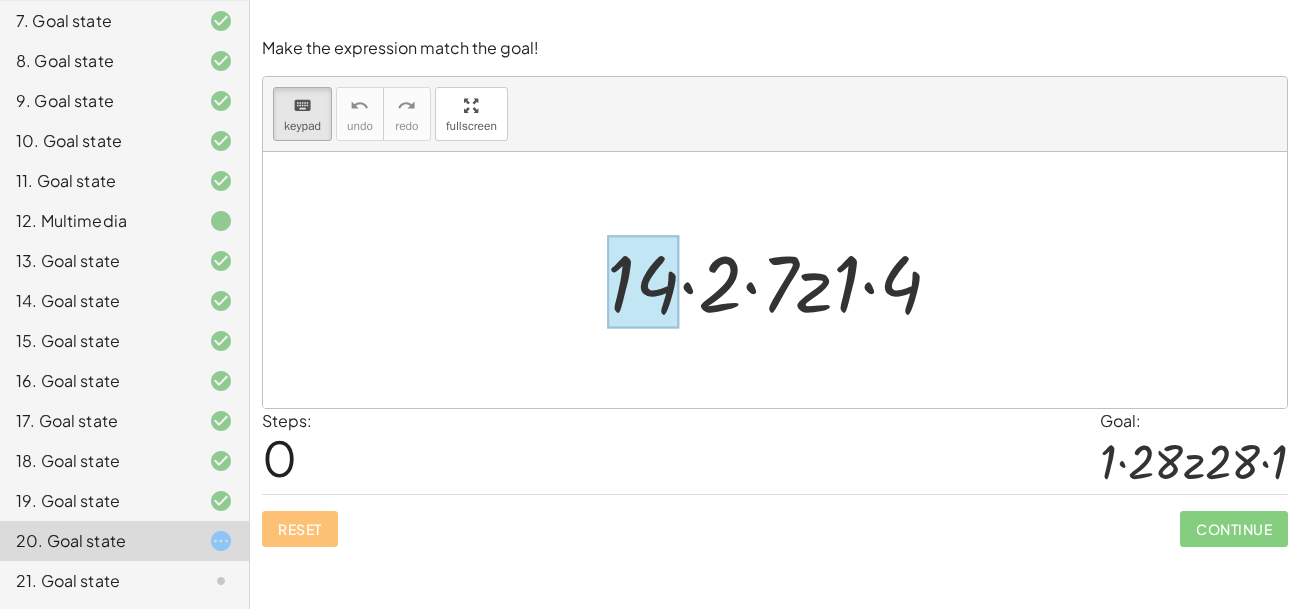 click at bounding box center (643, 282) 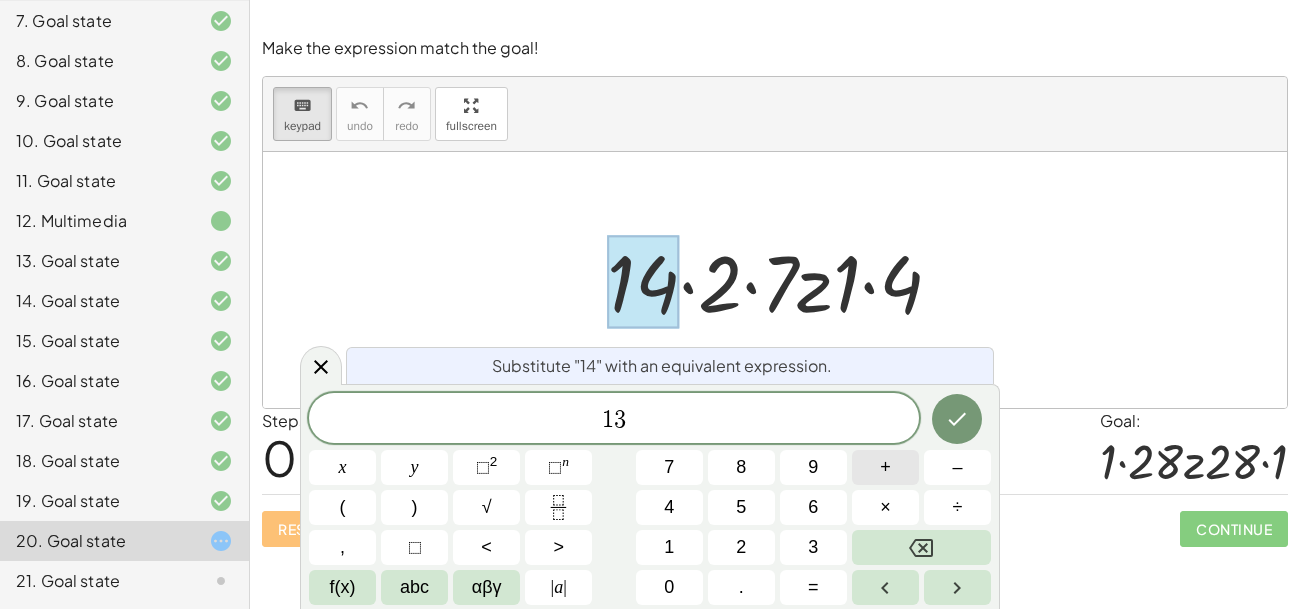 click on "+" at bounding box center [885, 467] 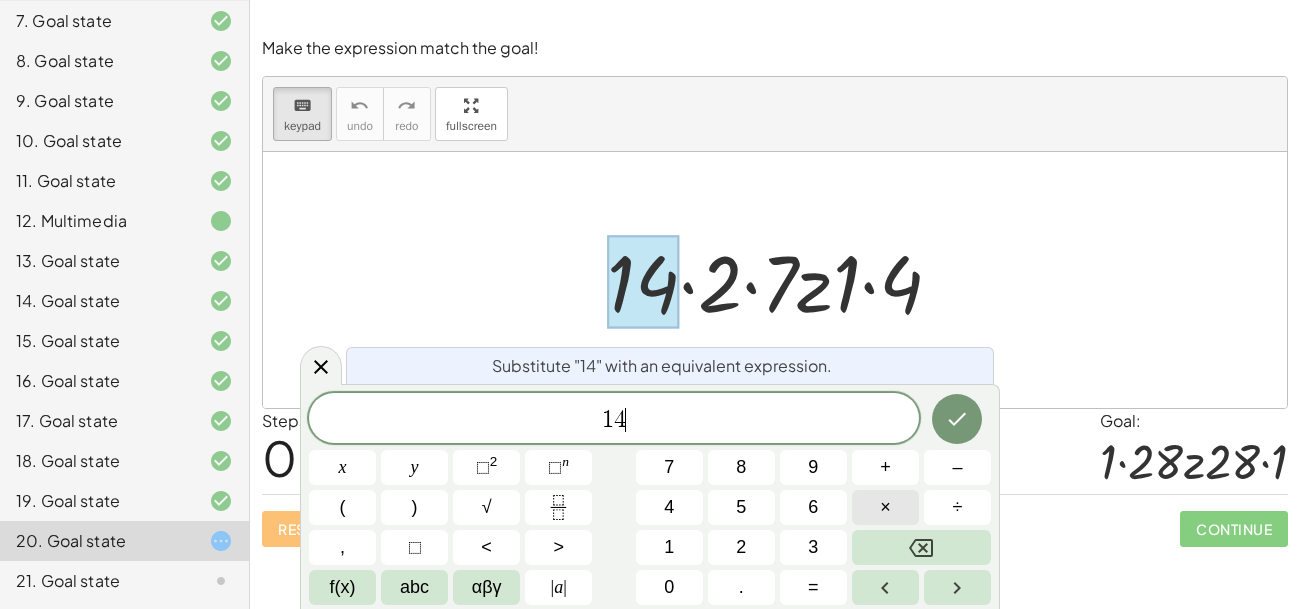 click on "×" at bounding box center (885, 507) 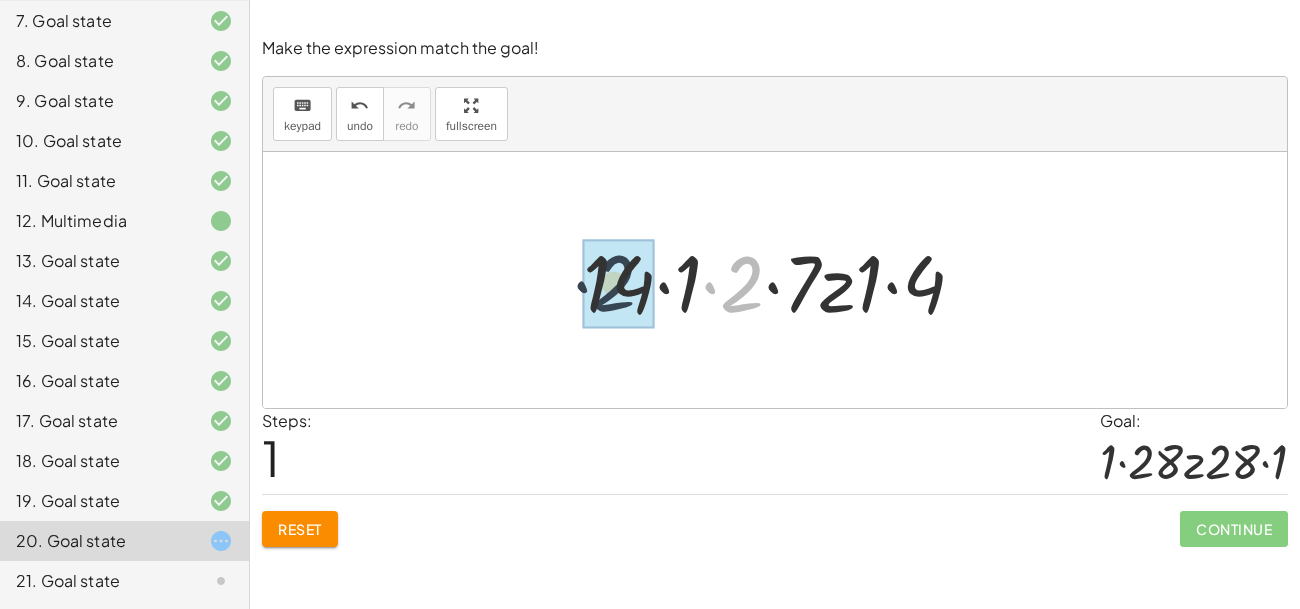 drag, startPoint x: 749, startPoint y: 288, endPoint x: 612, endPoint y: 286, distance: 137.0146 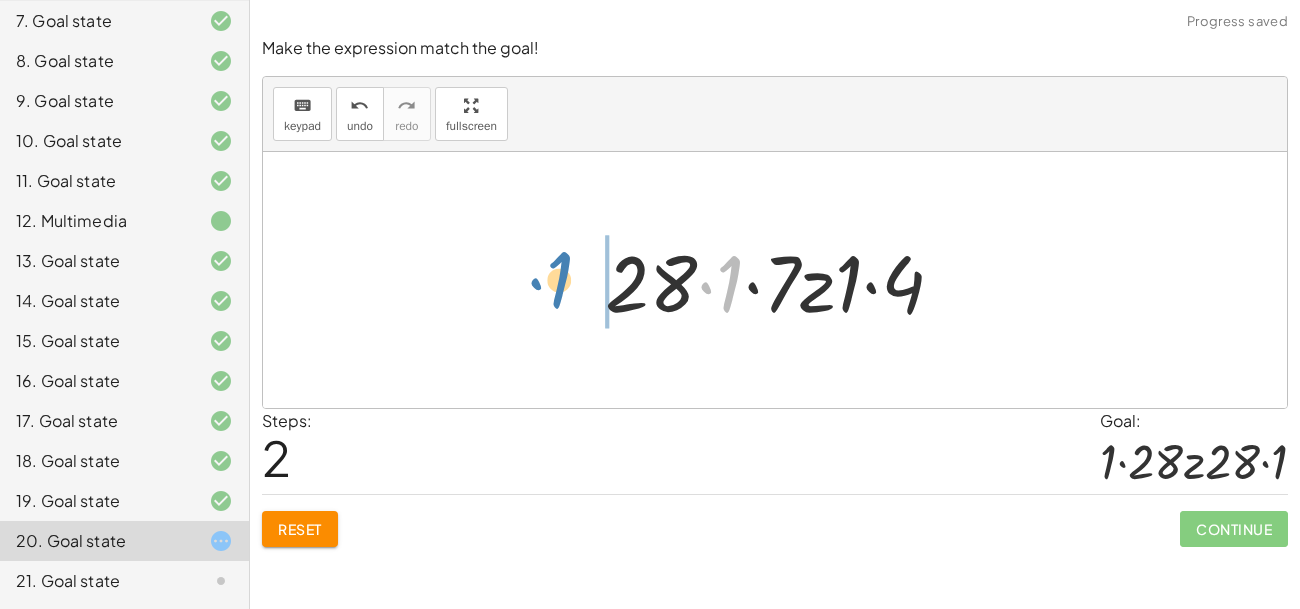 drag, startPoint x: 724, startPoint y: 286, endPoint x: 568, endPoint y: 285, distance: 156.0032 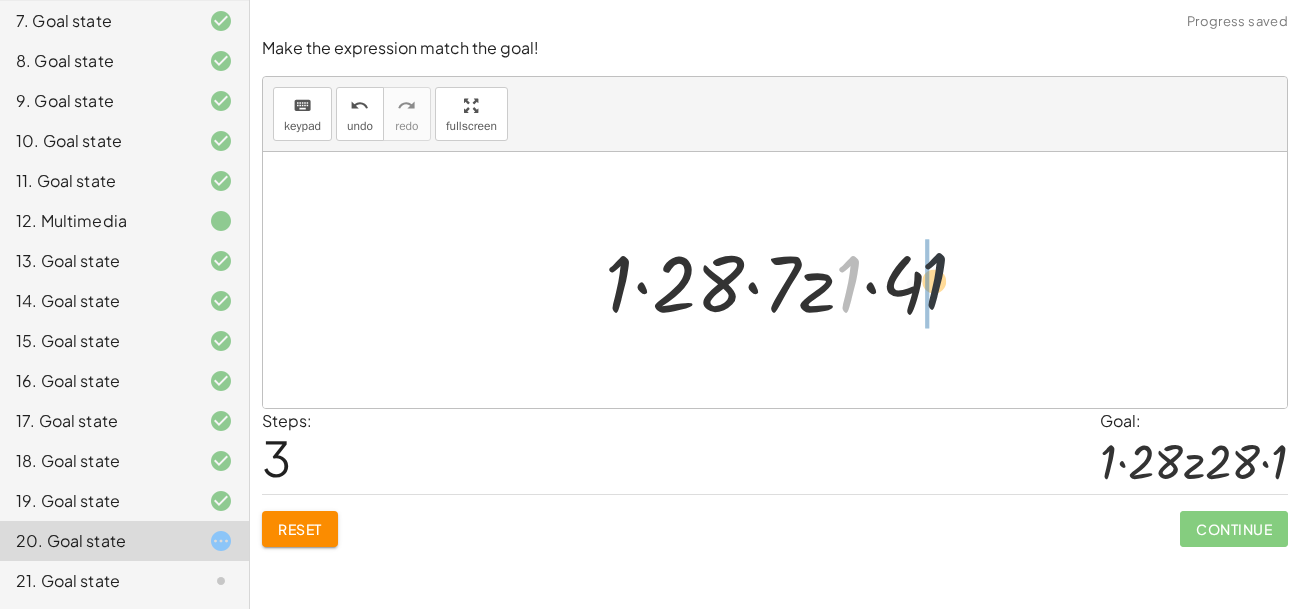 drag, startPoint x: 846, startPoint y: 288, endPoint x: 981, endPoint y: 285, distance: 135.03333 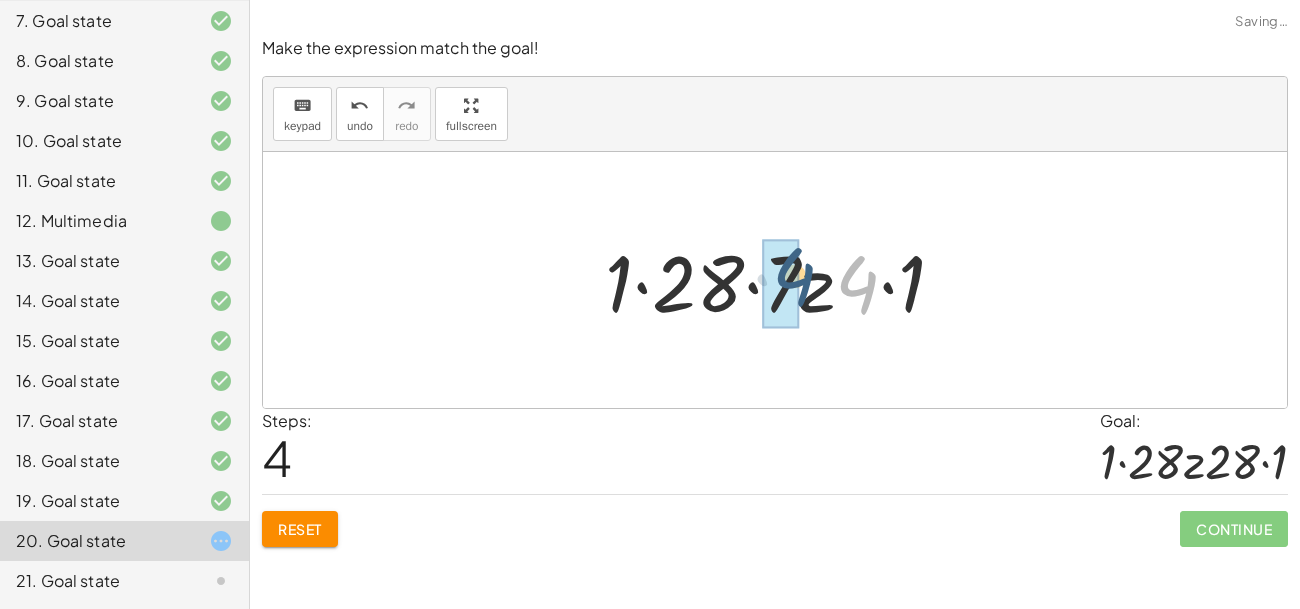 drag, startPoint x: 868, startPoint y: 289, endPoint x: 796, endPoint y: 282, distance: 72.33948 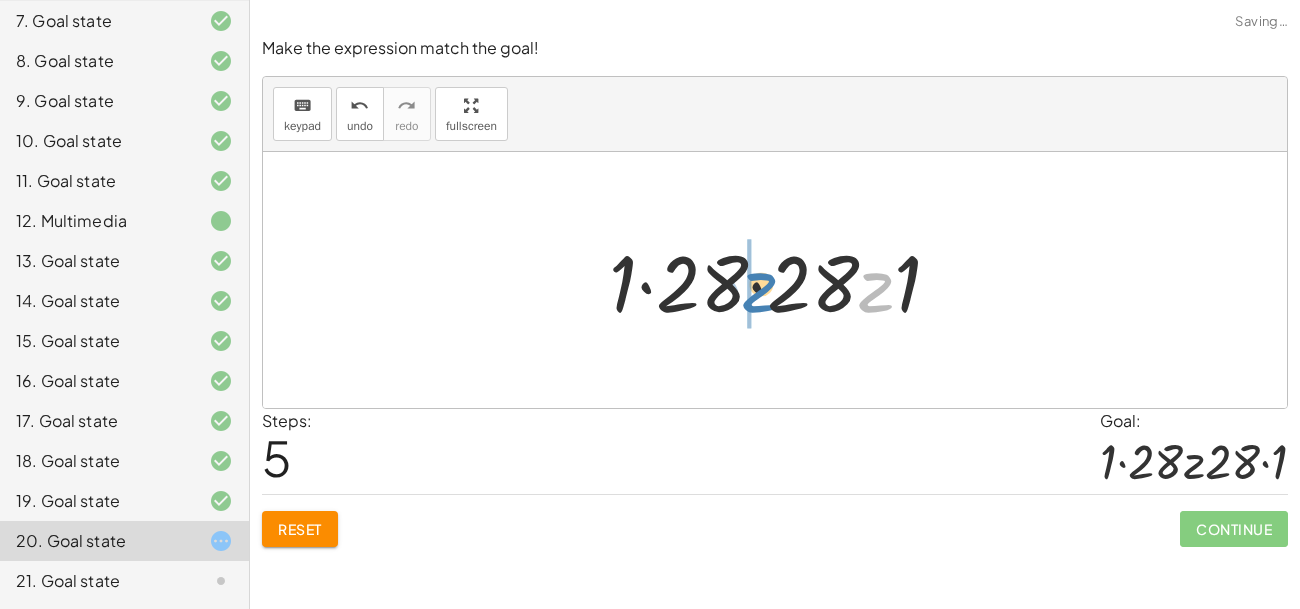 drag, startPoint x: 870, startPoint y: 290, endPoint x: 754, endPoint y: 290, distance: 116 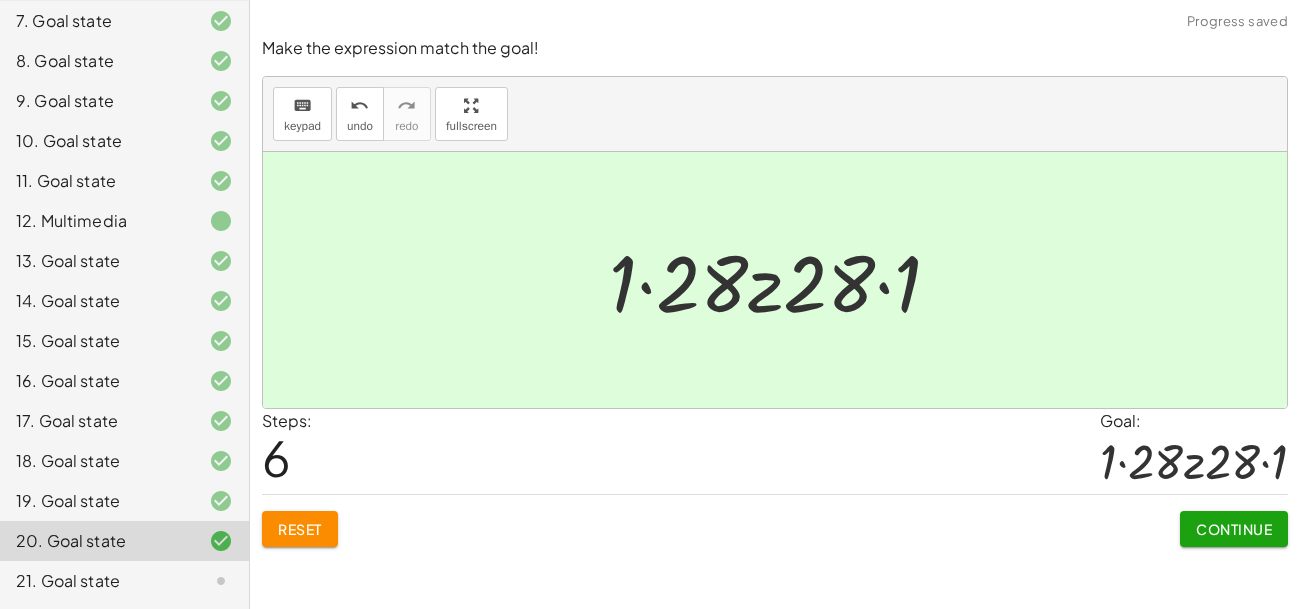click on "Continue" 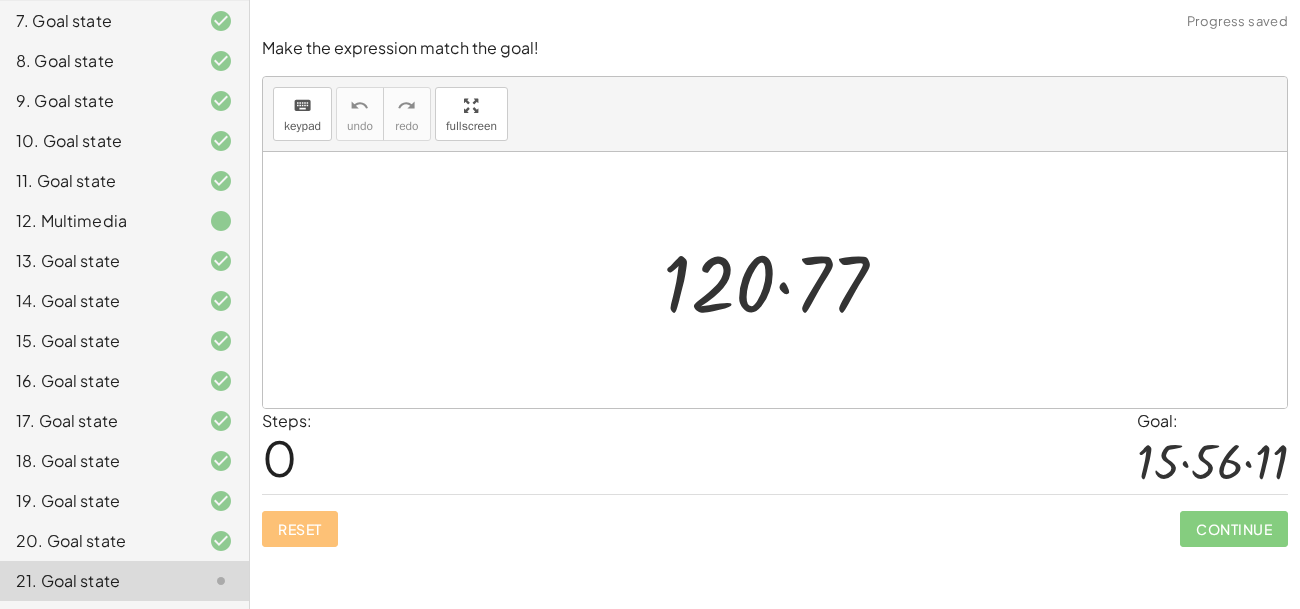 scroll, scrollTop: 431, scrollLeft: 0, axis: vertical 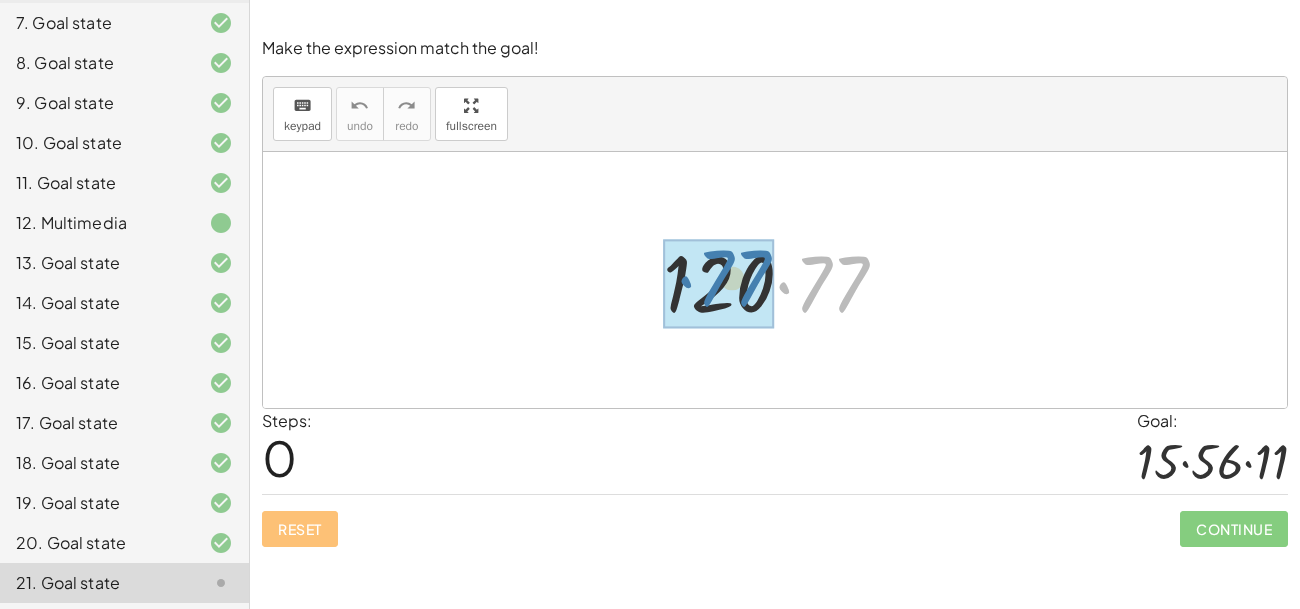 drag, startPoint x: 867, startPoint y: 292, endPoint x: 767, endPoint y: 286, distance: 100.17984 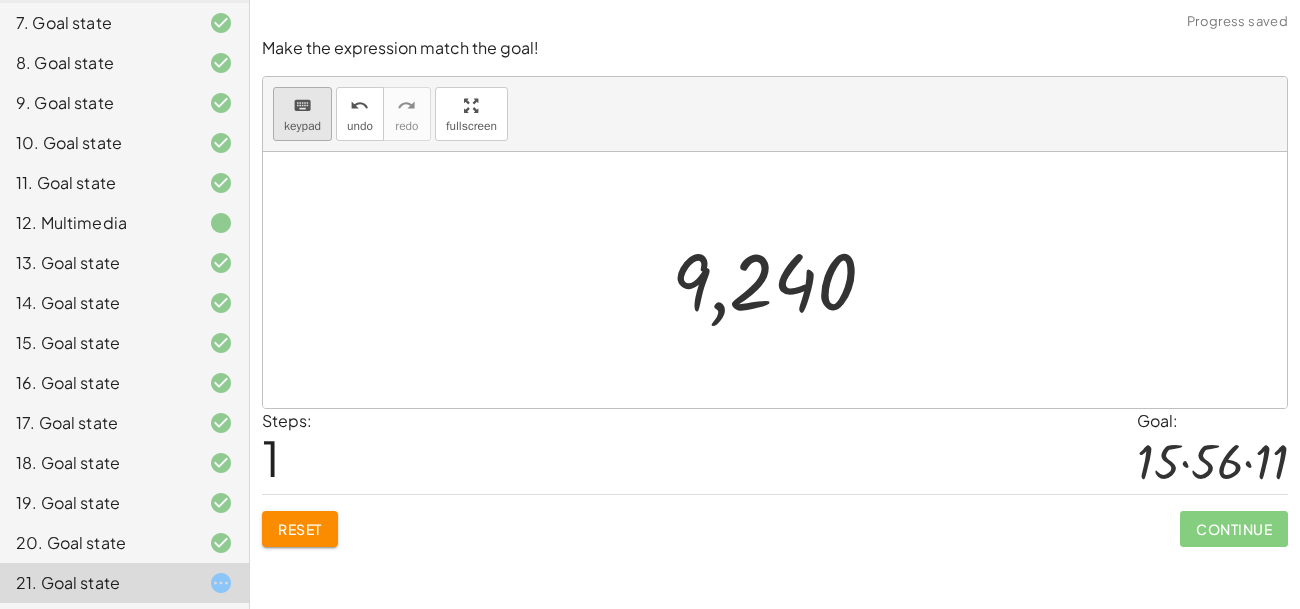 click on "keyboard" at bounding box center (302, 106) 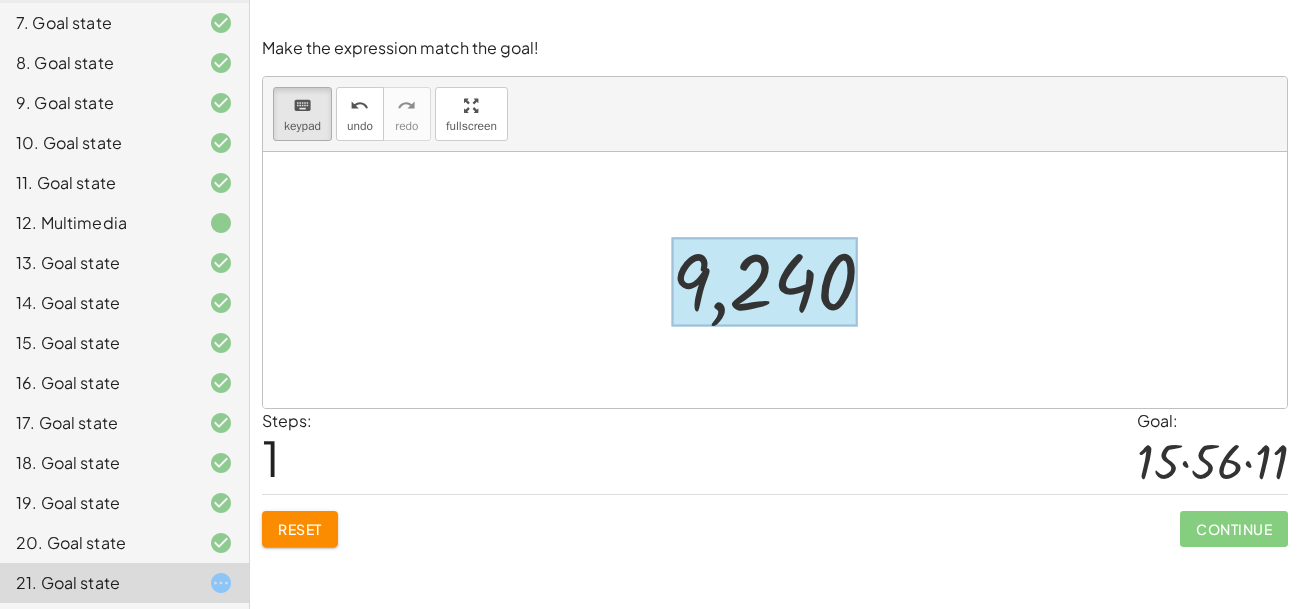 click at bounding box center (764, 282) 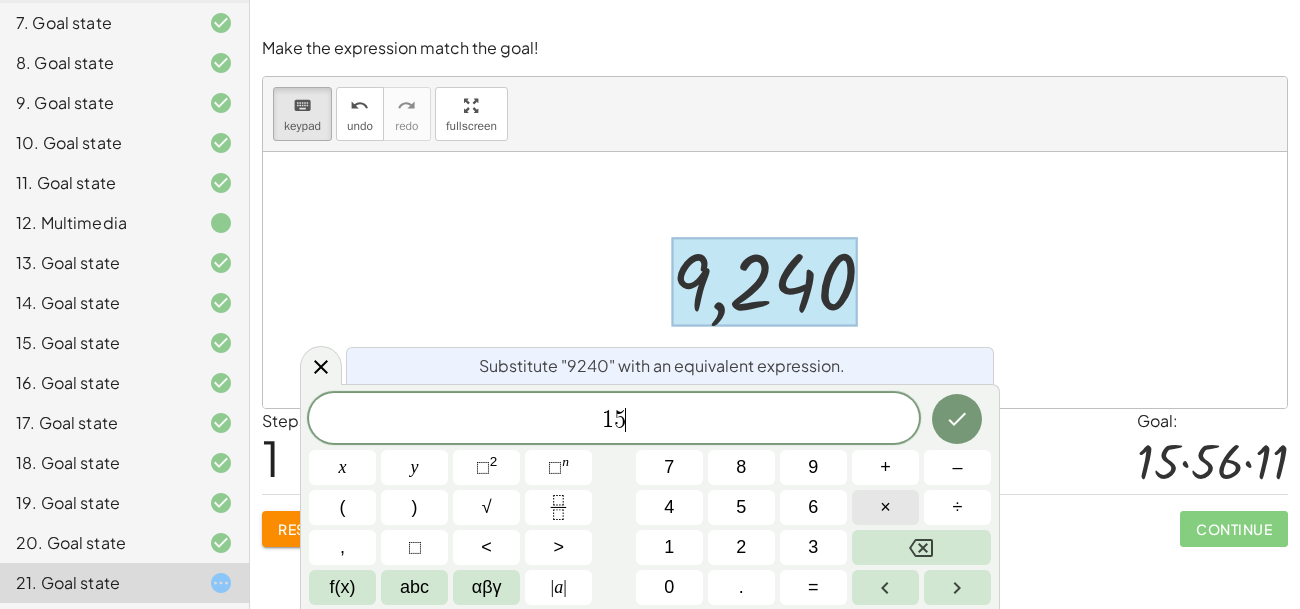 click on "×" at bounding box center (885, 507) 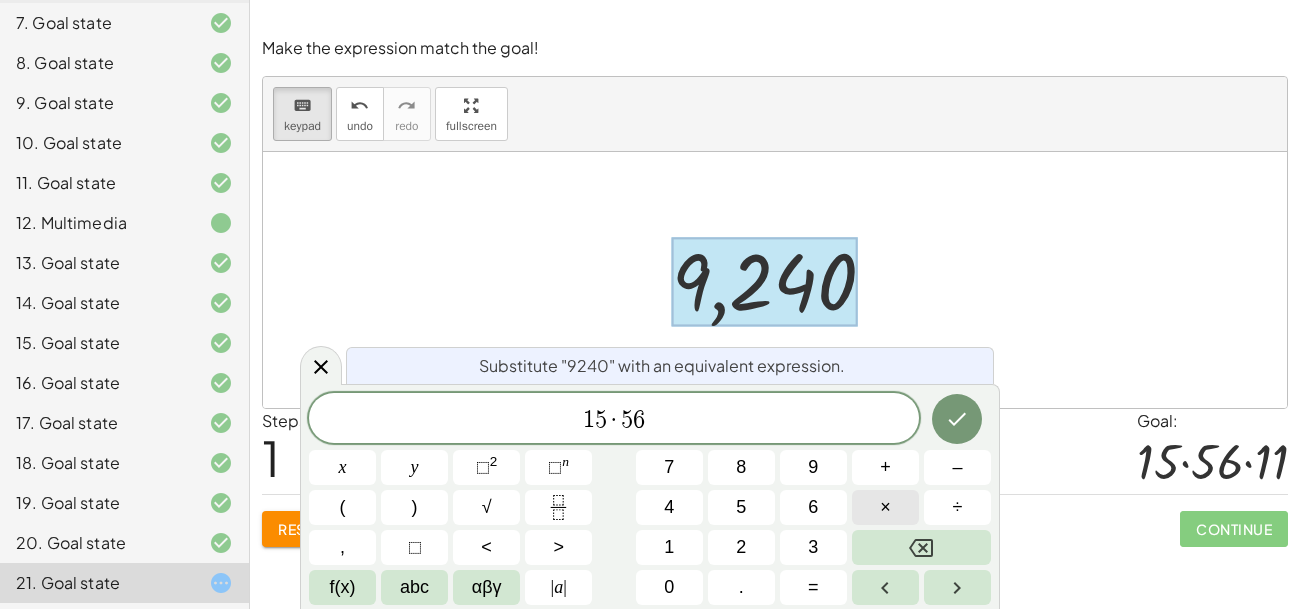 click on "×" at bounding box center (885, 507) 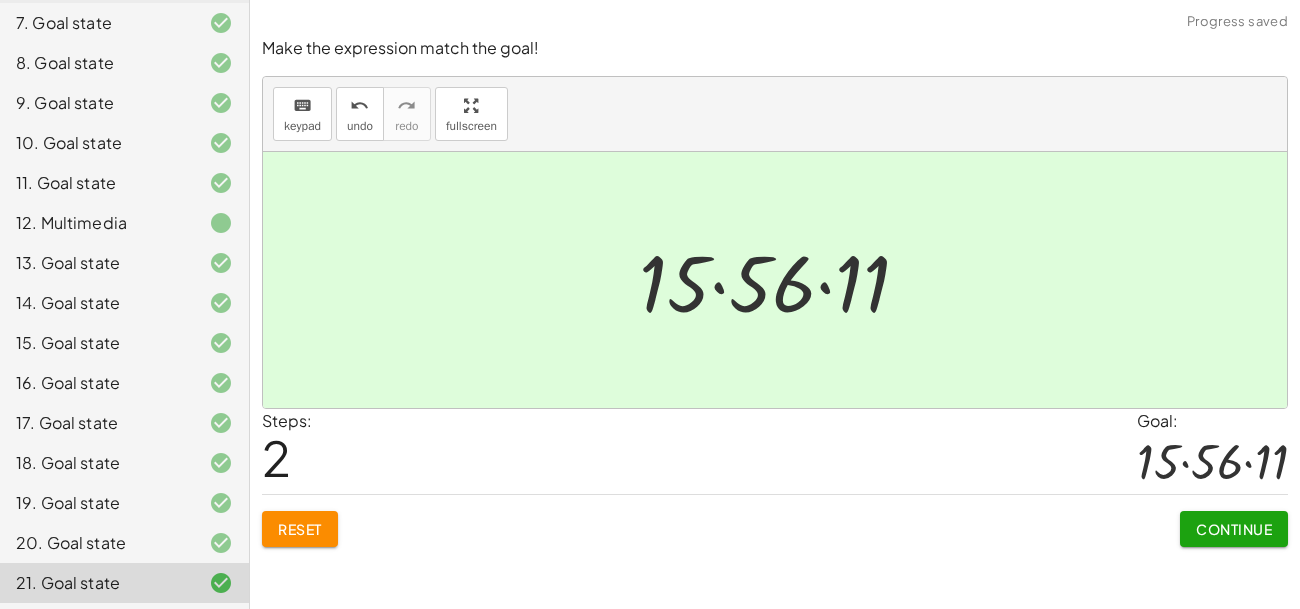 click on "Continue" 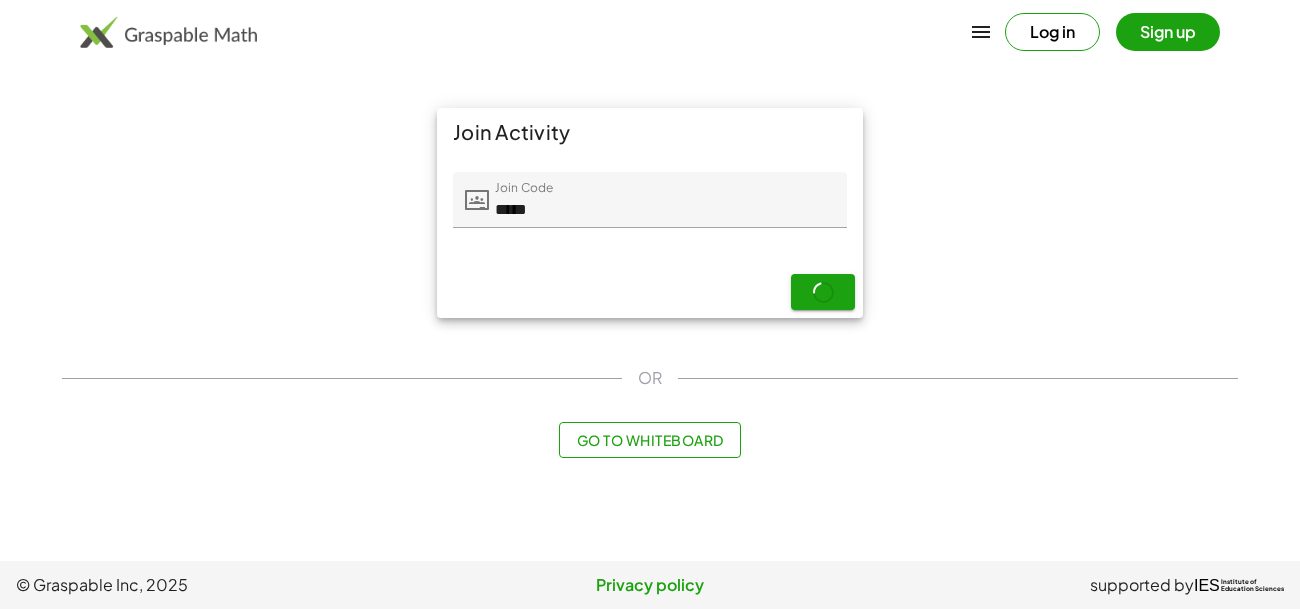 scroll, scrollTop: 0, scrollLeft: 0, axis: both 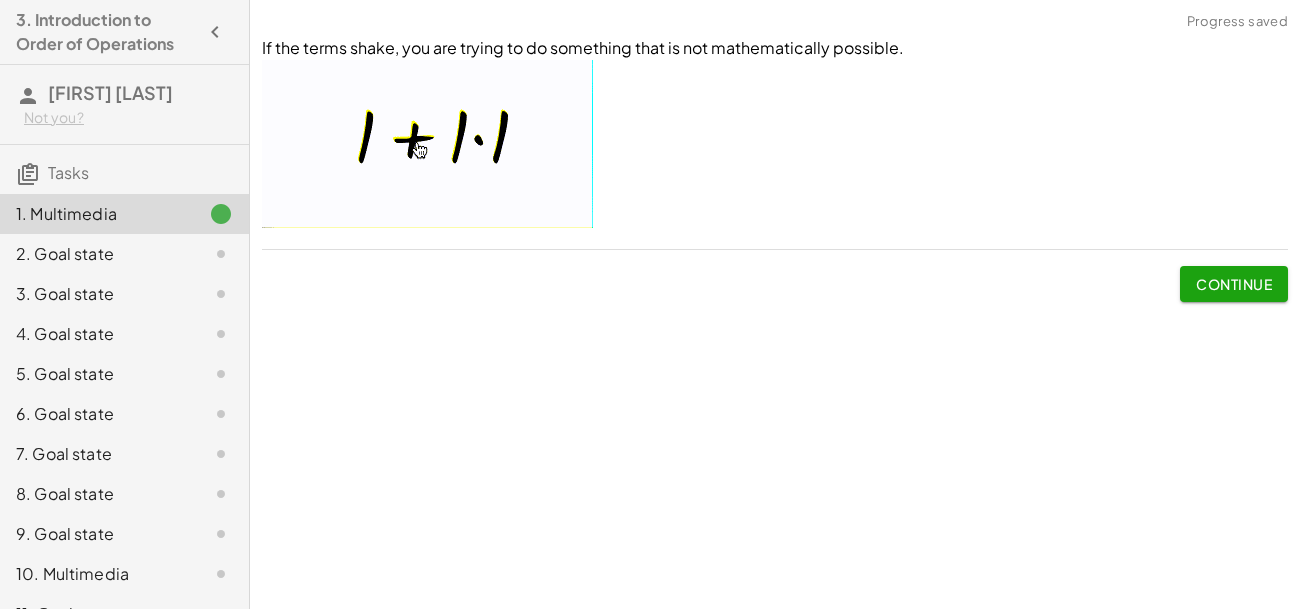 click on "Continue" 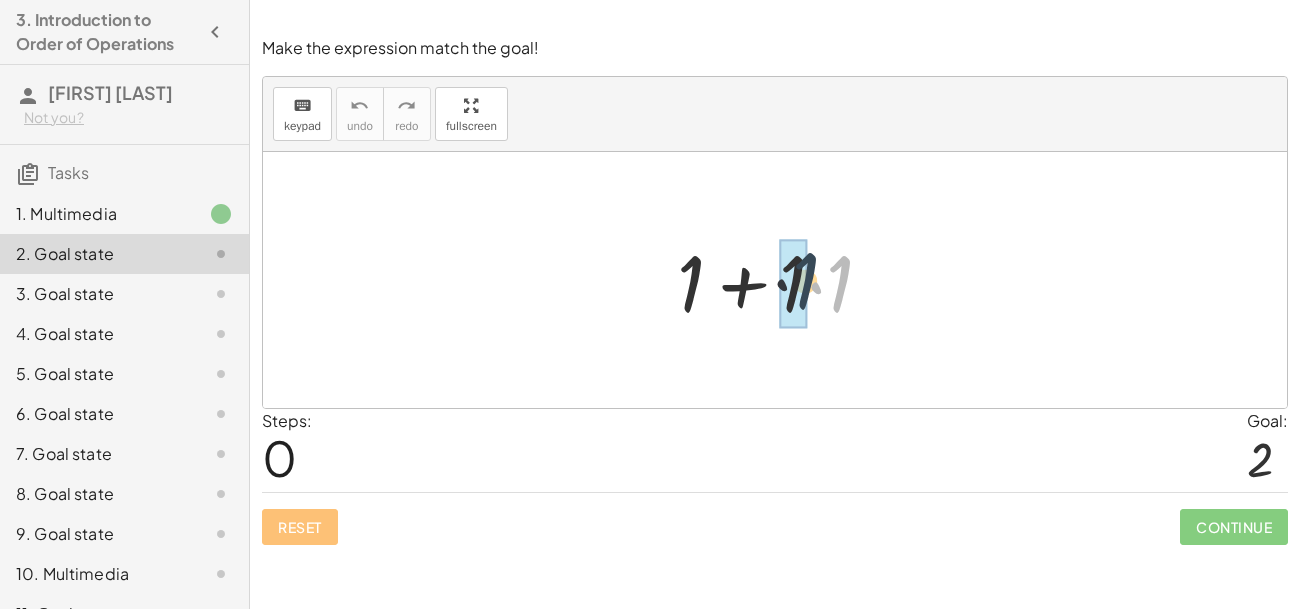 drag, startPoint x: 842, startPoint y: 291, endPoint x: 802, endPoint y: 288, distance: 40.112343 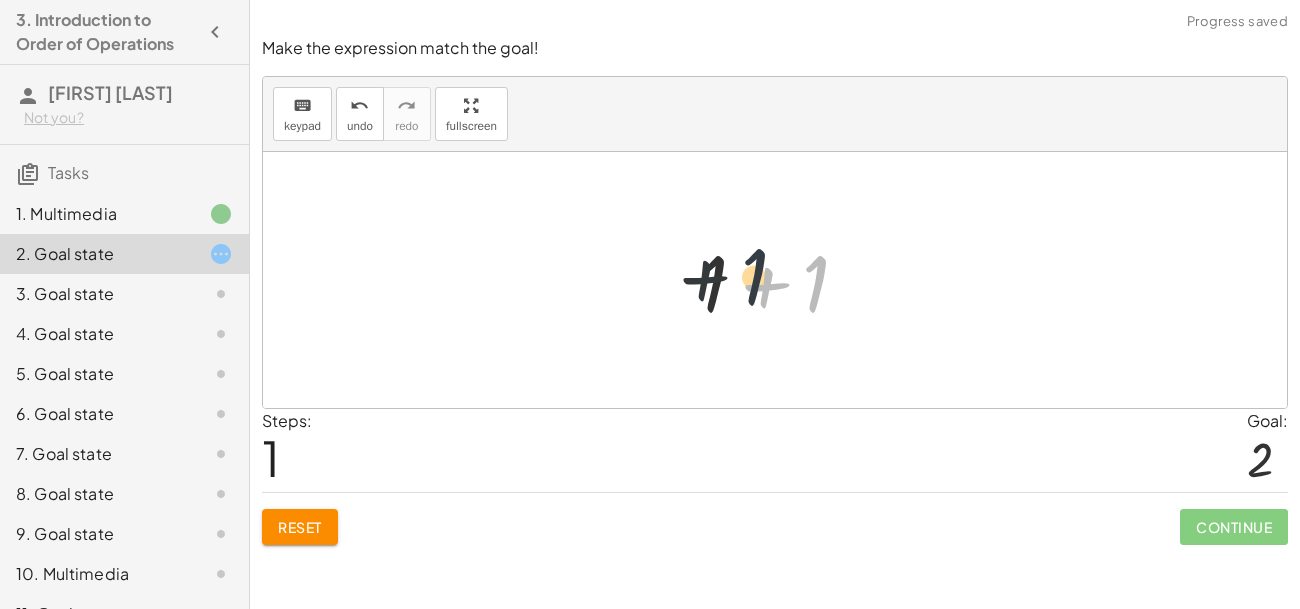 drag, startPoint x: 811, startPoint y: 294, endPoint x: 735, endPoint y: 287, distance: 76.321686 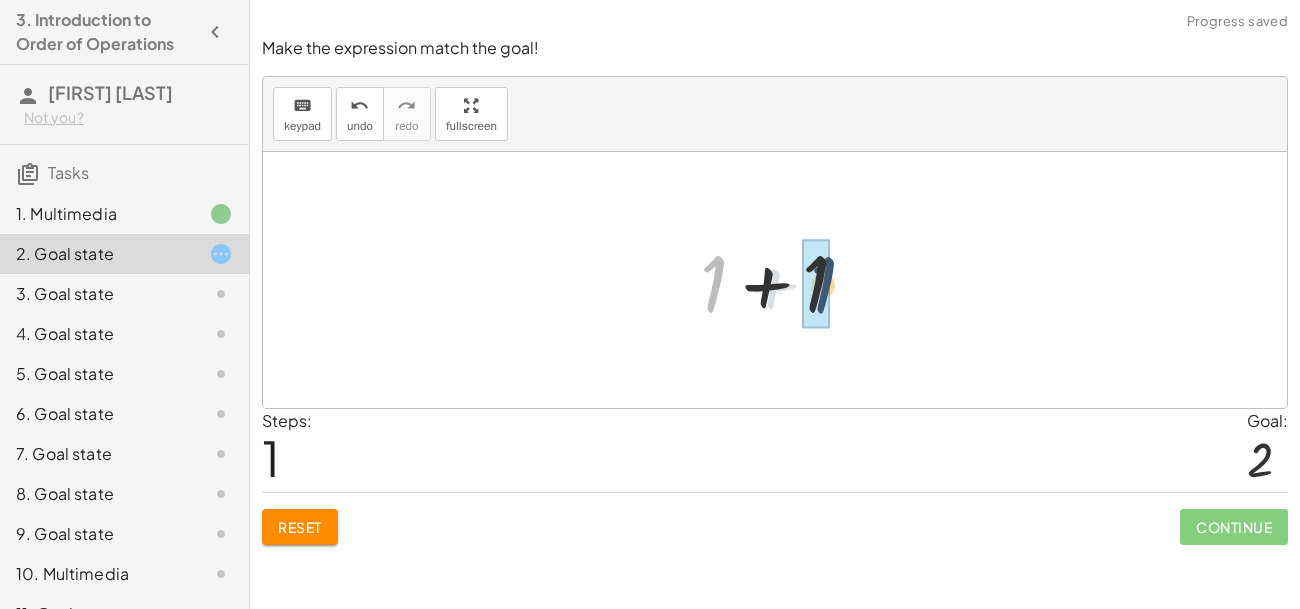 drag, startPoint x: 716, startPoint y: 280, endPoint x: 826, endPoint y: 283, distance: 110.0409 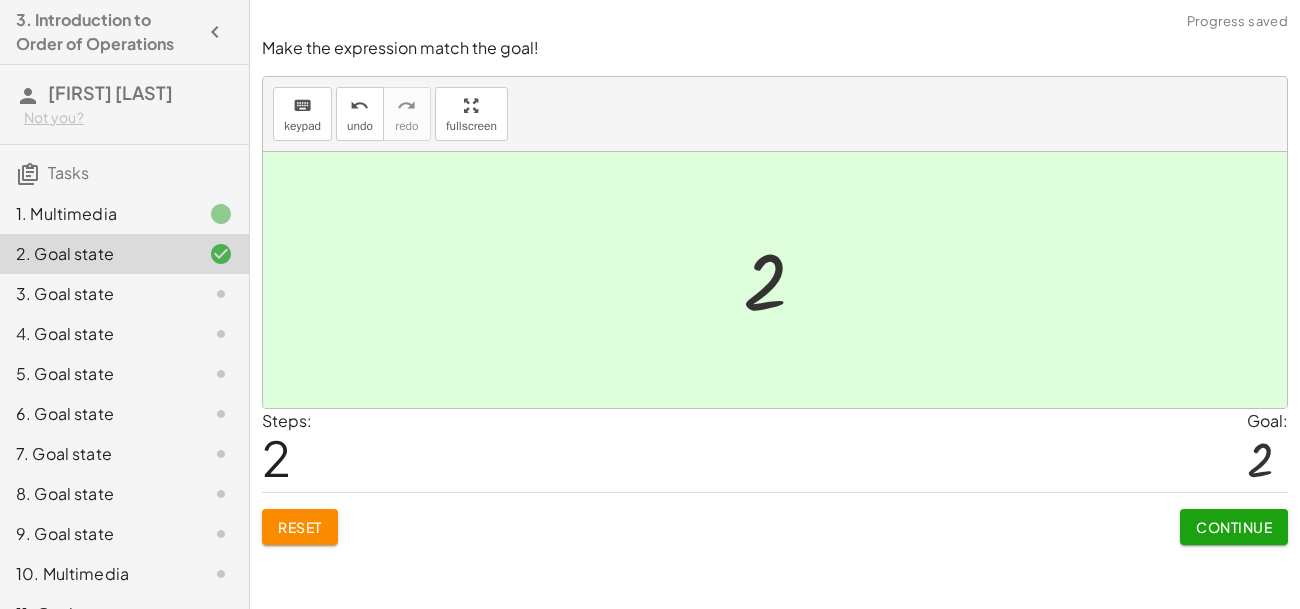 click on "Continue" 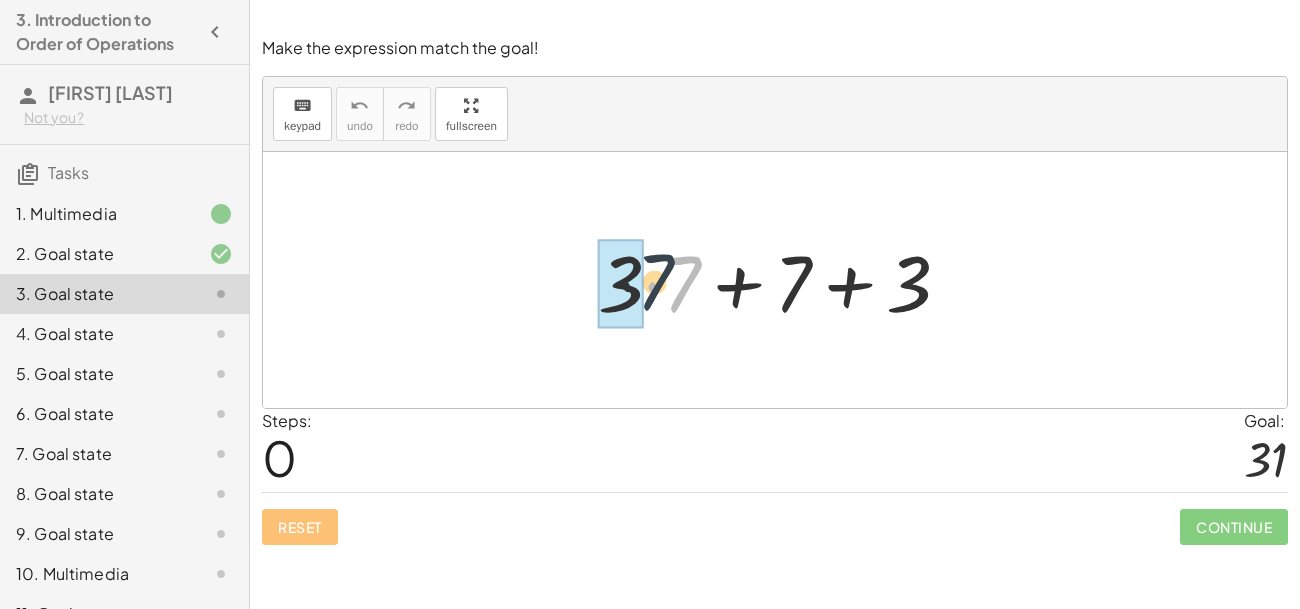 drag, startPoint x: 682, startPoint y: 288, endPoint x: 627, endPoint y: 285, distance: 55.081757 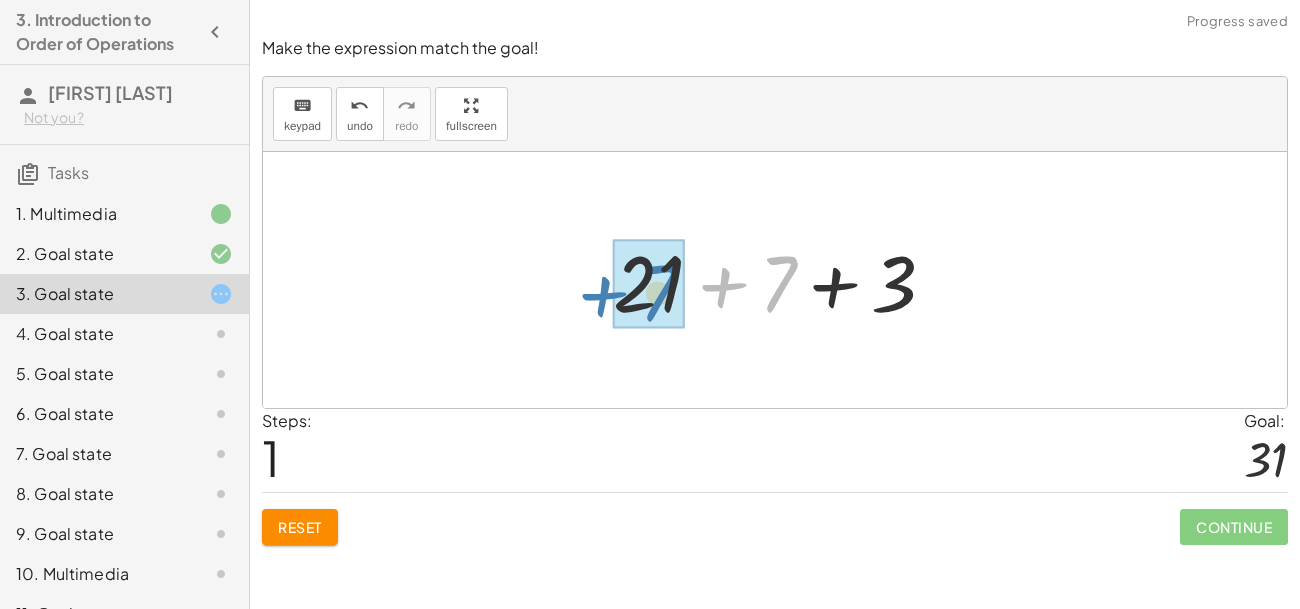 drag, startPoint x: 776, startPoint y: 284, endPoint x: 656, endPoint y: 292, distance: 120.26637 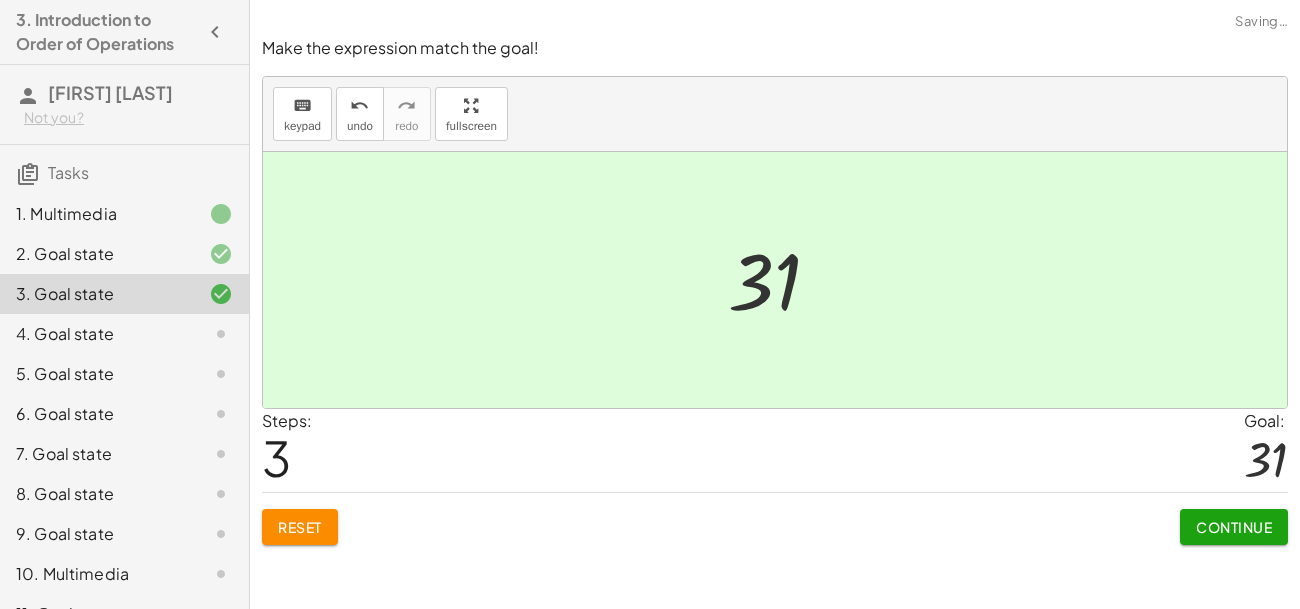 click on "Continue" 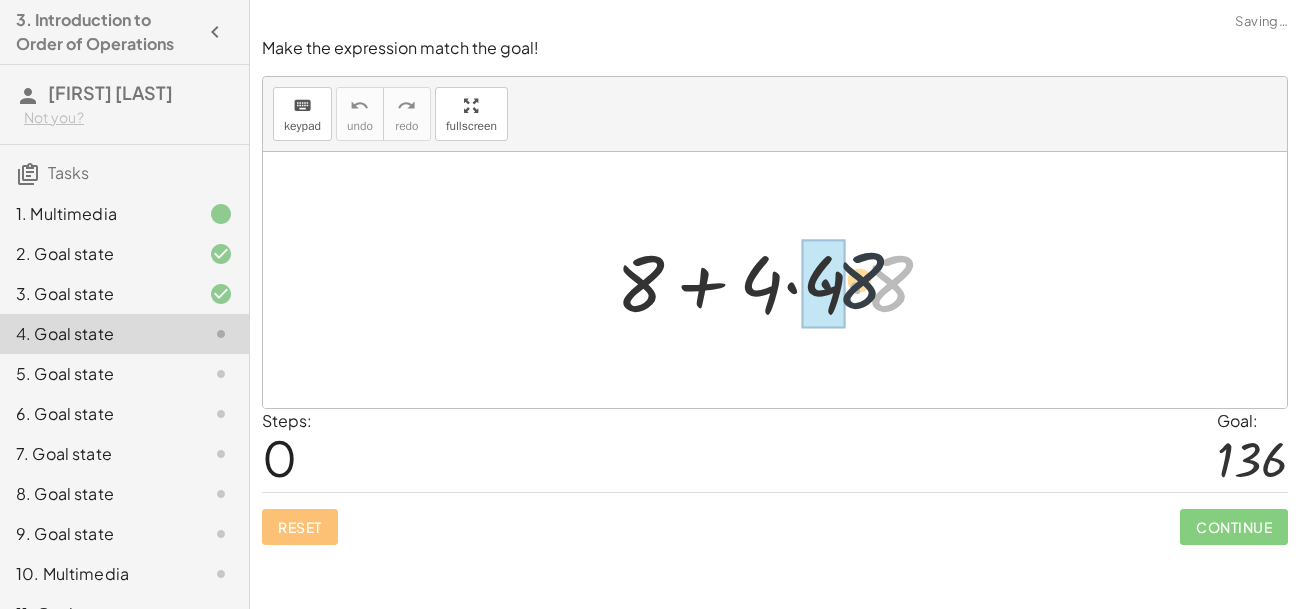 drag, startPoint x: 890, startPoint y: 278, endPoint x: 840, endPoint y: 275, distance: 50.08992 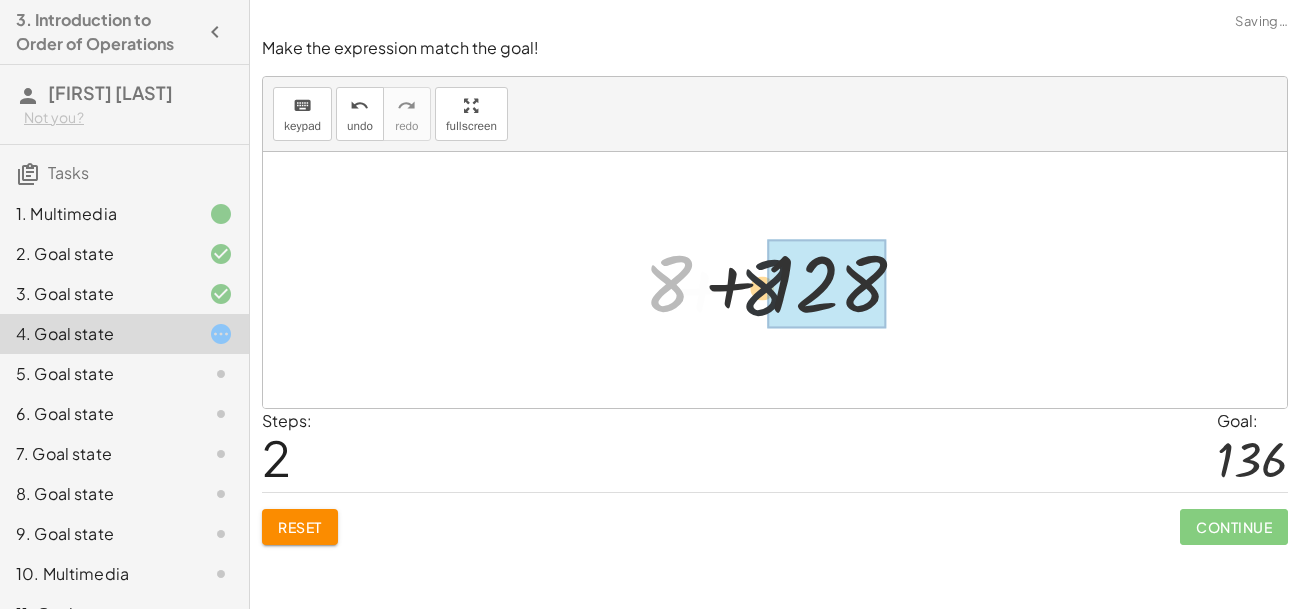 drag, startPoint x: 672, startPoint y: 287, endPoint x: 814, endPoint y: 292, distance: 142.088 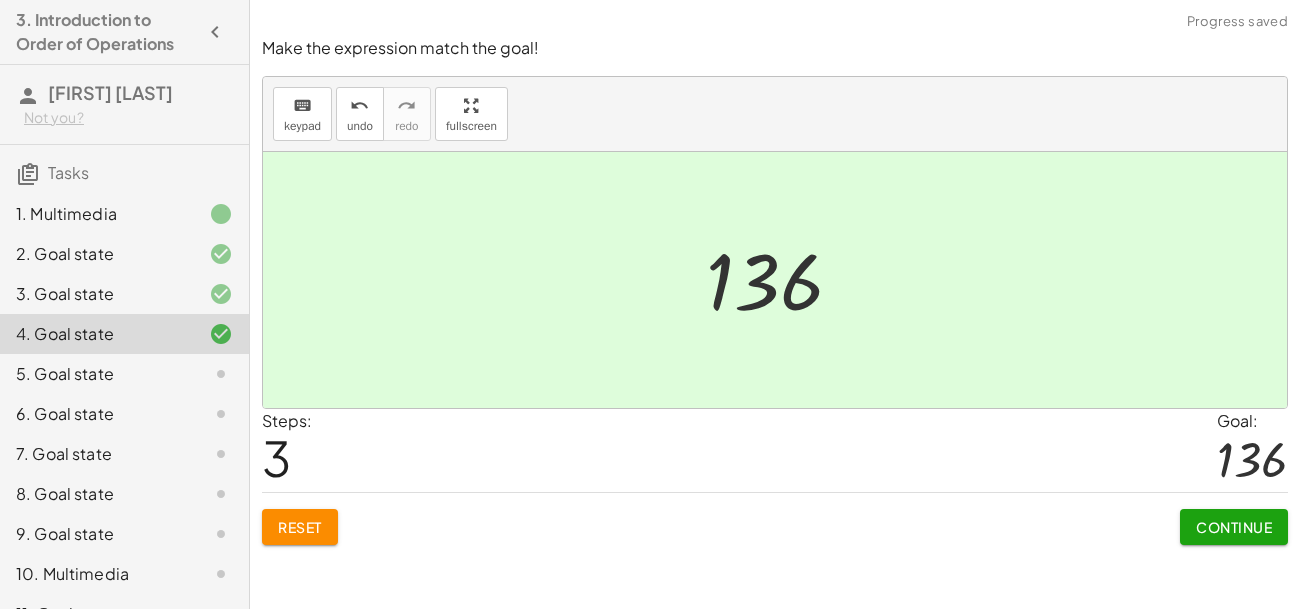 click on "Continue" at bounding box center (1234, 527) 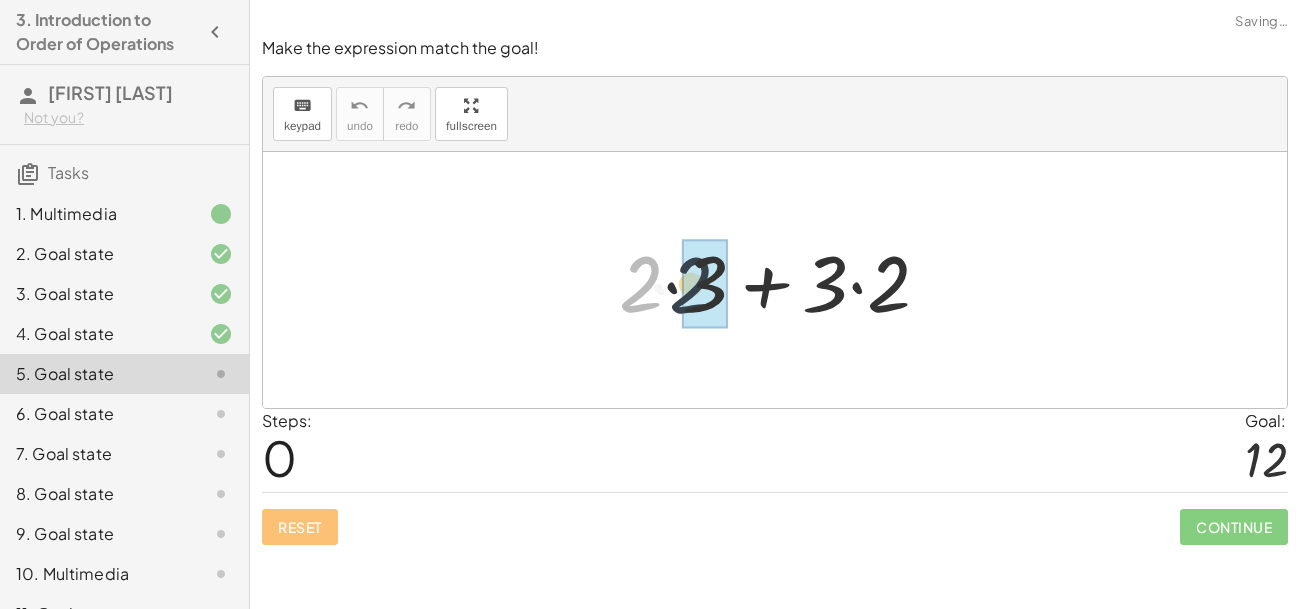 drag, startPoint x: 646, startPoint y: 302, endPoint x: 700, endPoint y: 304, distance: 54.037025 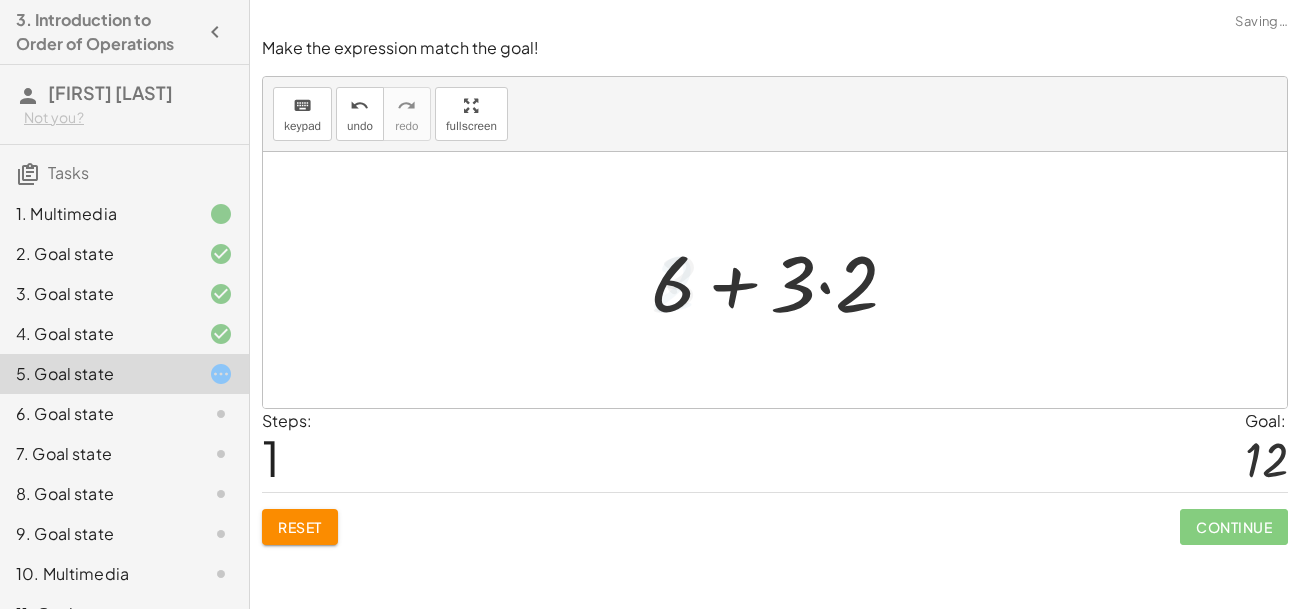 click at bounding box center (782, 280) 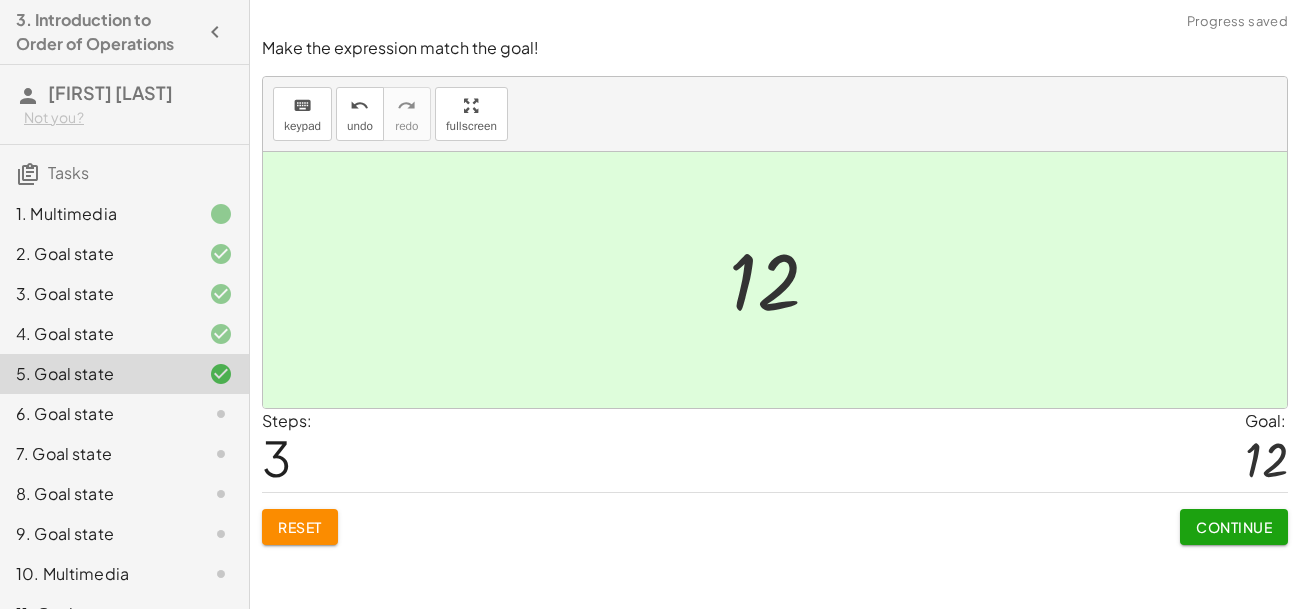 click on "Continue" at bounding box center (1234, 527) 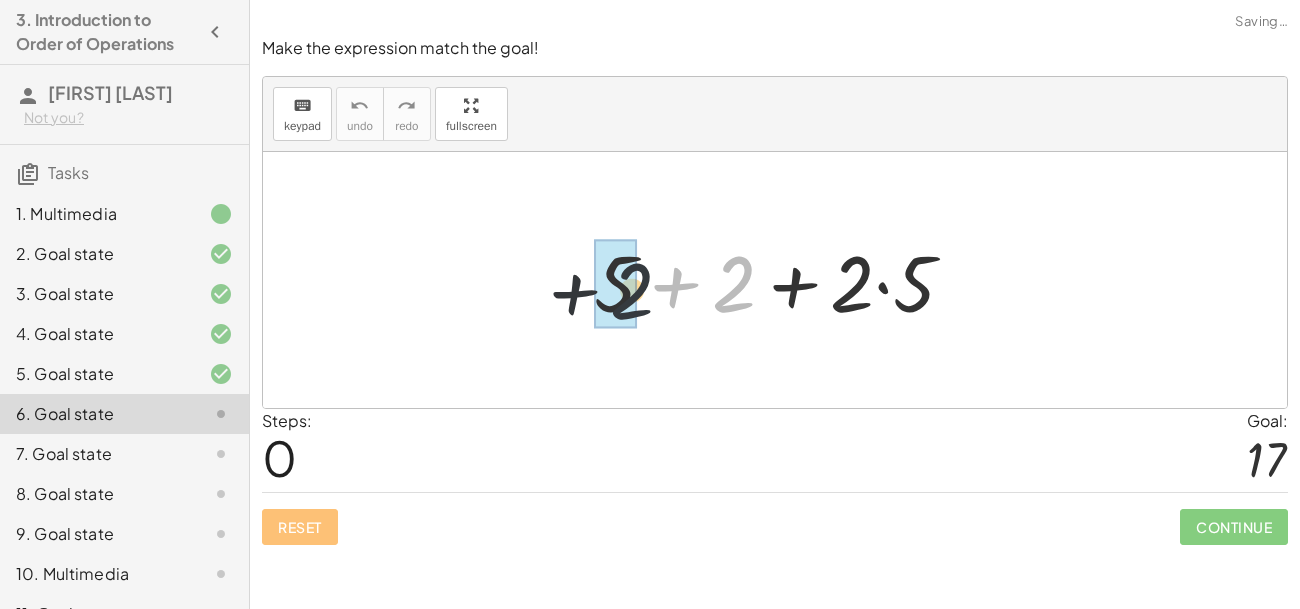 drag, startPoint x: 719, startPoint y: 284, endPoint x: 598, endPoint y: 290, distance: 121.14867 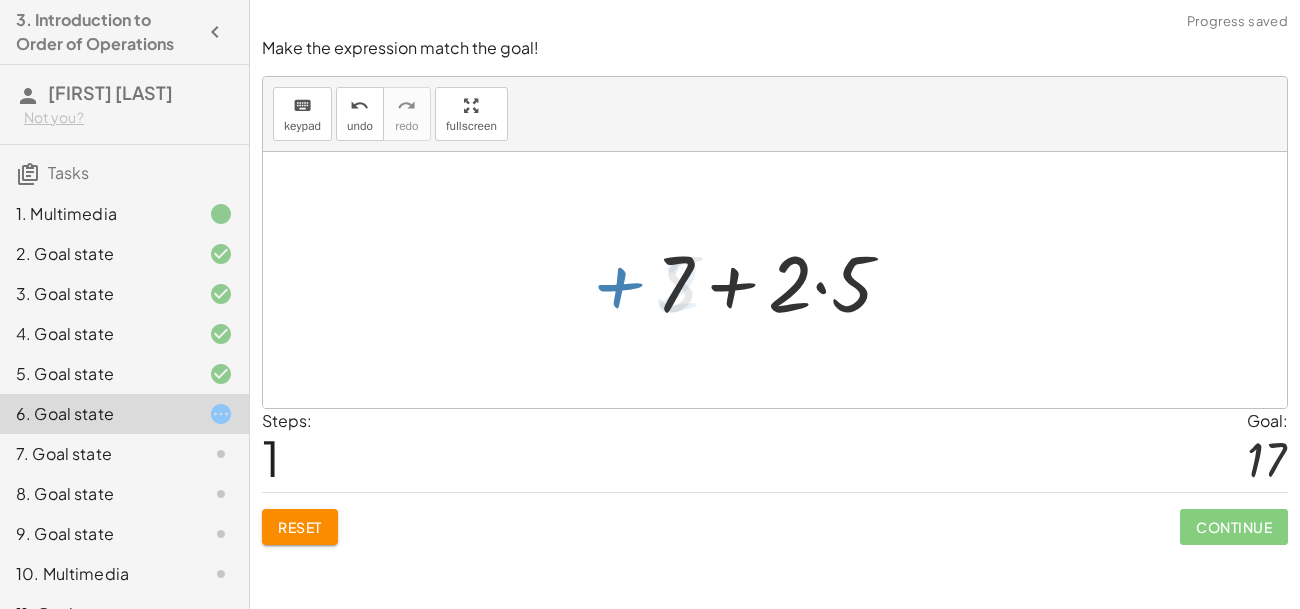 click at bounding box center (782, 280) 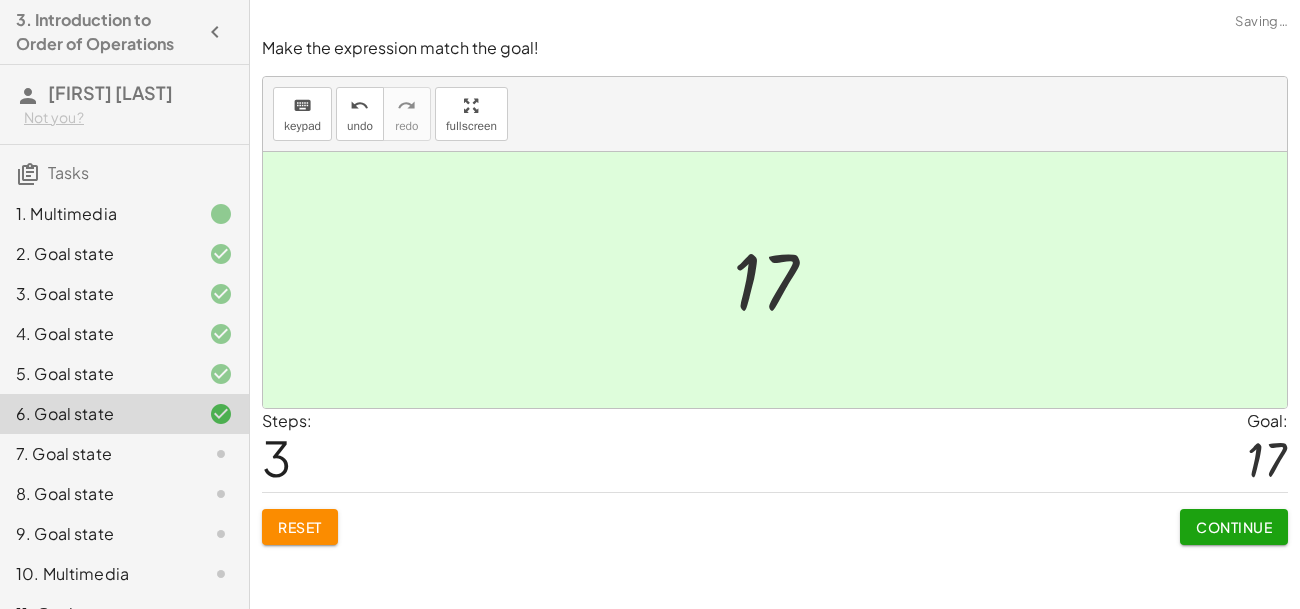 click on "Continue" 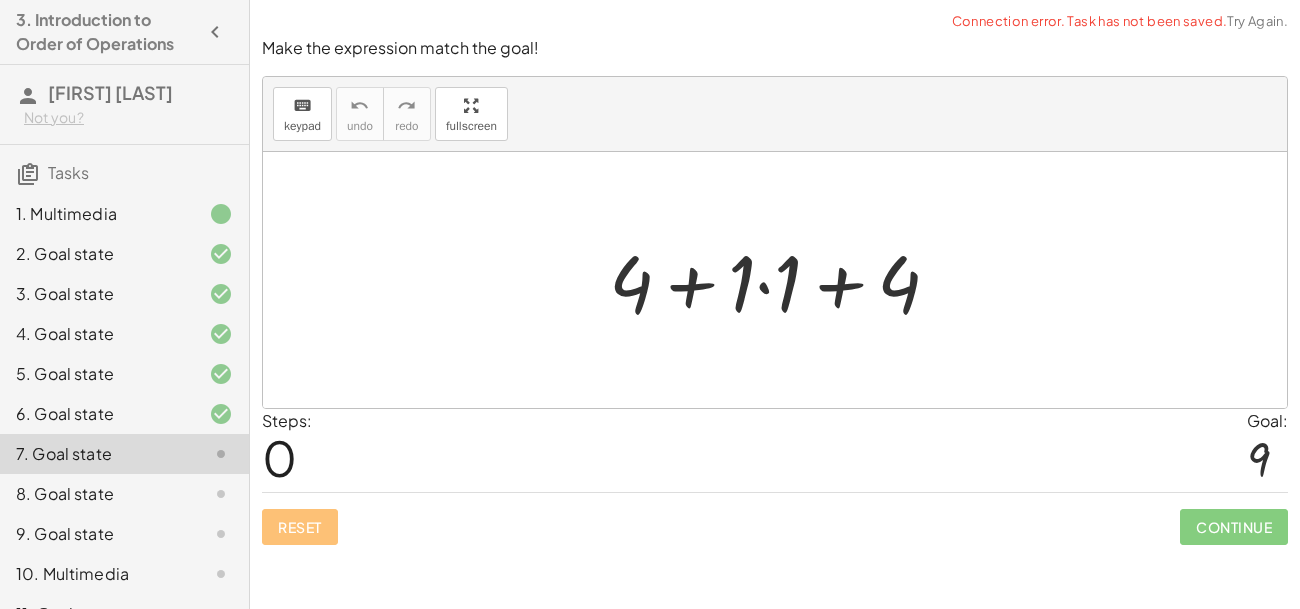 click at bounding box center (782, 280) 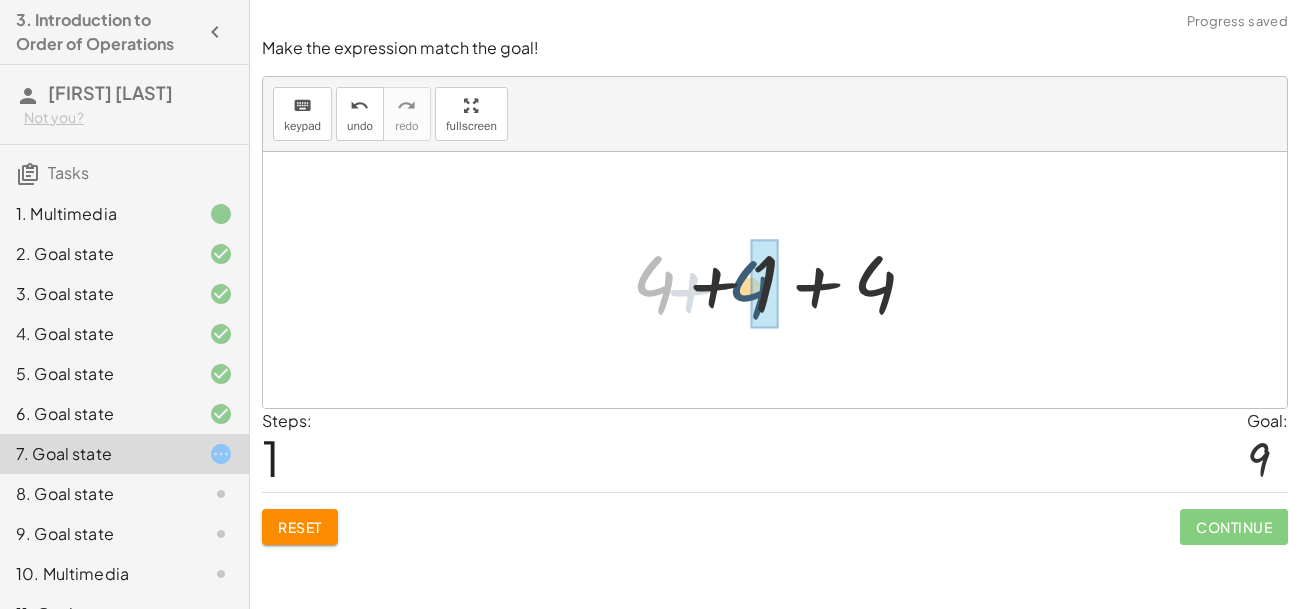 drag, startPoint x: 662, startPoint y: 281, endPoint x: 773, endPoint y: 287, distance: 111.16204 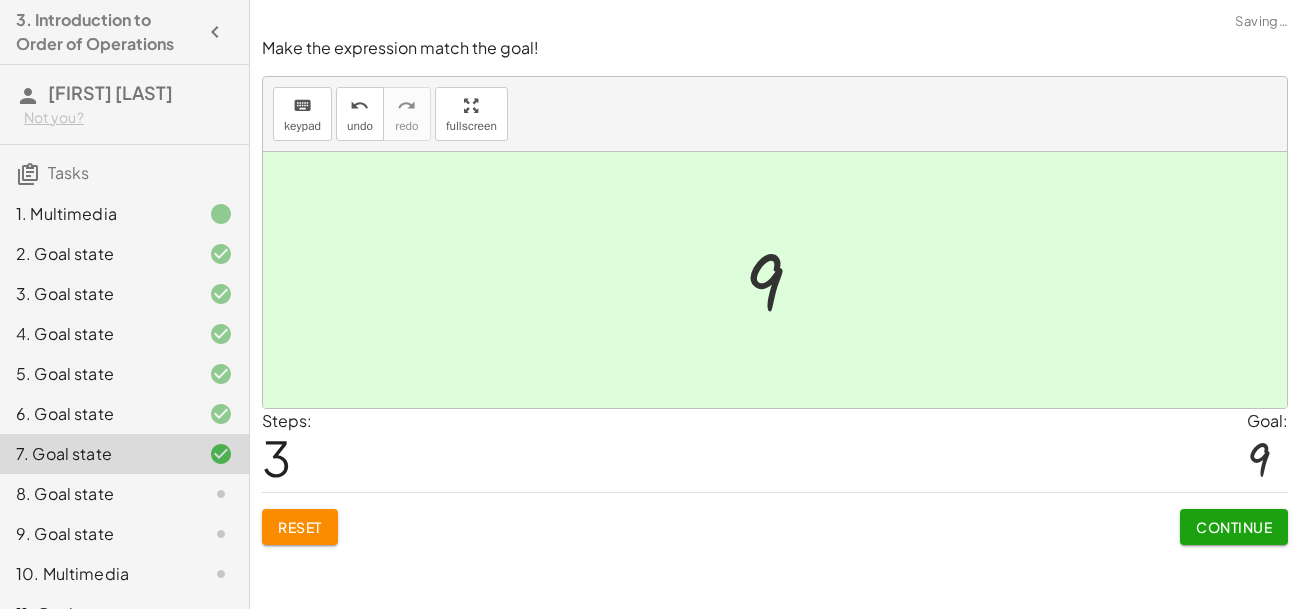click on "Continue" at bounding box center [1234, 527] 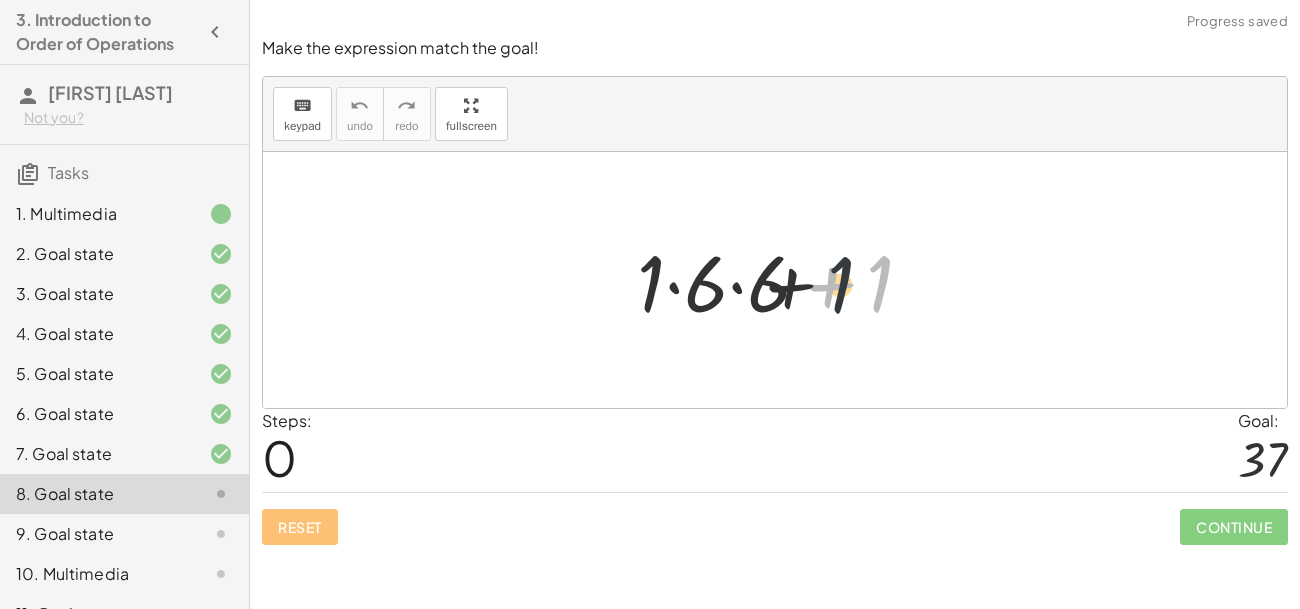 drag, startPoint x: 868, startPoint y: 292, endPoint x: 779, endPoint y: 292, distance: 89 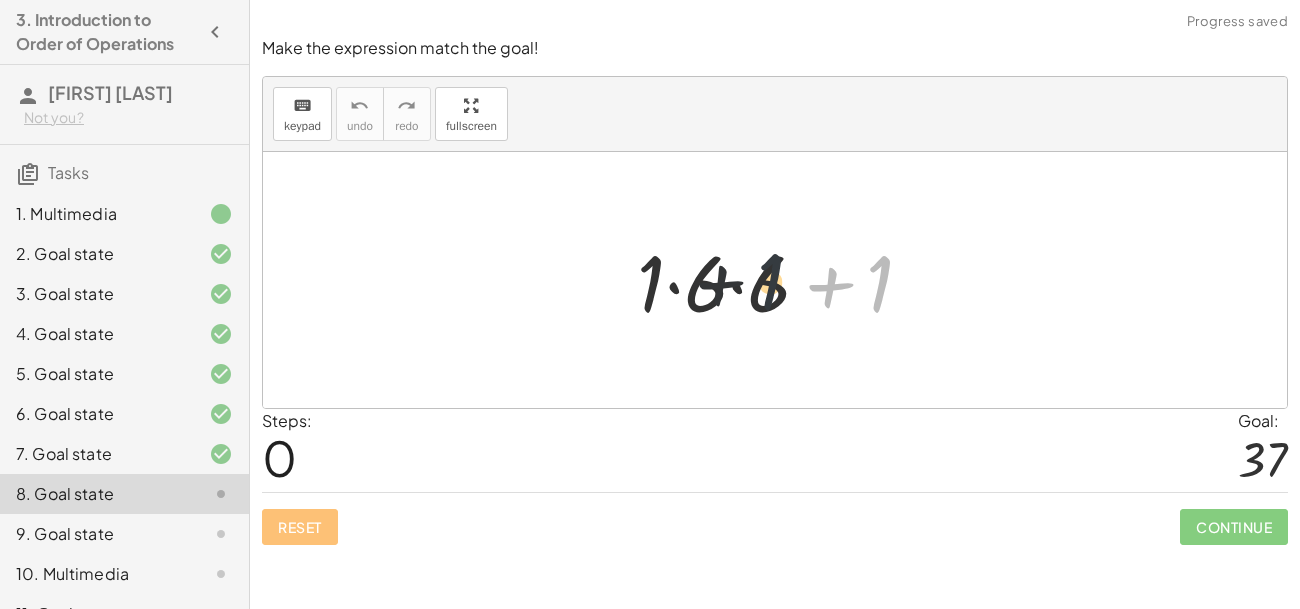 drag, startPoint x: 880, startPoint y: 293, endPoint x: 744, endPoint y: 292, distance: 136.00368 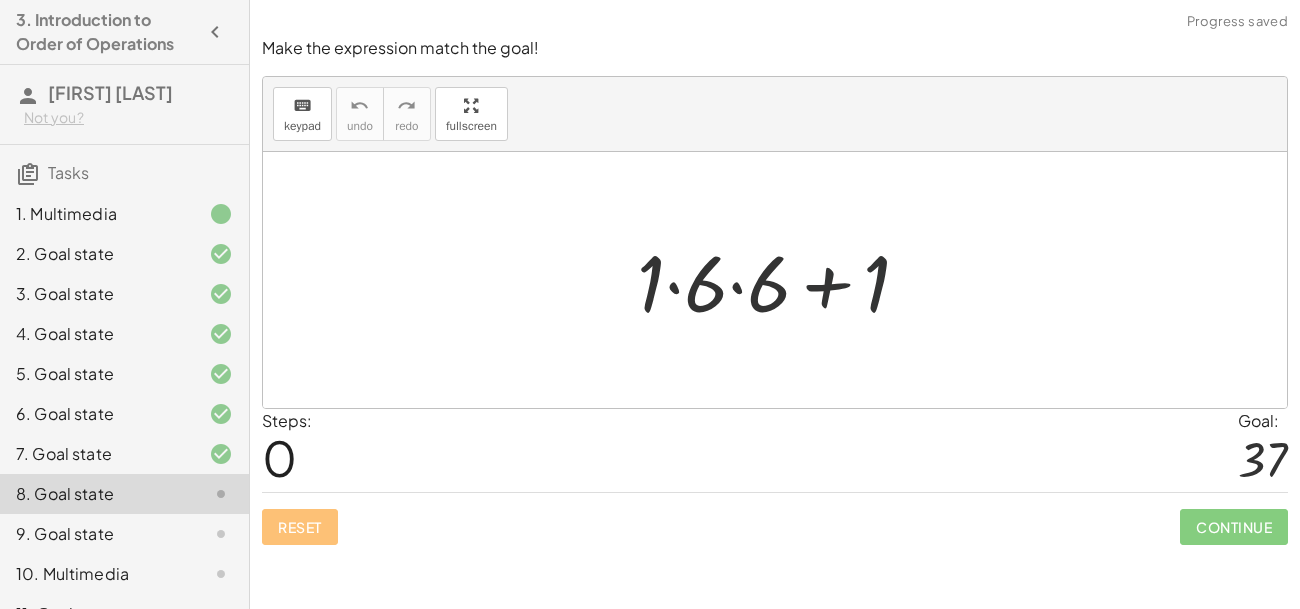 click at bounding box center (783, 280) 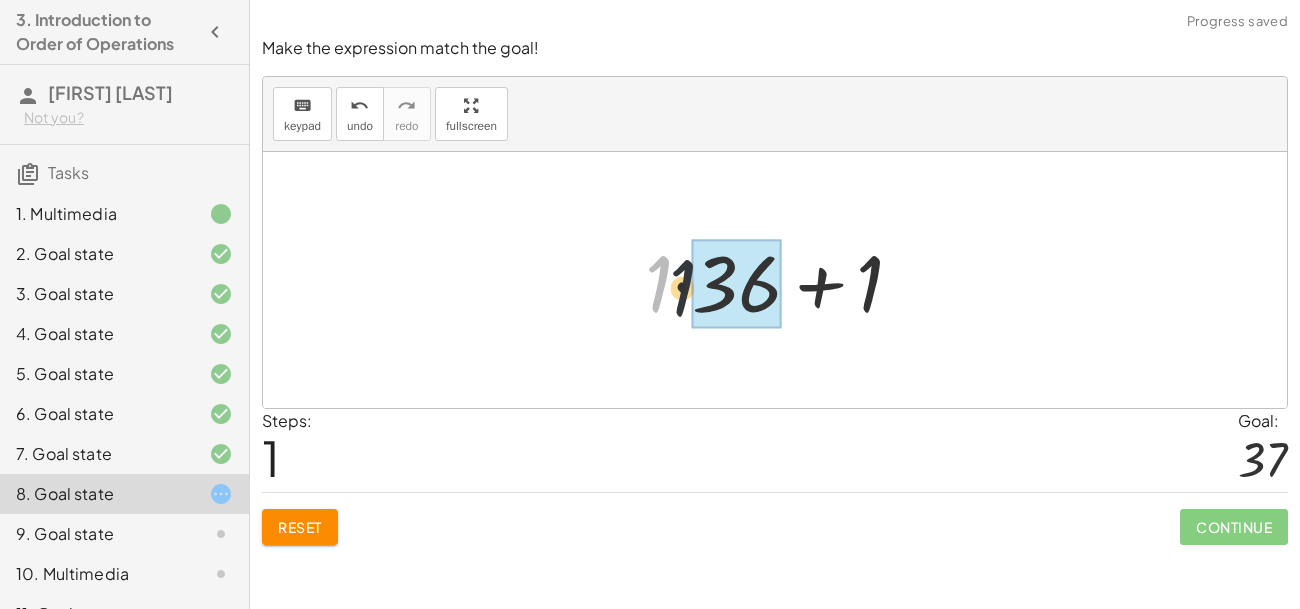 drag, startPoint x: 664, startPoint y: 283, endPoint x: 736, endPoint y: 292, distance: 72.56032 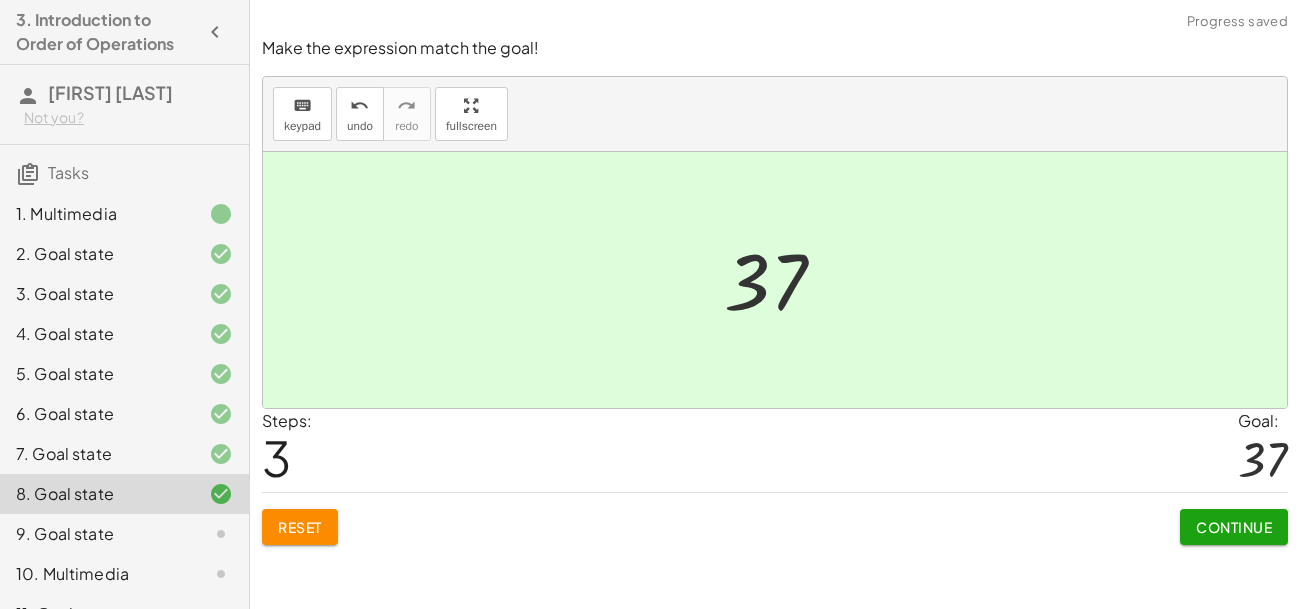 click on "Continue" 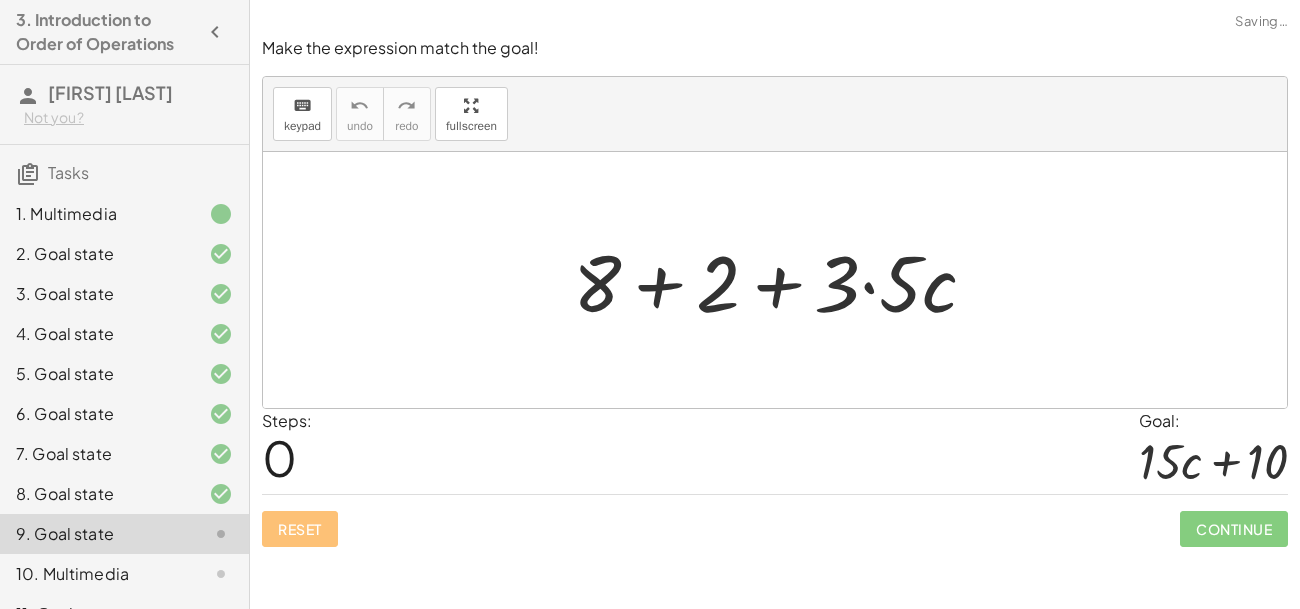 click at bounding box center (783, 280) 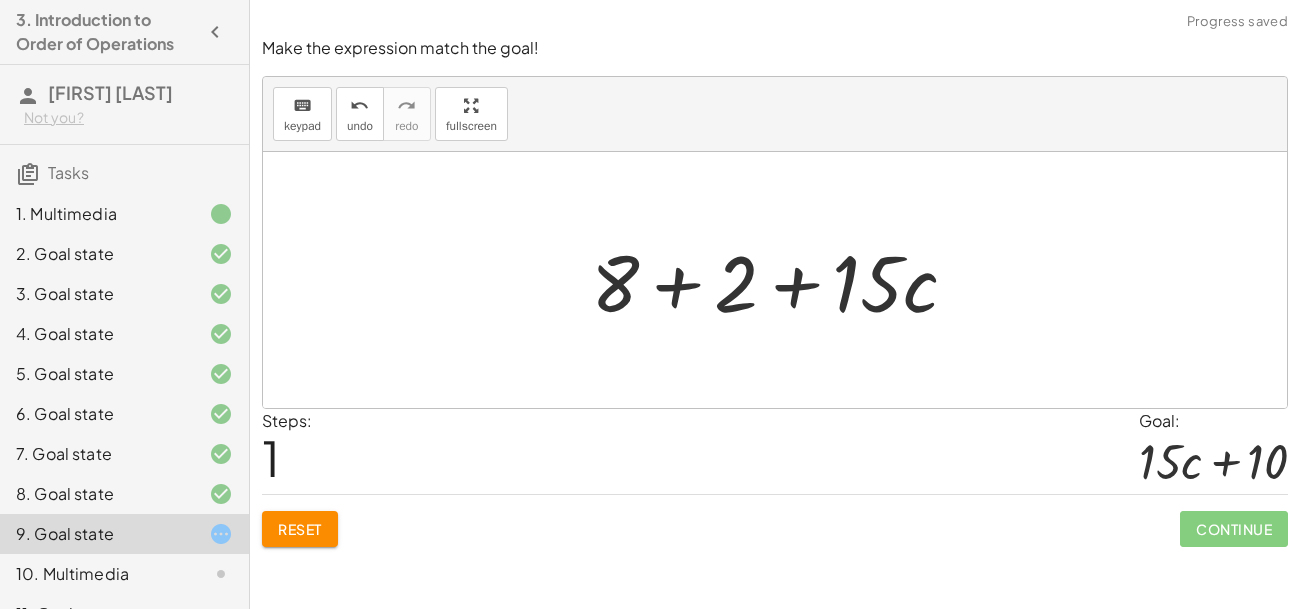 click at bounding box center [782, 280] 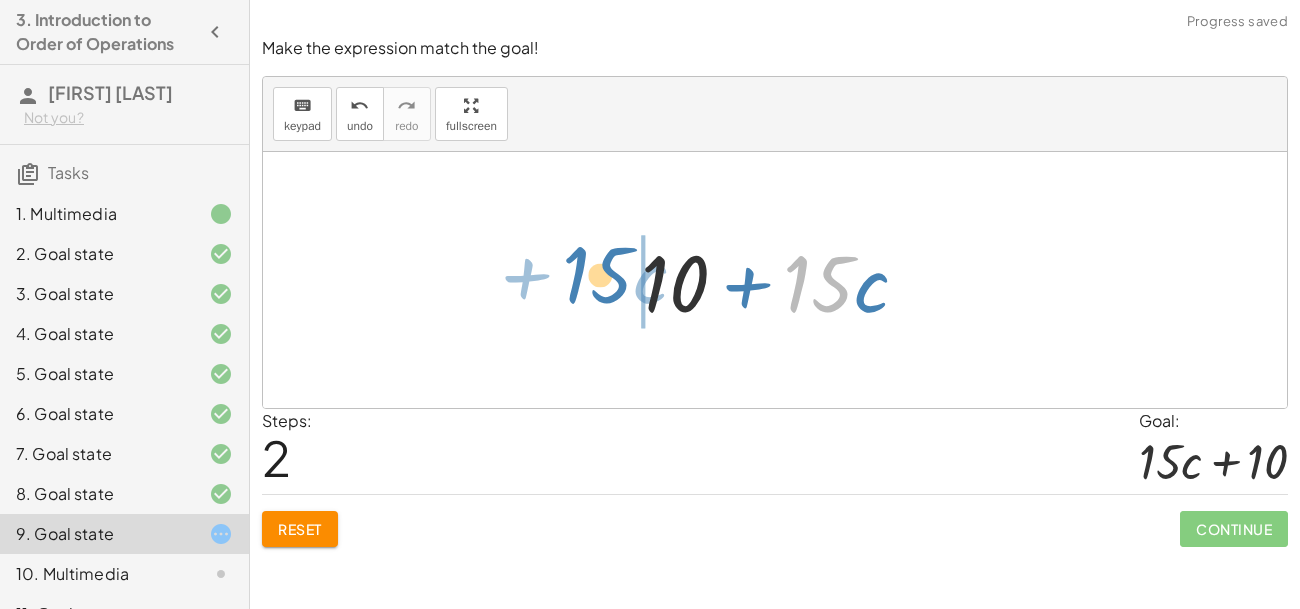 drag, startPoint x: 822, startPoint y: 290, endPoint x: 552, endPoint y: 285, distance: 270.0463 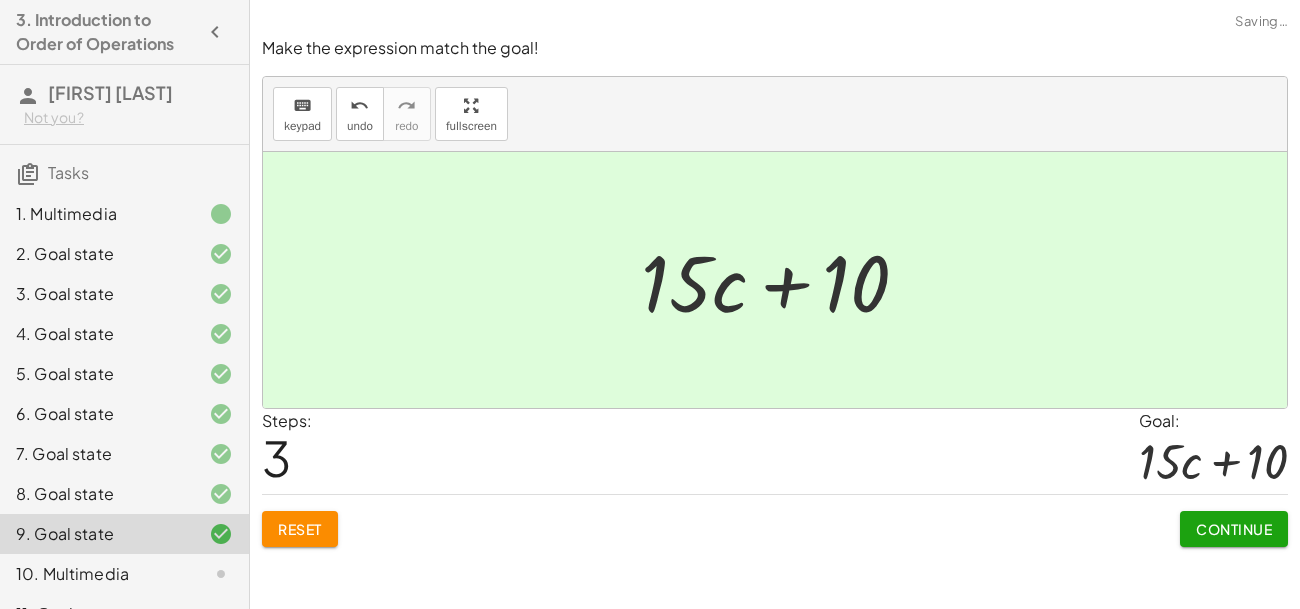 click on "Continue" at bounding box center (1234, 529) 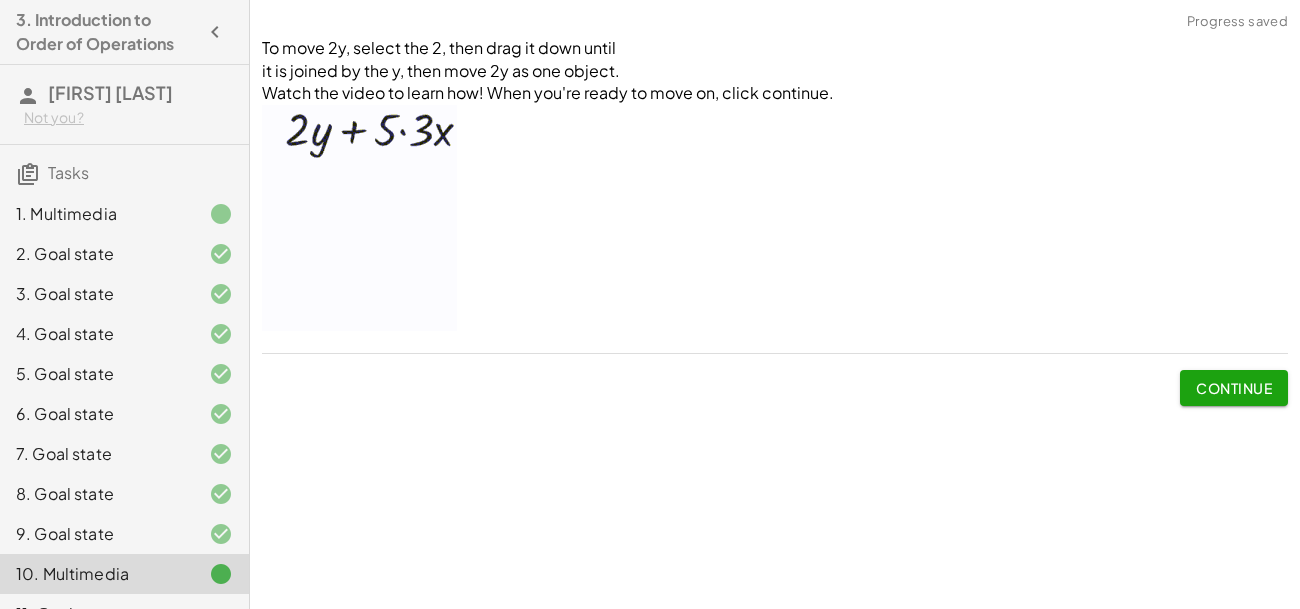 click on "Continue" at bounding box center (1234, 388) 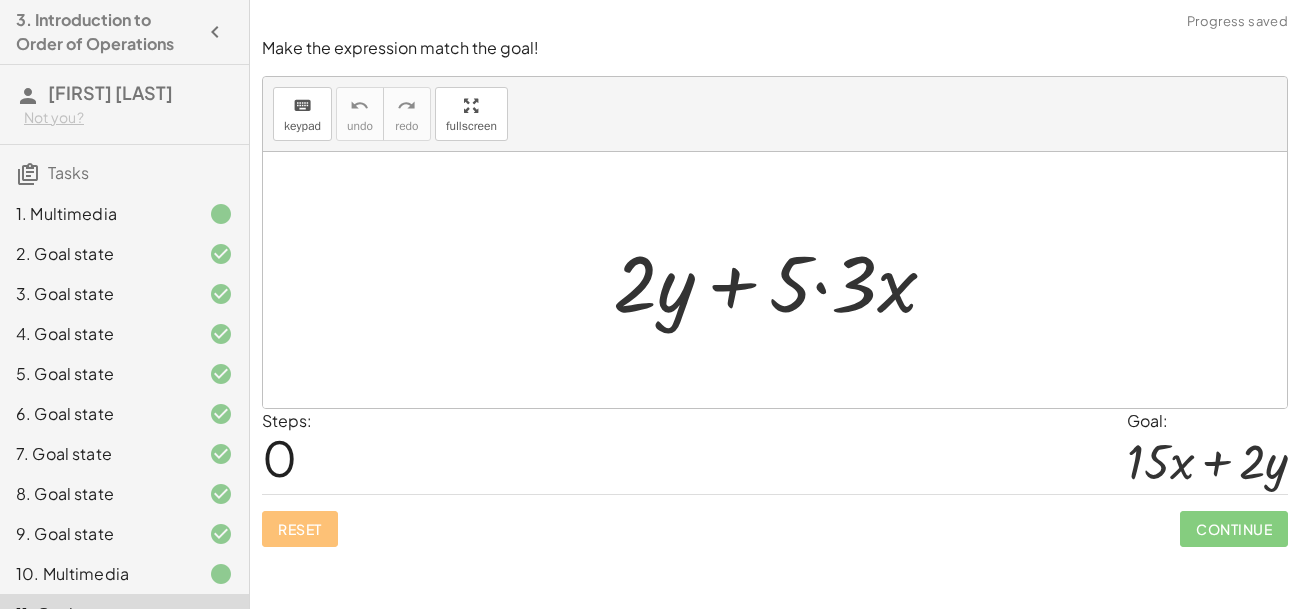 click at bounding box center (783, 280) 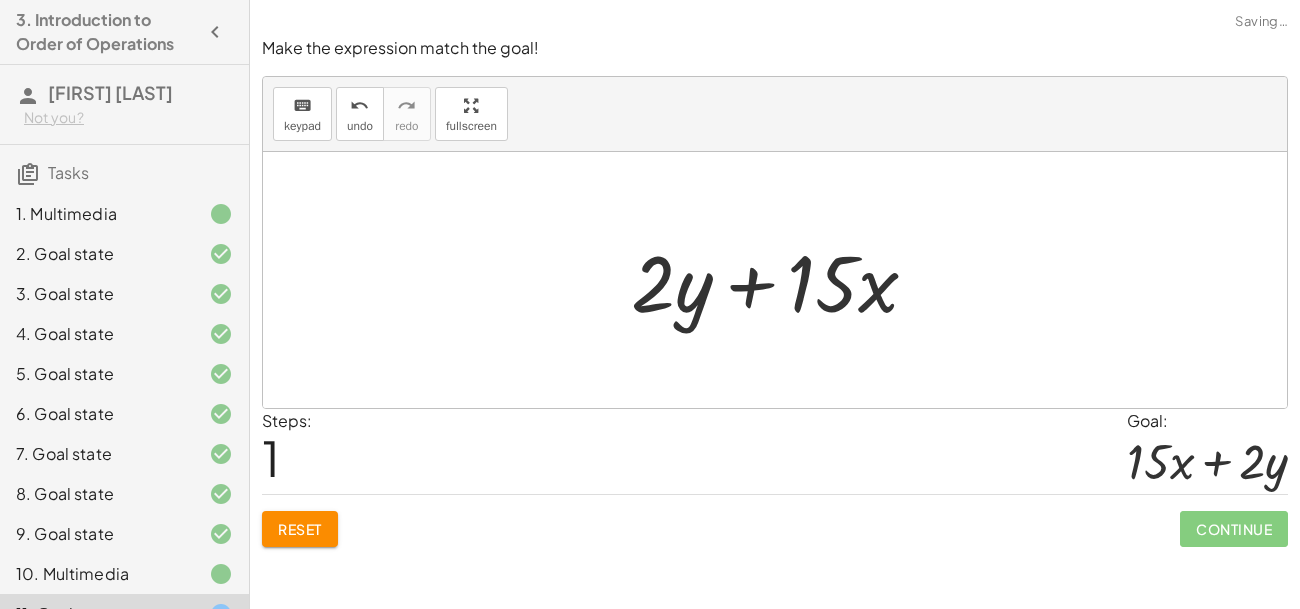 click at bounding box center (782, 280) 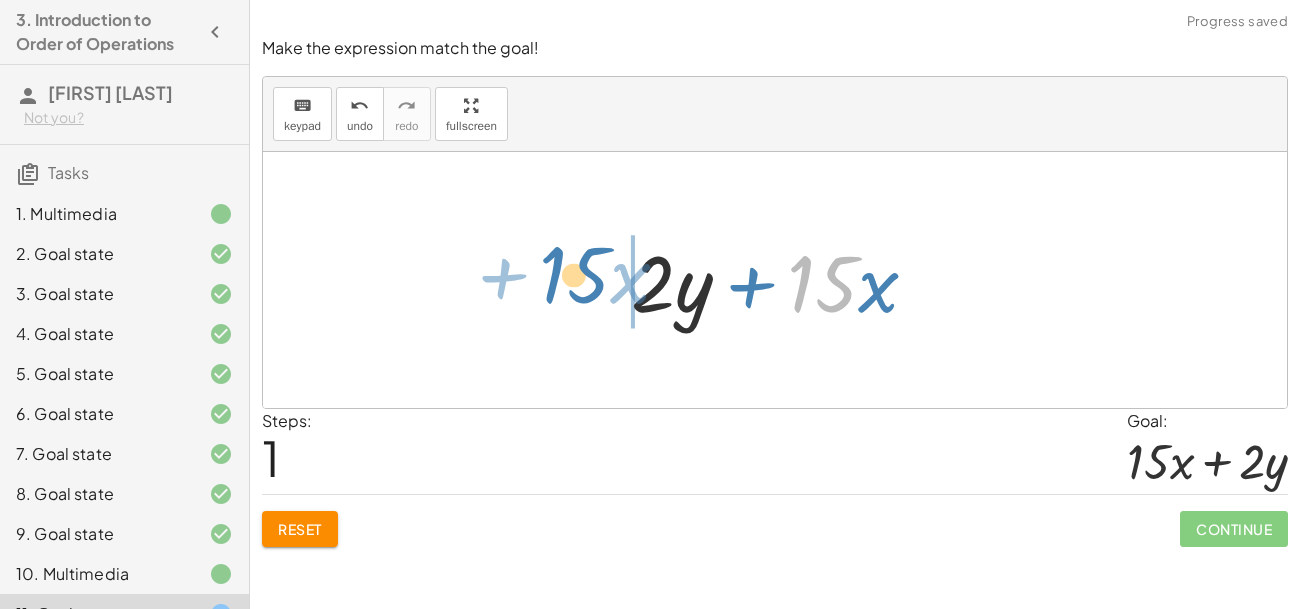 drag, startPoint x: 835, startPoint y: 292, endPoint x: 567, endPoint y: 286, distance: 268.06717 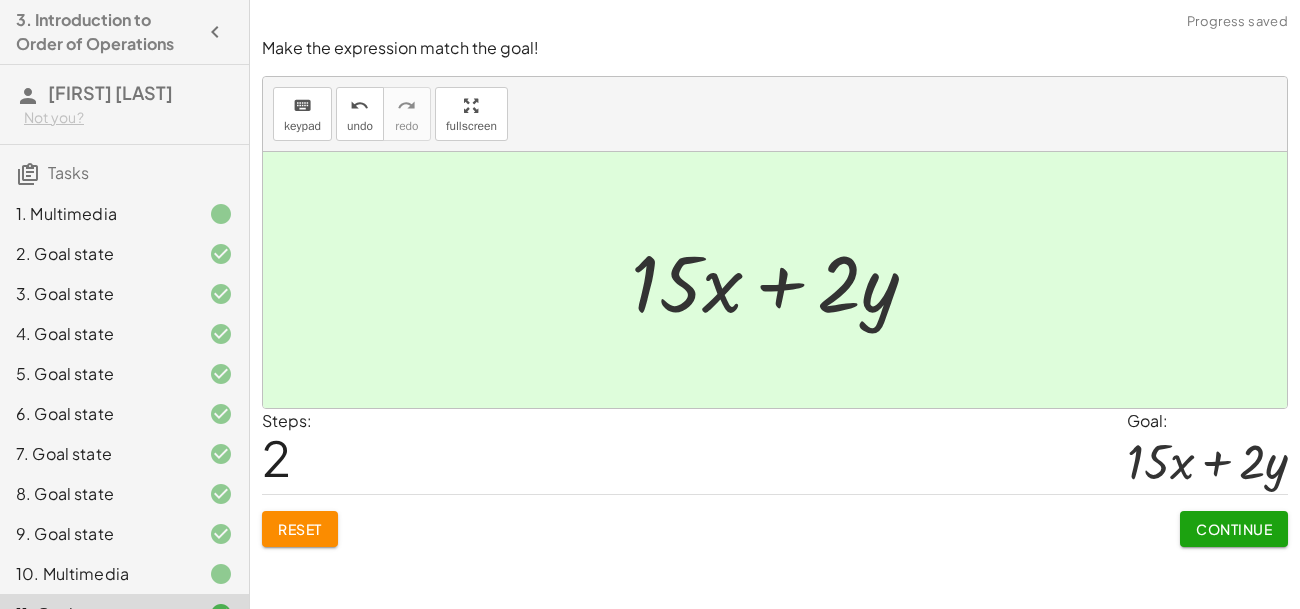 click on "Continue" at bounding box center (1234, 529) 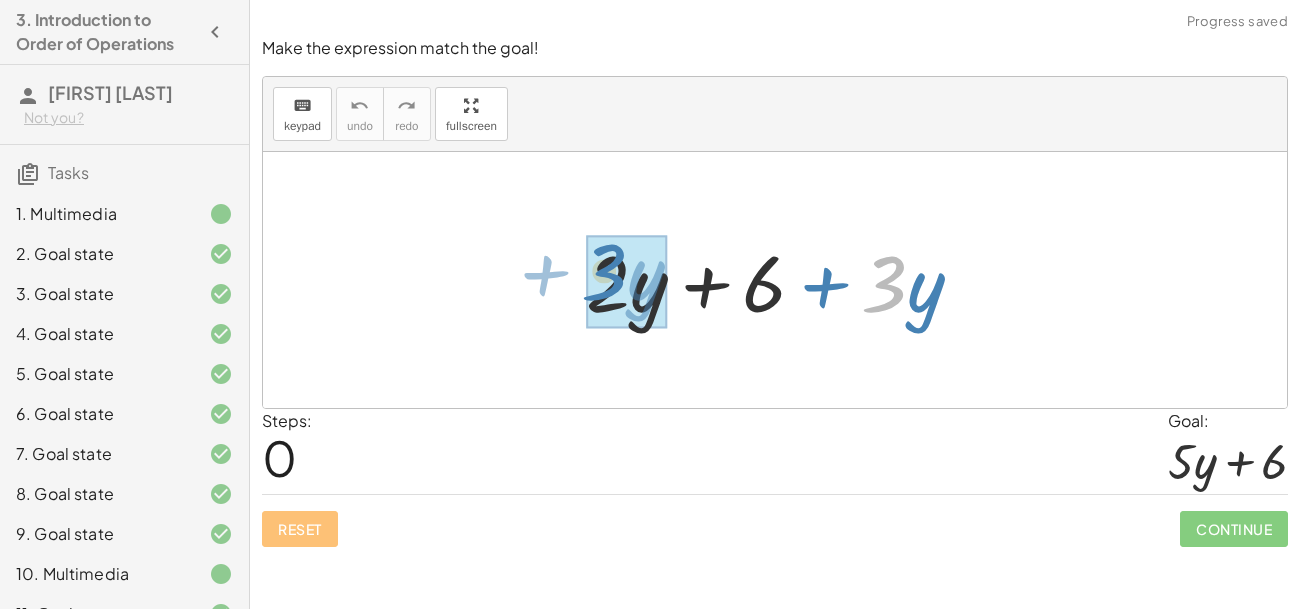 drag, startPoint x: 886, startPoint y: 276, endPoint x: 595, endPoint y: 267, distance: 291.13913 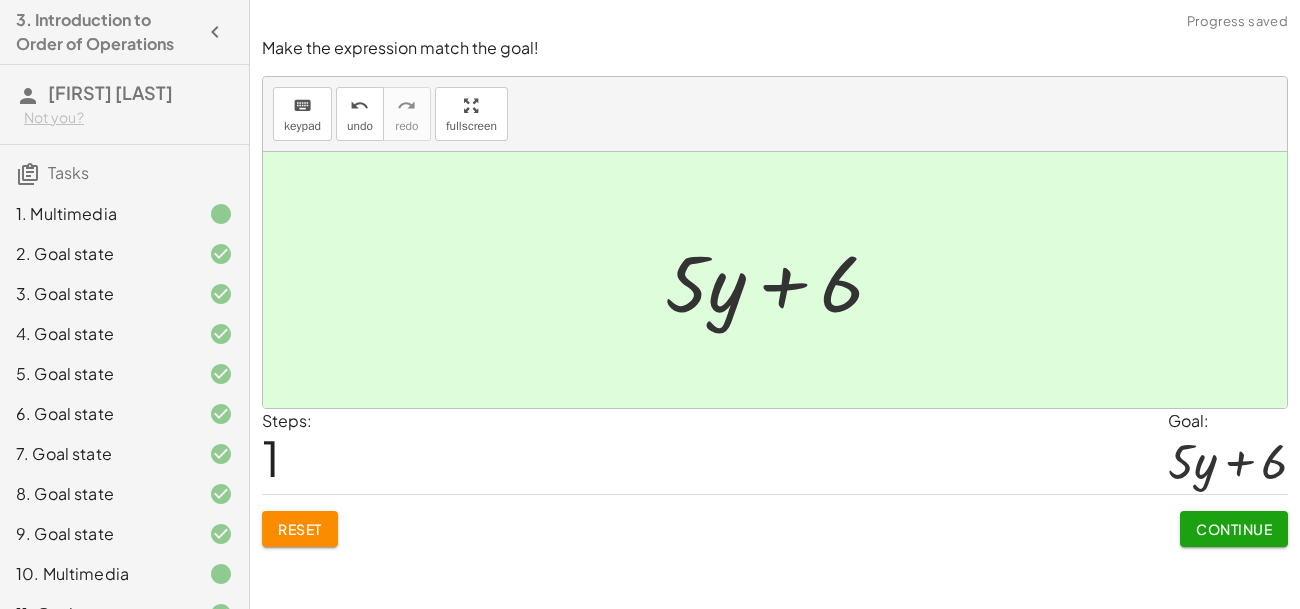 click on "Continue" 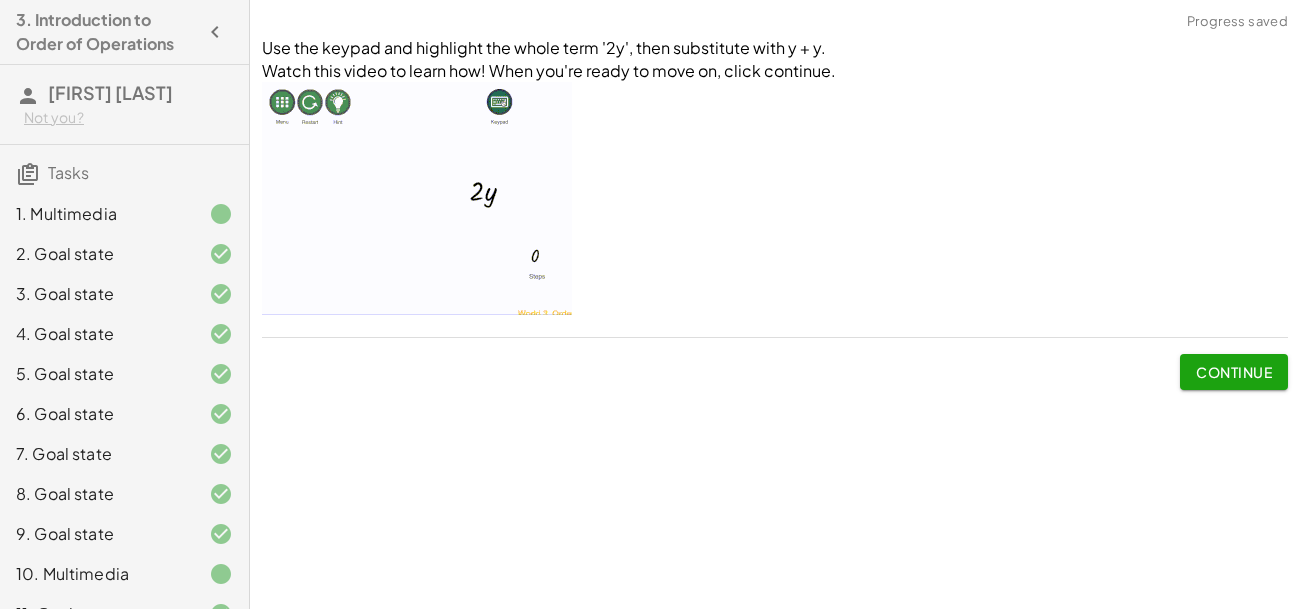 click on "Continue" 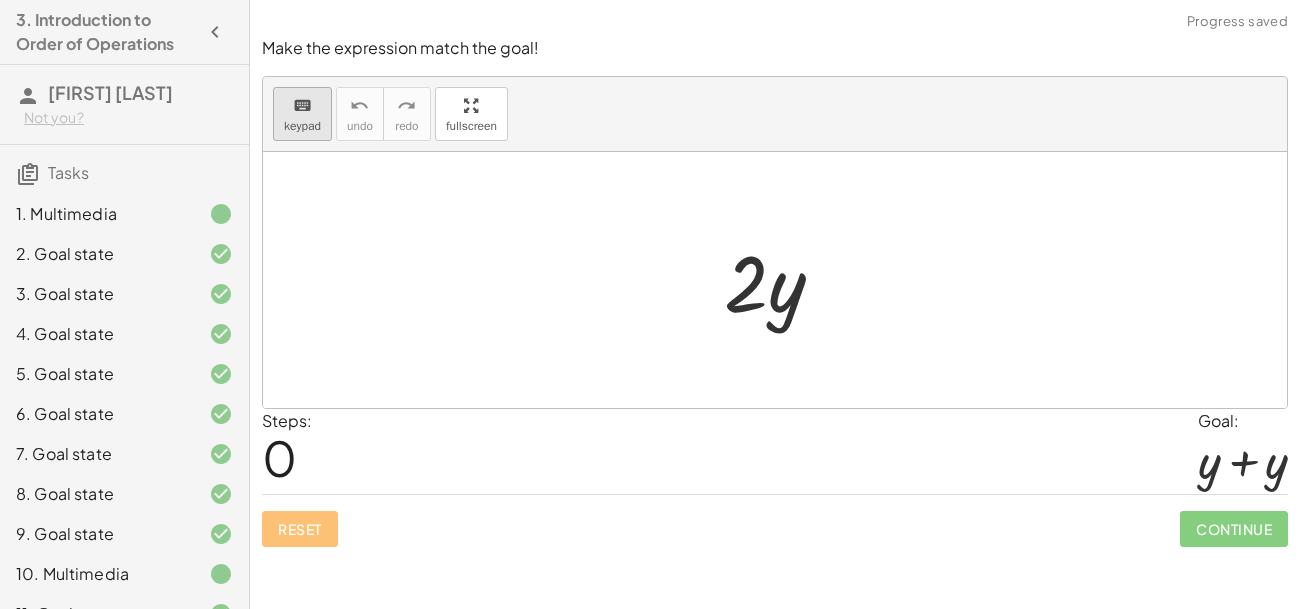 click on "keyboard" at bounding box center [302, 106] 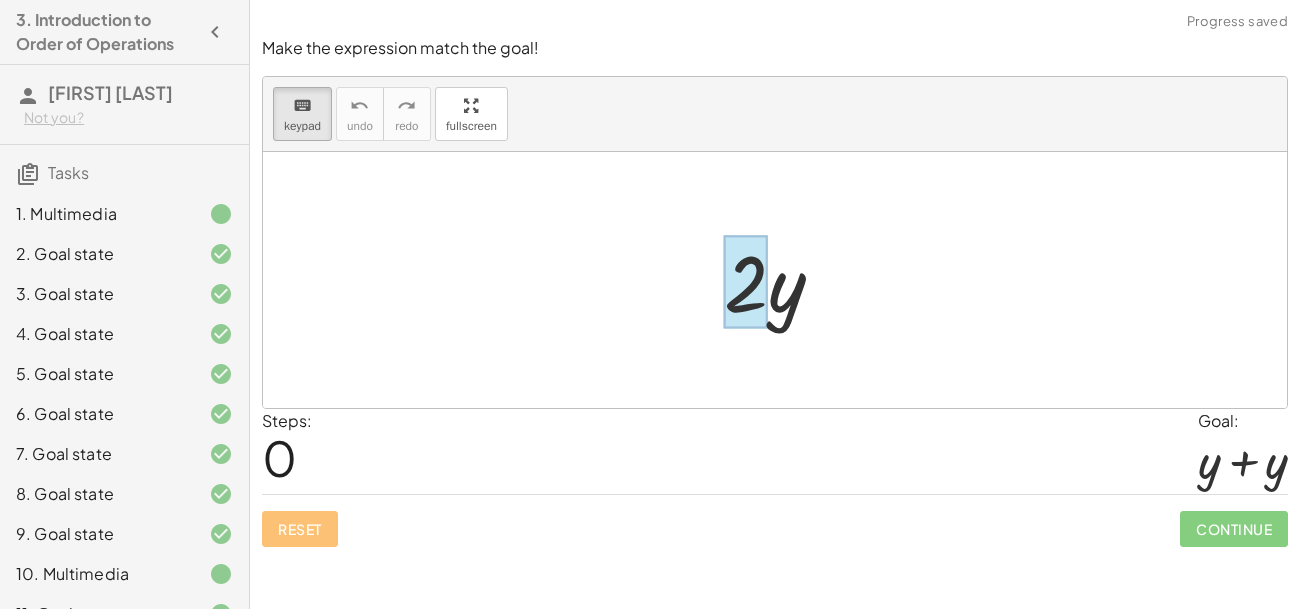 click at bounding box center (746, 282) 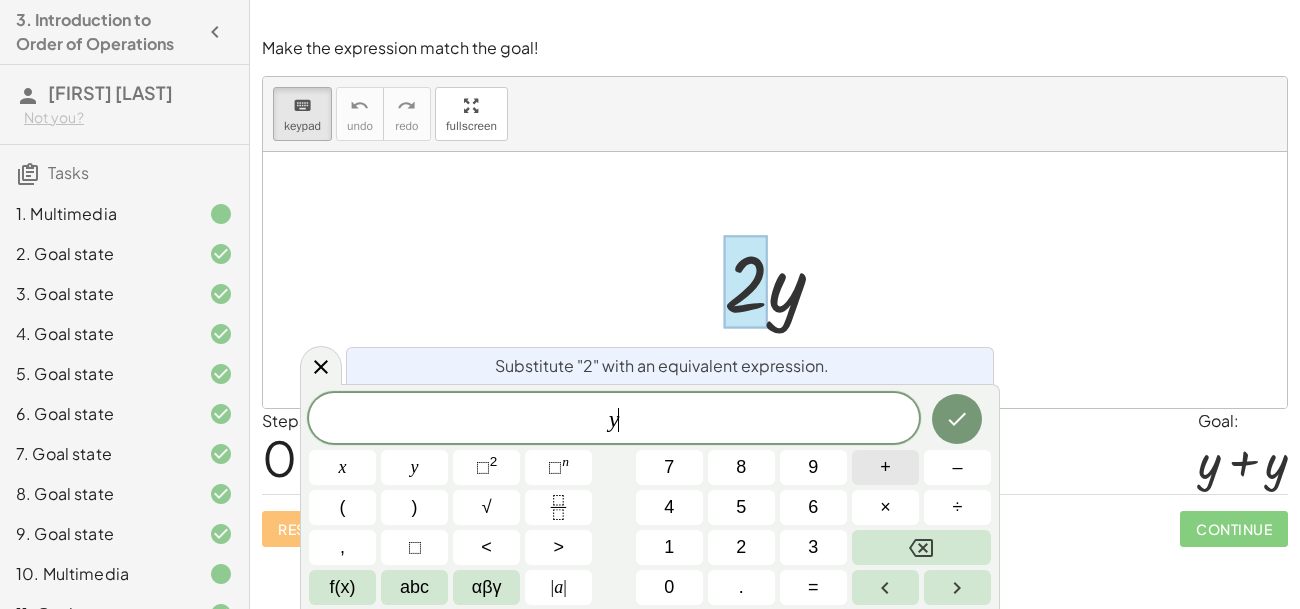 click on "+" at bounding box center [885, 467] 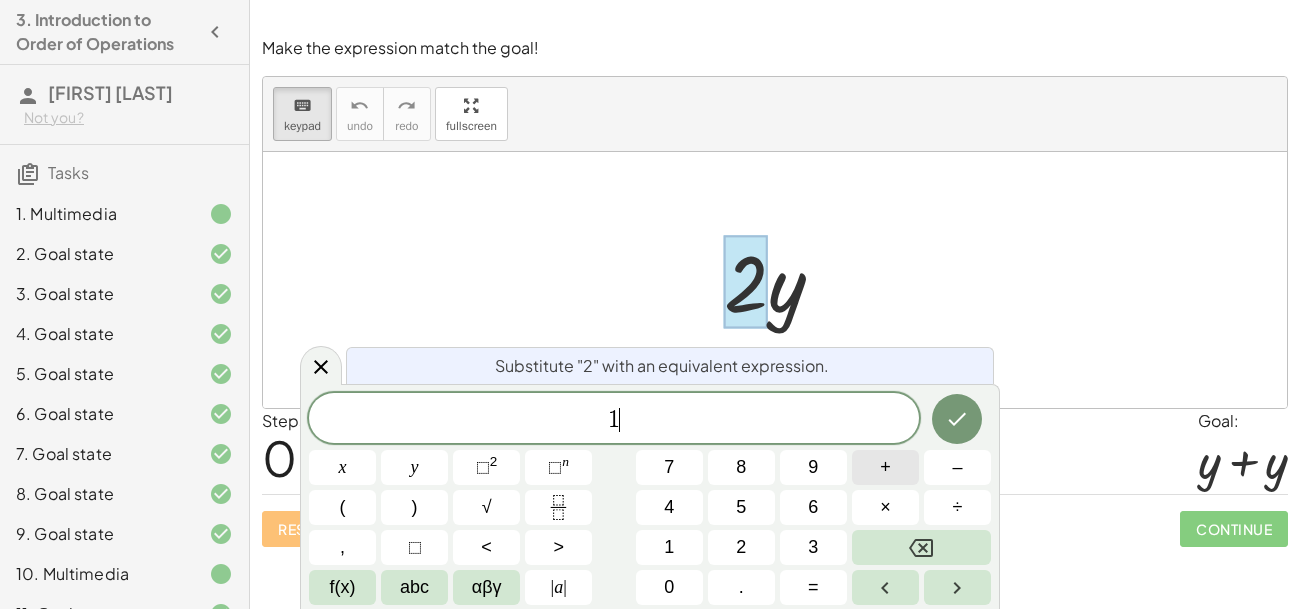 click on "+" at bounding box center [885, 467] 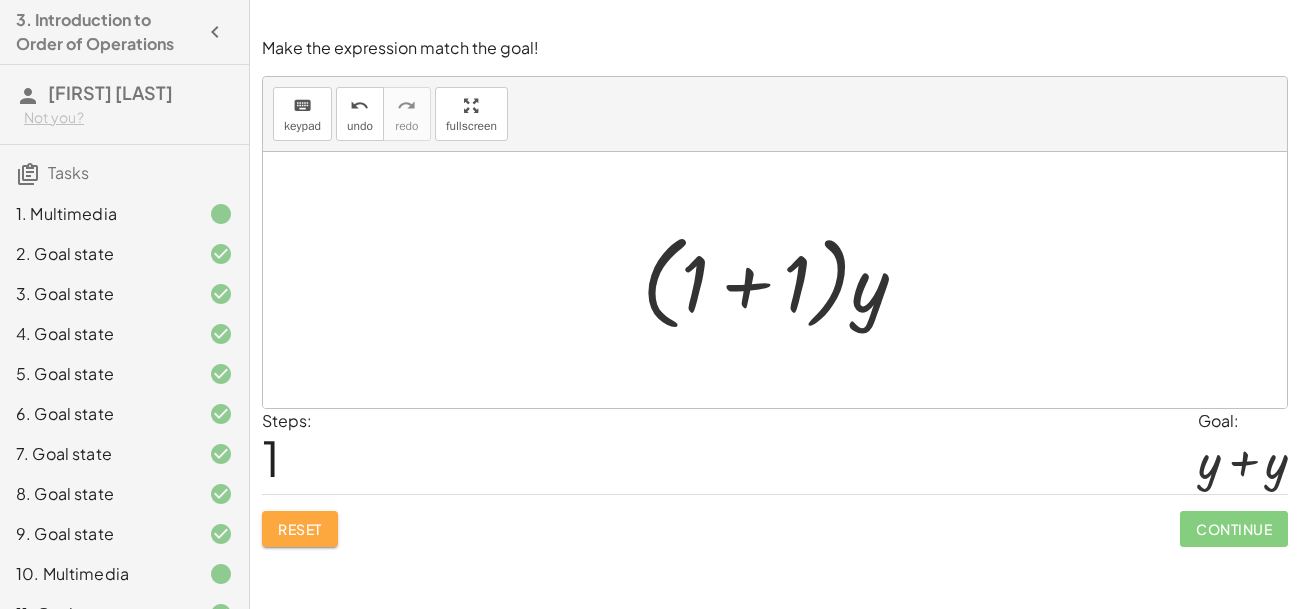 click on "Reset" 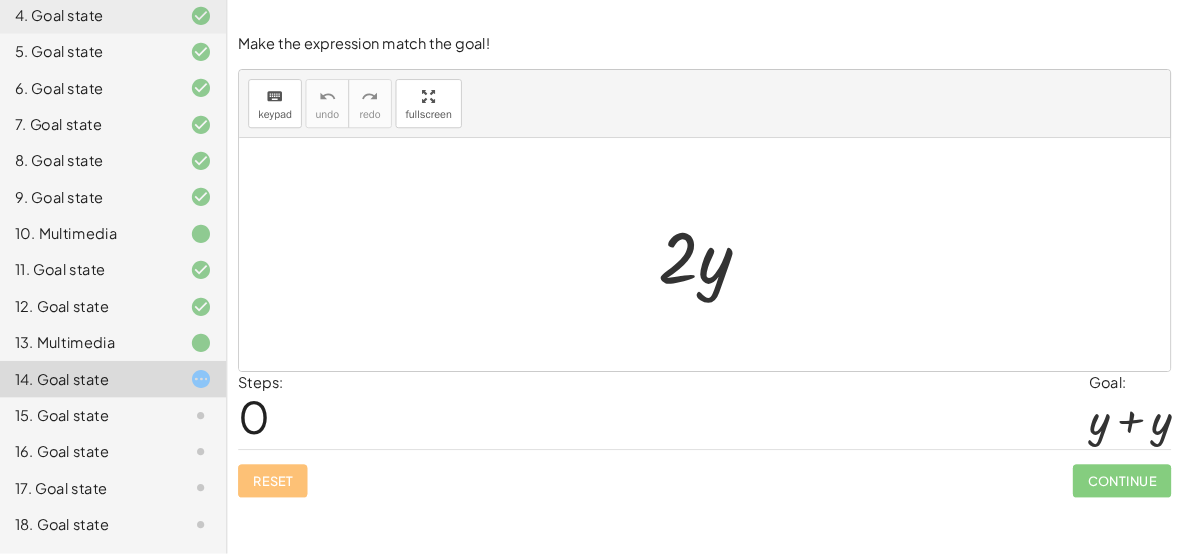 scroll, scrollTop: 317, scrollLeft: 0, axis: vertical 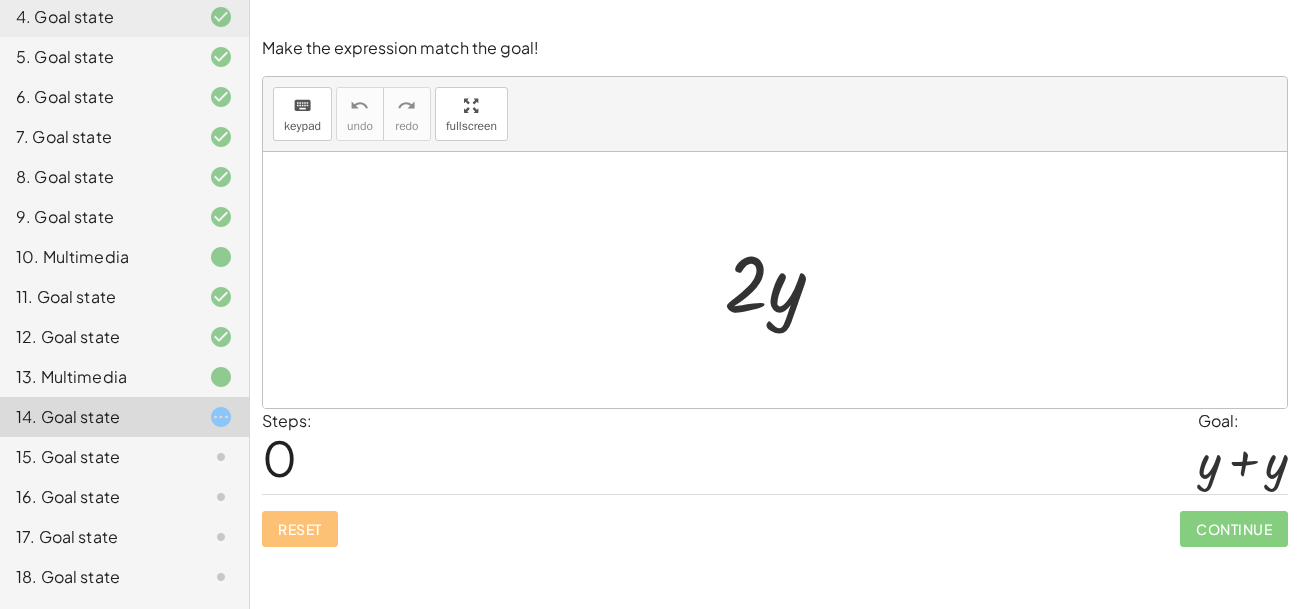 click at bounding box center (782, 280) 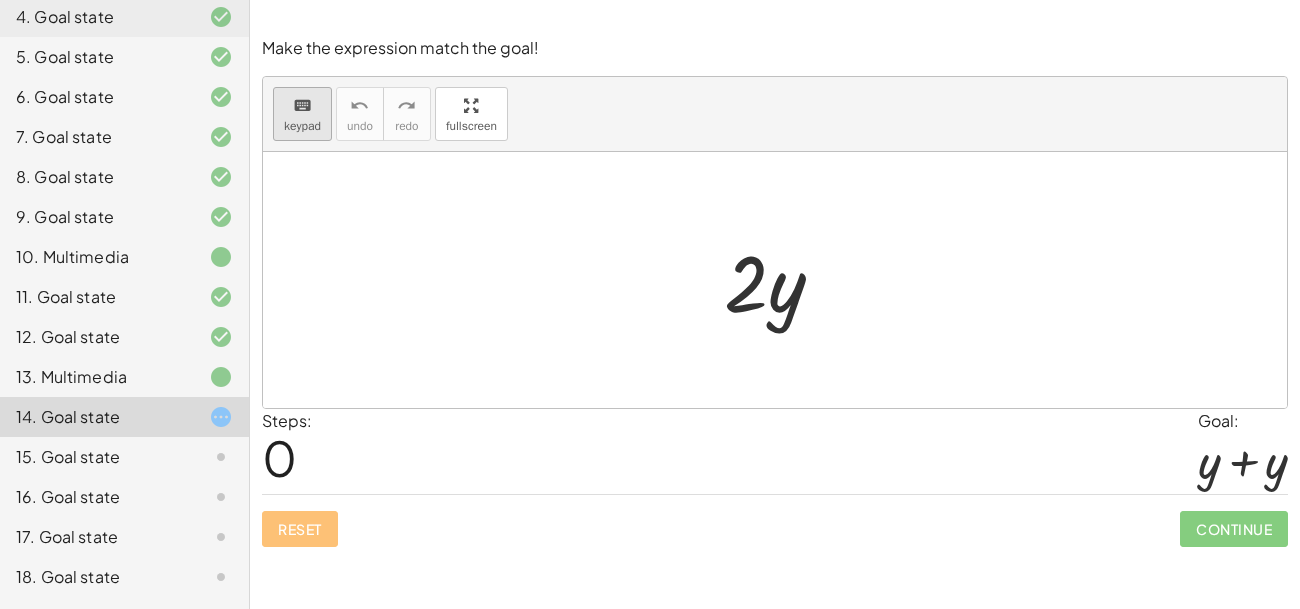 click on "keyboard" at bounding box center (302, 106) 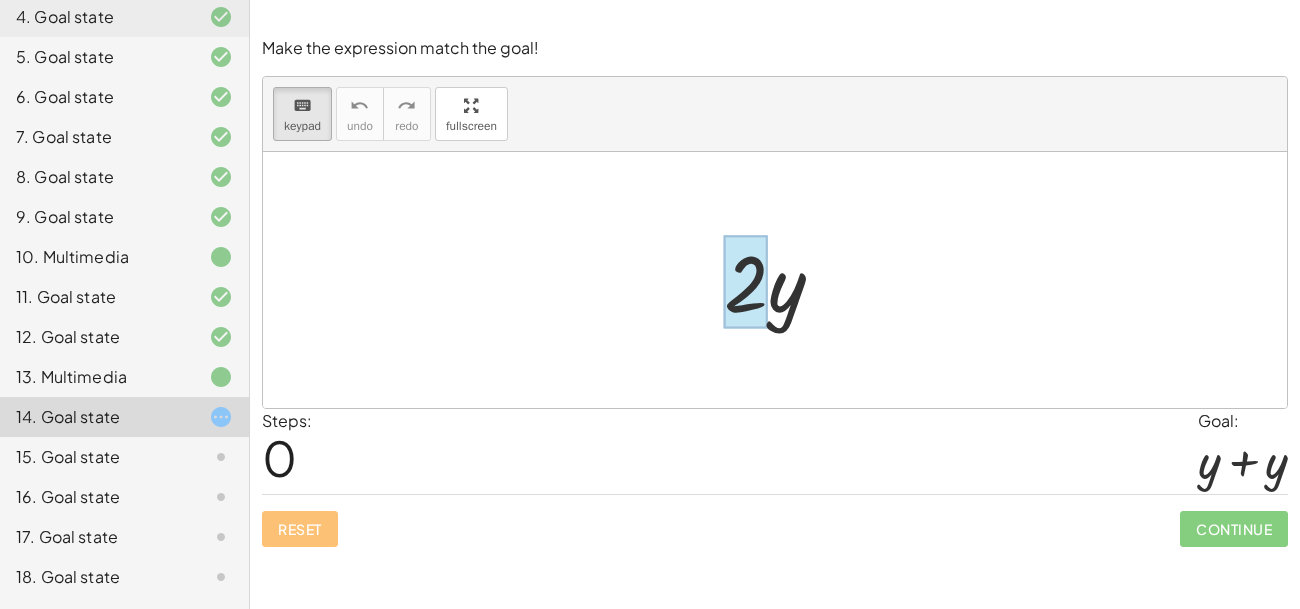 click at bounding box center [746, 282] 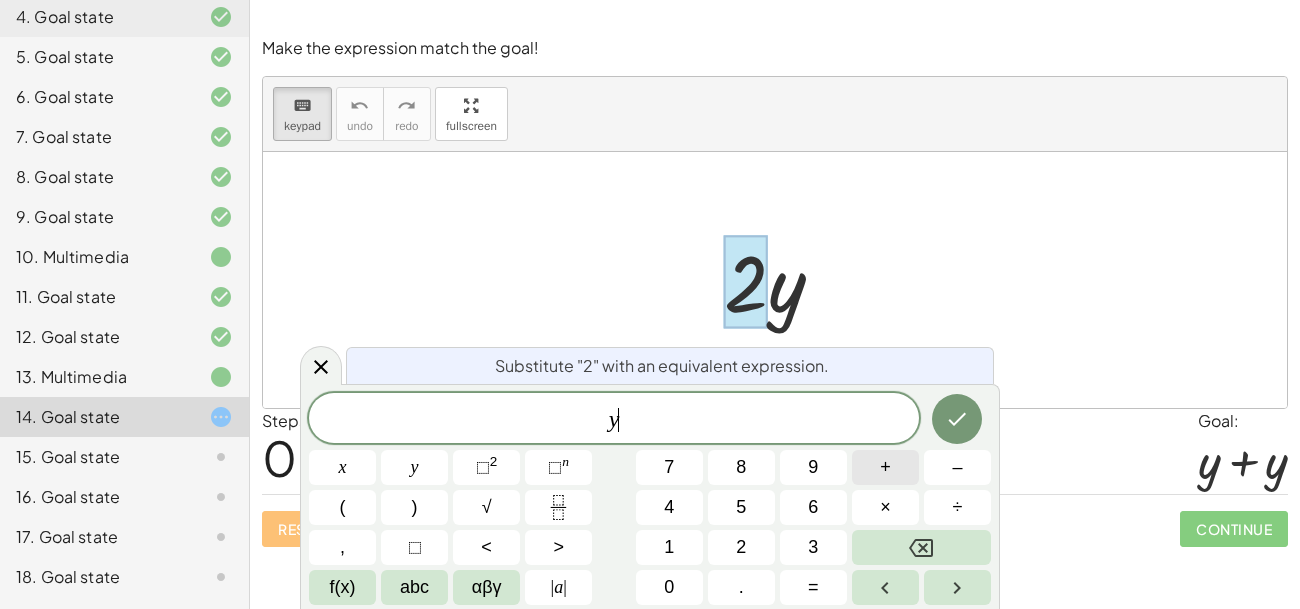 click on "+" at bounding box center (885, 467) 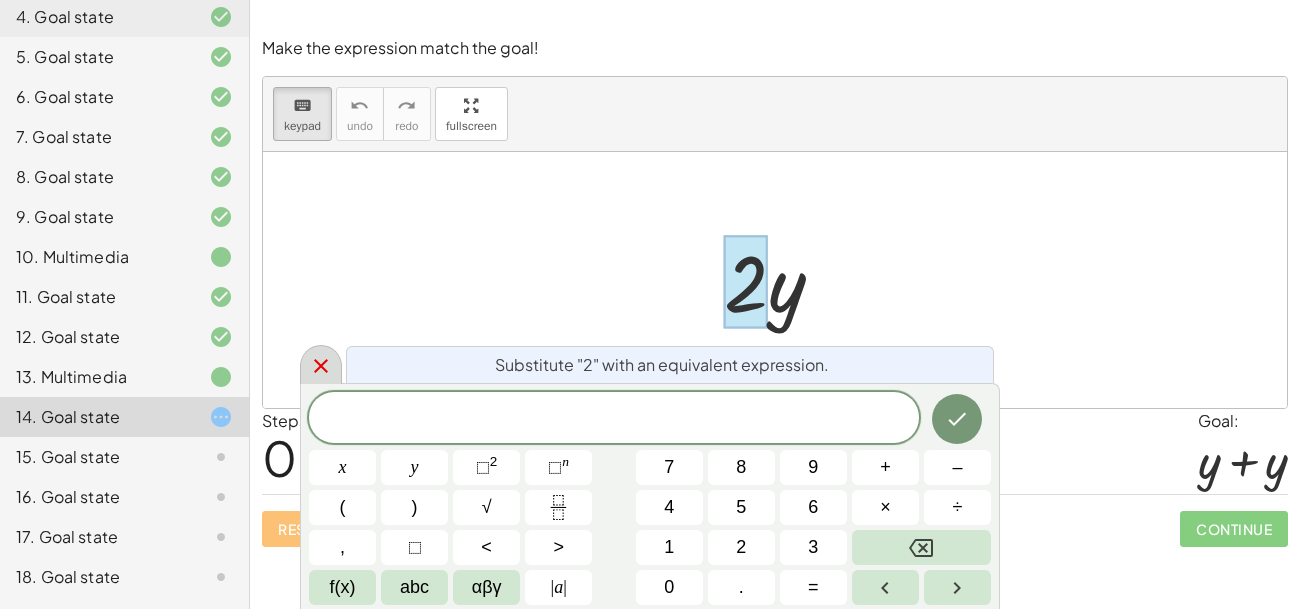 click at bounding box center (321, 364) 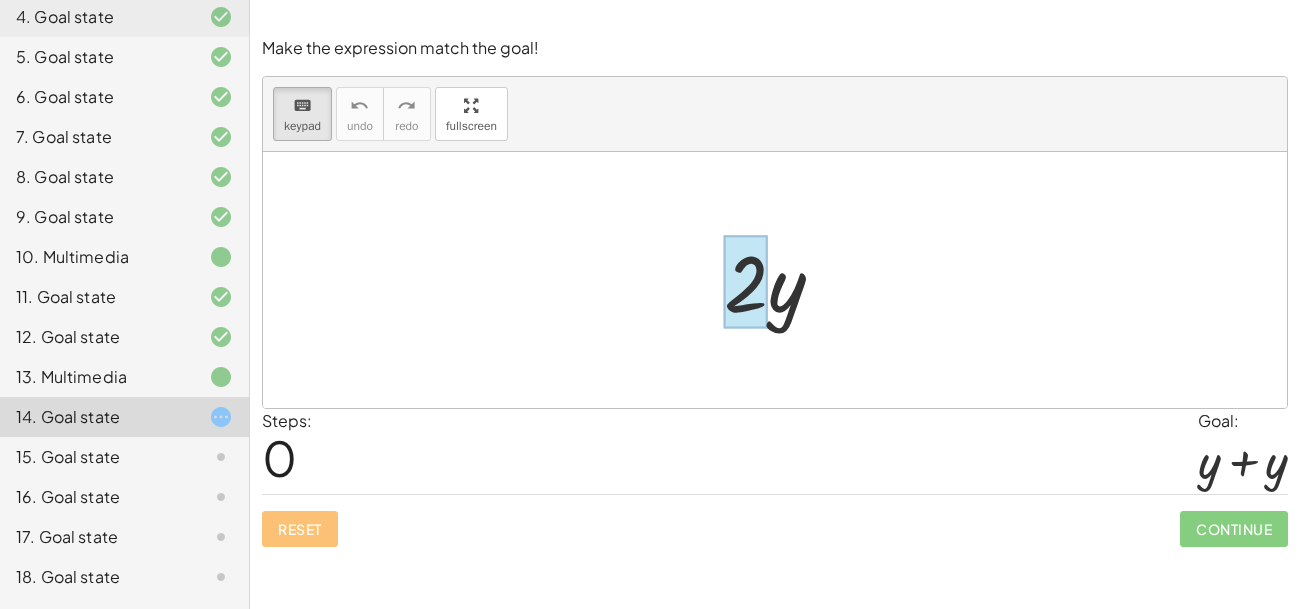 click at bounding box center [746, 282] 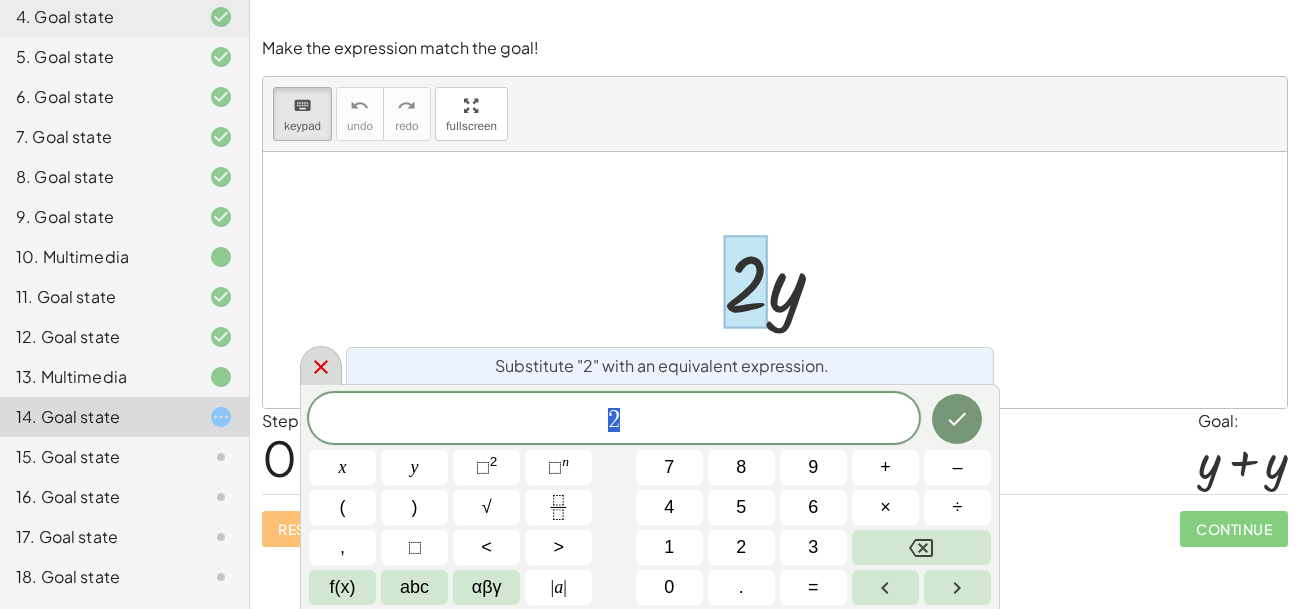 click at bounding box center (321, 365) 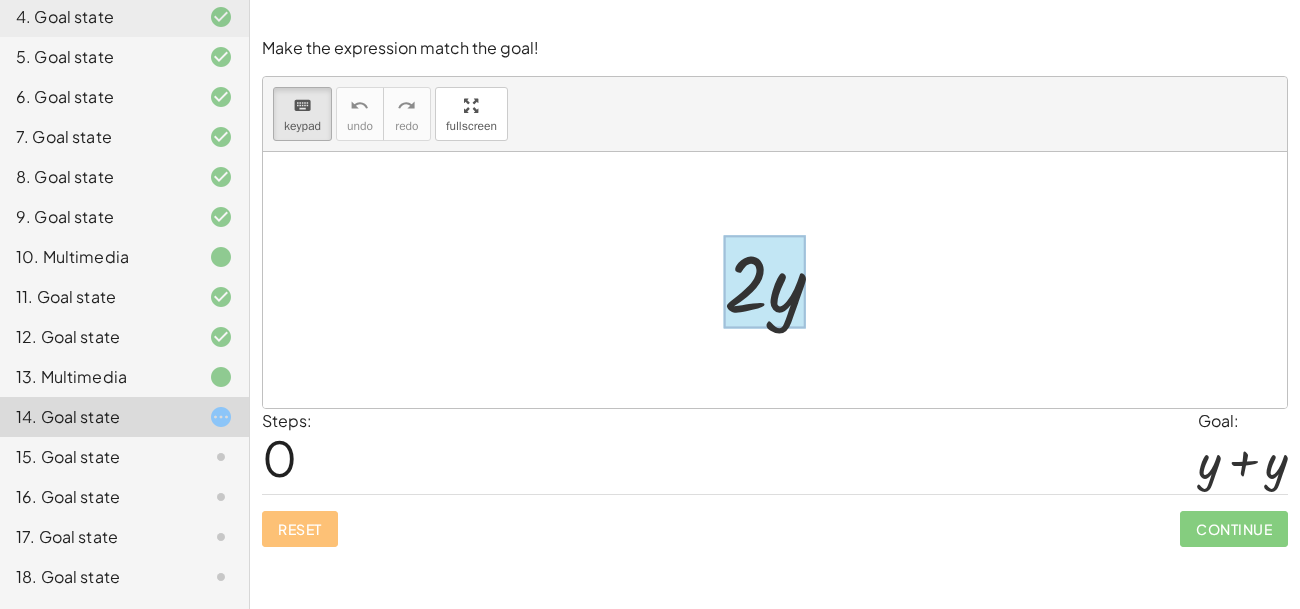 click at bounding box center (764, 282) 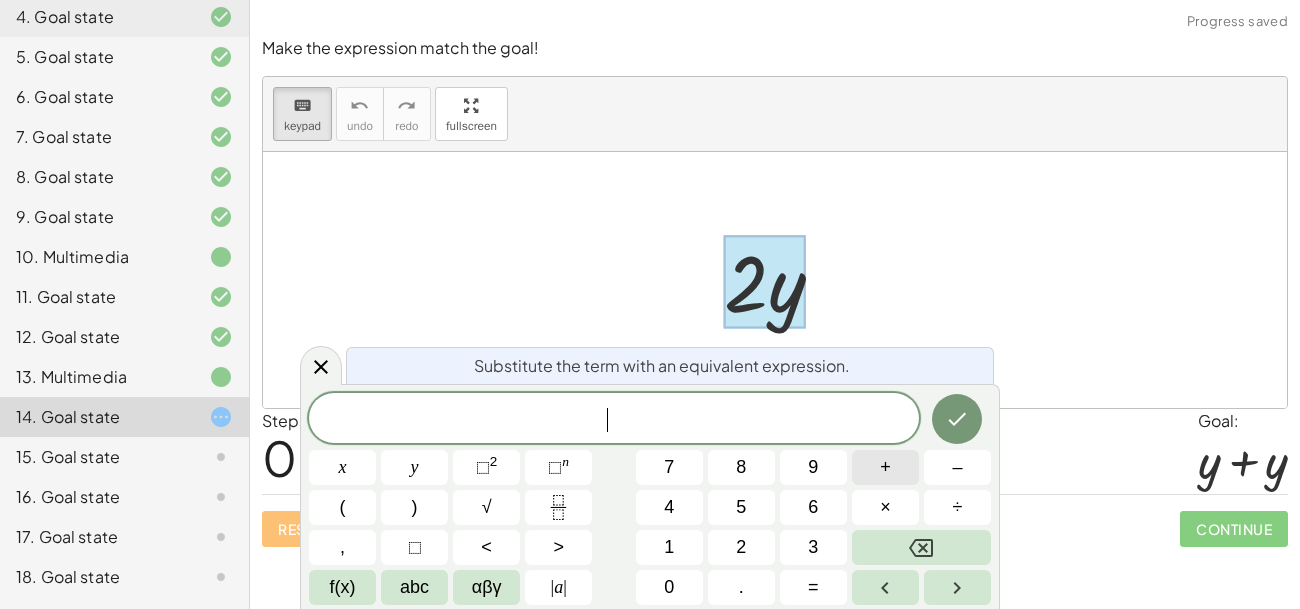 click on "+" at bounding box center [885, 467] 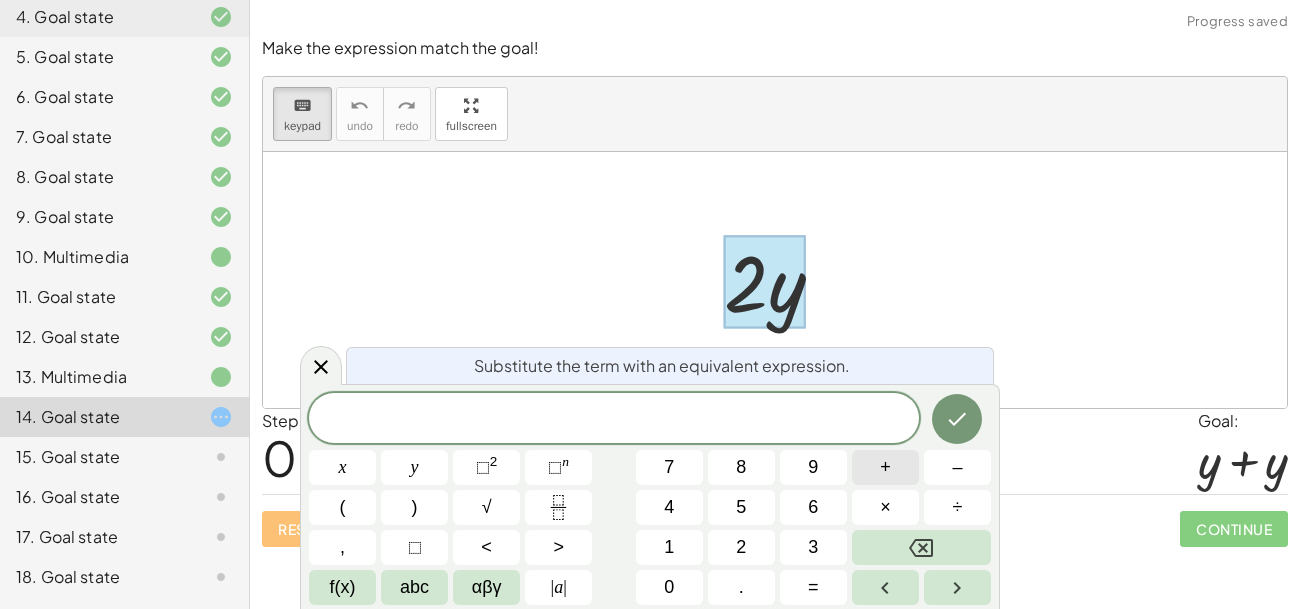 click on "+" at bounding box center [885, 467] 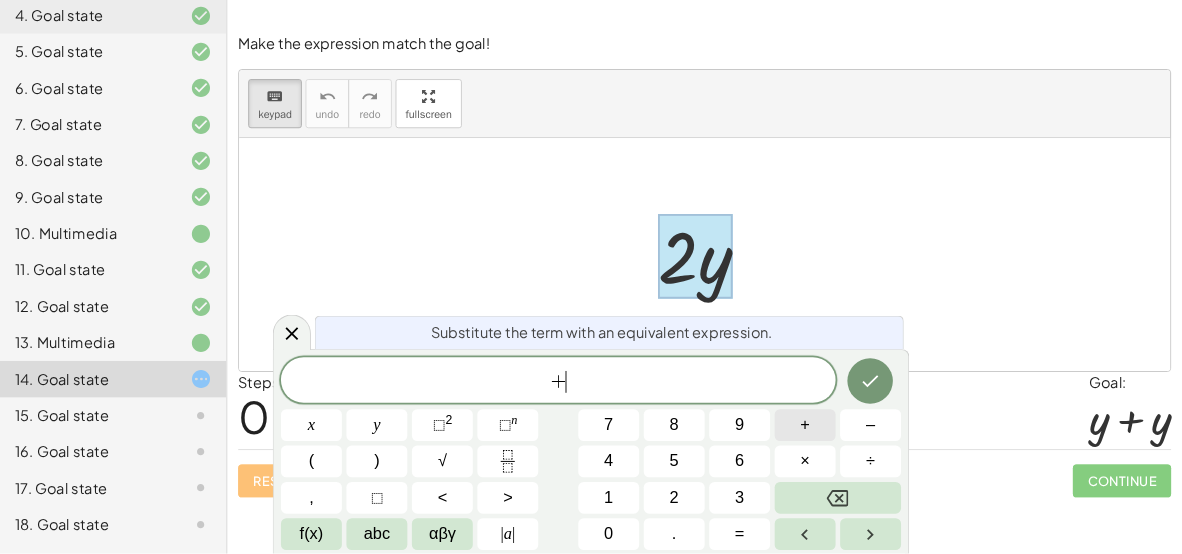 scroll, scrollTop: 317, scrollLeft: 0, axis: vertical 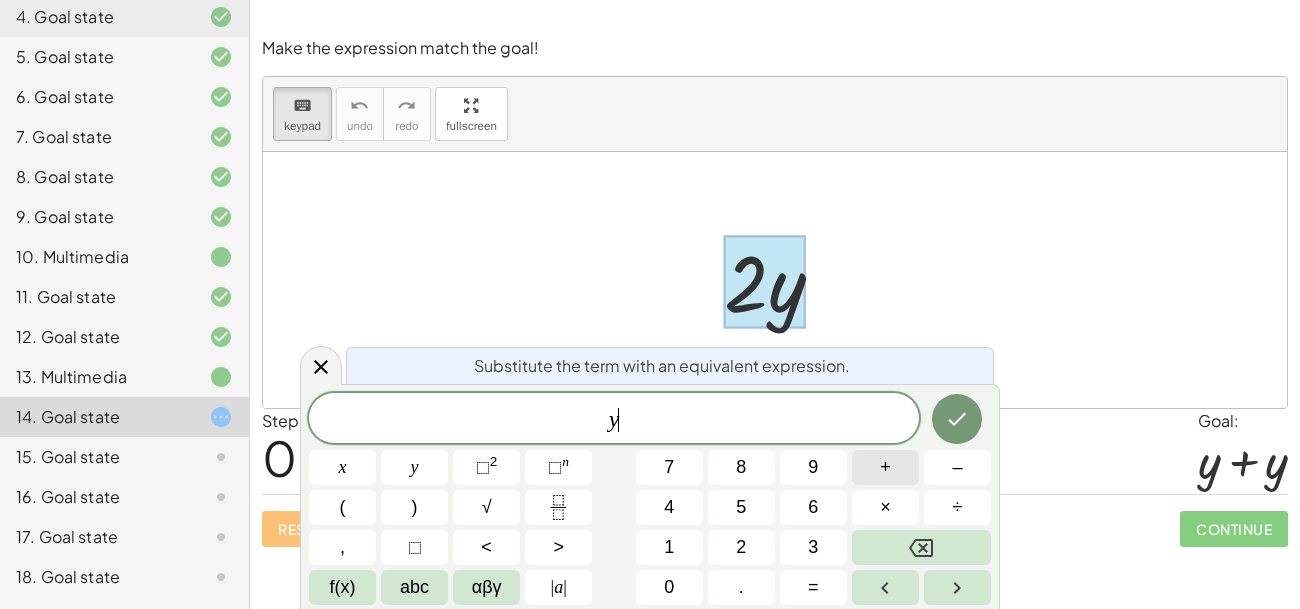 click on "+" at bounding box center (885, 467) 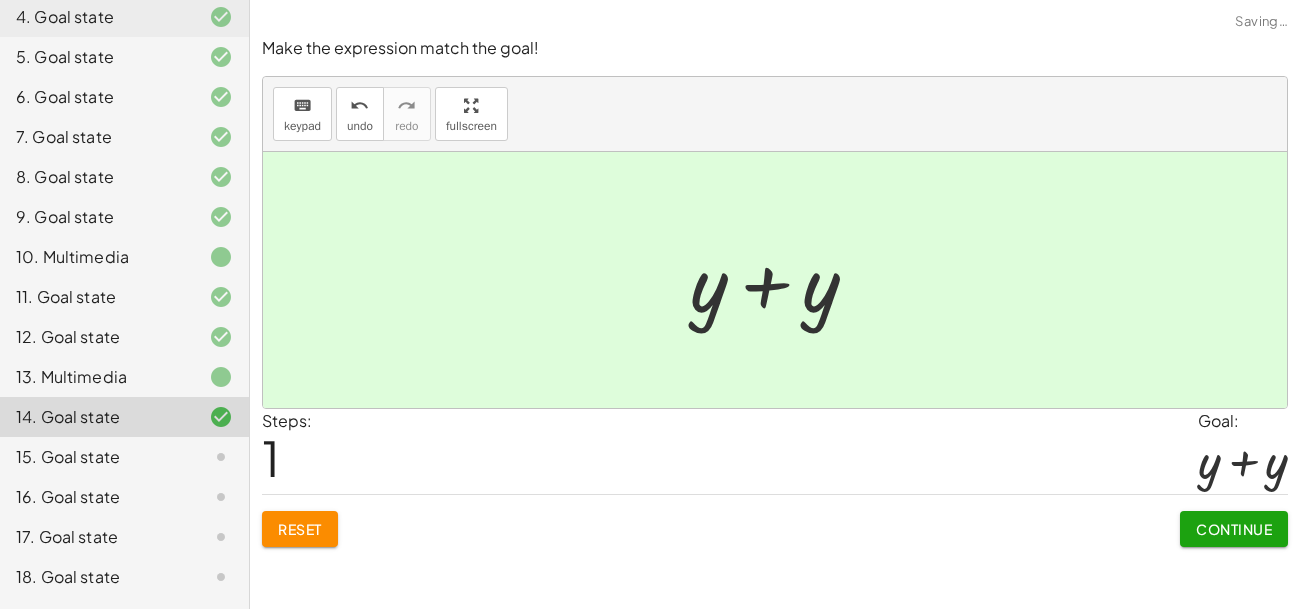 click on "Continue" at bounding box center (1234, 529) 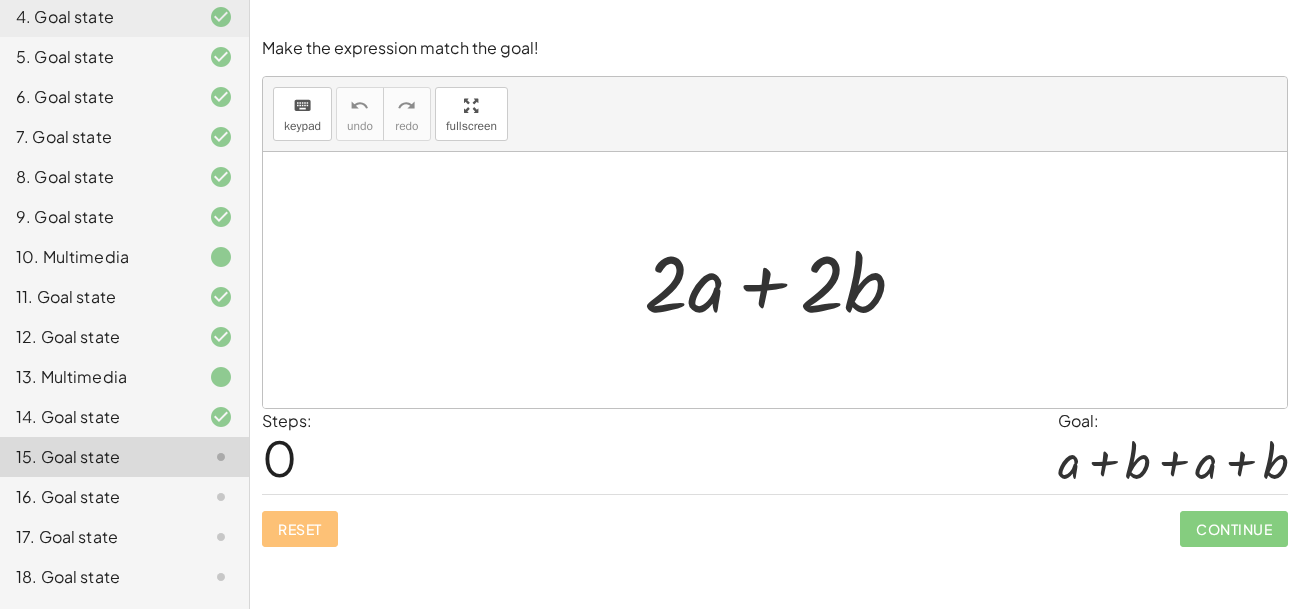 click at bounding box center [782, 280] 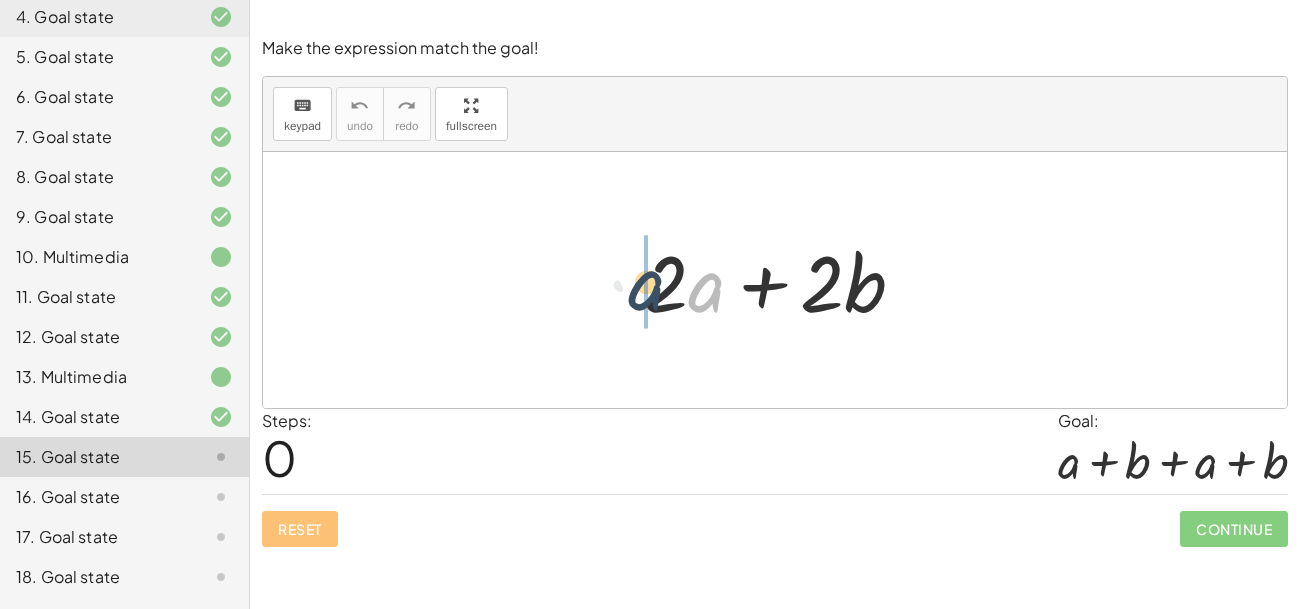 drag, startPoint x: 701, startPoint y: 293, endPoint x: 625, endPoint y: 291, distance: 76.02631 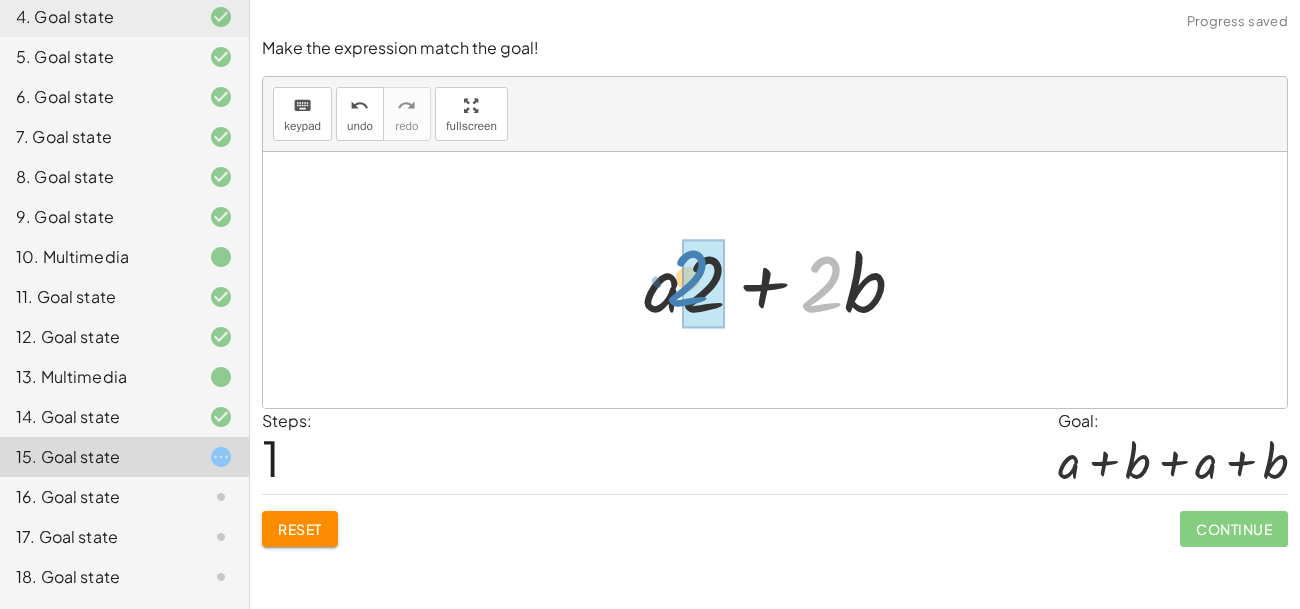 drag, startPoint x: 842, startPoint y: 298, endPoint x: 705, endPoint y: 292, distance: 137.13132 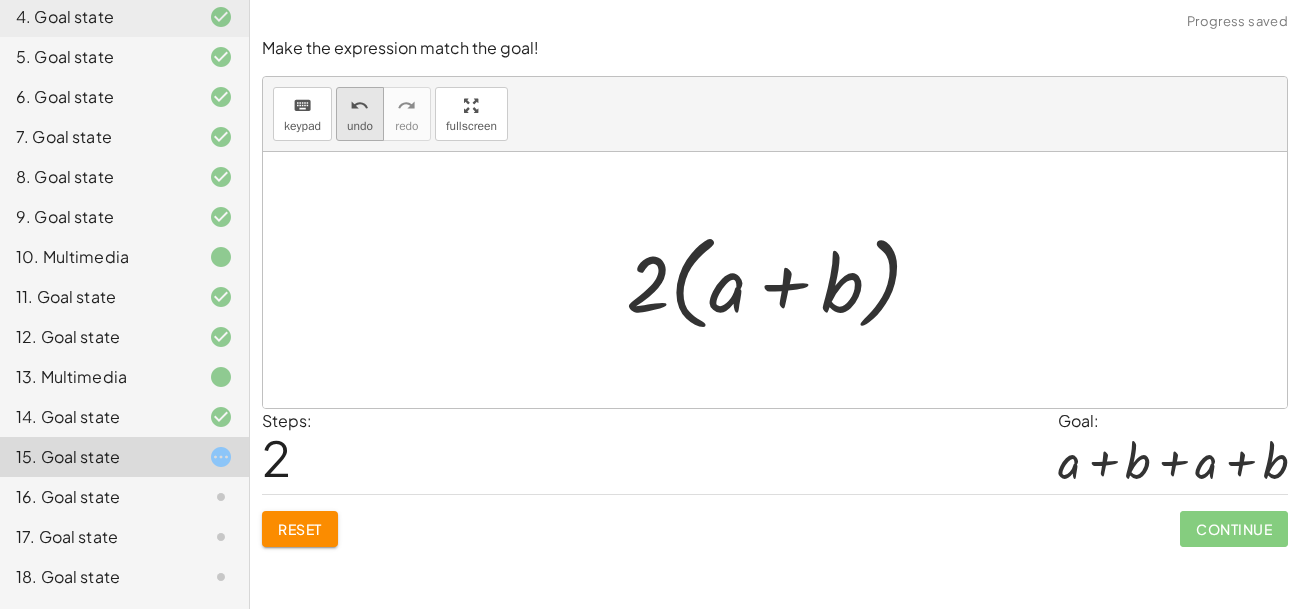 click on "undo" at bounding box center (359, 106) 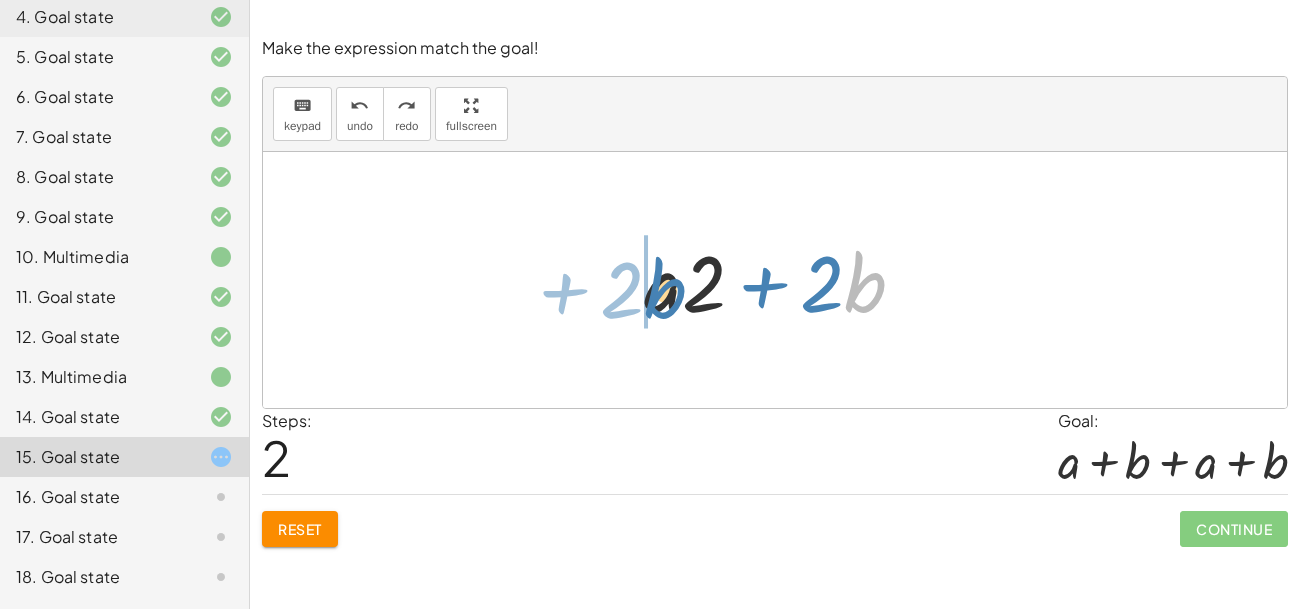 drag, startPoint x: 862, startPoint y: 299, endPoint x: 661, endPoint y: 305, distance: 201.08954 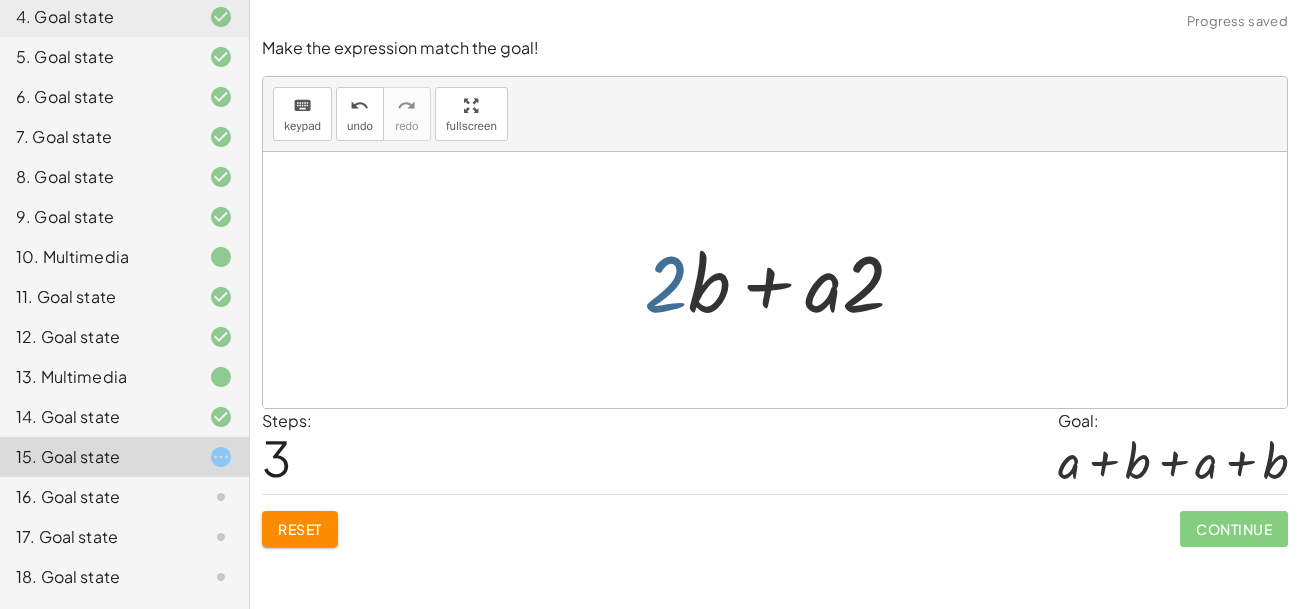 click at bounding box center [782, 280] 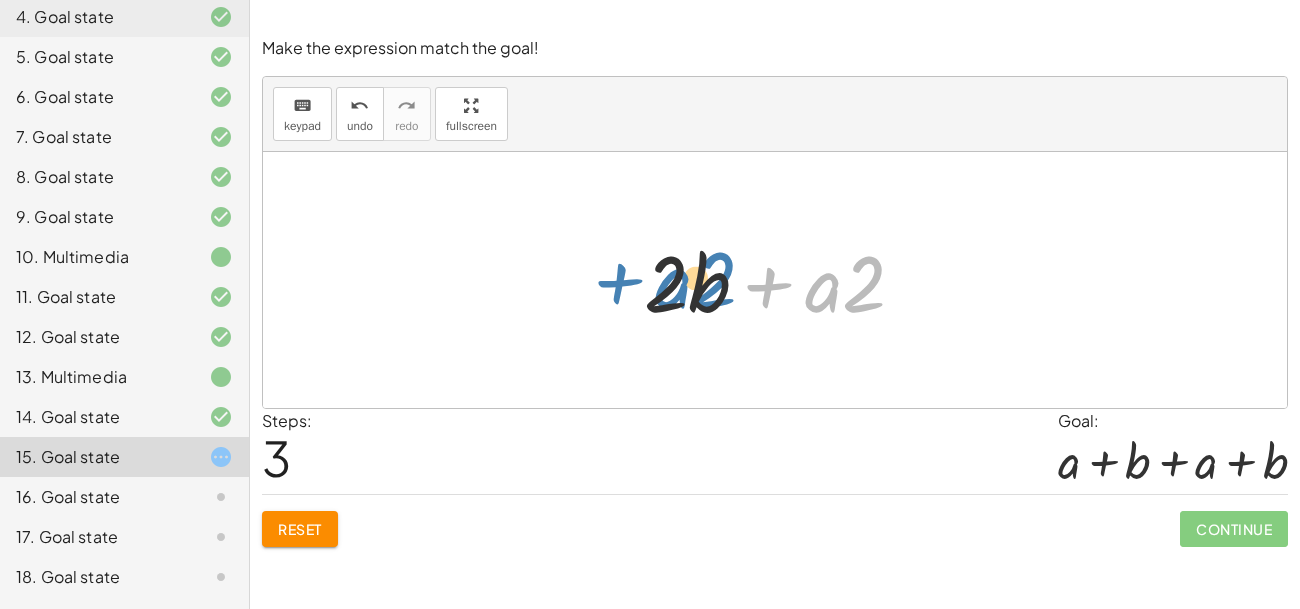 drag, startPoint x: 804, startPoint y: 292, endPoint x: 642, endPoint y: 291, distance: 162.00308 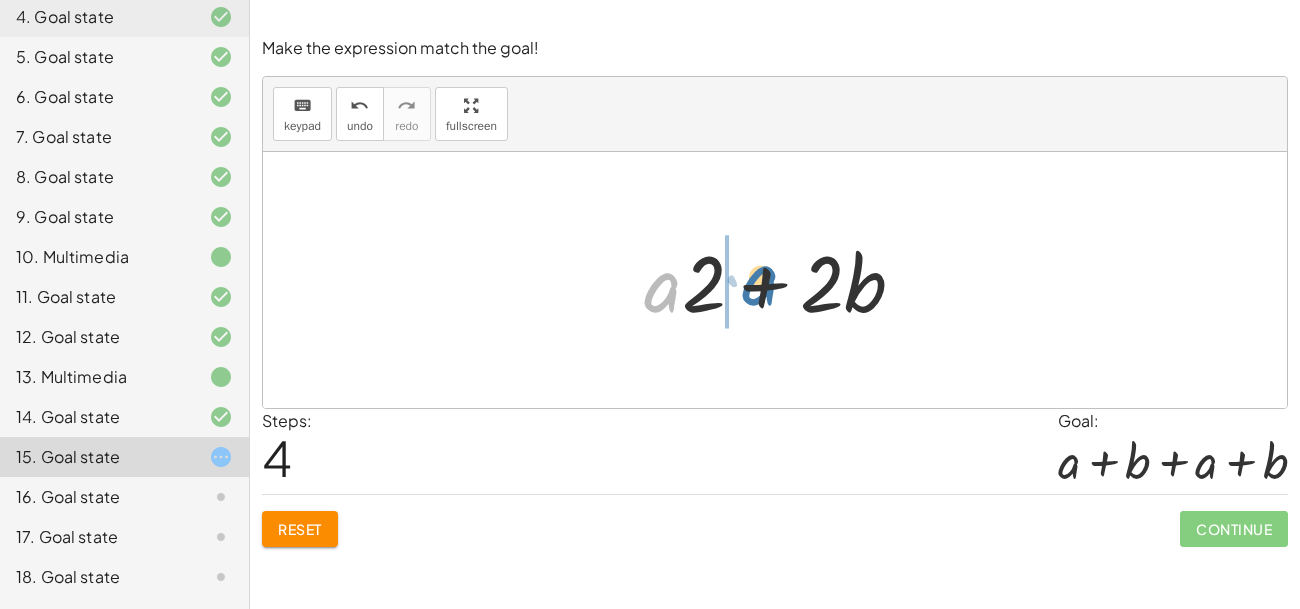 drag, startPoint x: 664, startPoint y: 297, endPoint x: 763, endPoint y: 290, distance: 99.24717 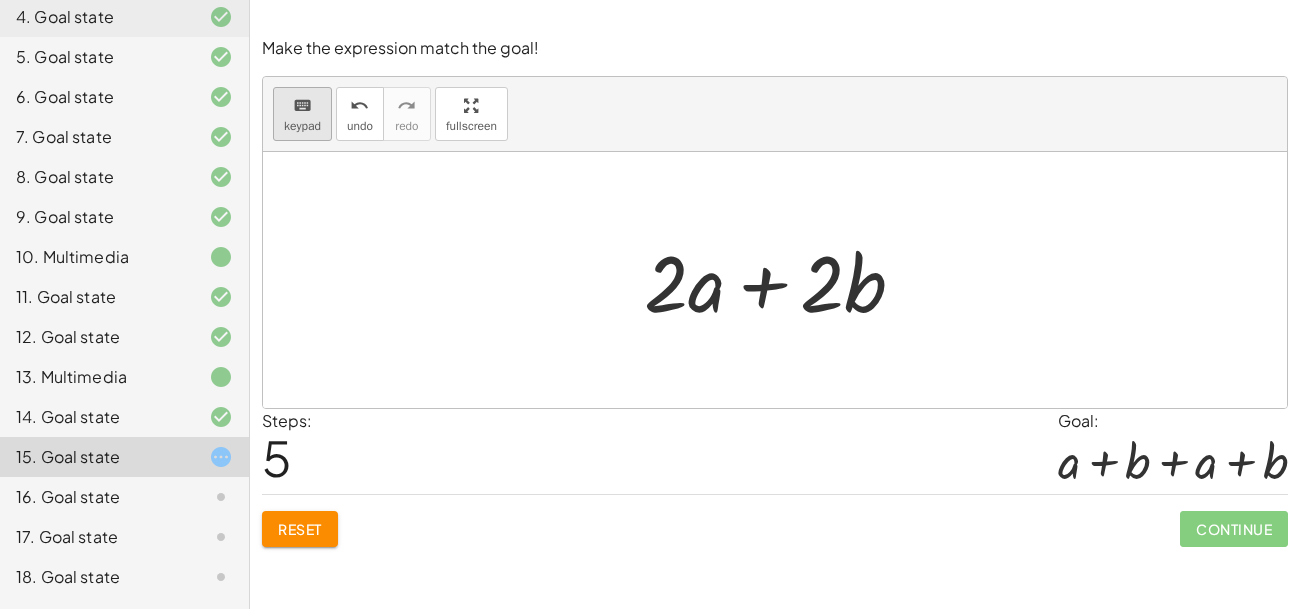 click on "keyboard keypad" at bounding box center (302, 114) 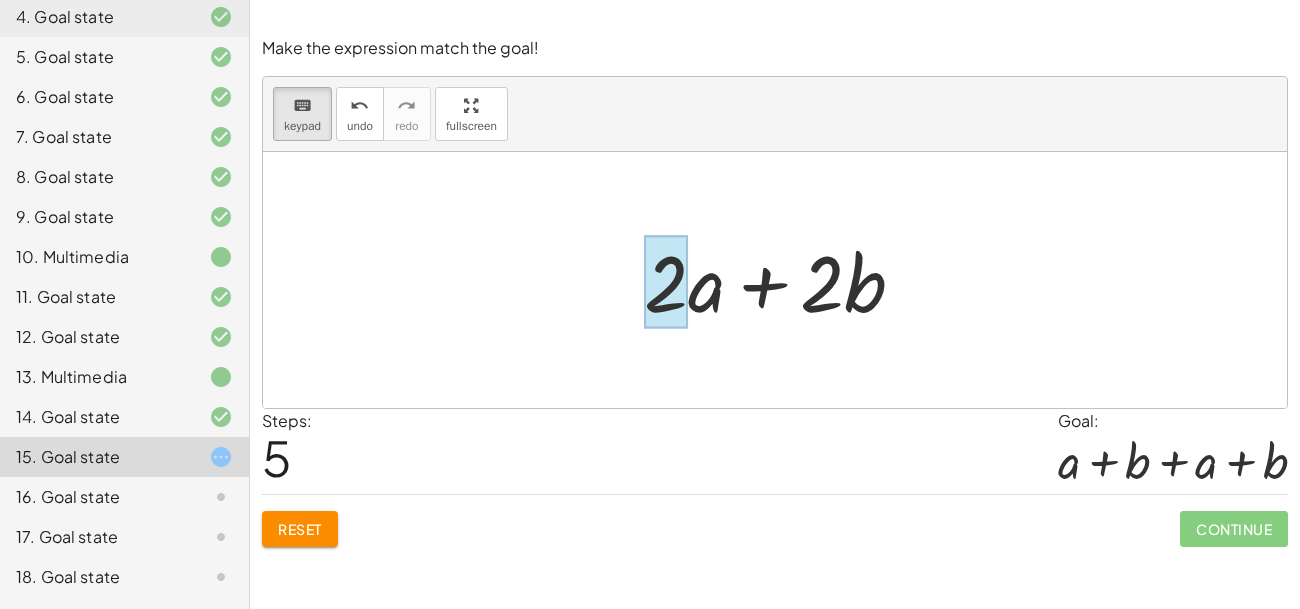 click at bounding box center (666, 282) 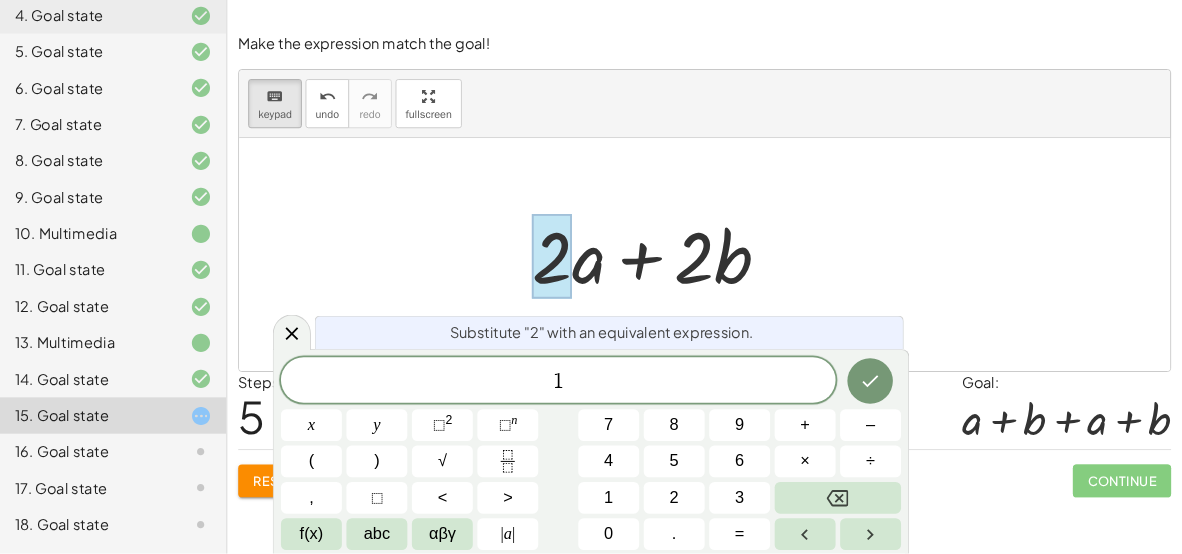 scroll, scrollTop: 317, scrollLeft: 0, axis: vertical 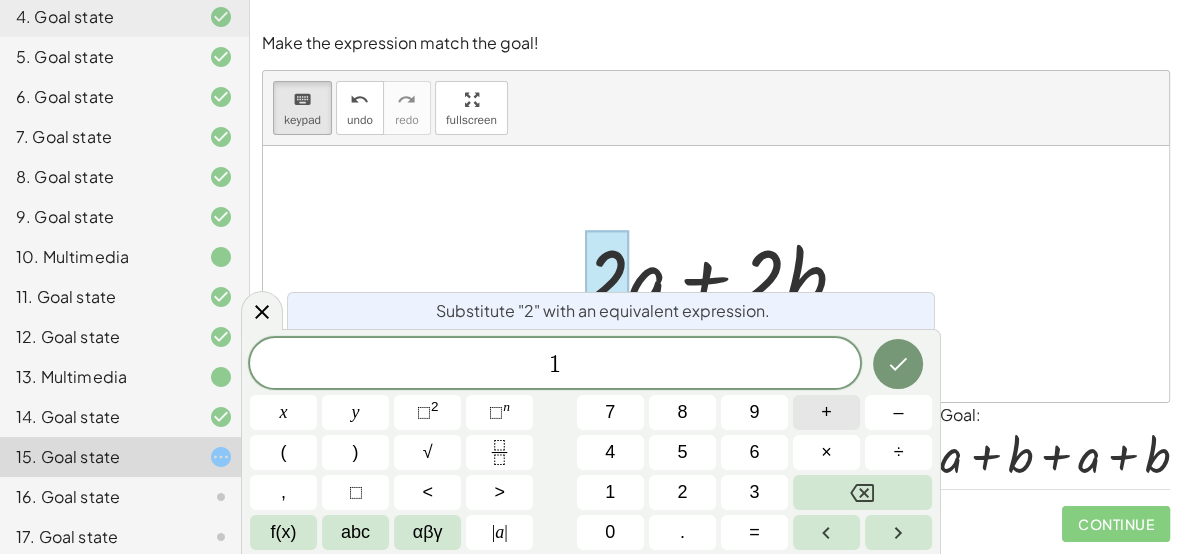 click on "+" at bounding box center [826, 412] 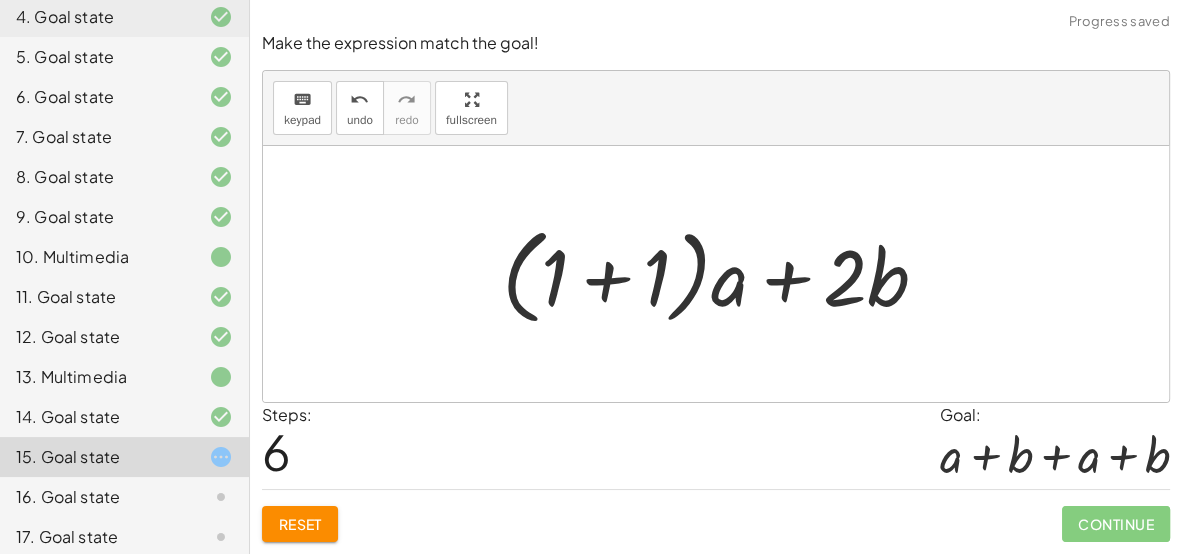 click at bounding box center (723, 274) 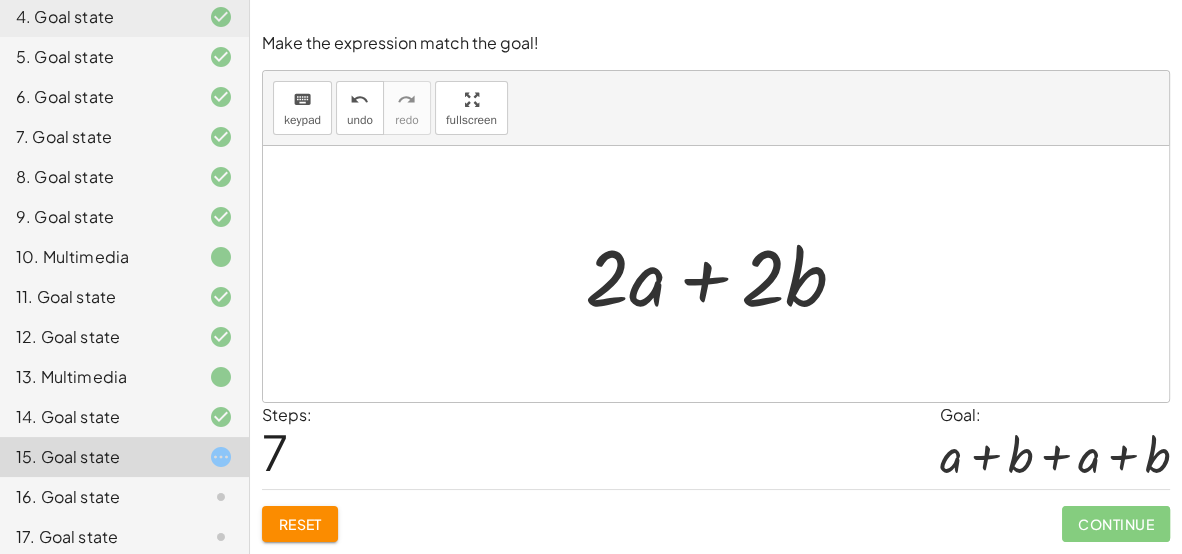 click on "Reset" 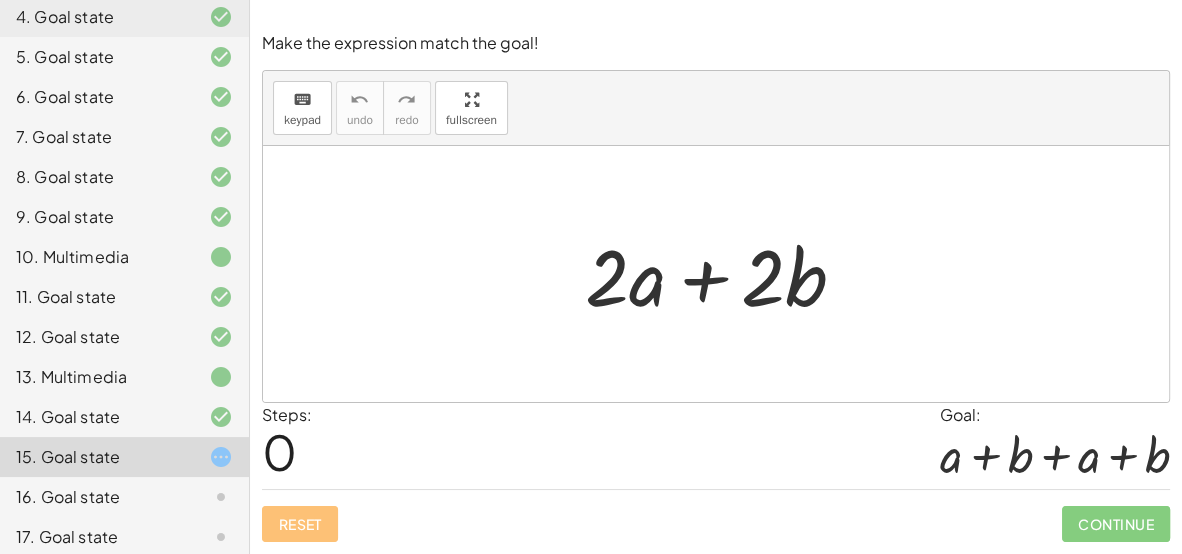 click at bounding box center [723, 274] 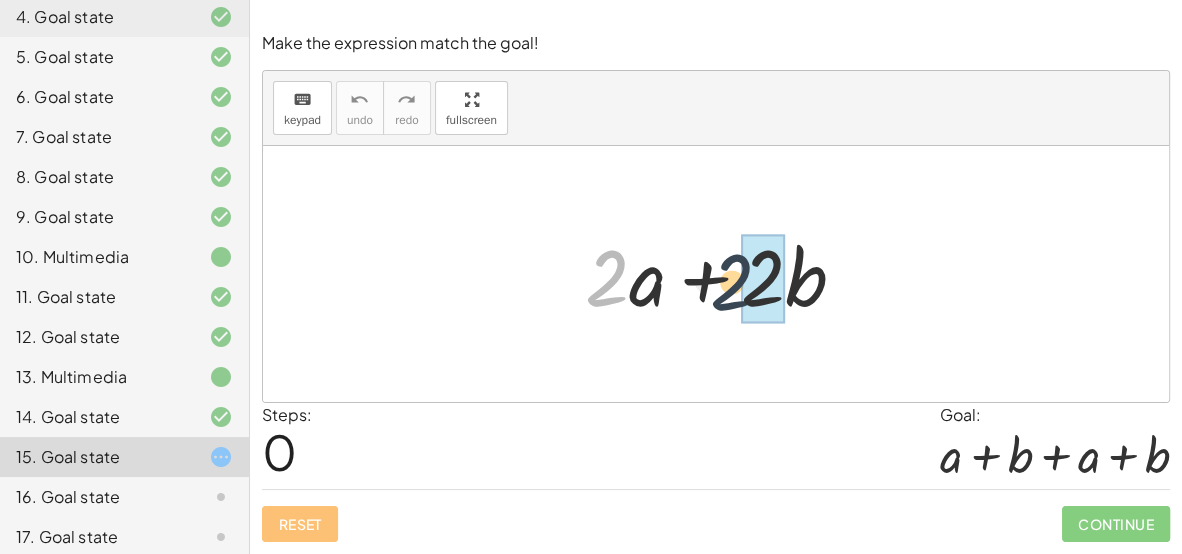 drag, startPoint x: 604, startPoint y: 284, endPoint x: 770, endPoint y: 290, distance: 166.1084 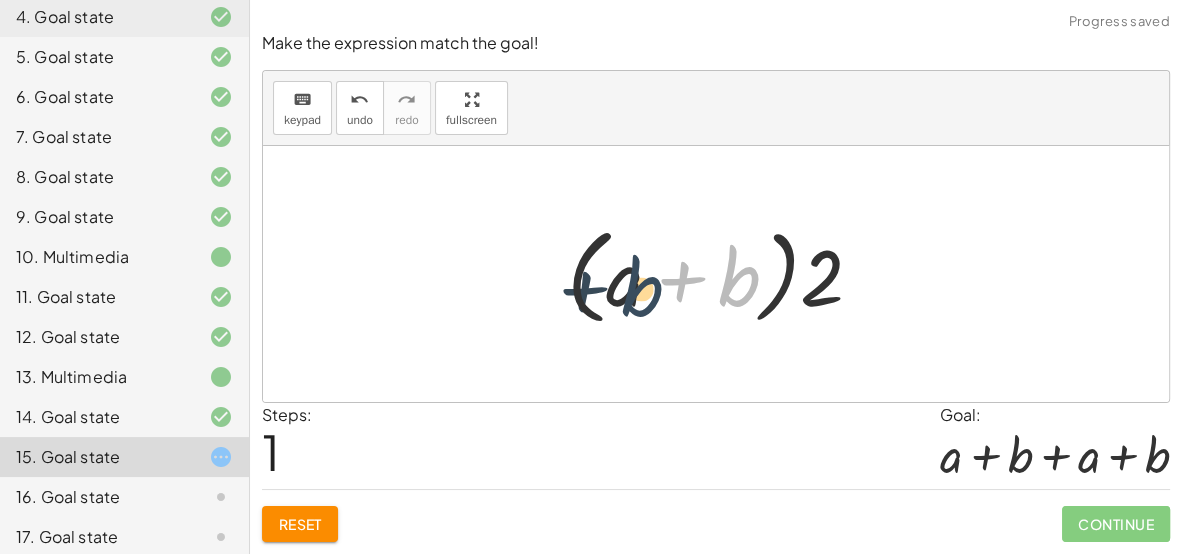 drag, startPoint x: 738, startPoint y: 287, endPoint x: 640, endPoint y: 297, distance: 98.50888 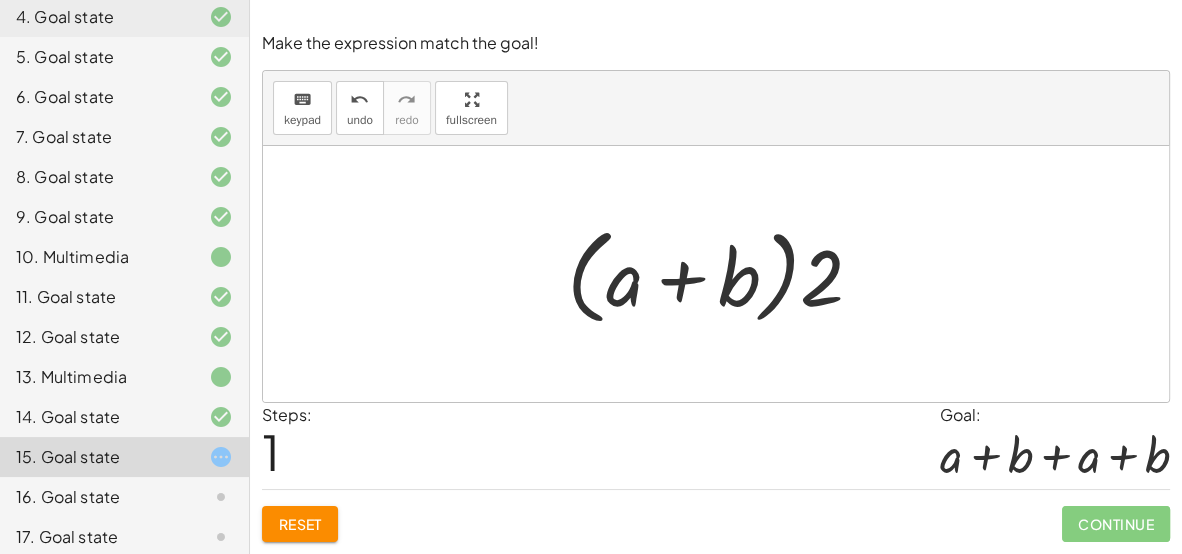 click on "Reset" at bounding box center [300, 524] 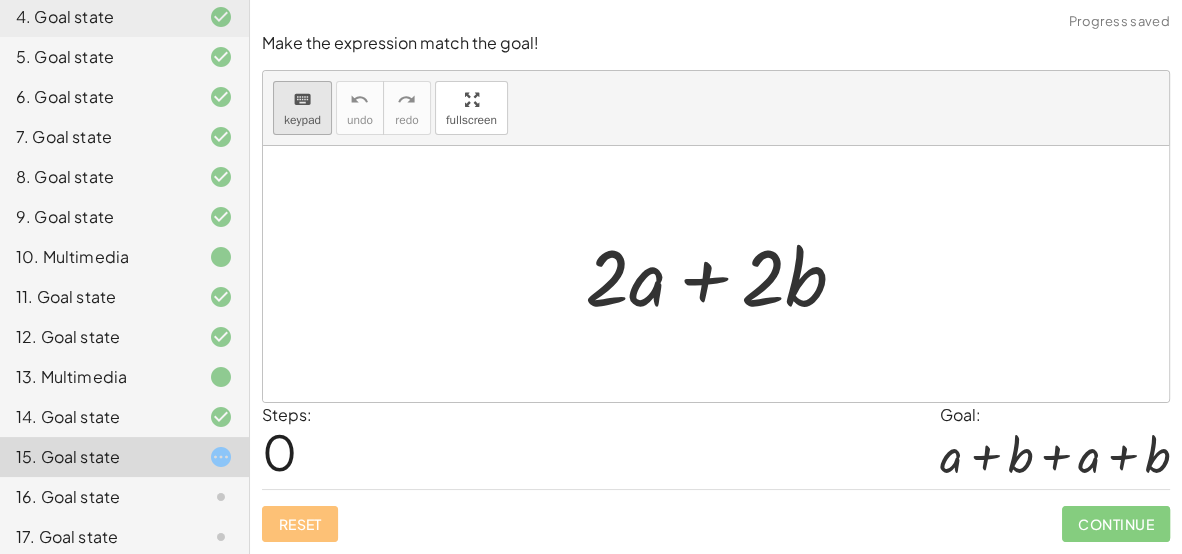 click on "keyboard" at bounding box center [302, 100] 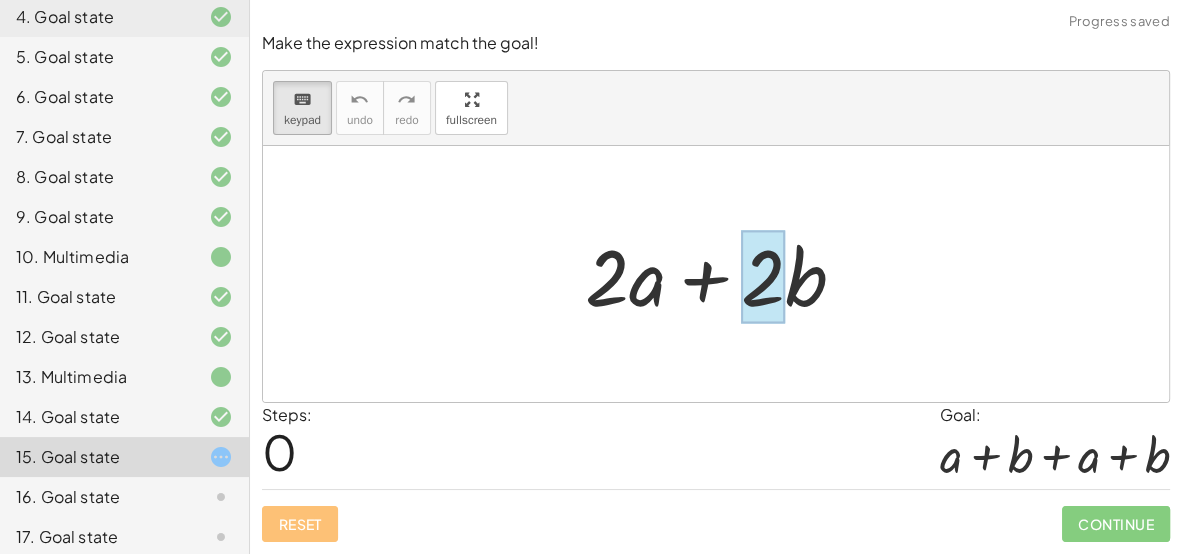 drag, startPoint x: 638, startPoint y: 299, endPoint x: 765, endPoint y: 305, distance: 127.141655 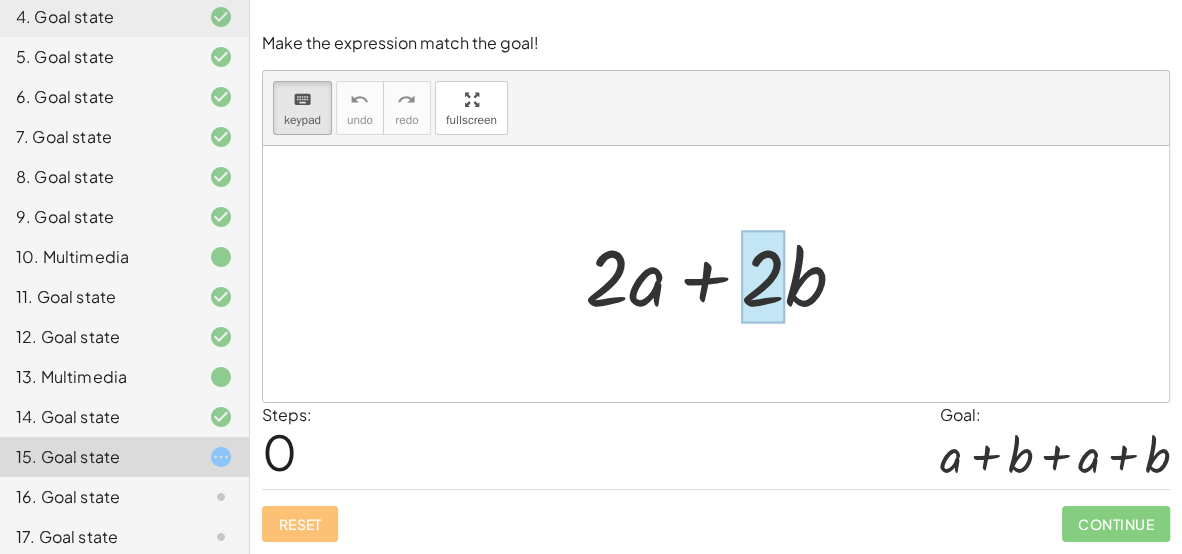 click at bounding box center (763, 276) 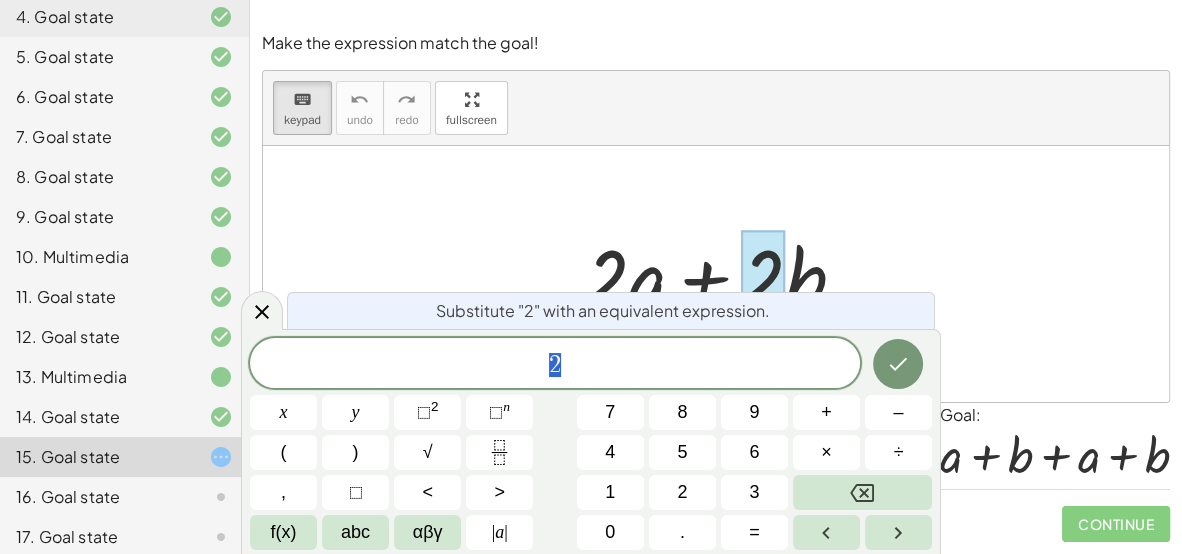 click on "Substitute "2" with an equivalent expression." at bounding box center [603, 311] 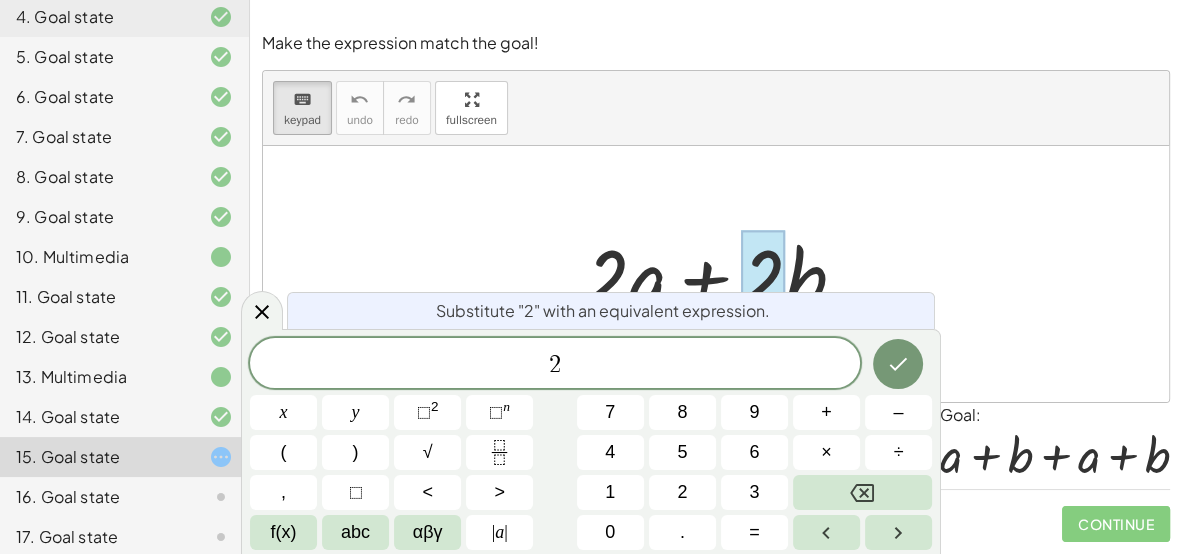 click at bounding box center [716, 274] 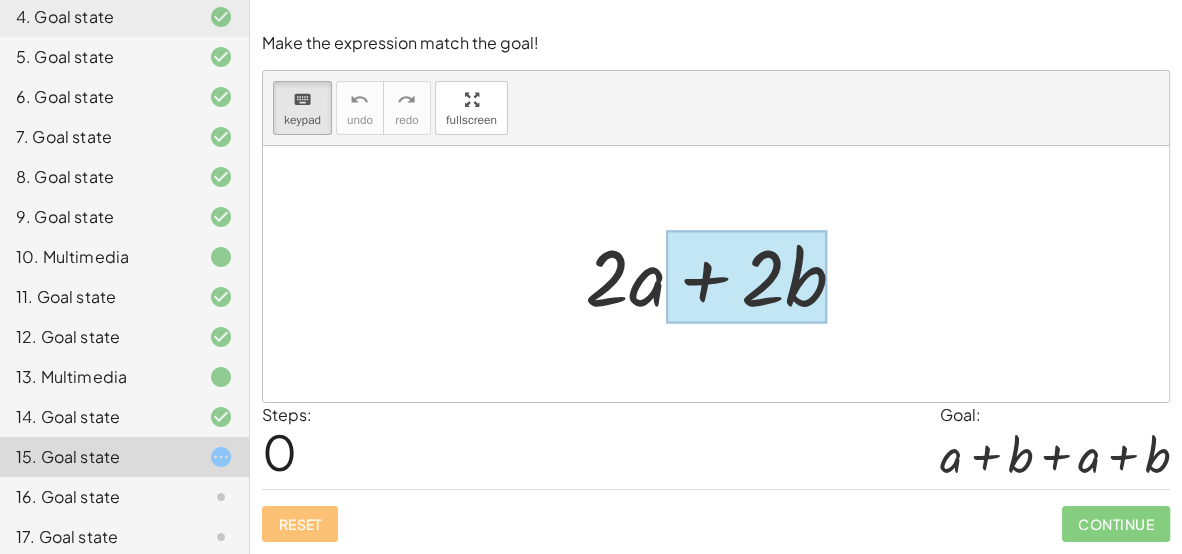 click at bounding box center (746, 276) 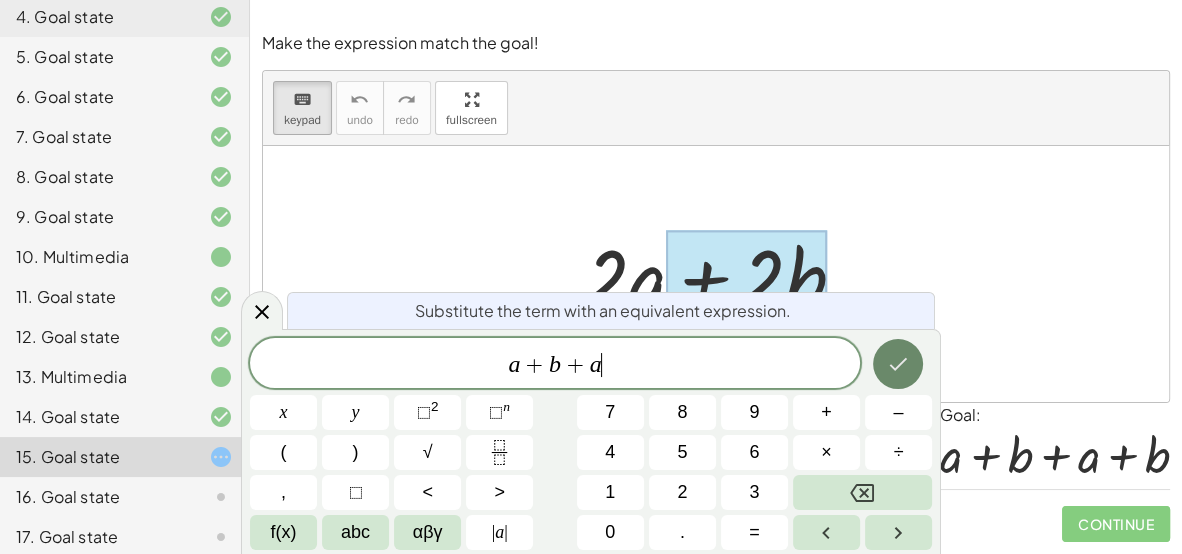 click at bounding box center [898, 364] 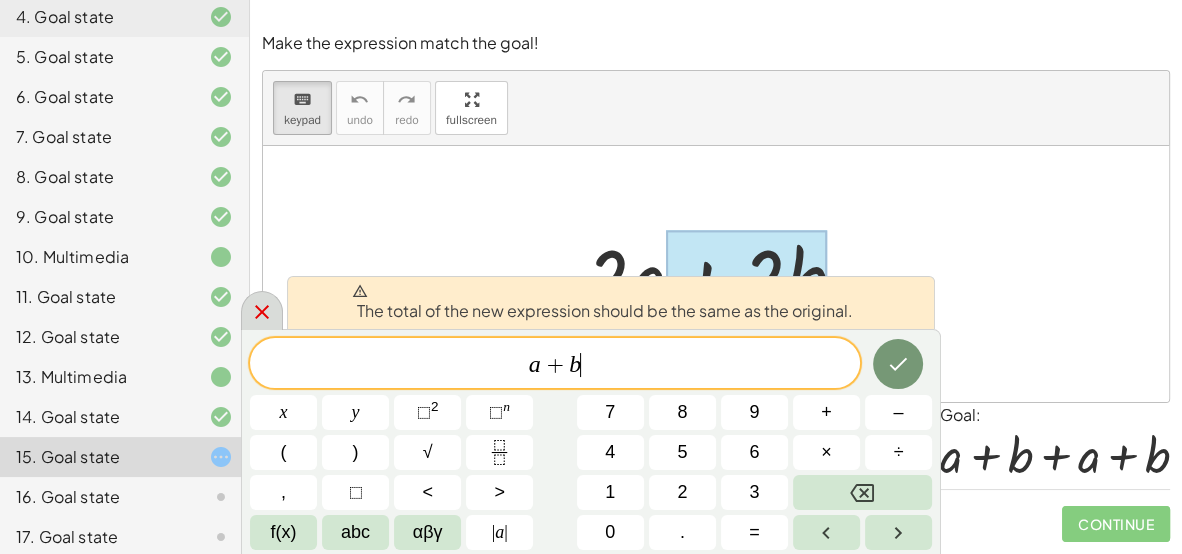 click 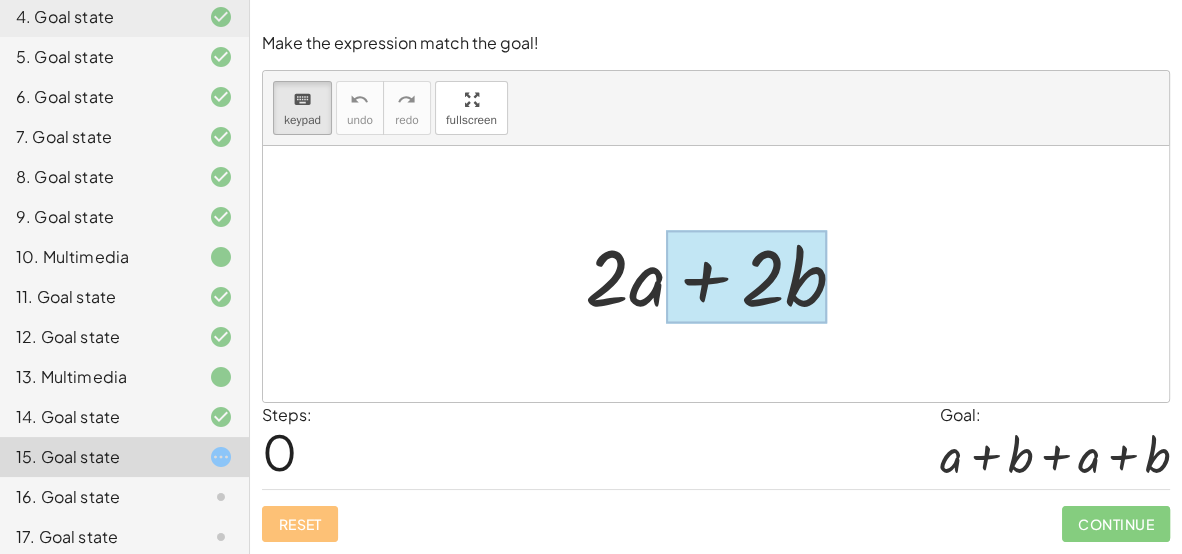 click at bounding box center [746, 276] 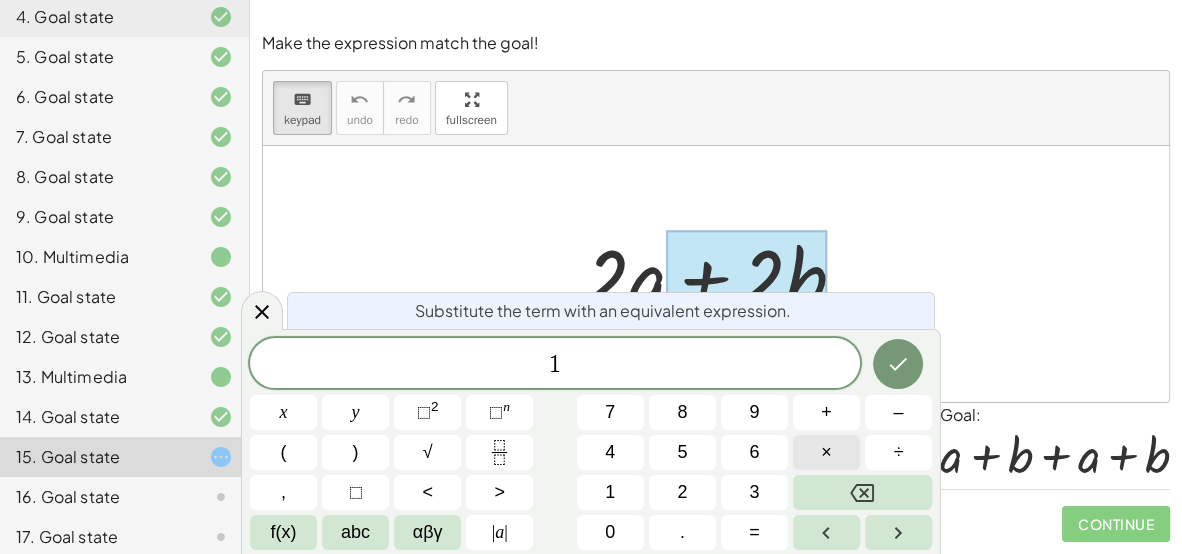 click on "×" at bounding box center [826, 452] 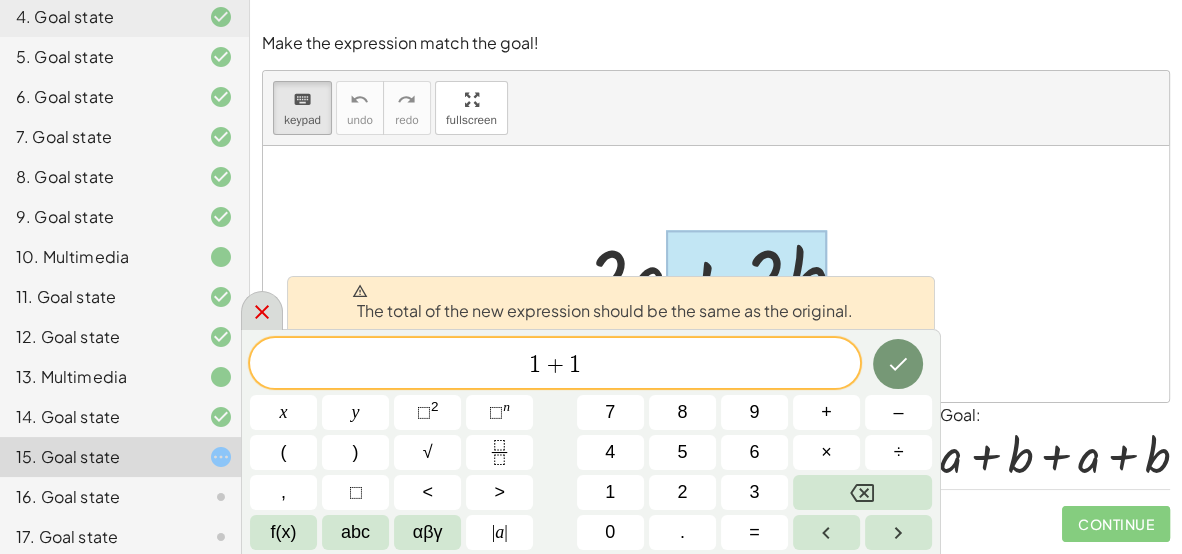 click at bounding box center (262, 310) 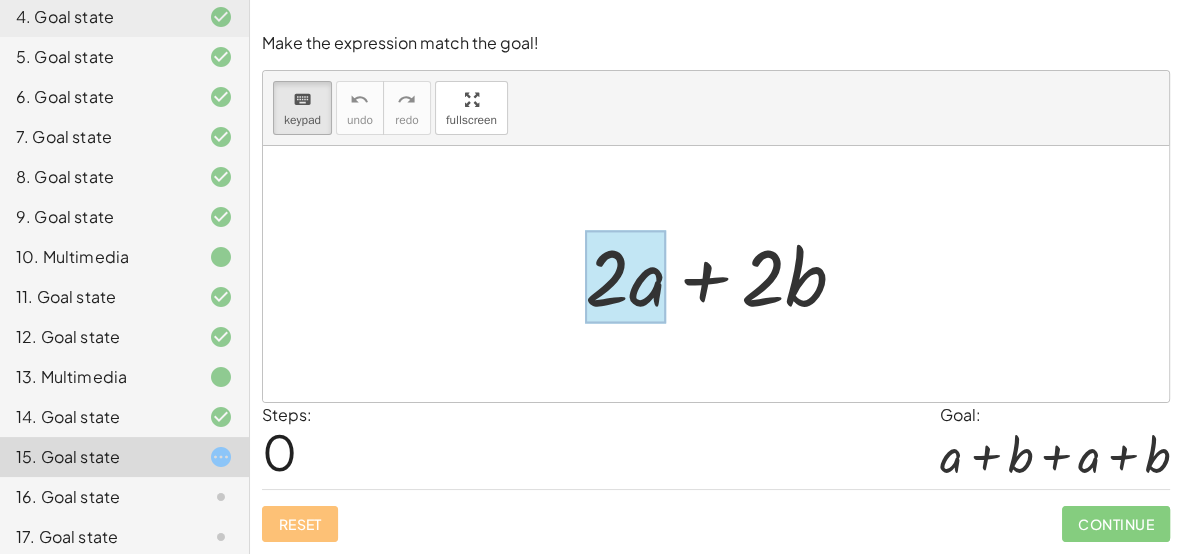 click at bounding box center (625, 276) 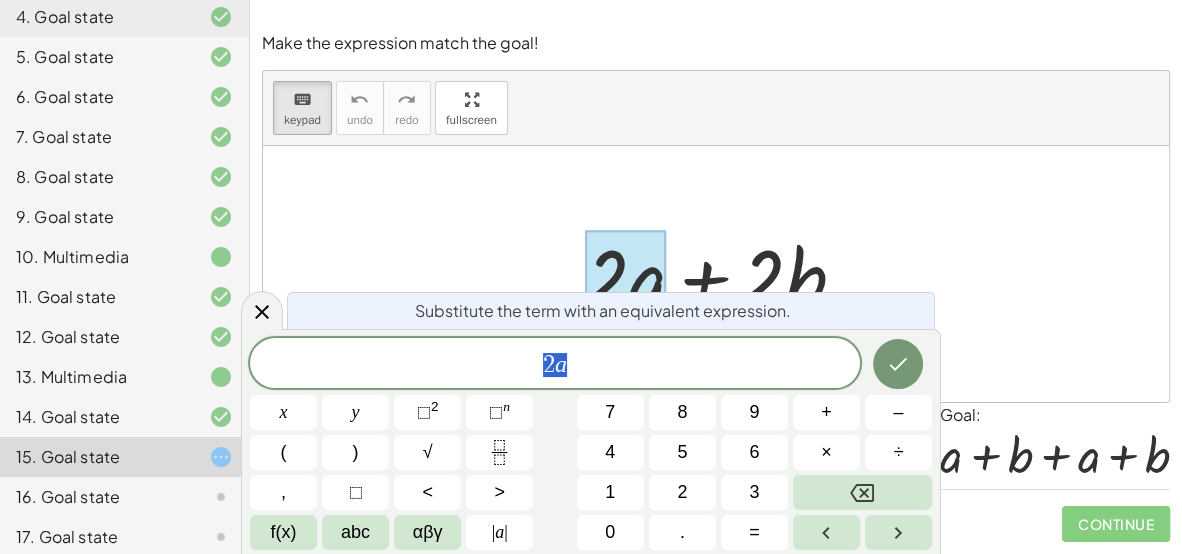 click at bounding box center (716, 274) 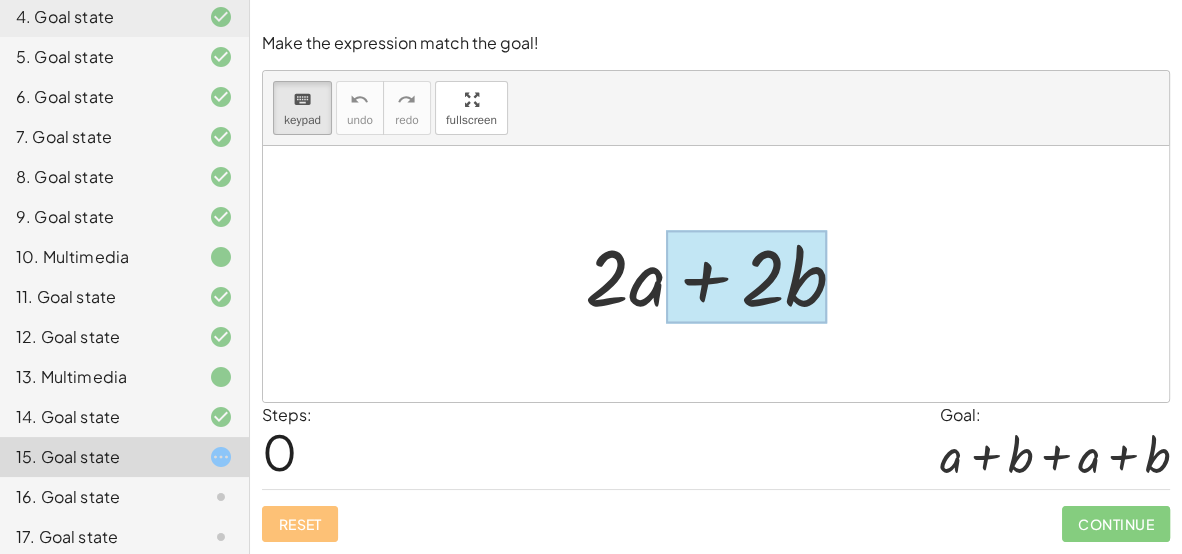 click at bounding box center (746, 276) 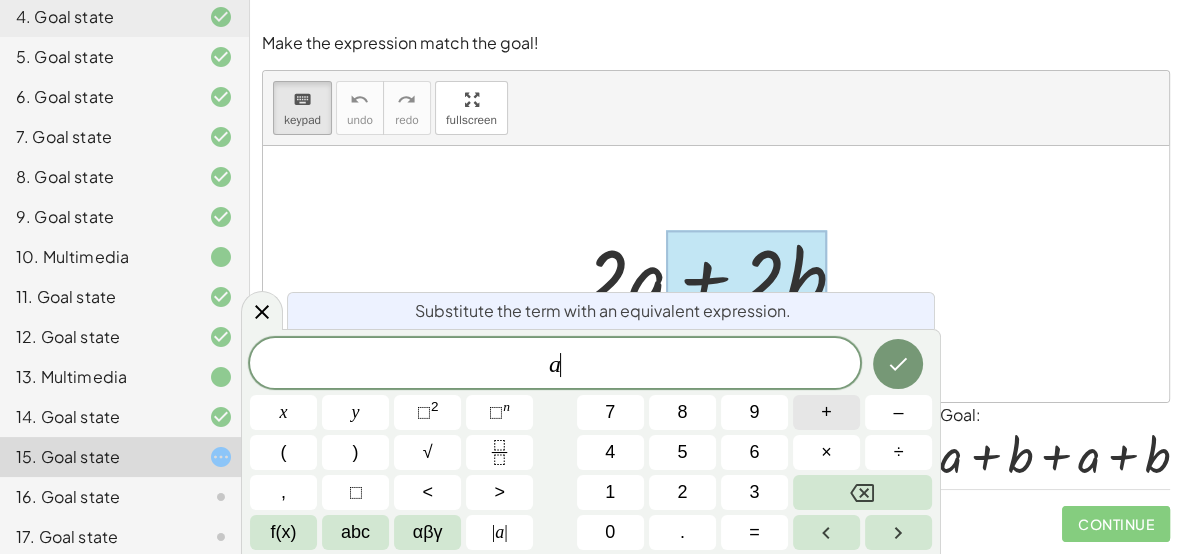 click on "+" at bounding box center [826, 412] 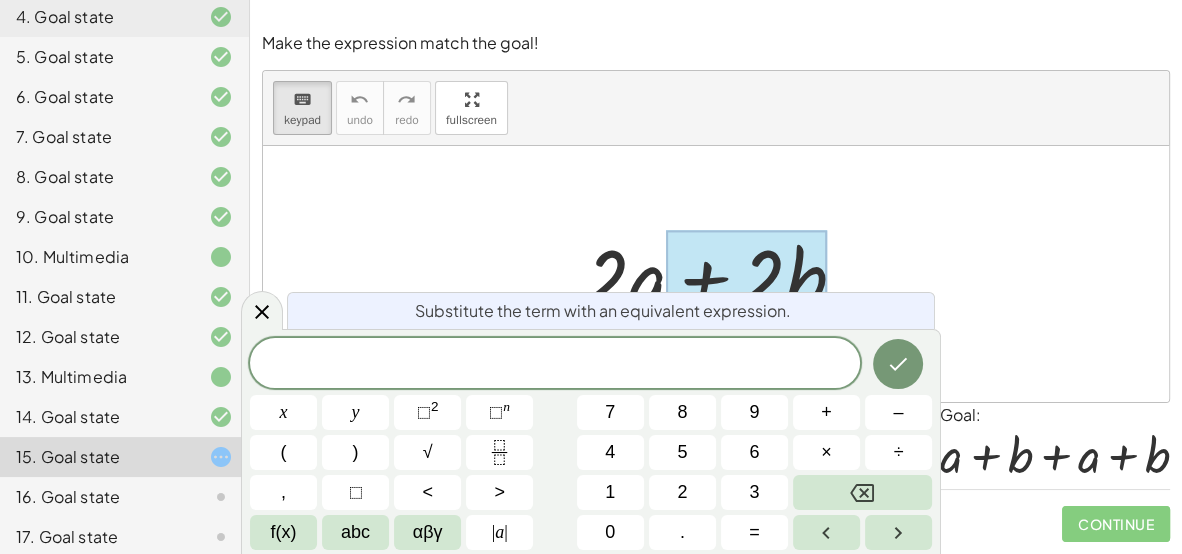 click at bounding box center (716, 274) 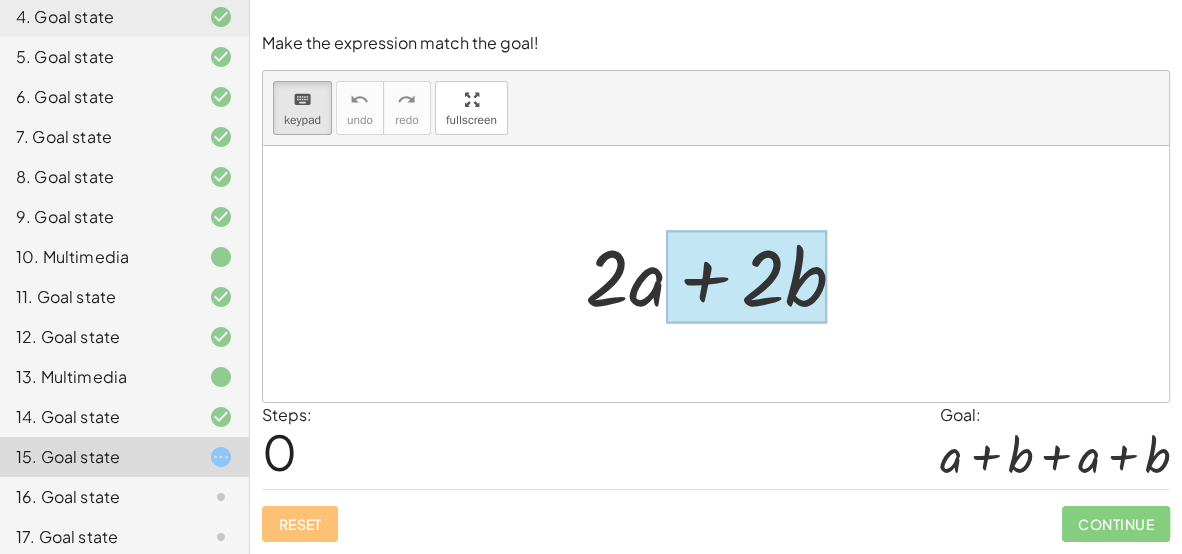 click at bounding box center (746, 276) 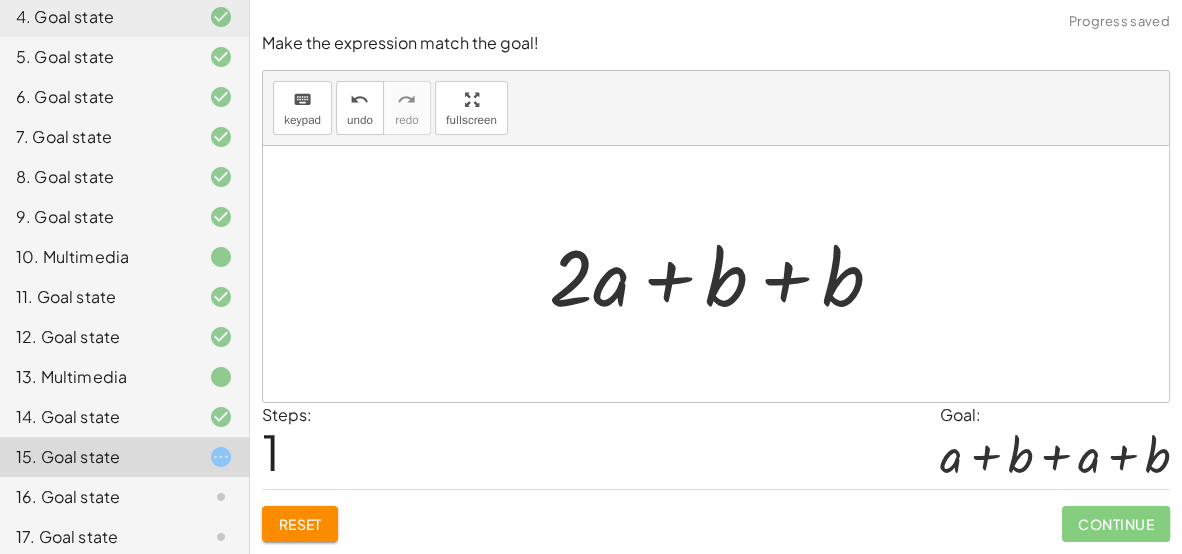 click at bounding box center (724, 274) 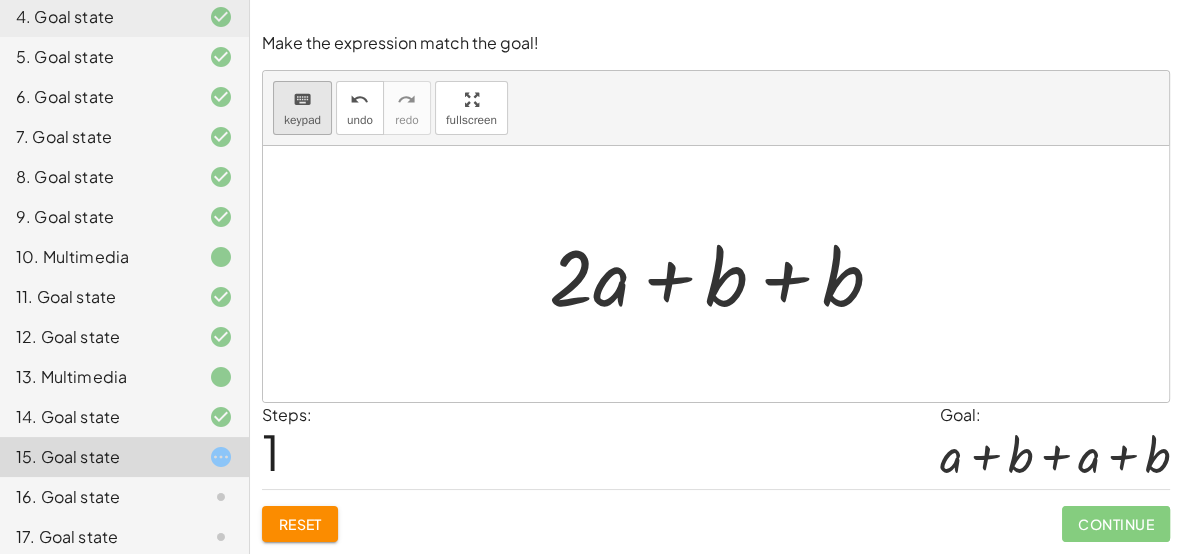 click on "keypad" at bounding box center (302, 120) 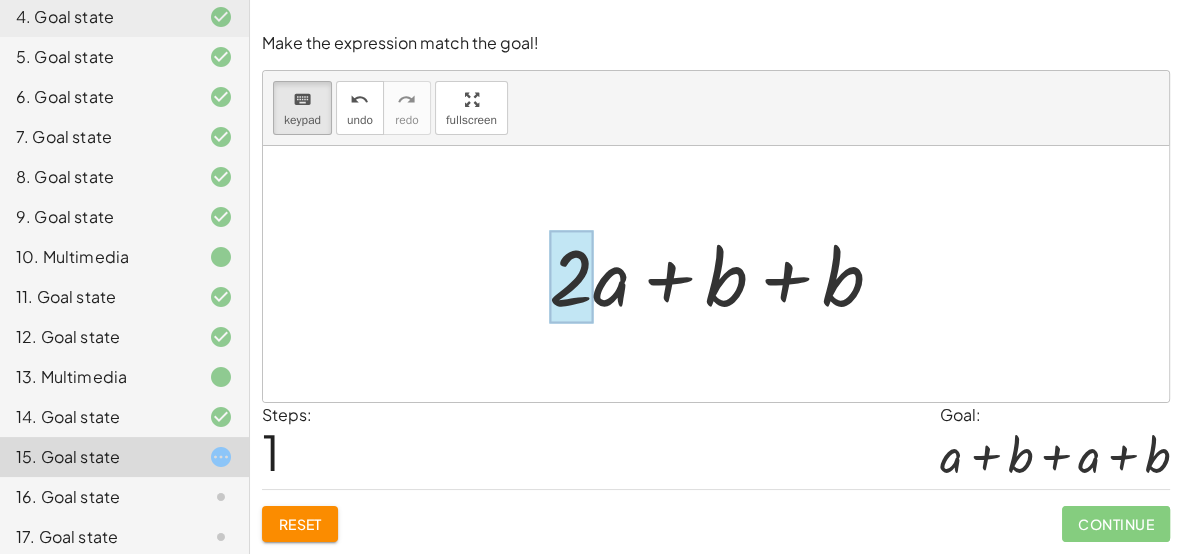 click at bounding box center (571, 276) 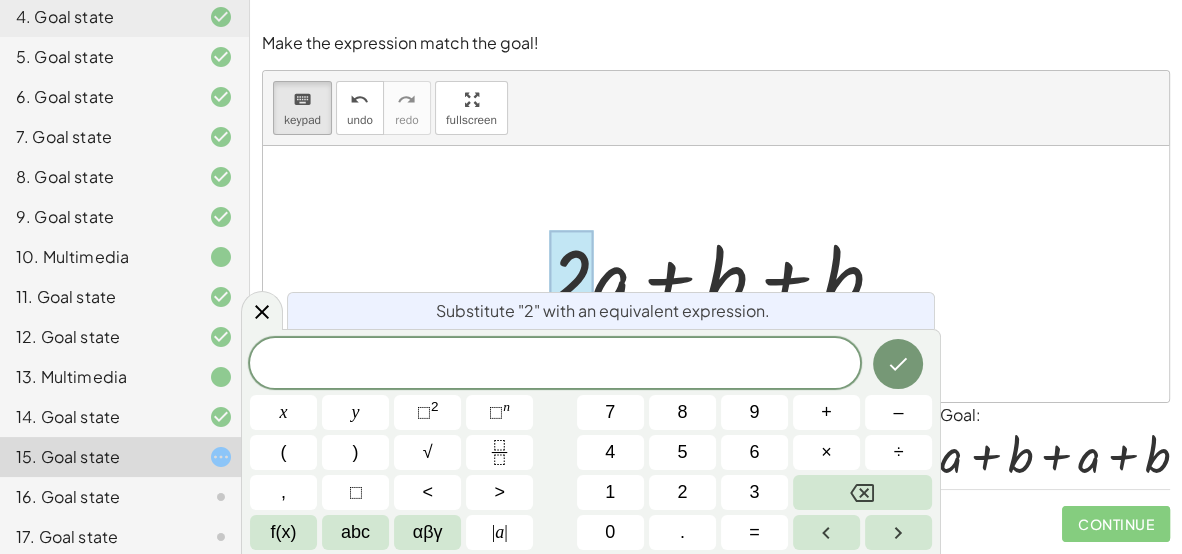 click on "keyboard keypad undo undo redo redo fullscreen" at bounding box center (716, 108) 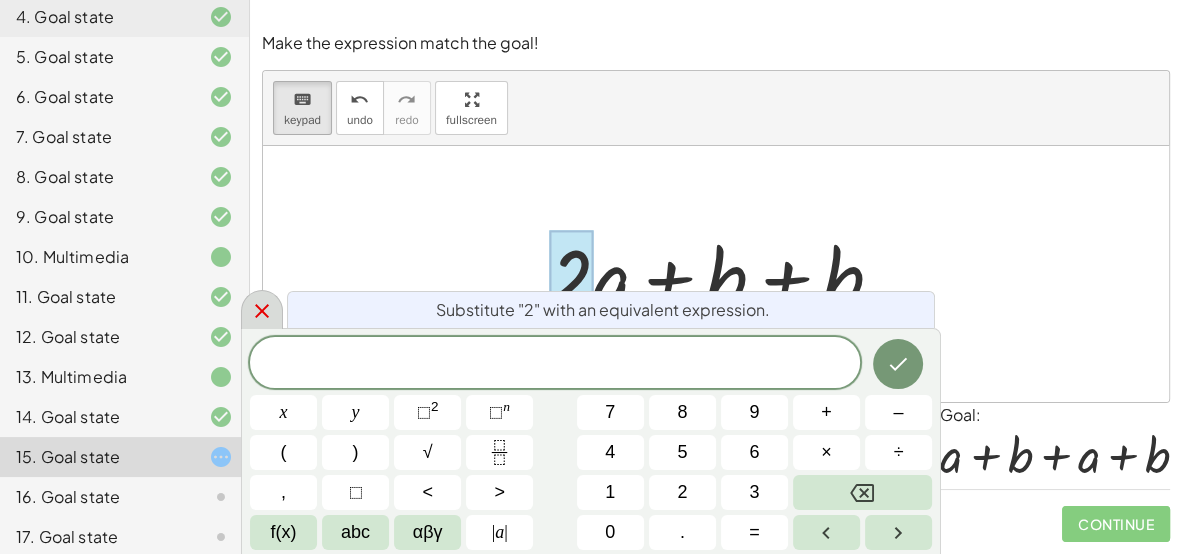 click 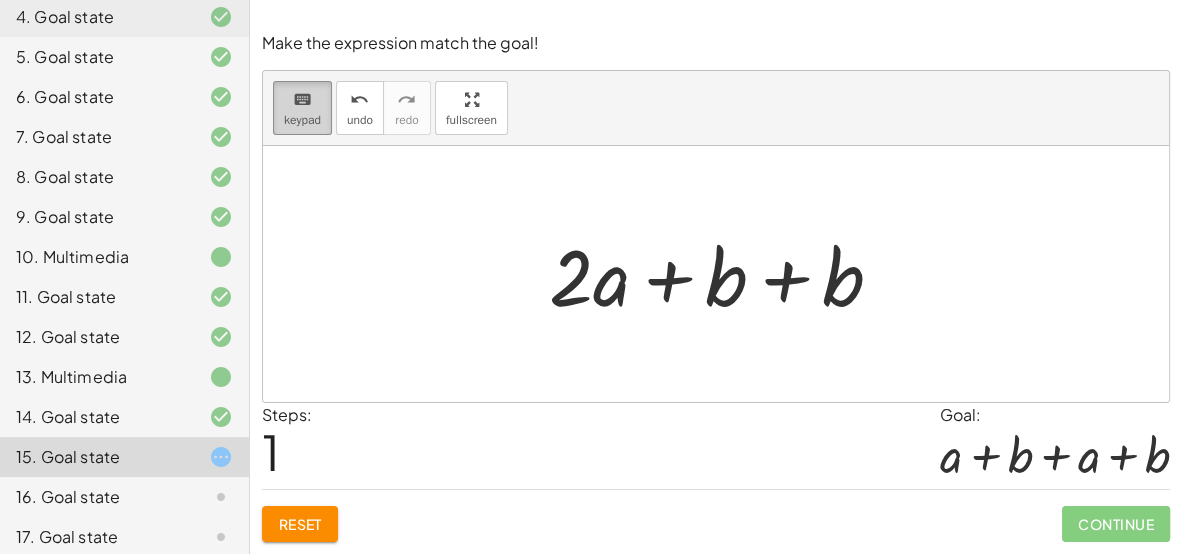 click on "keyboard" at bounding box center [302, 99] 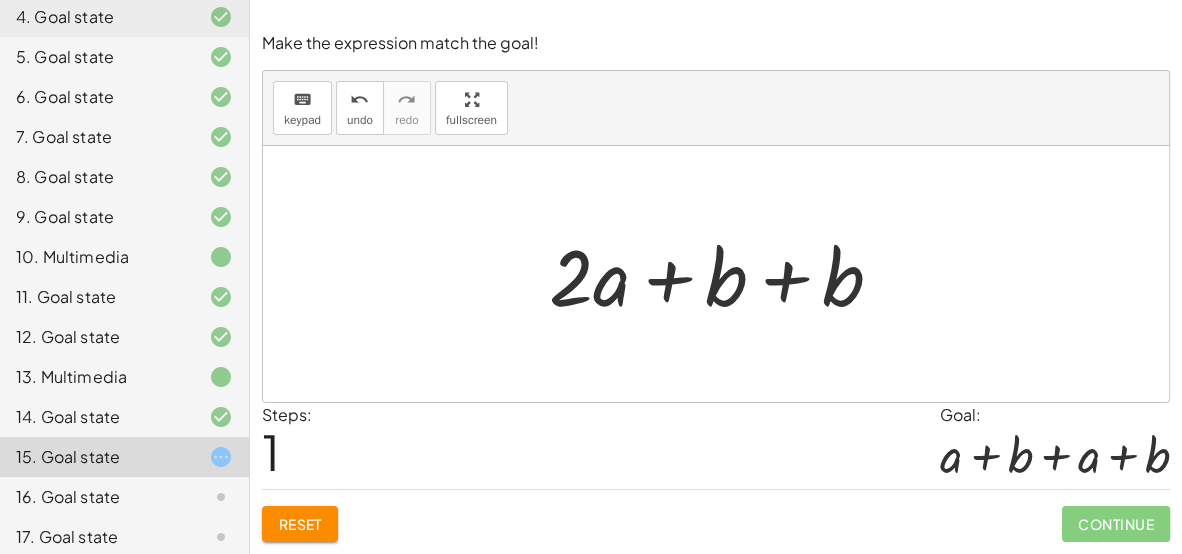 click at bounding box center (724, 274) 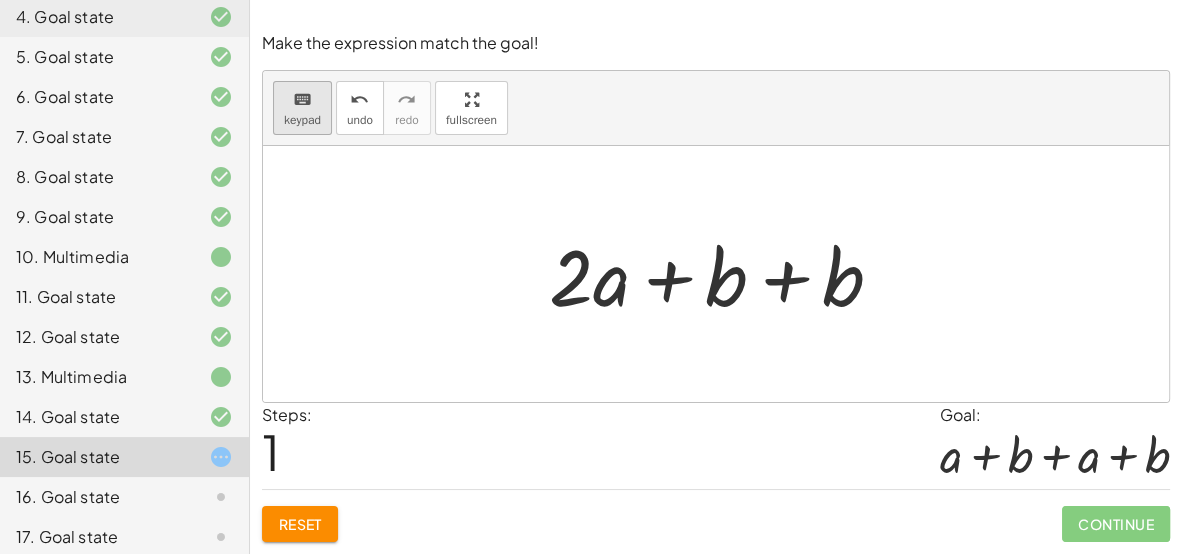 click on "keyboard" at bounding box center [302, 100] 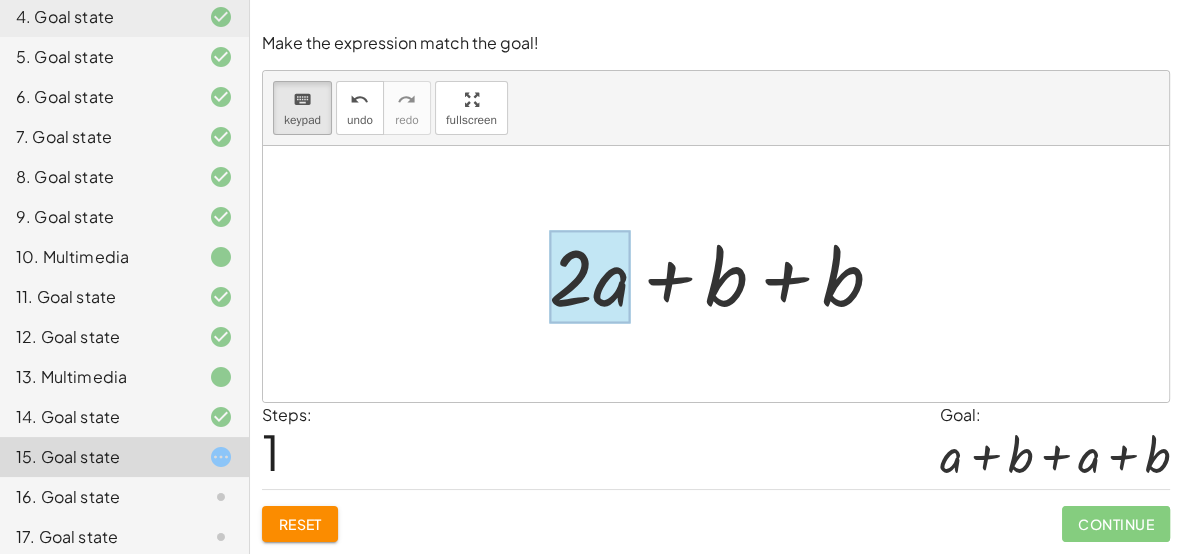 click at bounding box center [589, 276] 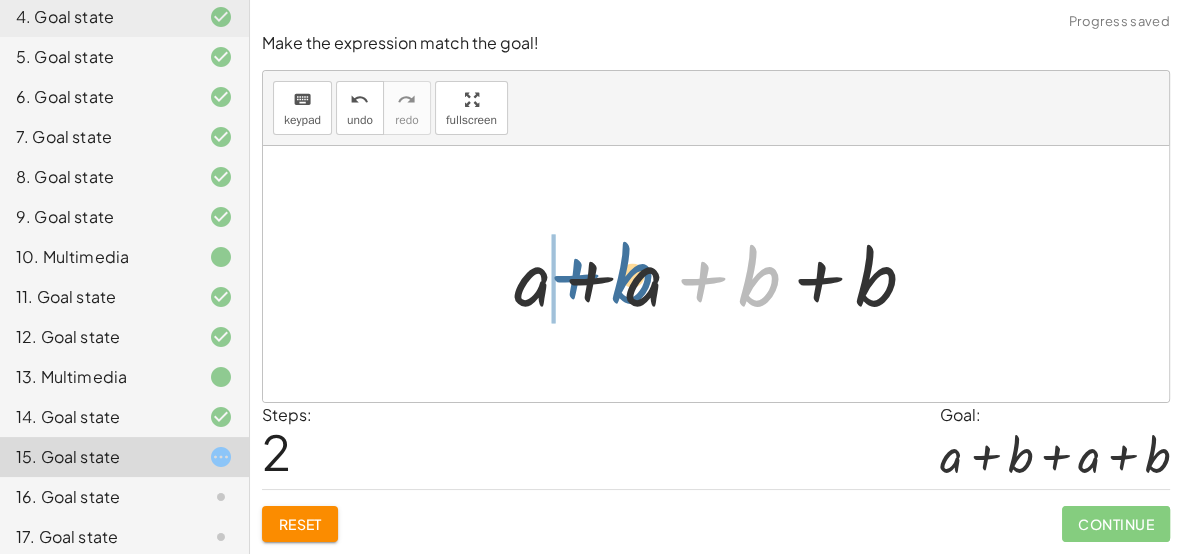 drag, startPoint x: 733, startPoint y: 286, endPoint x: 603, endPoint y: 285, distance: 130.00385 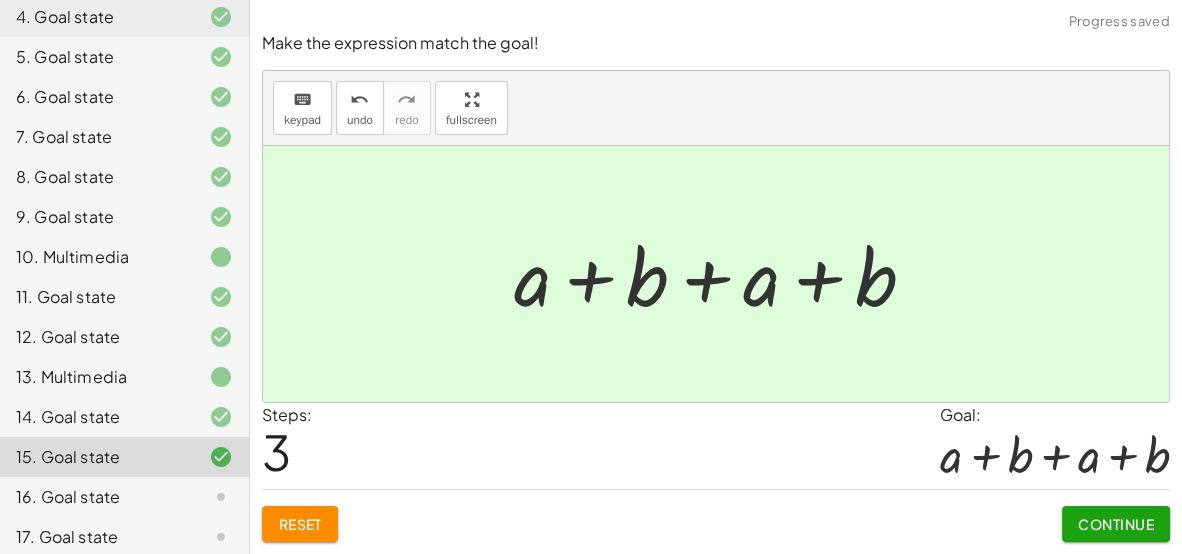 click on "Continue" 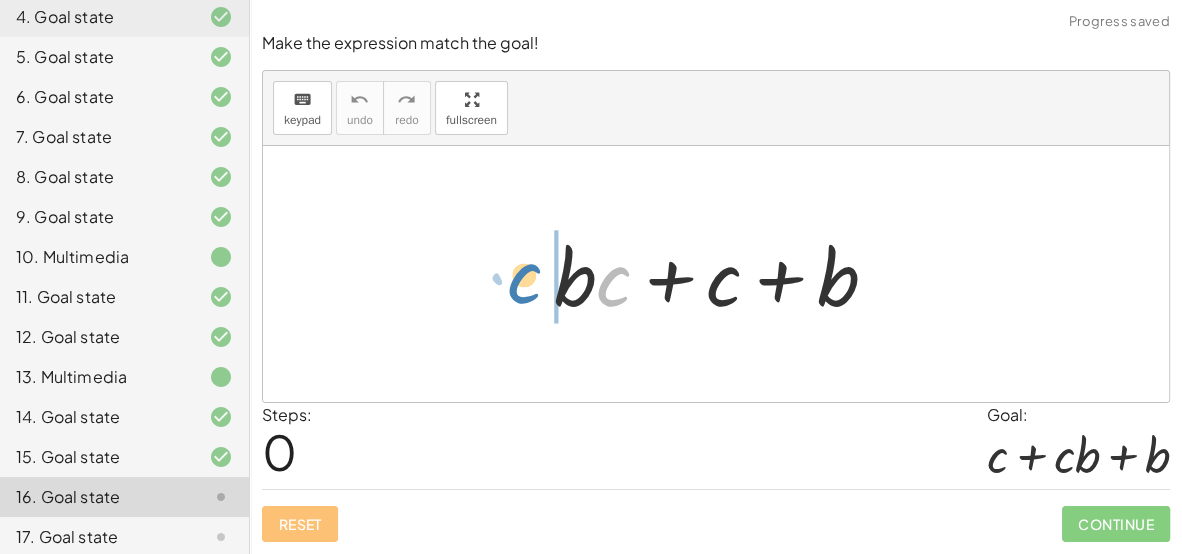 drag, startPoint x: 616, startPoint y: 294, endPoint x: 527, endPoint y: 291, distance: 89.050545 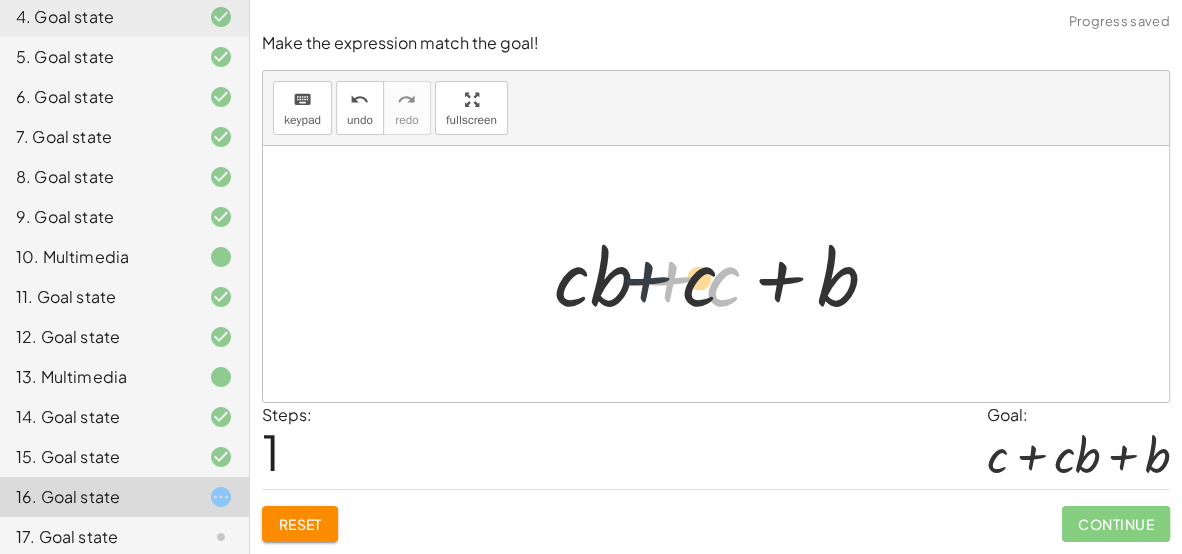 drag, startPoint x: 659, startPoint y: 272, endPoint x: 627, endPoint y: 272, distance: 32 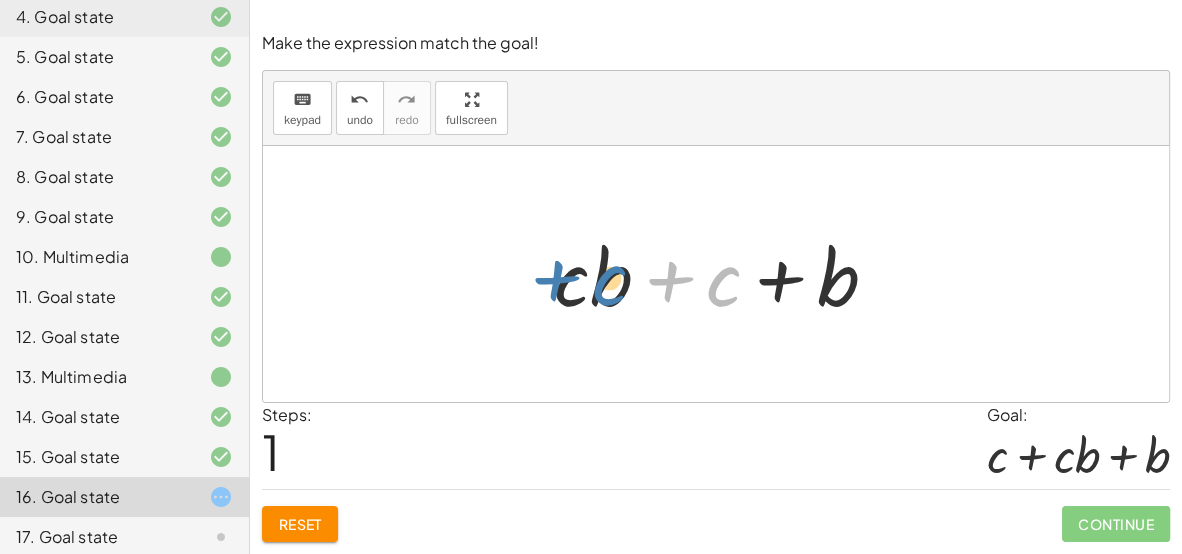 drag, startPoint x: 714, startPoint y: 288, endPoint x: 598, endPoint y: 288, distance: 116 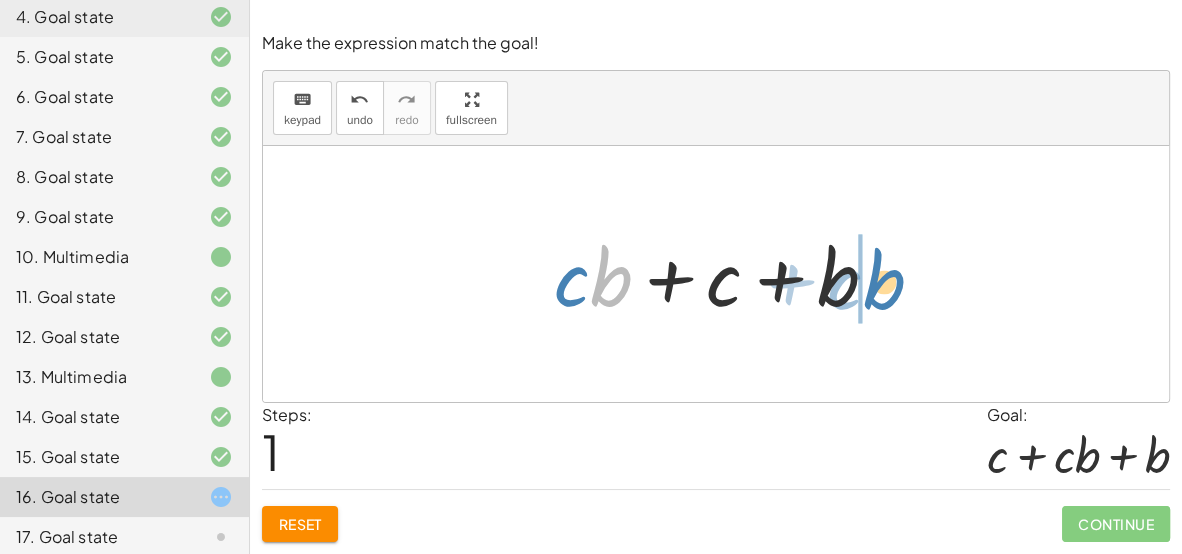 drag, startPoint x: 593, startPoint y: 287, endPoint x: 866, endPoint y: 290, distance: 273.01648 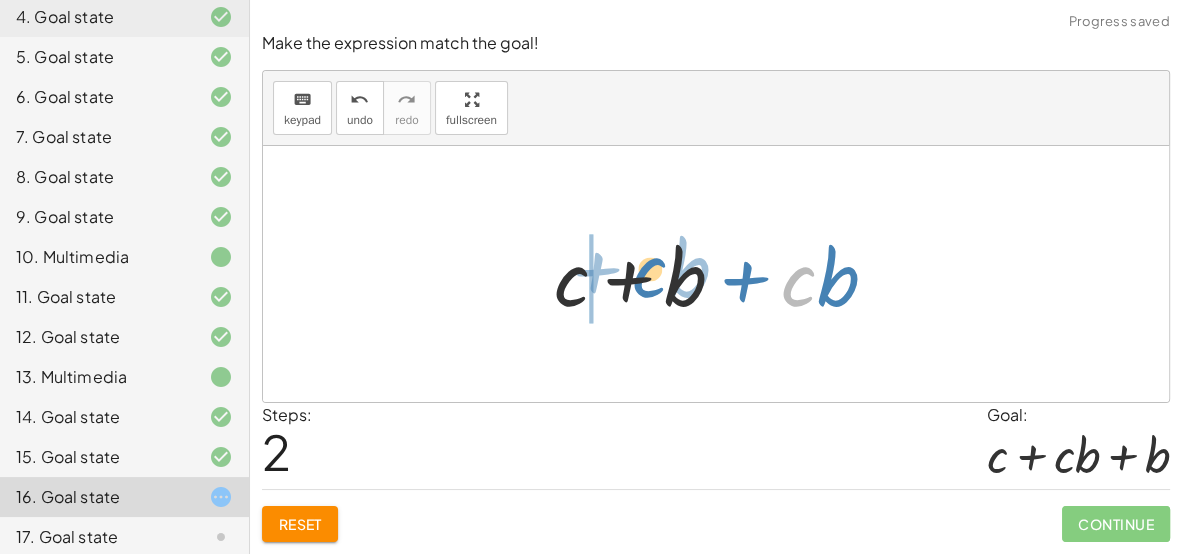 drag, startPoint x: 792, startPoint y: 290, endPoint x: 632, endPoint y: 284, distance: 160.11246 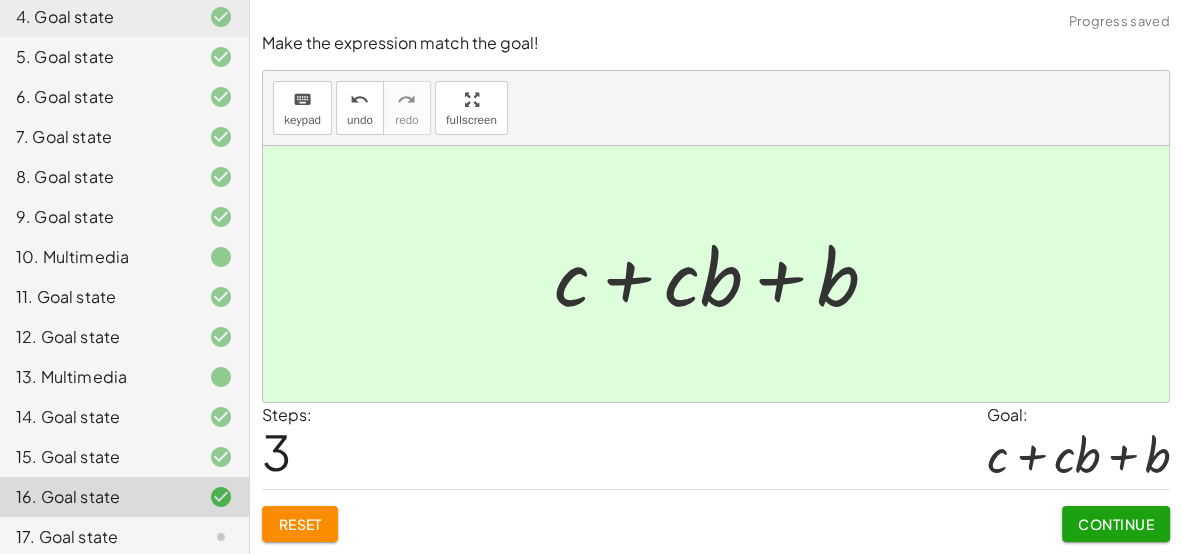 click on "Continue" at bounding box center [1116, 524] 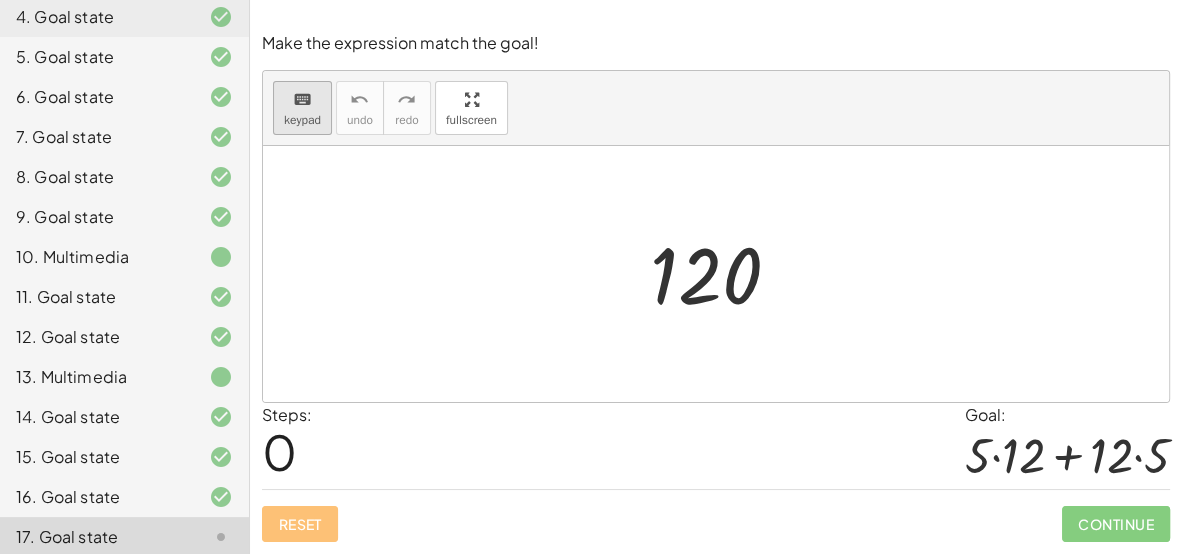 click on "keyboard keypad" at bounding box center [302, 108] 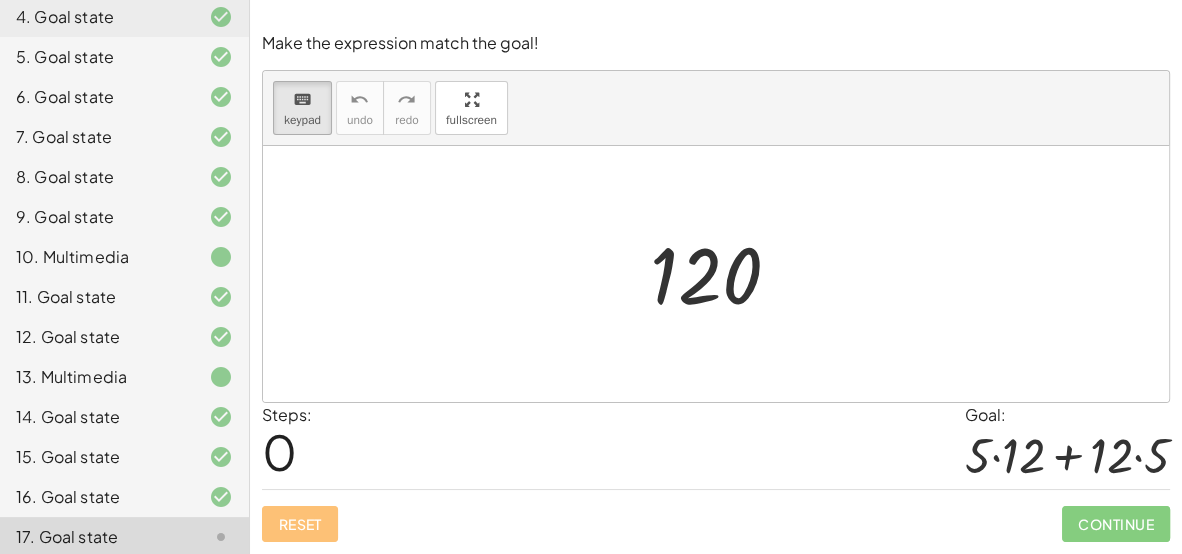 click at bounding box center [723, 274] 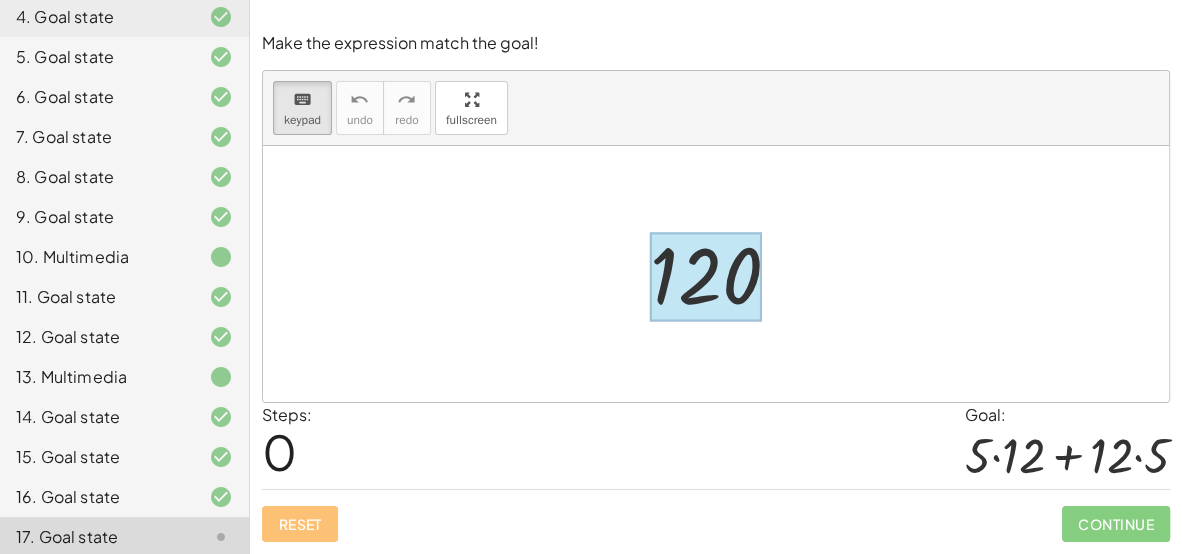 click at bounding box center (706, 276) 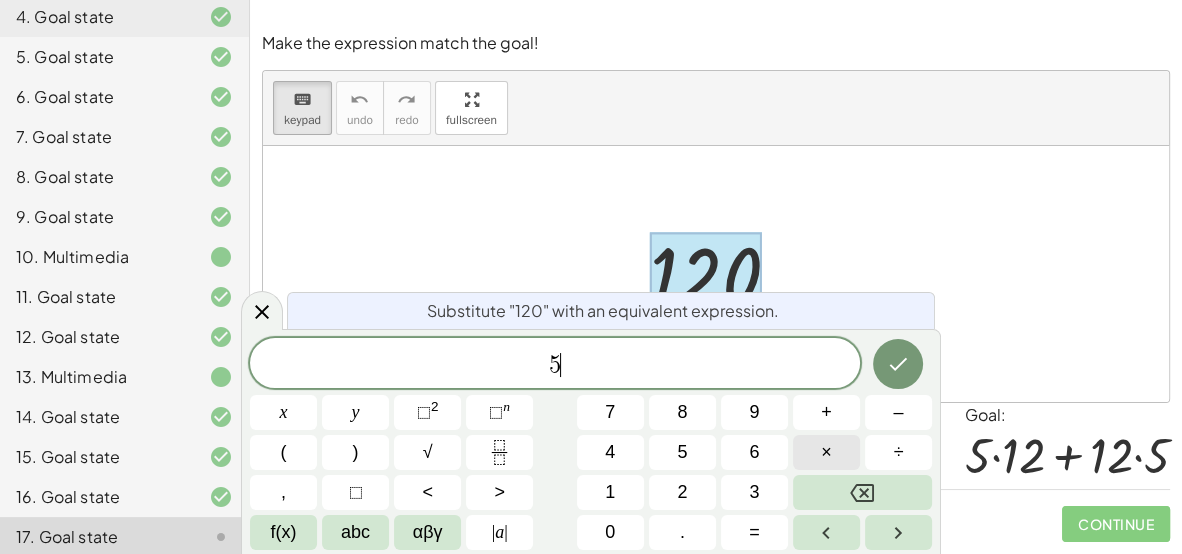 click on "×" at bounding box center (826, 452) 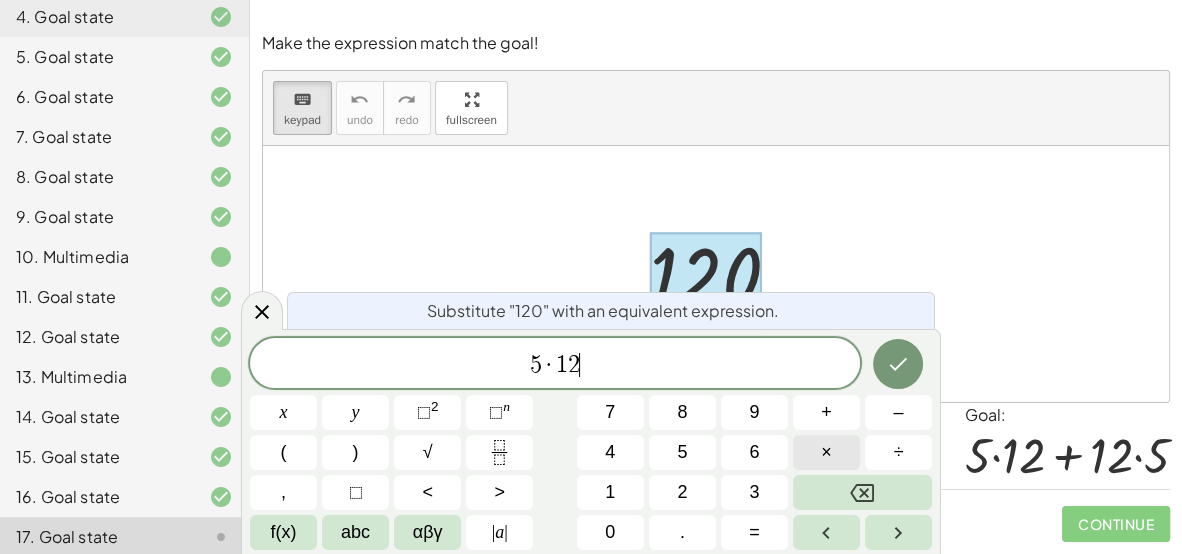 click on "×" at bounding box center (826, 452) 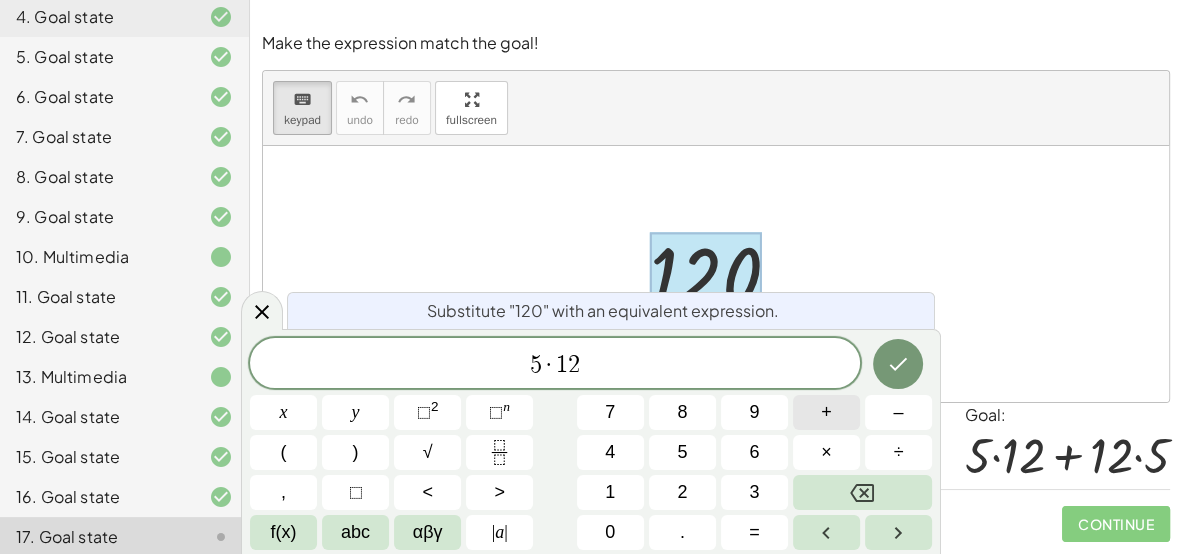 click on "+" at bounding box center [826, 412] 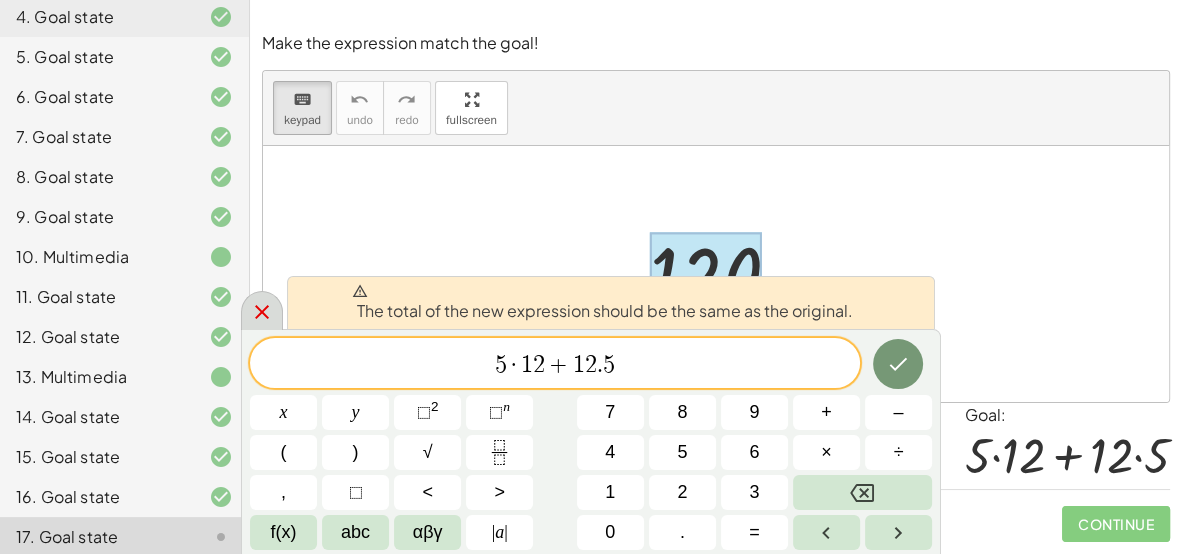 click 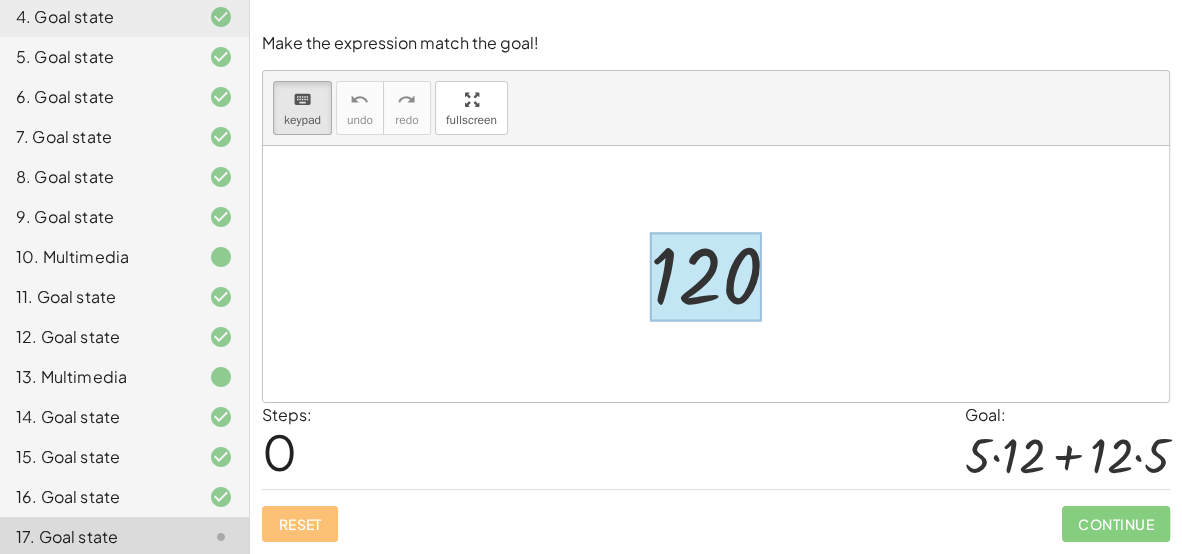 click at bounding box center [706, 276] 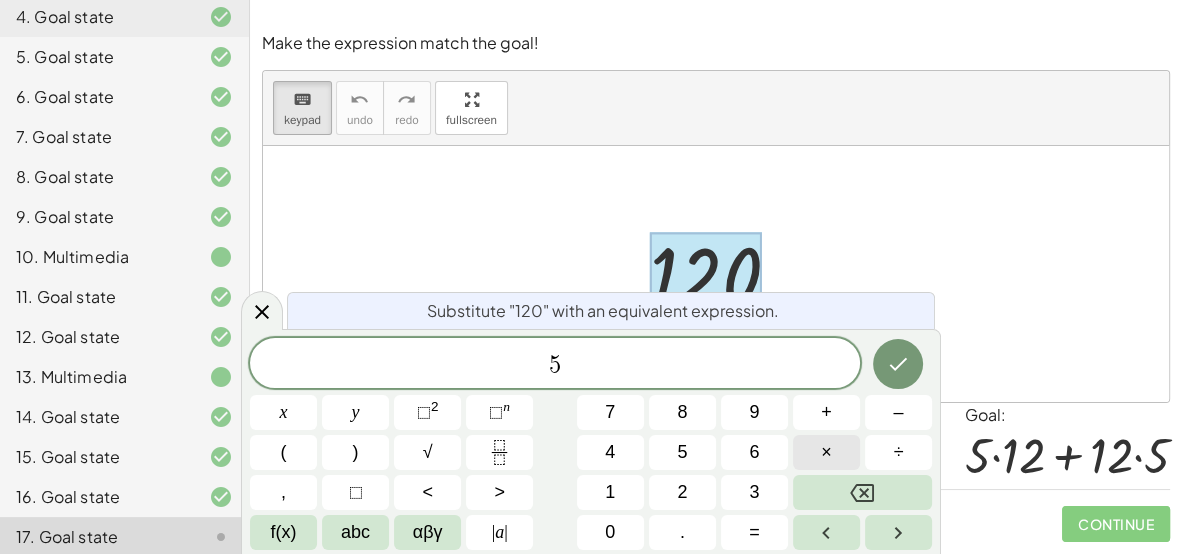 click on "×" at bounding box center (826, 452) 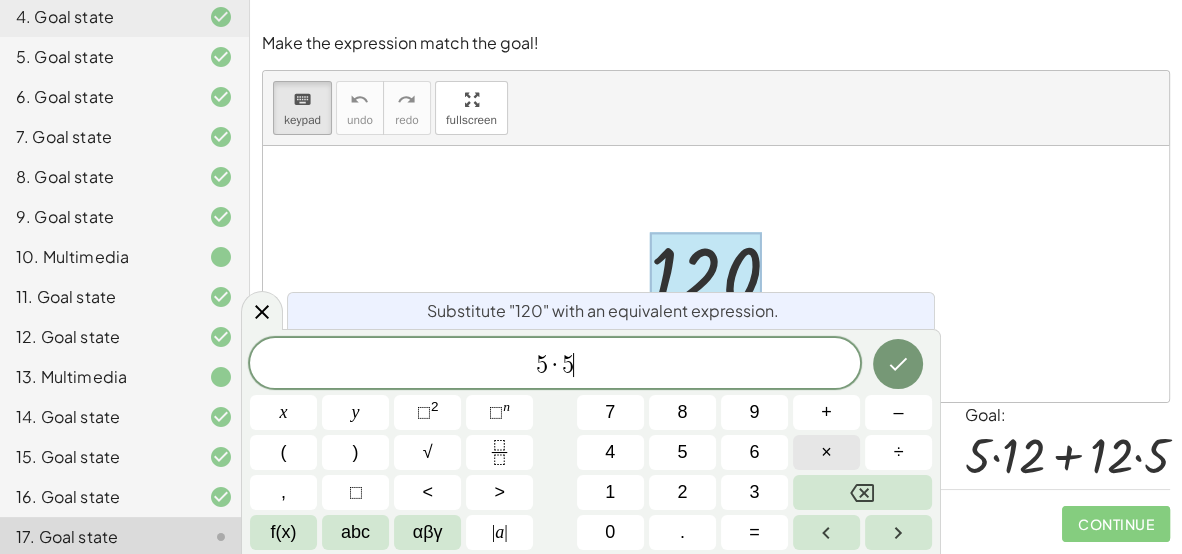 click on "×" at bounding box center [826, 452] 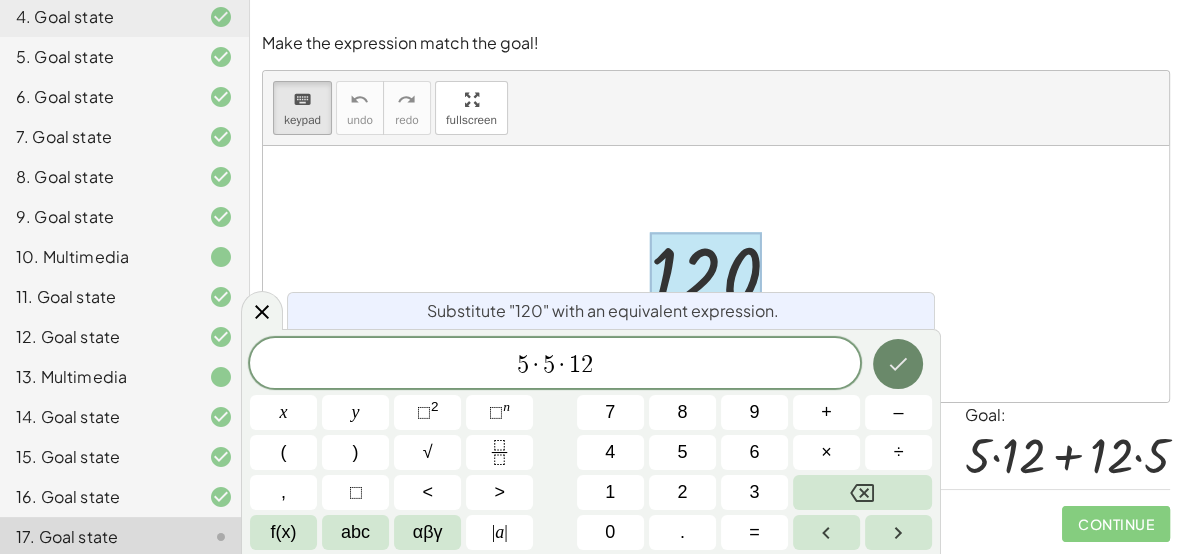 click at bounding box center [898, 364] 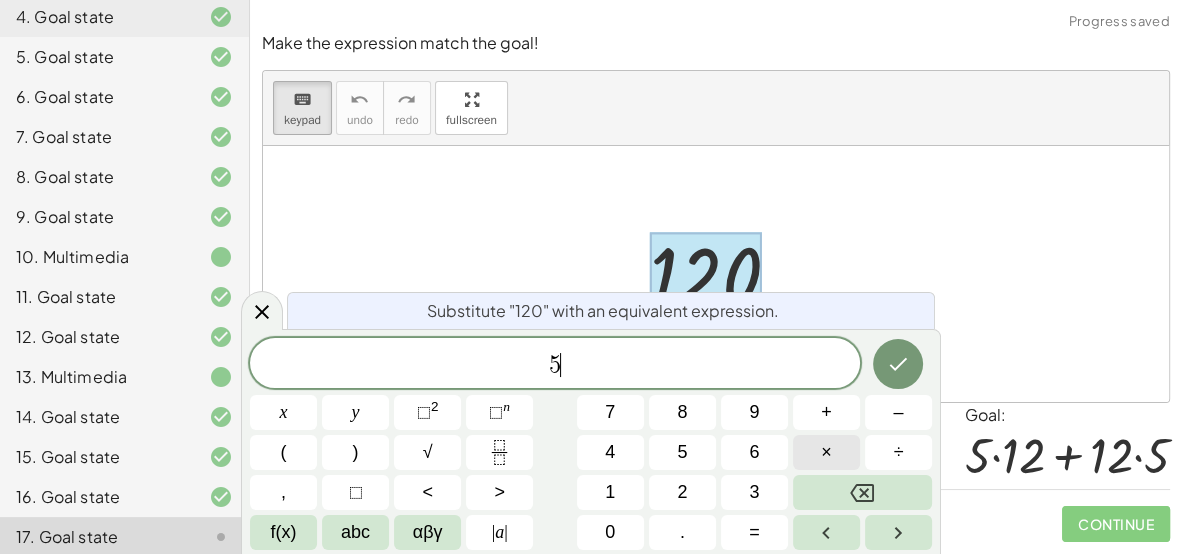 click on "×" at bounding box center (826, 452) 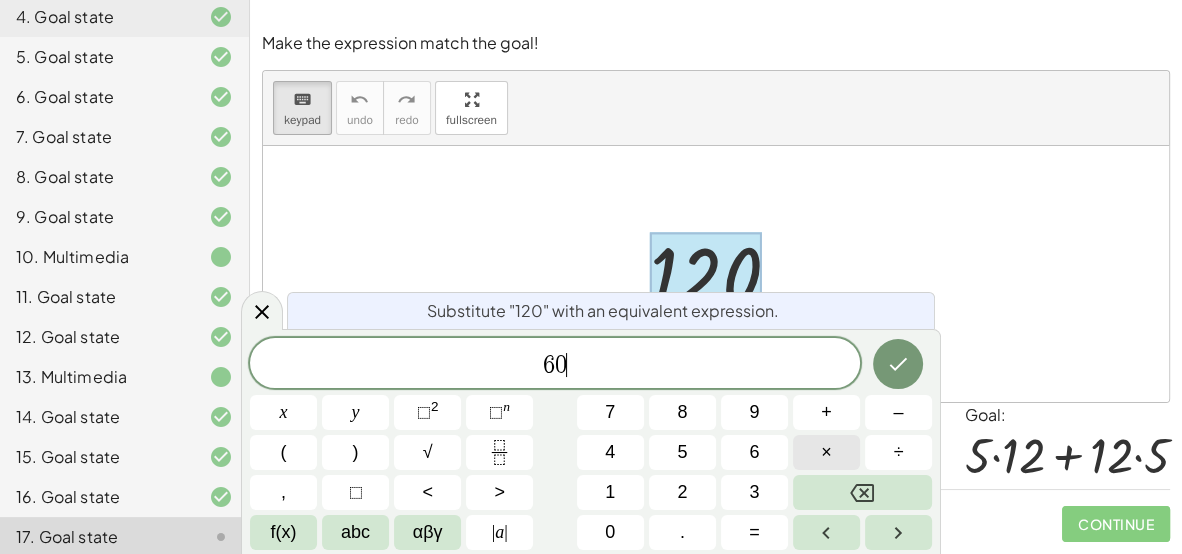 click on "×" at bounding box center [826, 452] 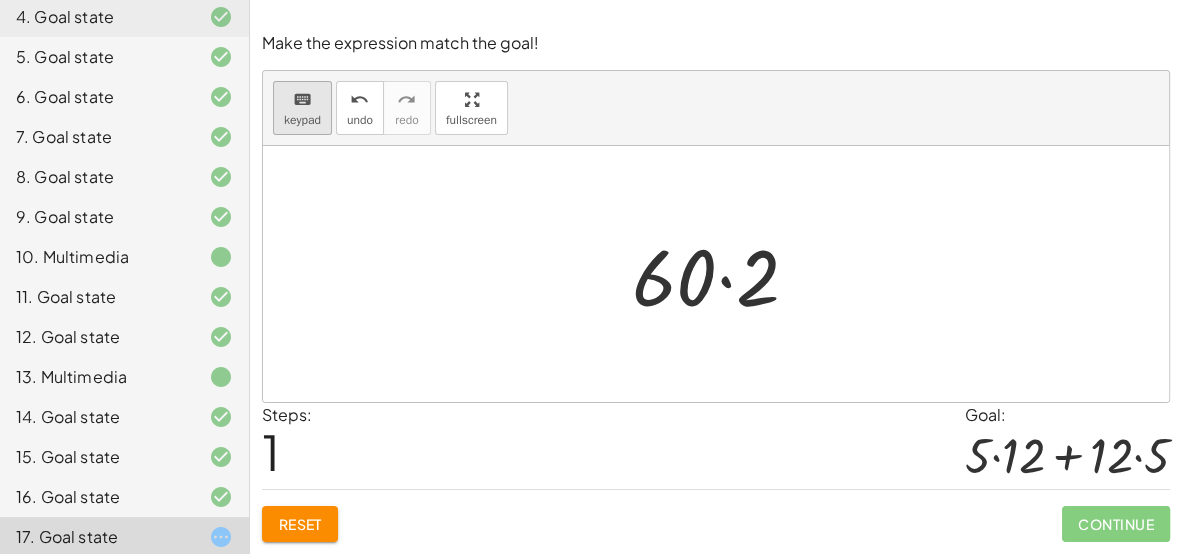 click on "keyboard keypad" at bounding box center (302, 108) 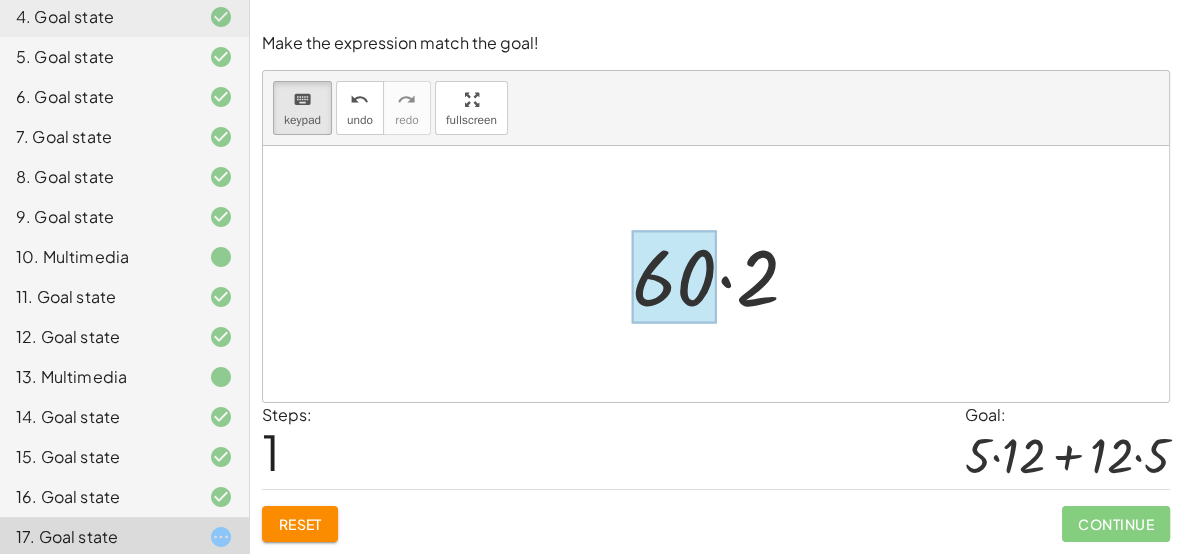click at bounding box center (674, 276) 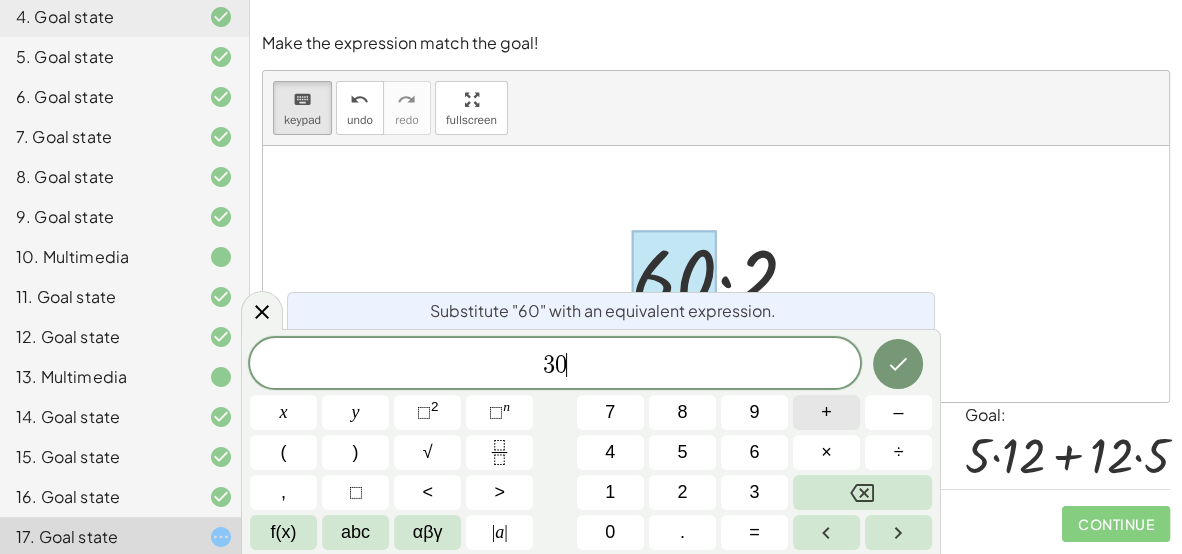 click on "+" at bounding box center (826, 412) 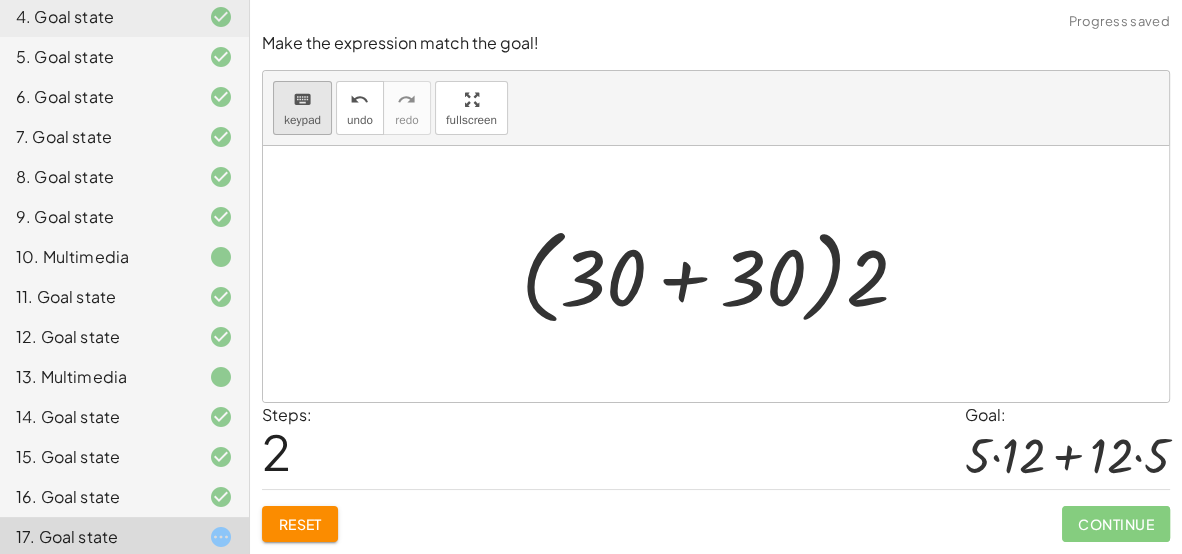 click on "keyboard keypad" at bounding box center [302, 108] 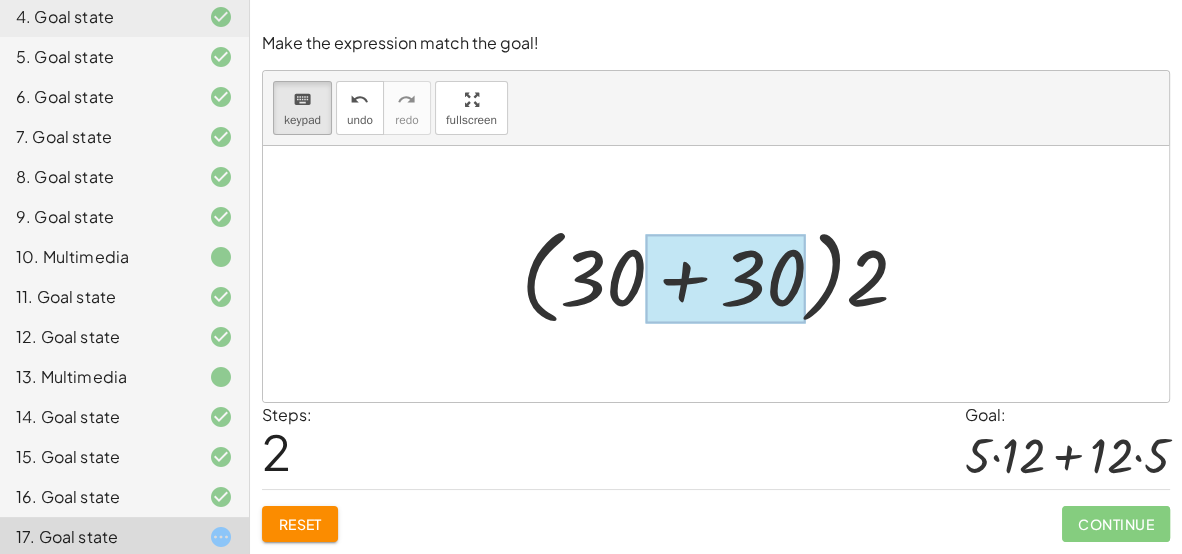 click at bounding box center [725, 279] 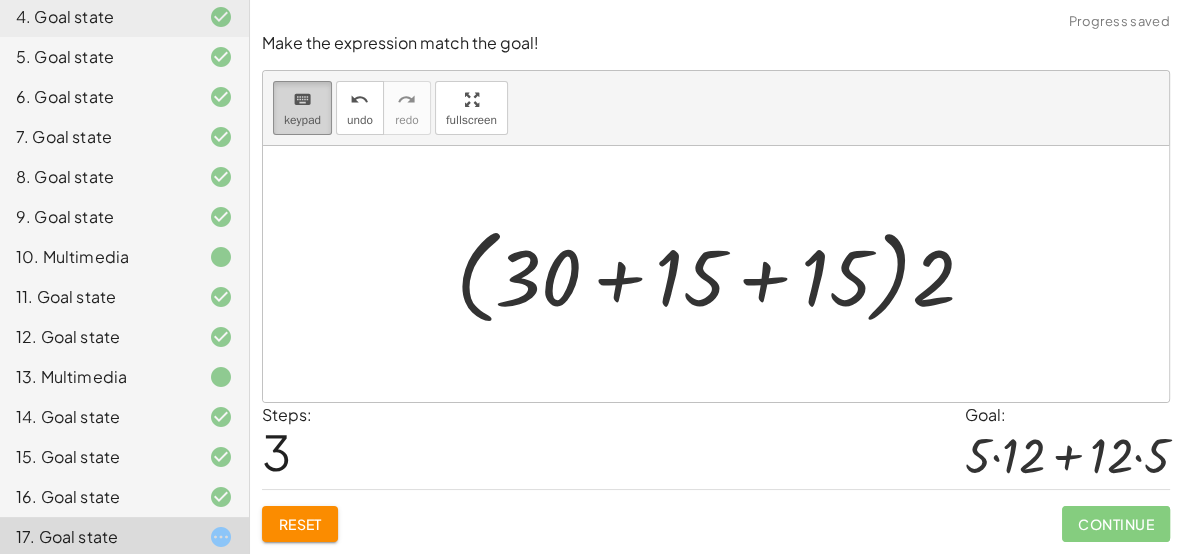 click on "keyboard keypad" at bounding box center (302, 108) 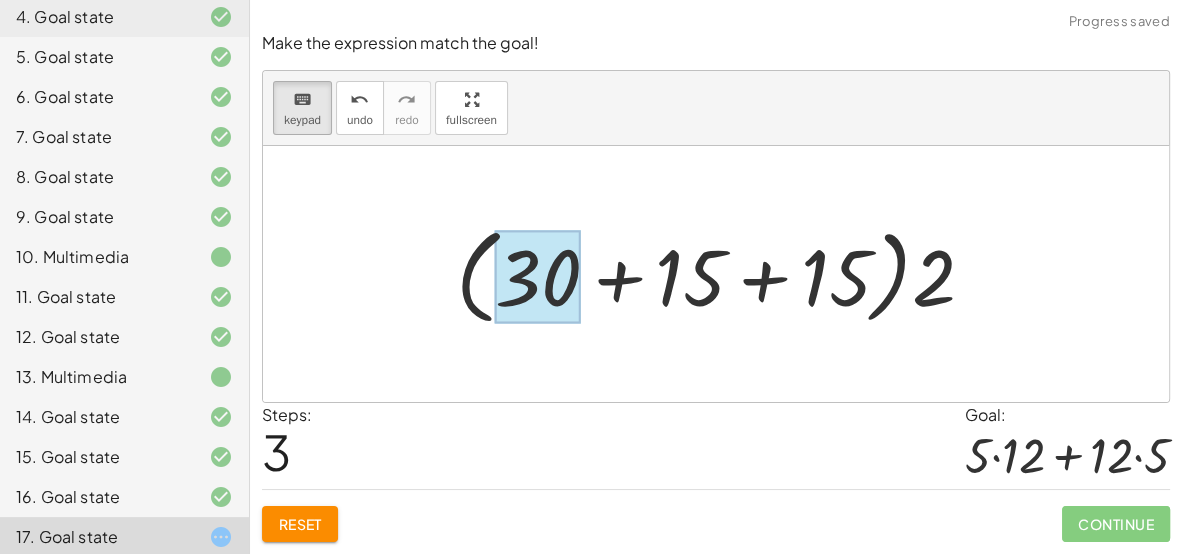 click at bounding box center (538, 277) 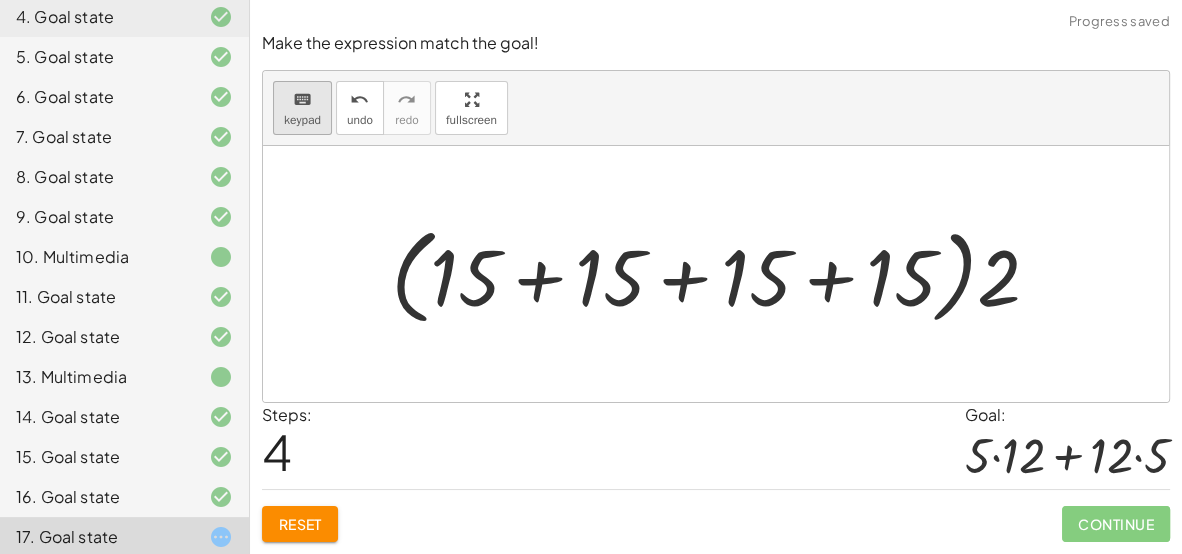 click on "keypad" at bounding box center (302, 120) 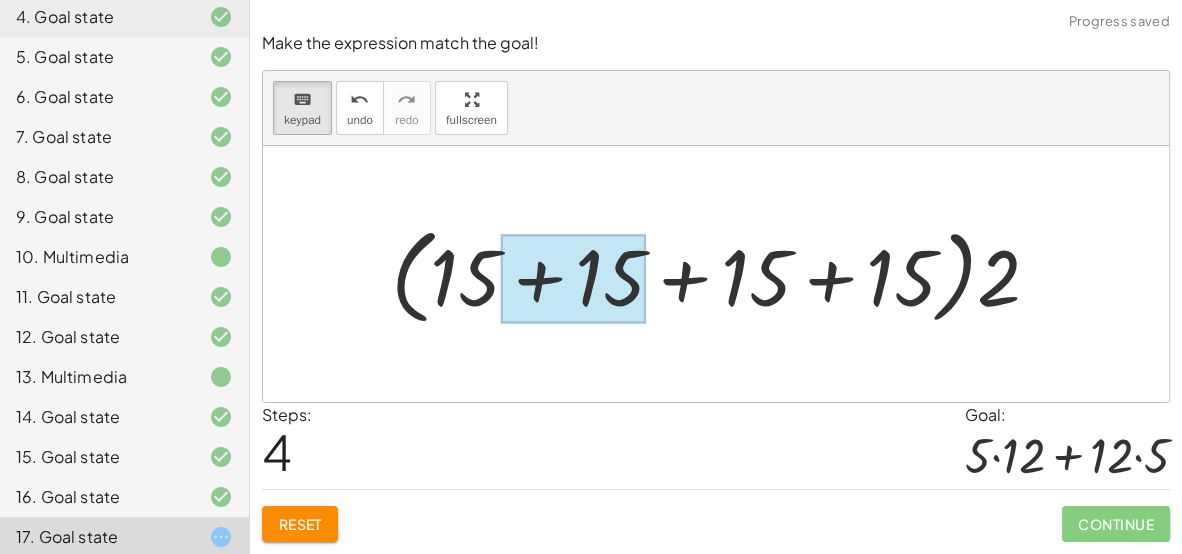 click at bounding box center [572, 279] 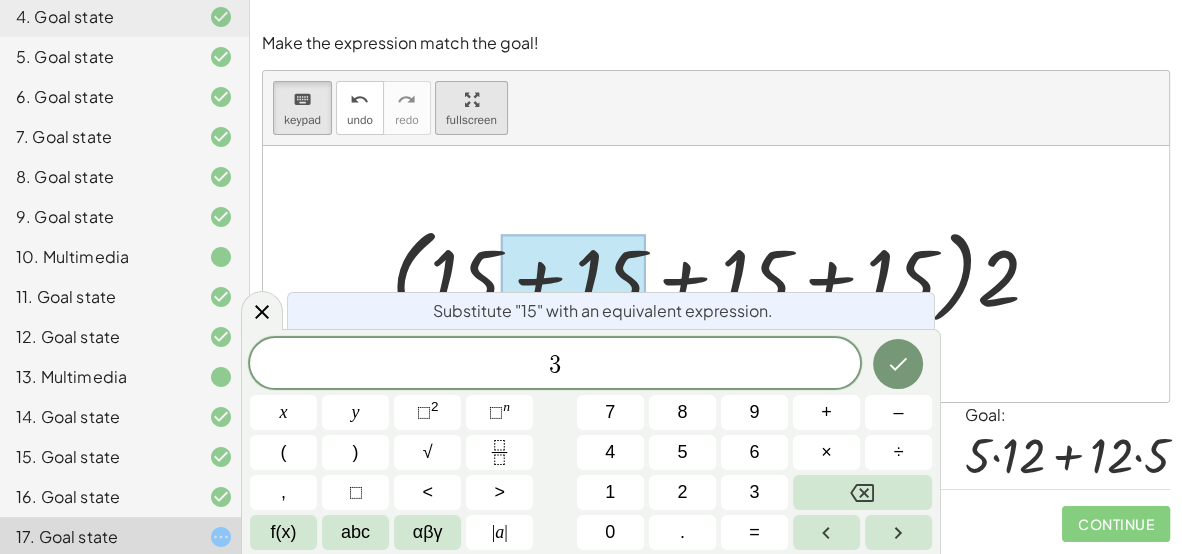 click on "keyboard keypad undo undo redo redo fullscreen 120 · 60 · 2 · ( + 30 + 30 ) · 2 · ( + 30 + 15 + 15 ) · 2 · · 2 ( ) + 15 + 15 + 15 + 15 ×" at bounding box center (716, 236) 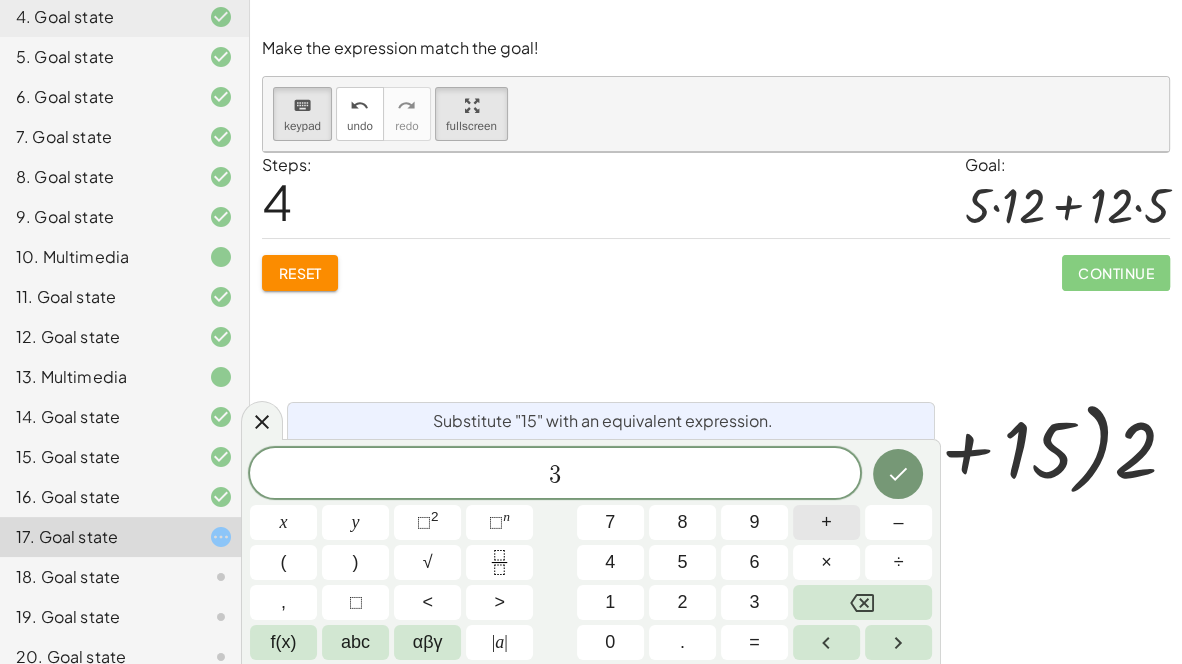 click on "+" at bounding box center (826, 522) 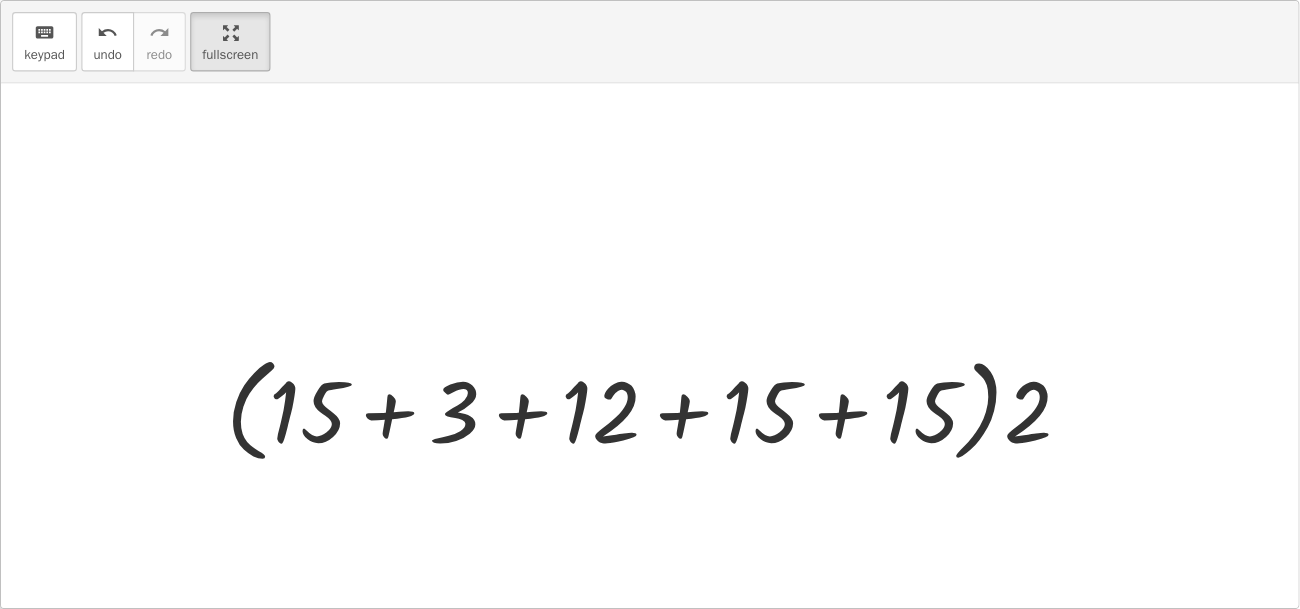 scroll, scrollTop: 58, scrollLeft: 0, axis: vertical 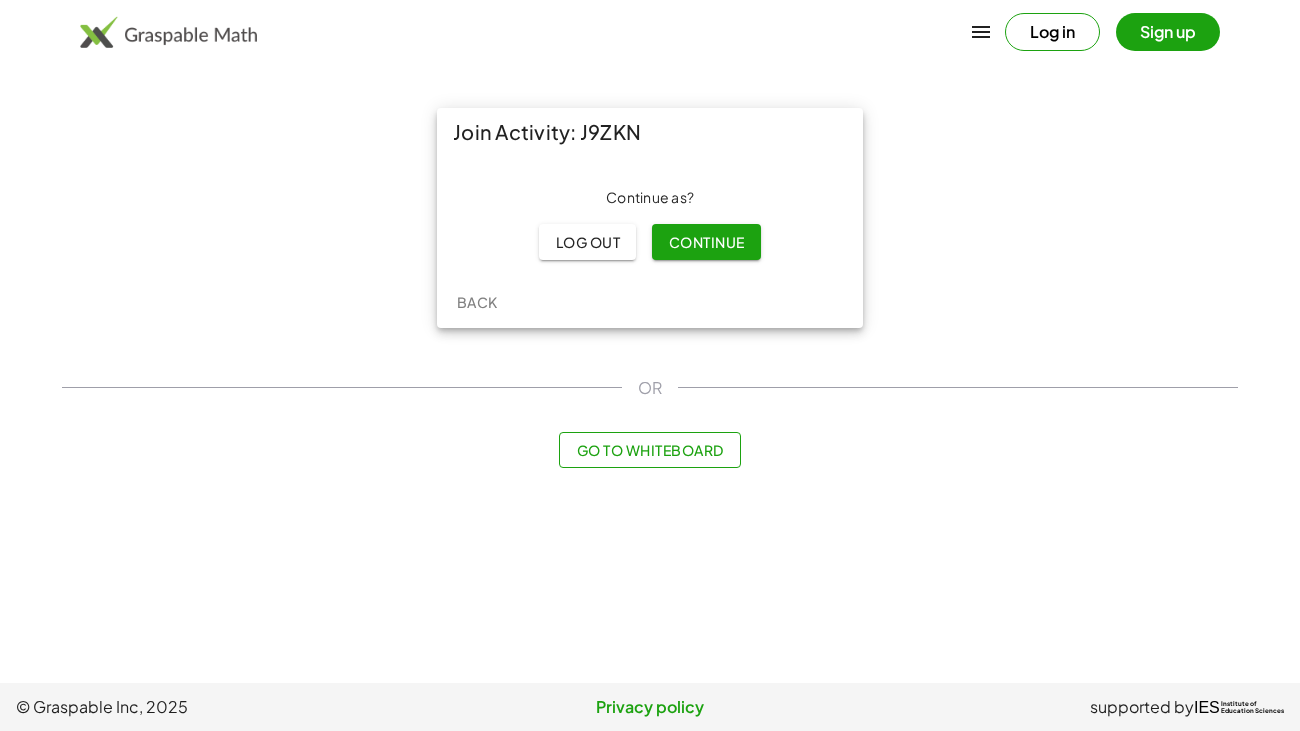 click on "Continue as  ?  Log out  Continue" 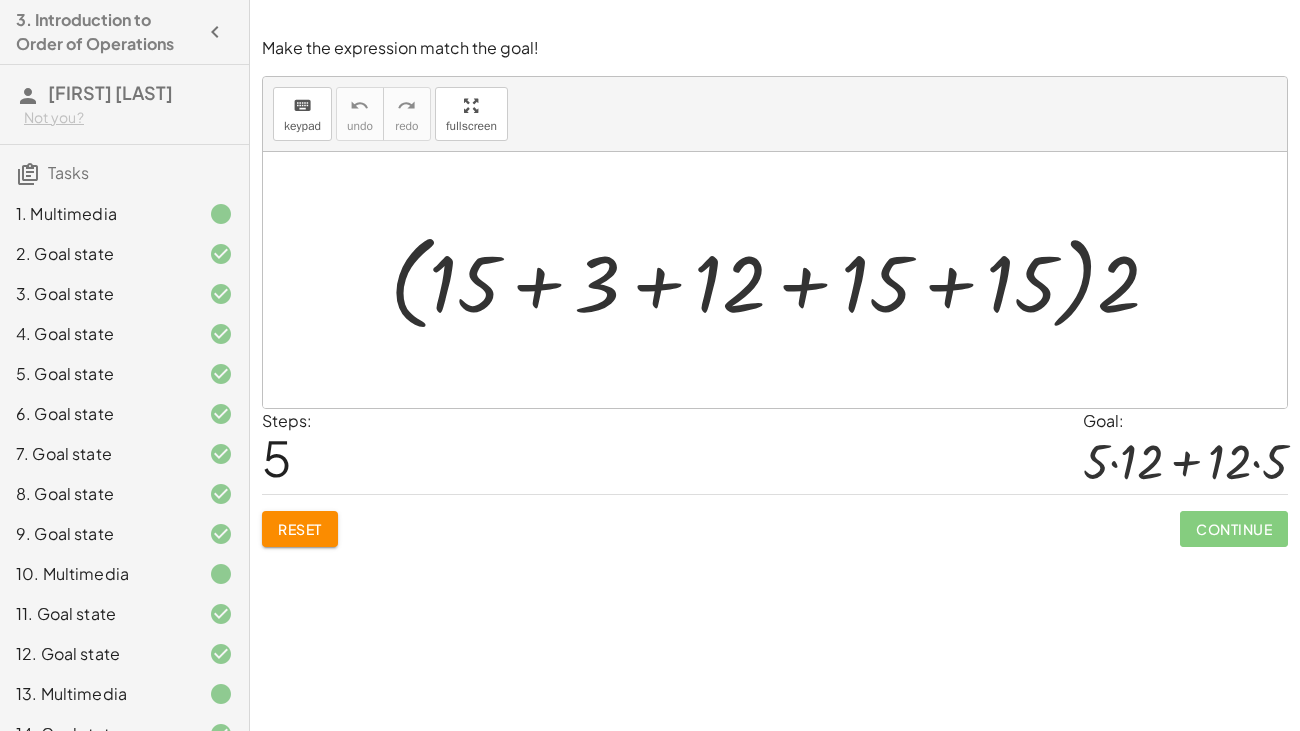 click on "Reset" at bounding box center [300, 529] 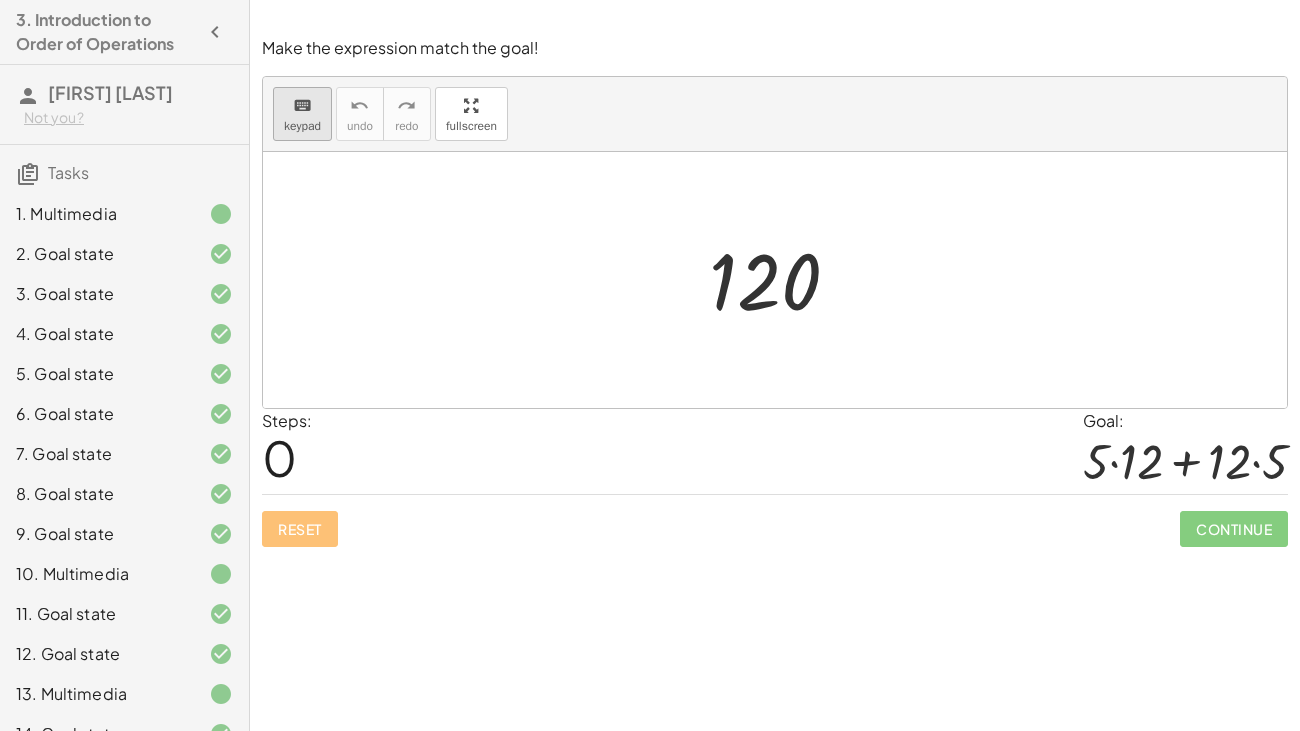 click on "keypad" at bounding box center (302, 126) 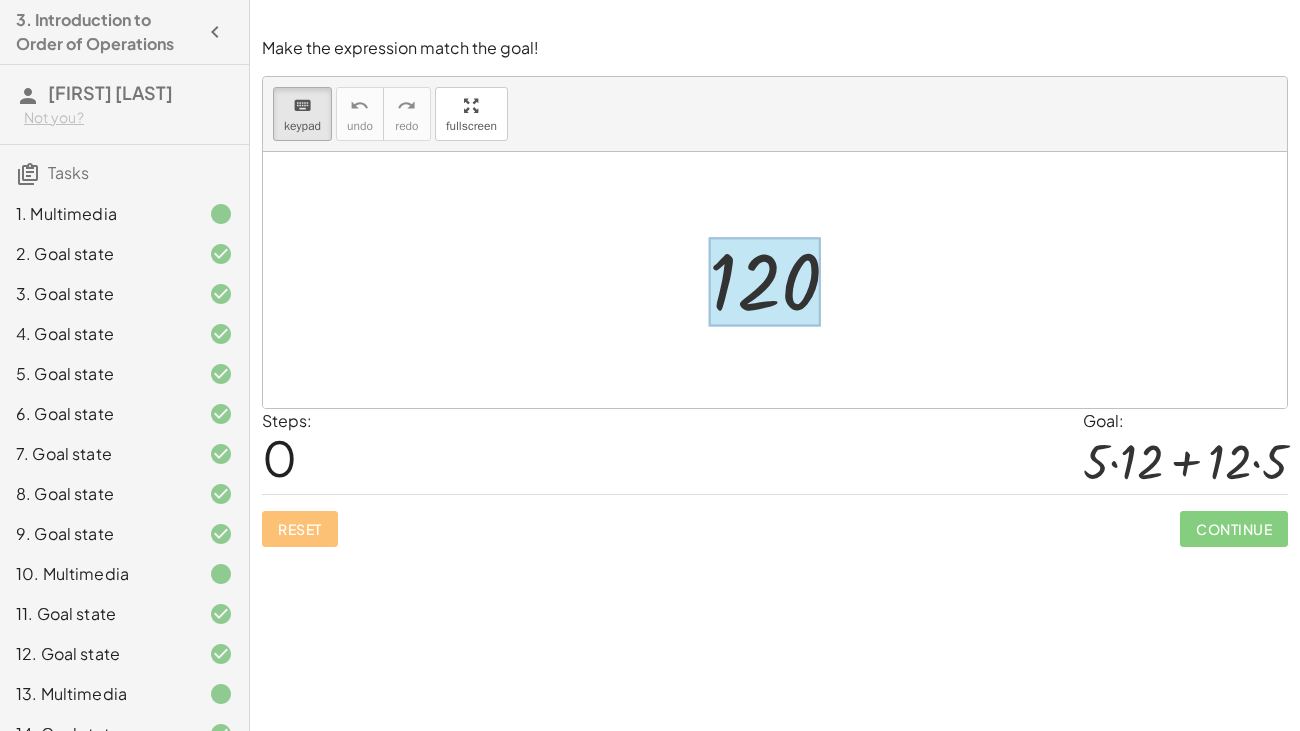 click at bounding box center (765, 282) 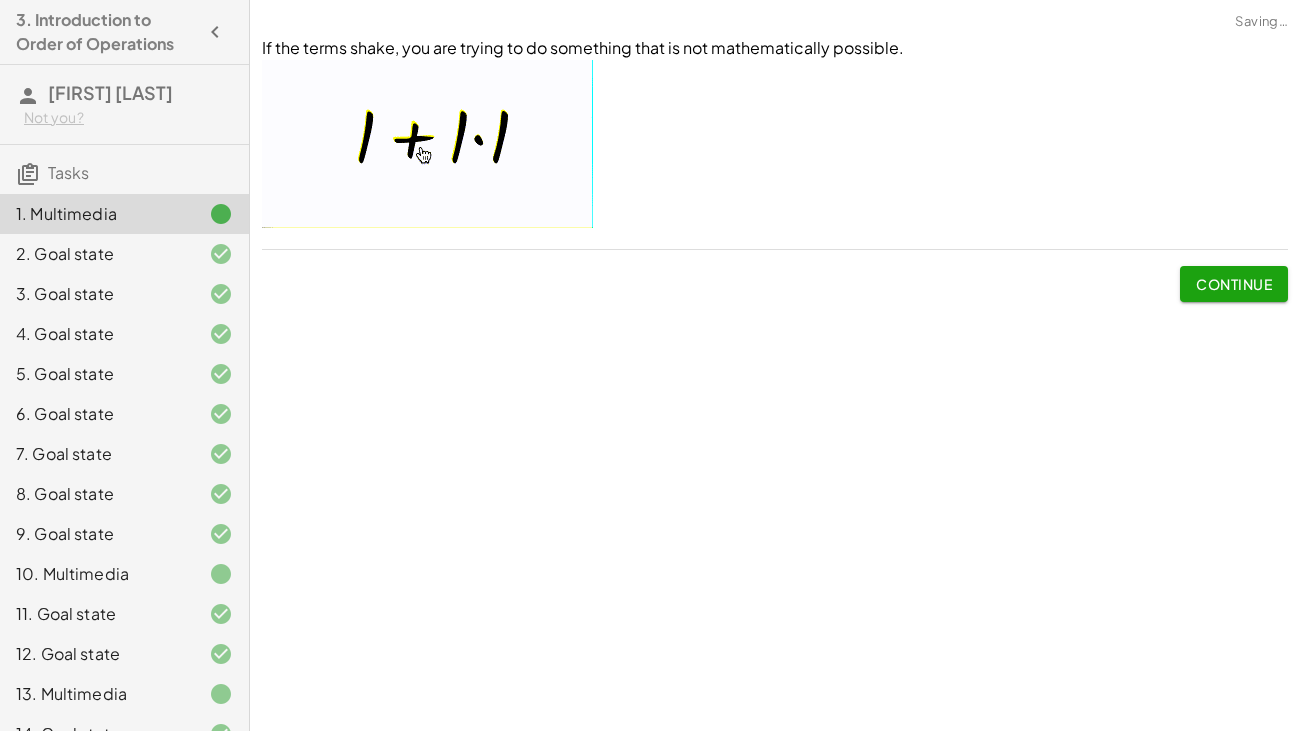 scroll, scrollTop: 0, scrollLeft: 0, axis: both 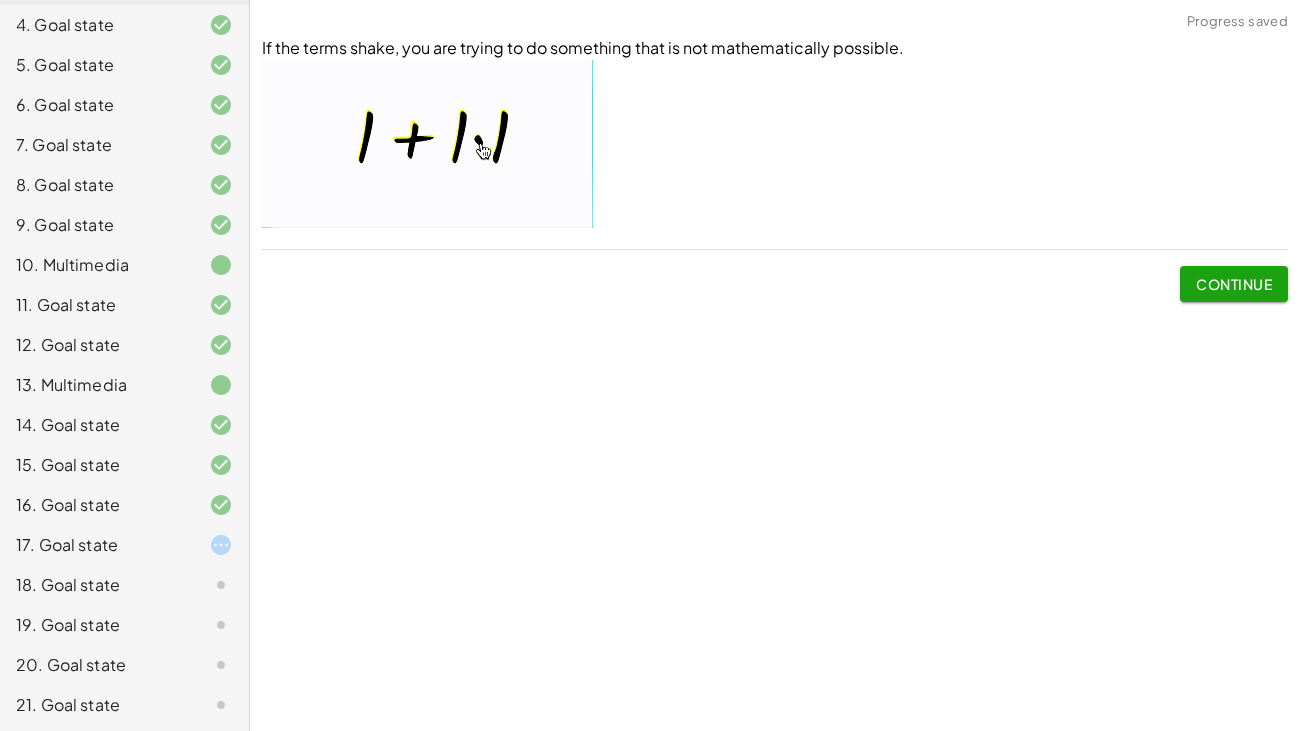 click on "17. Goal state" 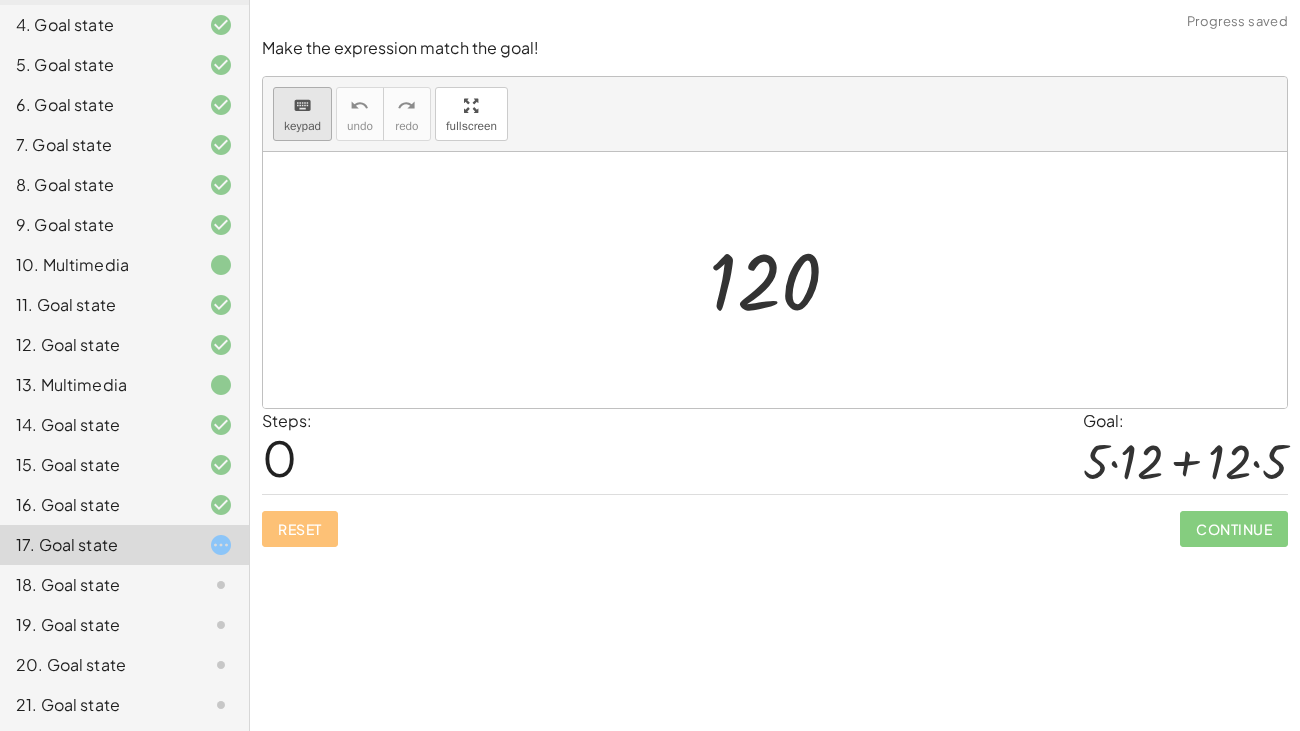 click on "keyboard" at bounding box center [302, 106] 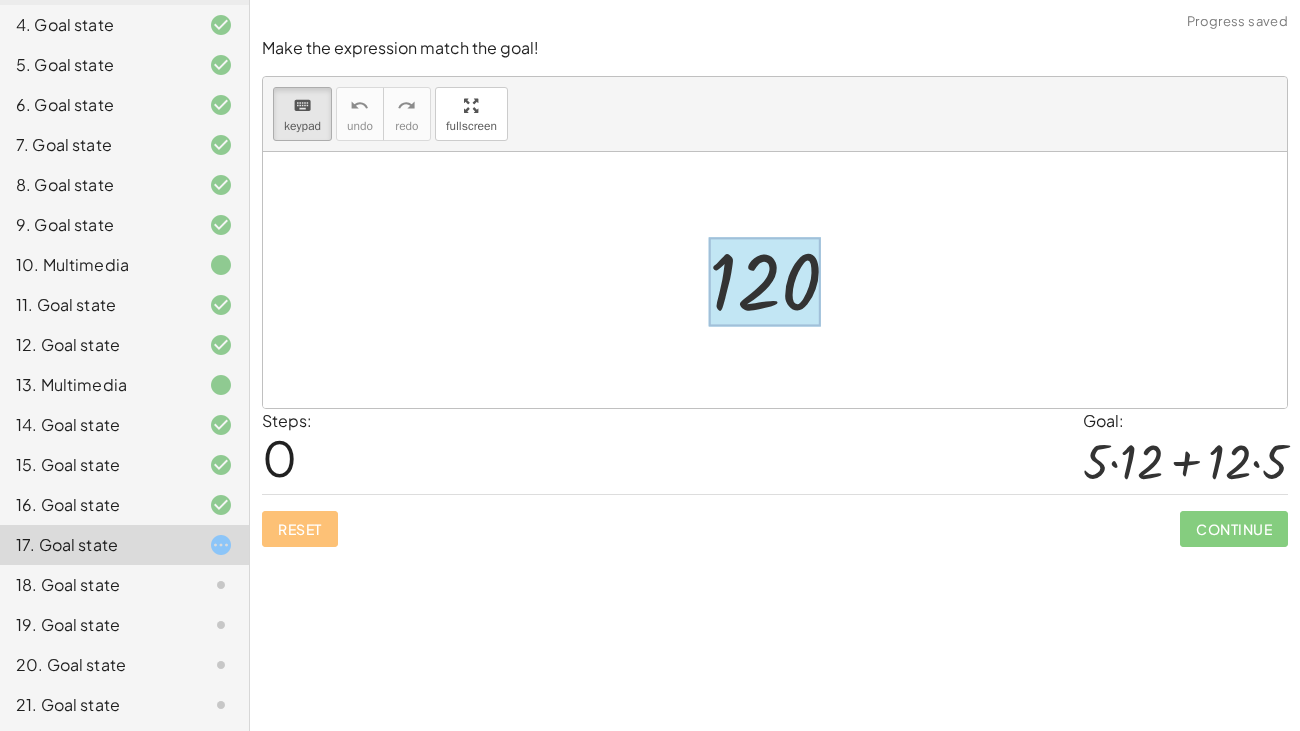 click at bounding box center (765, 282) 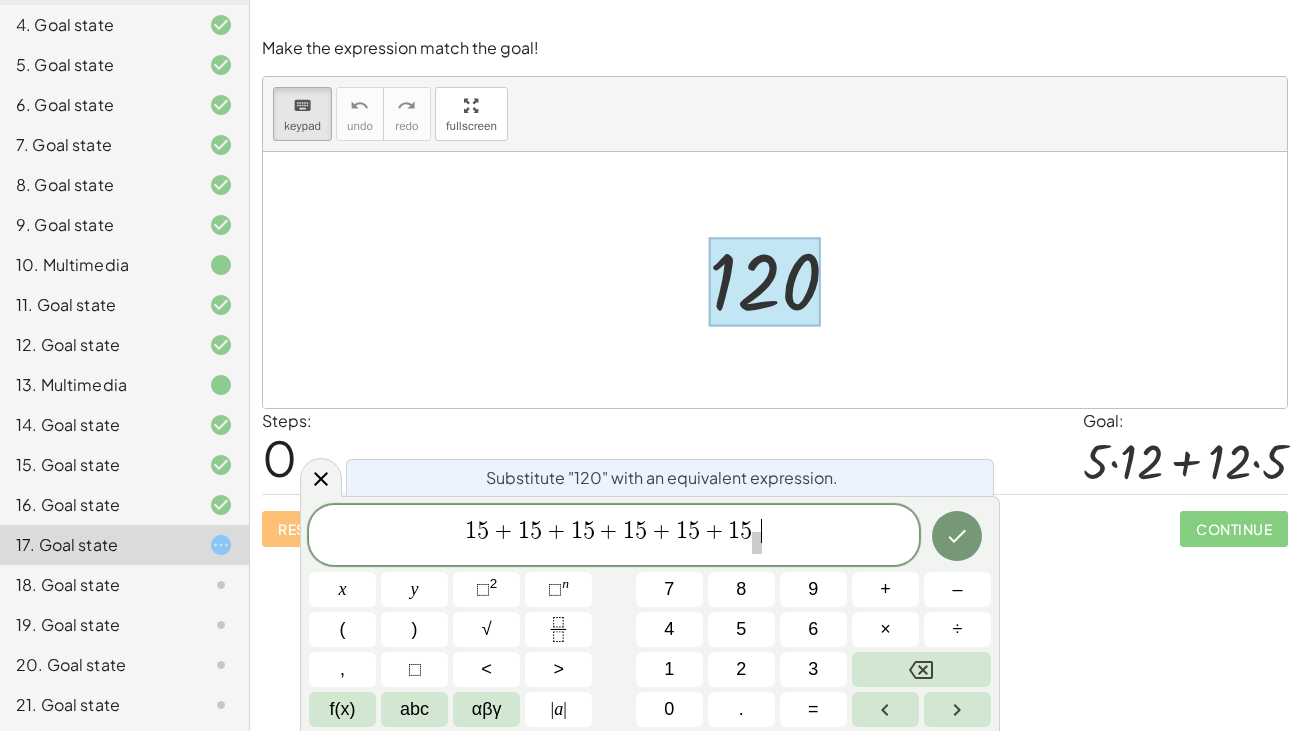 click on "1 5 + 1 5 + 1 5 + 1 5 + 1 5 + 1 5 ​ ​" at bounding box center (614, 536) 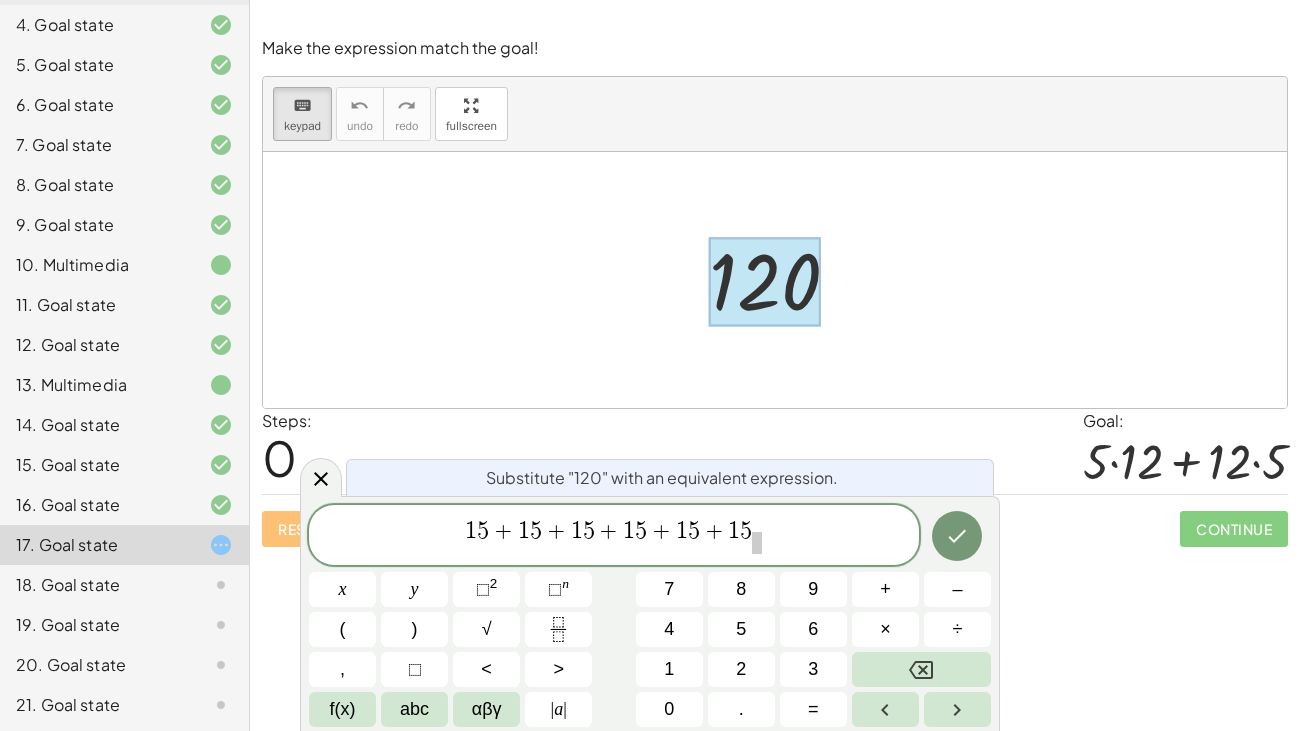 click on "1 5 + 1 5 + 1 5 + 1 5 + 1 5 + 1 5 ​ ​" at bounding box center [614, 536] 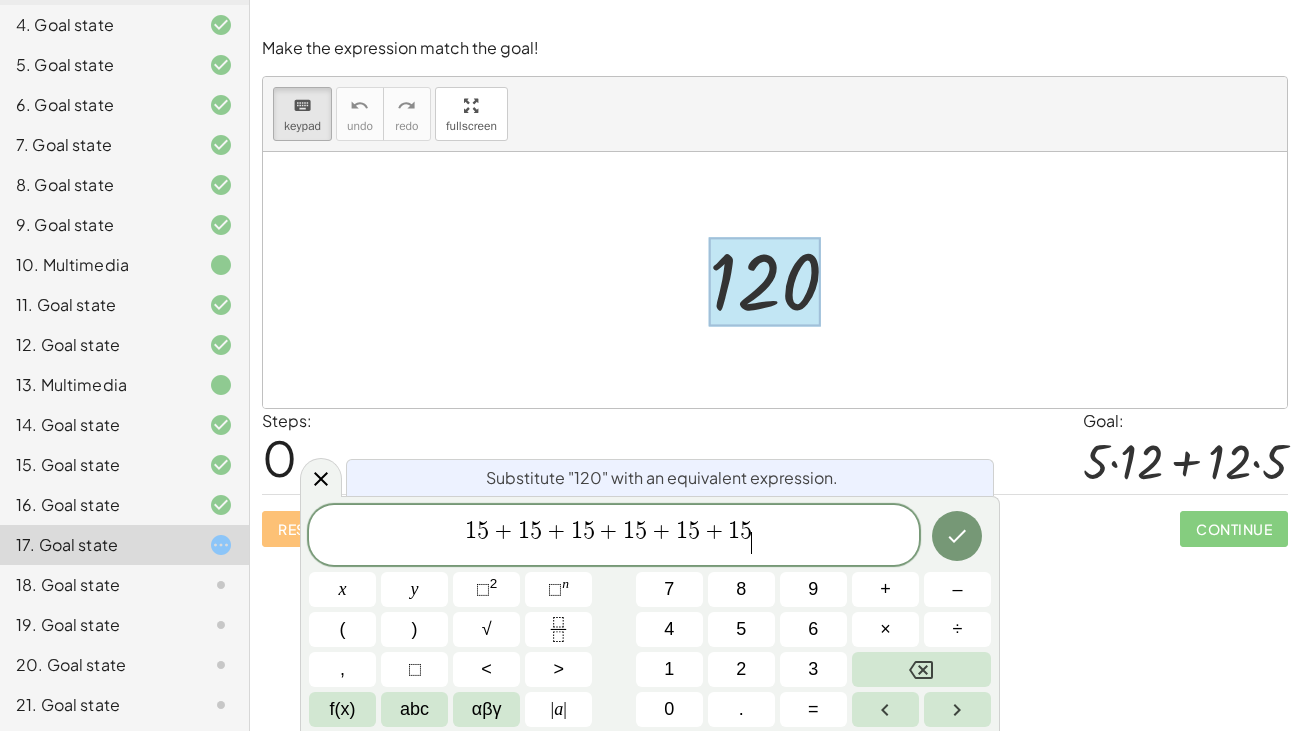 click on "​" at bounding box center (757, 543) 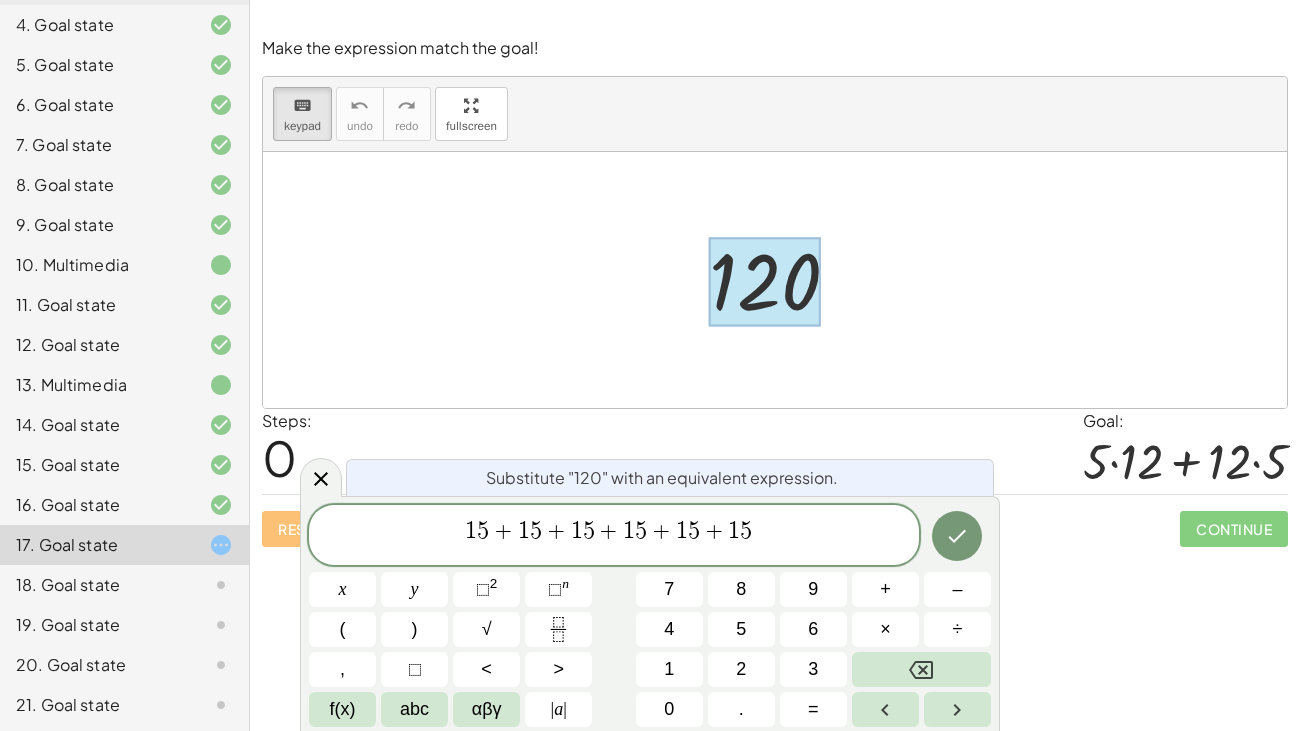 click on "1 5 + 1 5 + 1 5 + 1 5 + 1 5 + 1 5 ​ ​" at bounding box center [614, 536] 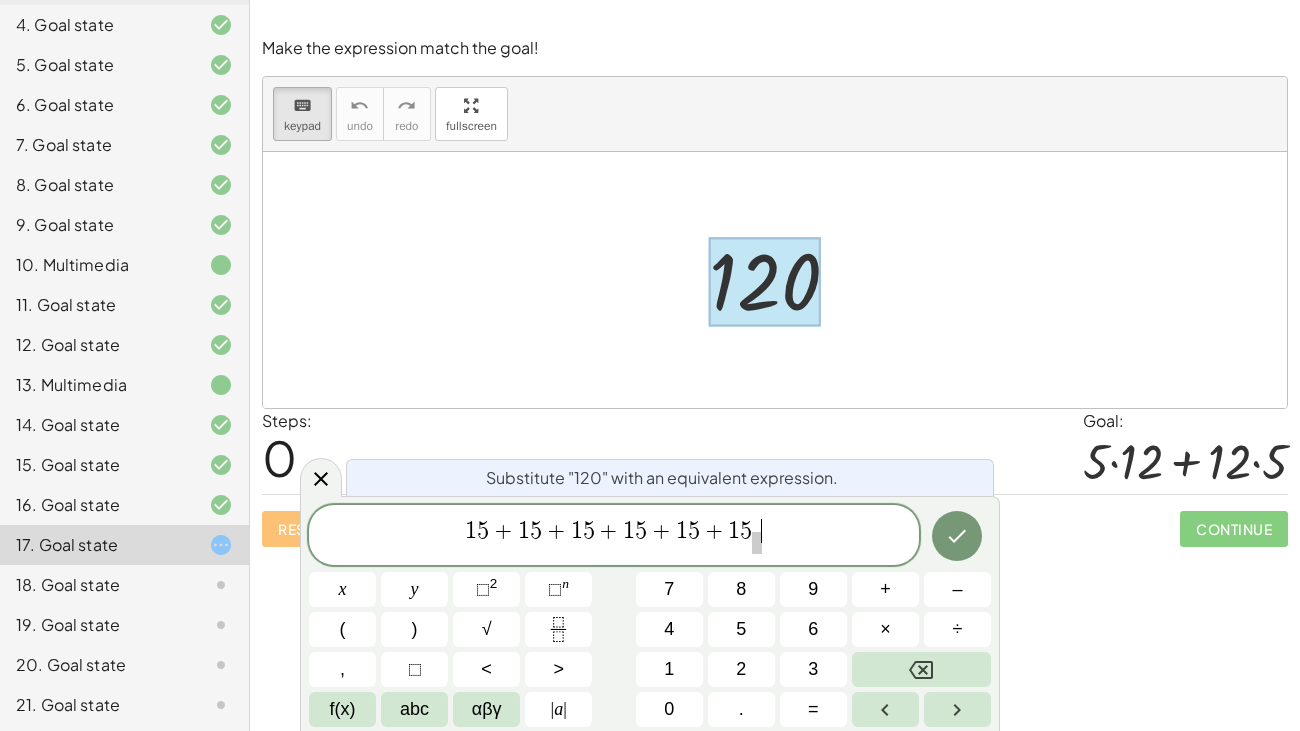 click on "1 5 + 1 5 + 1 5 + 1 5 + 1 5 + 1 5 ​ ​" at bounding box center [614, 536] 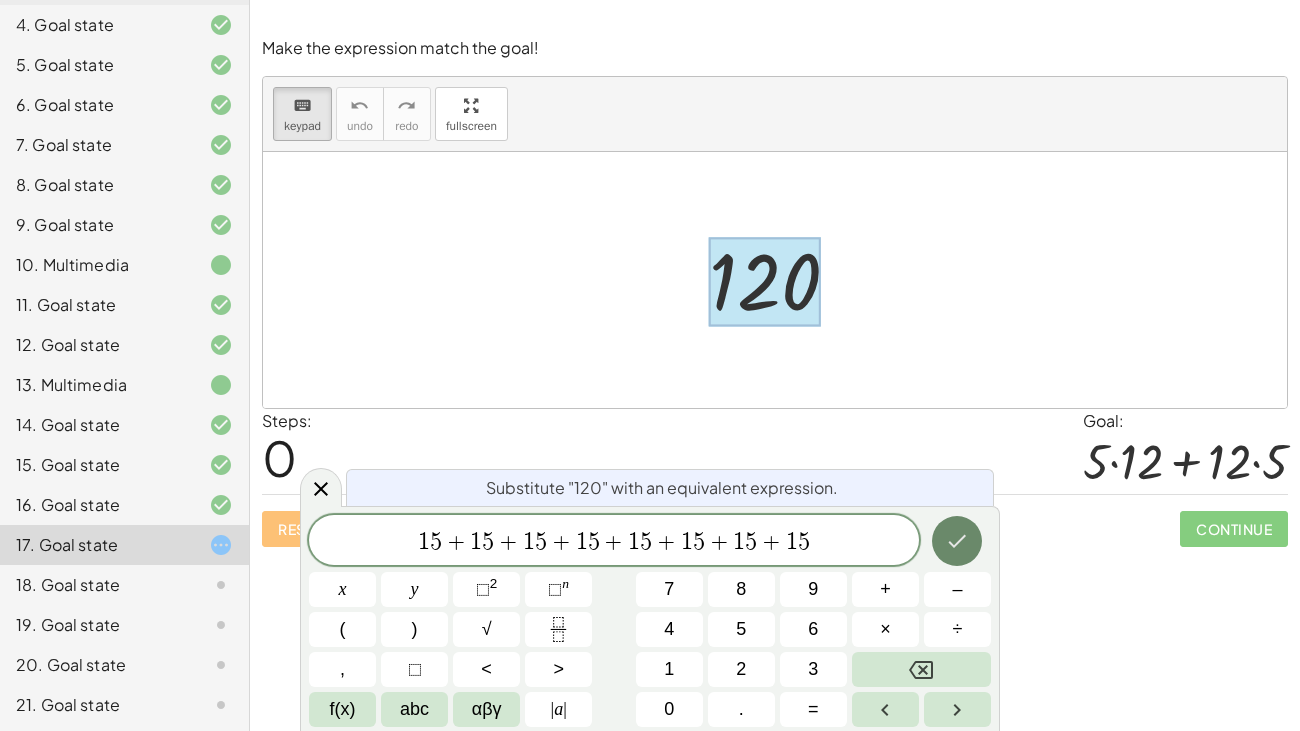 click 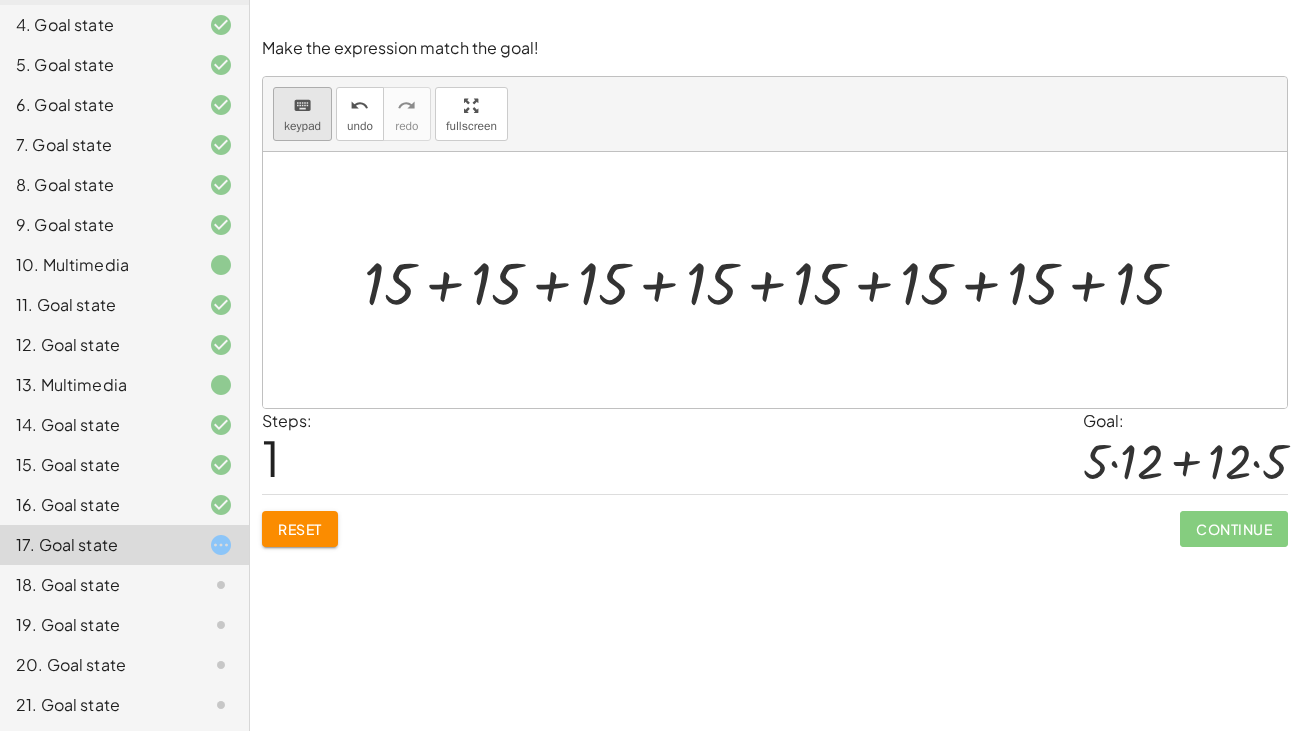 click on "keyboard" at bounding box center [302, 105] 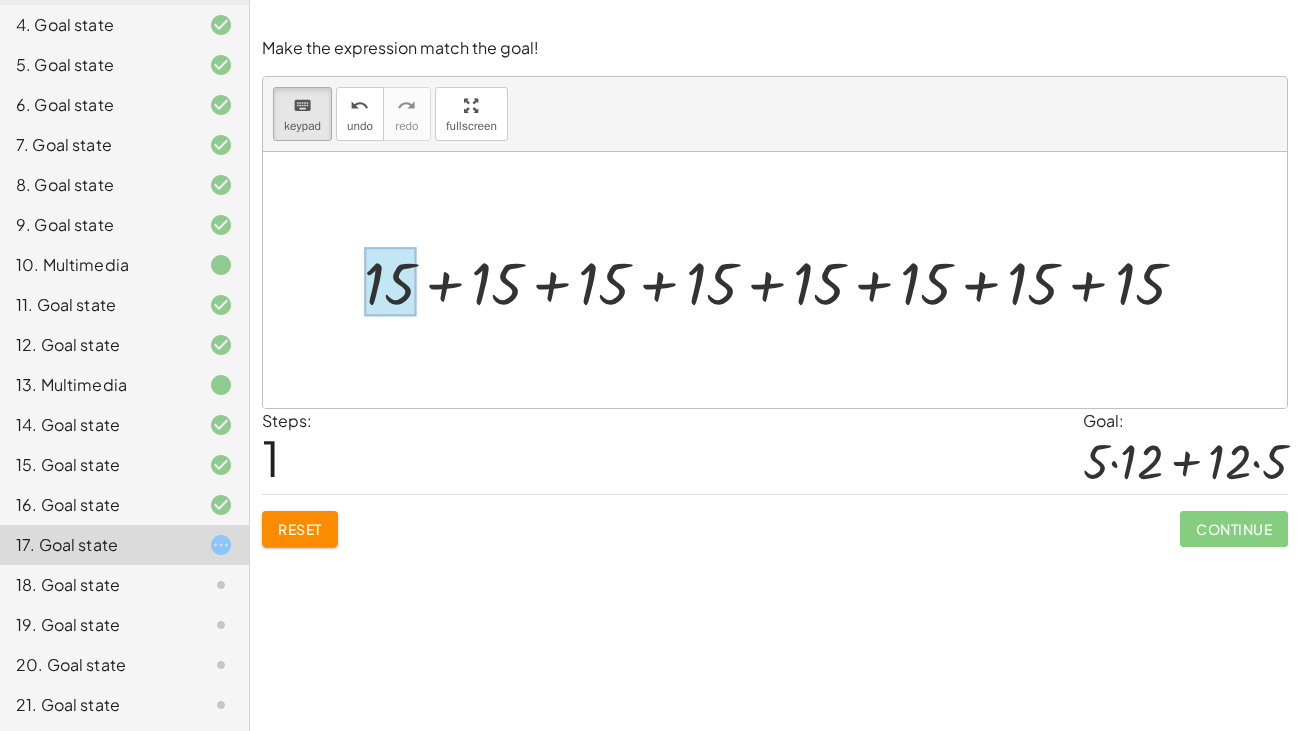 click at bounding box center [390, 282] 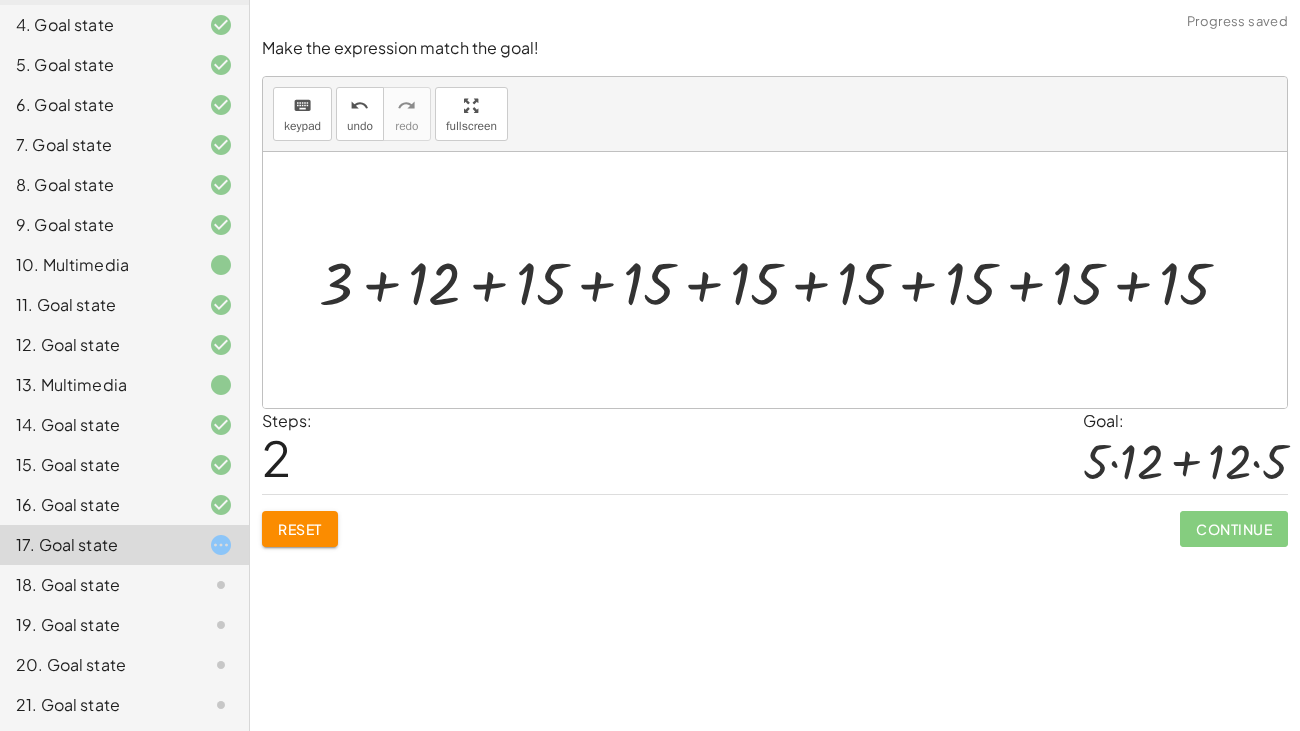 click on "Reset" 